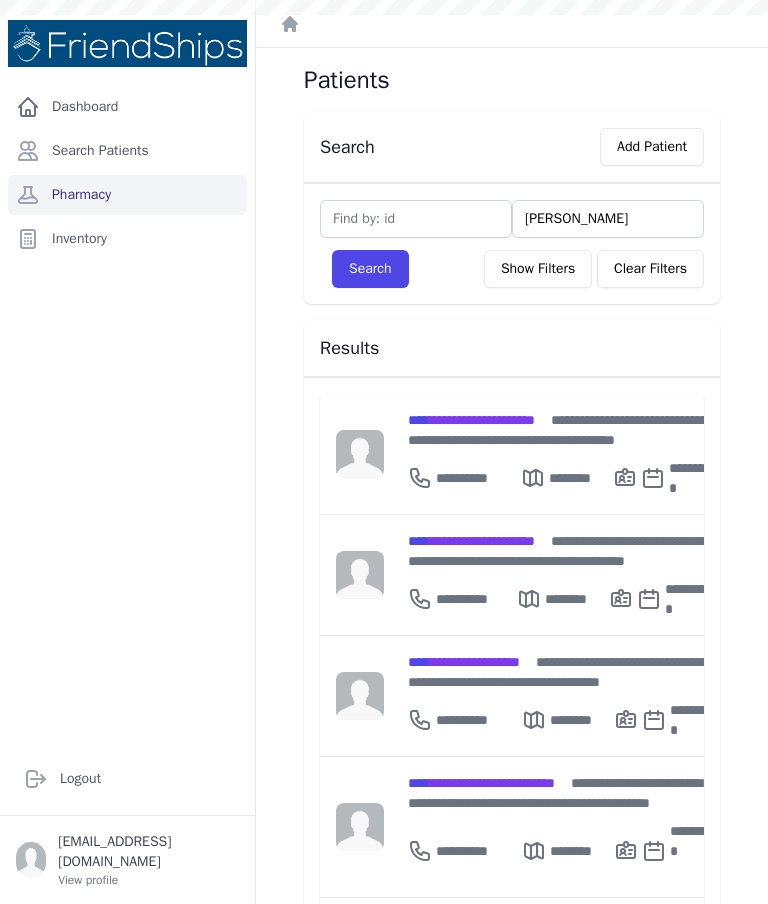 scroll, scrollTop: 0, scrollLeft: 0, axis: both 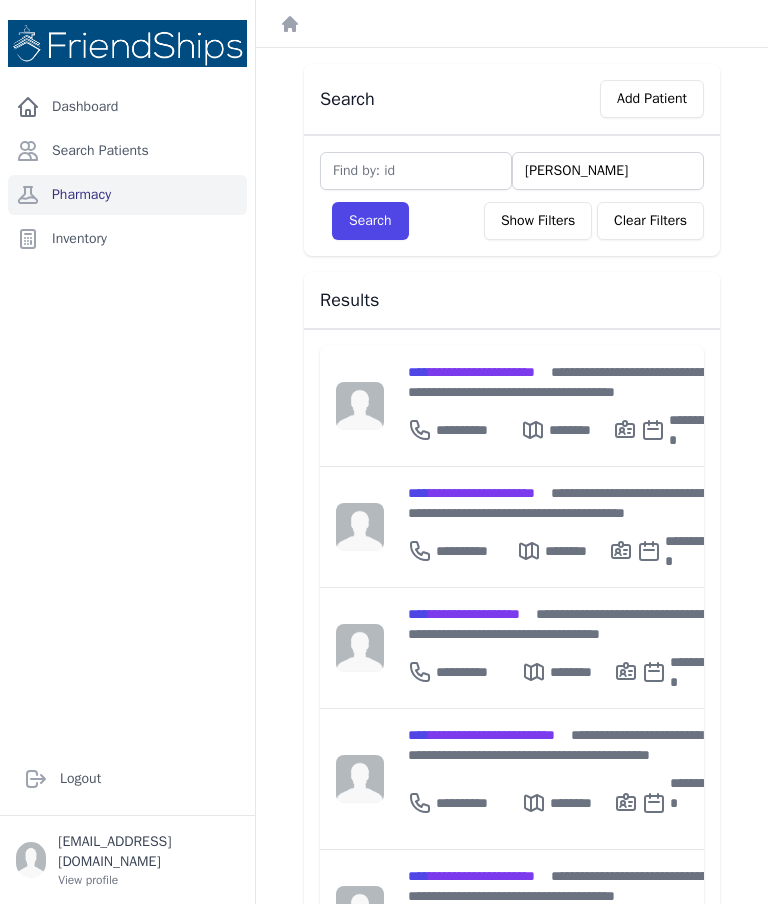 click on "Search" at bounding box center [370, 221] 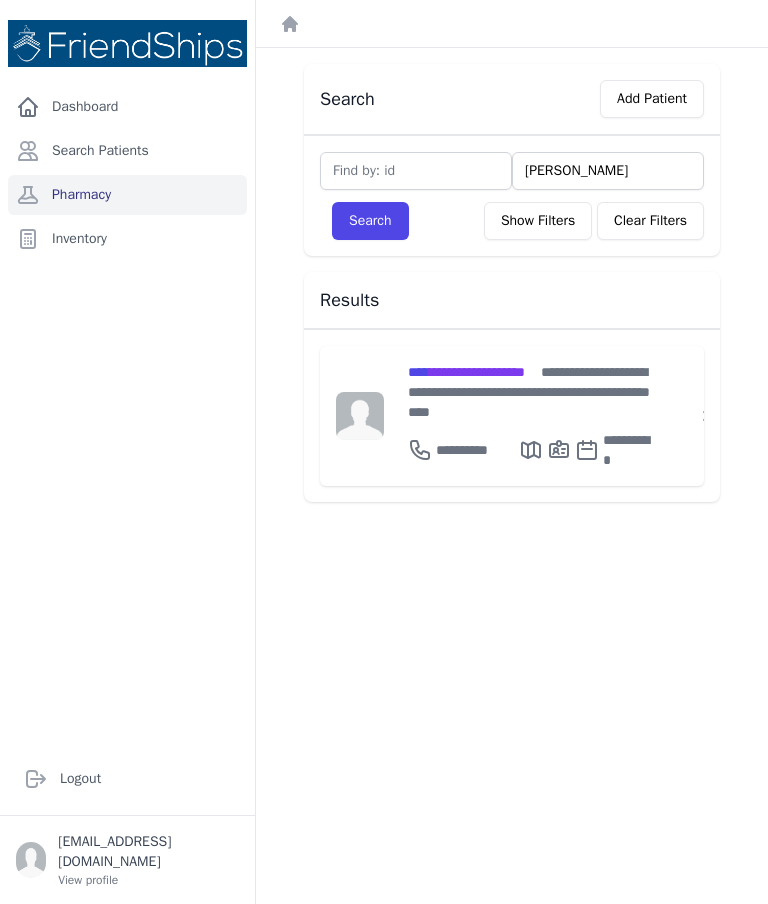 click on "**********" at bounding box center [530, 392] 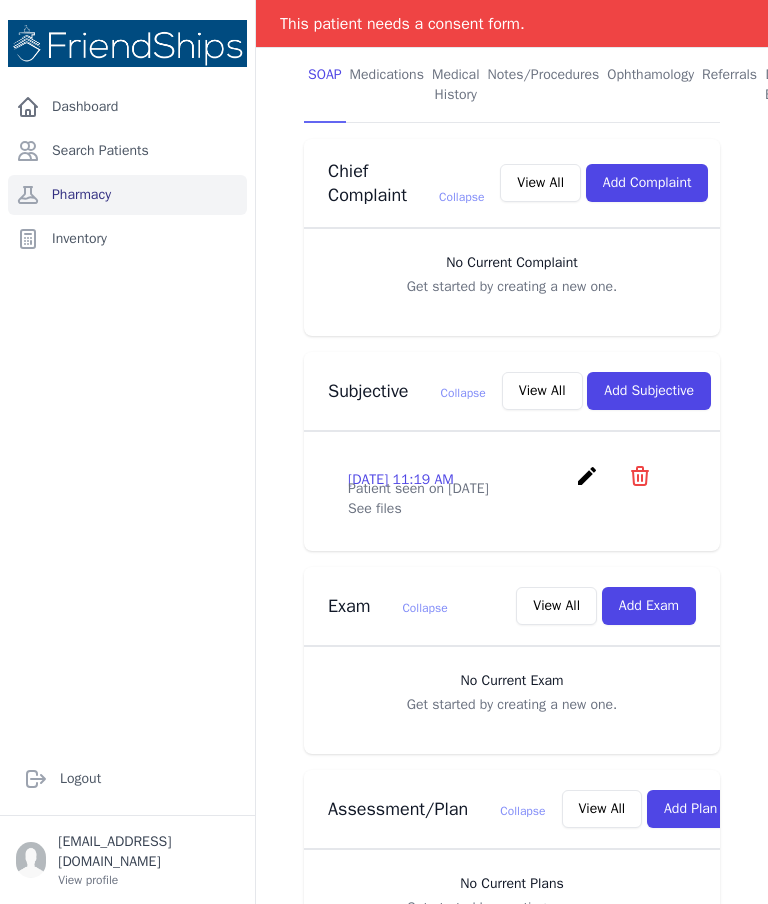 scroll, scrollTop: 425, scrollLeft: 0, axis: vertical 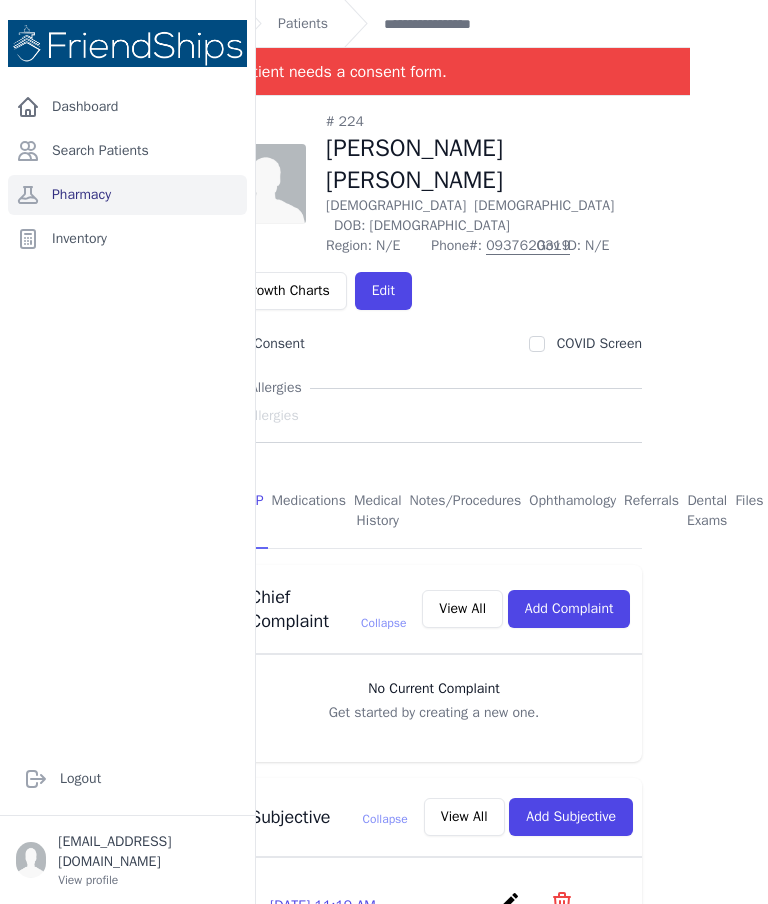 click on "Files" at bounding box center [749, 512] 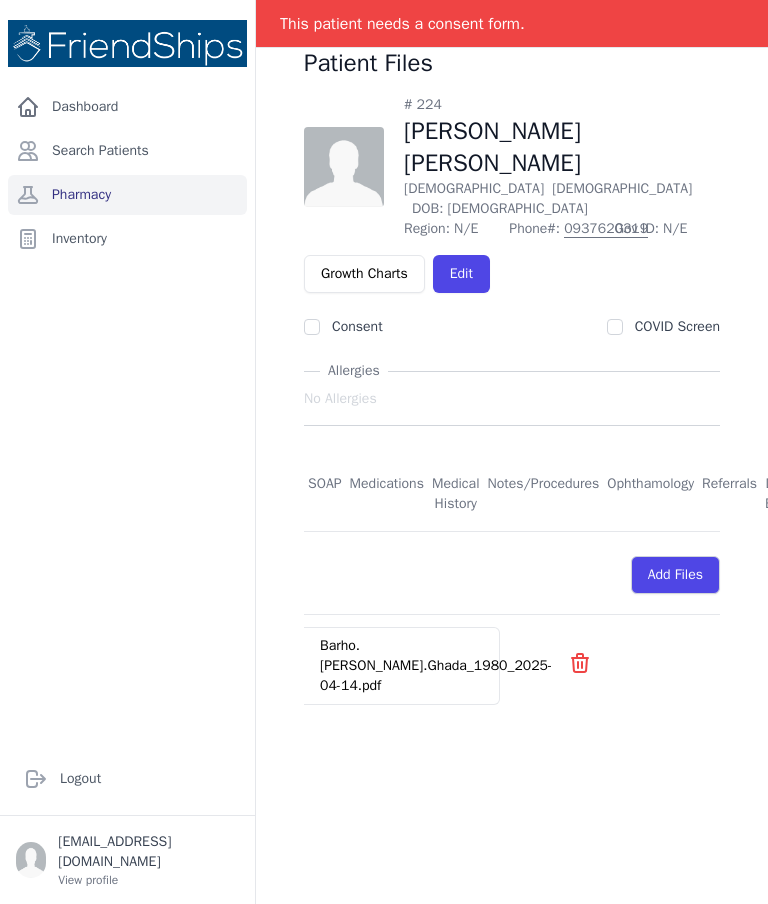 scroll, scrollTop: 68, scrollLeft: 0, axis: vertical 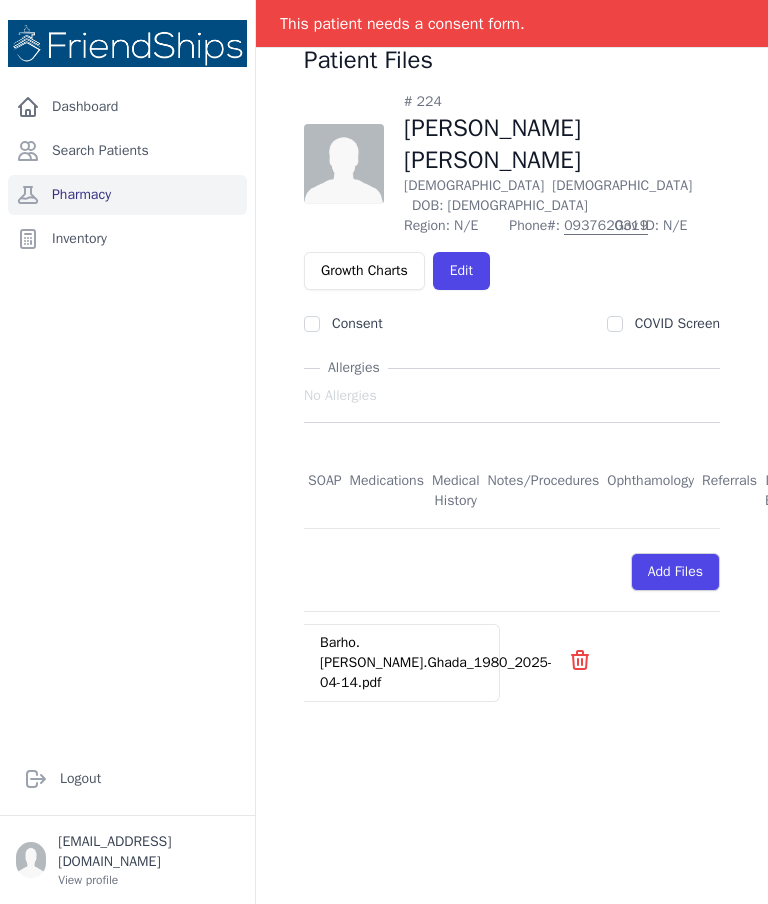click on "Barho.[PERSON_NAME].Ghada_1980_2025-04-14.pdf" at bounding box center [436, 662] 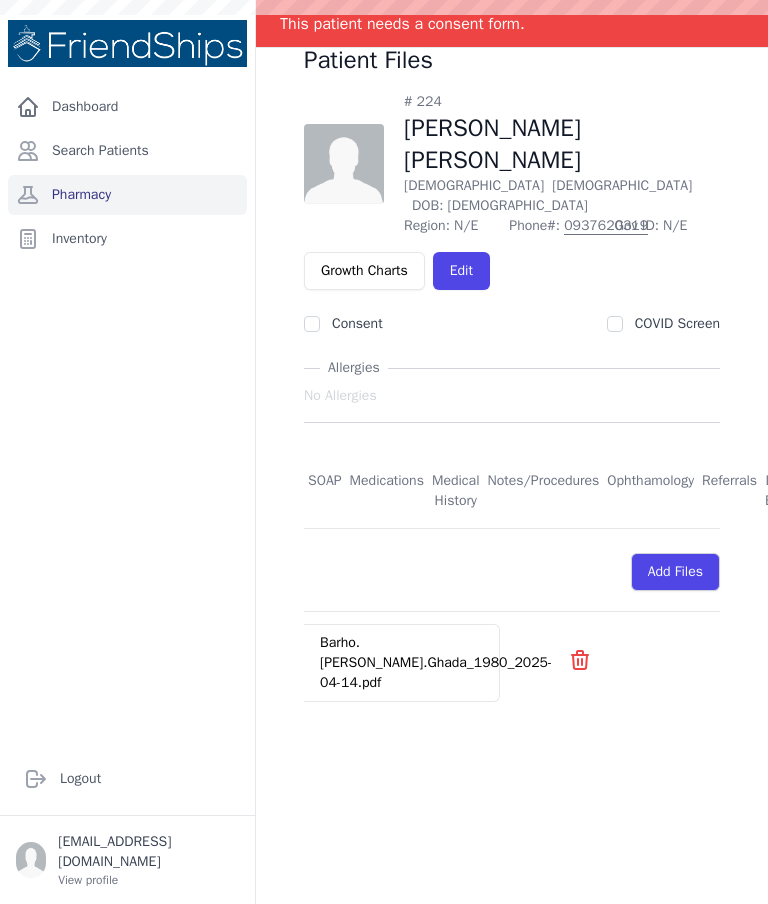 click on "SOAP" at bounding box center [325, 492] 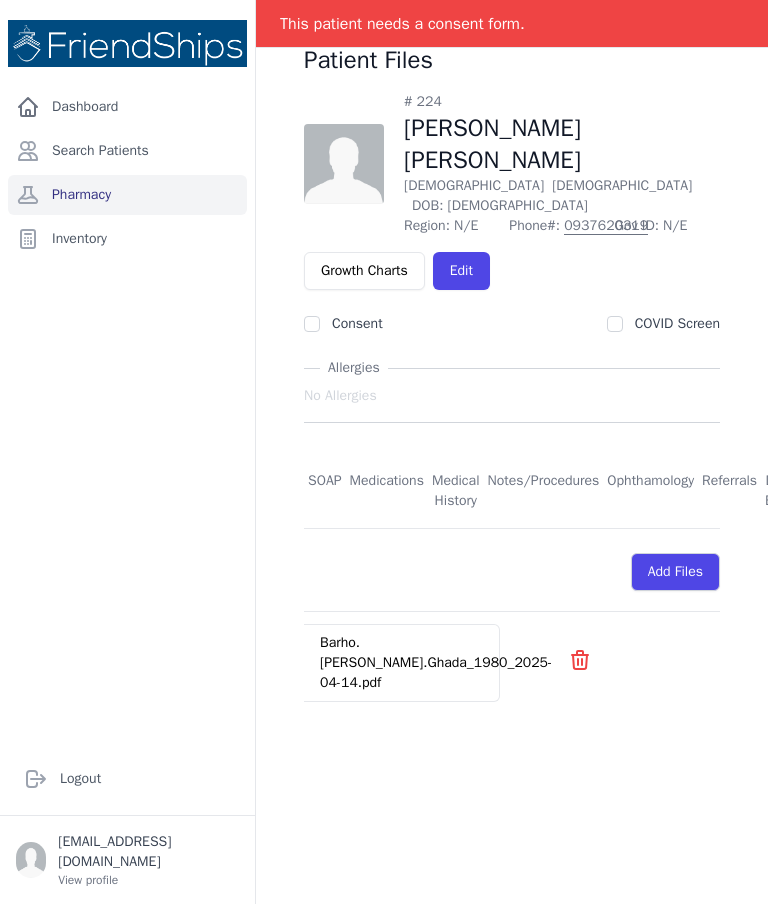 click on "Medications" at bounding box center (387, 492) 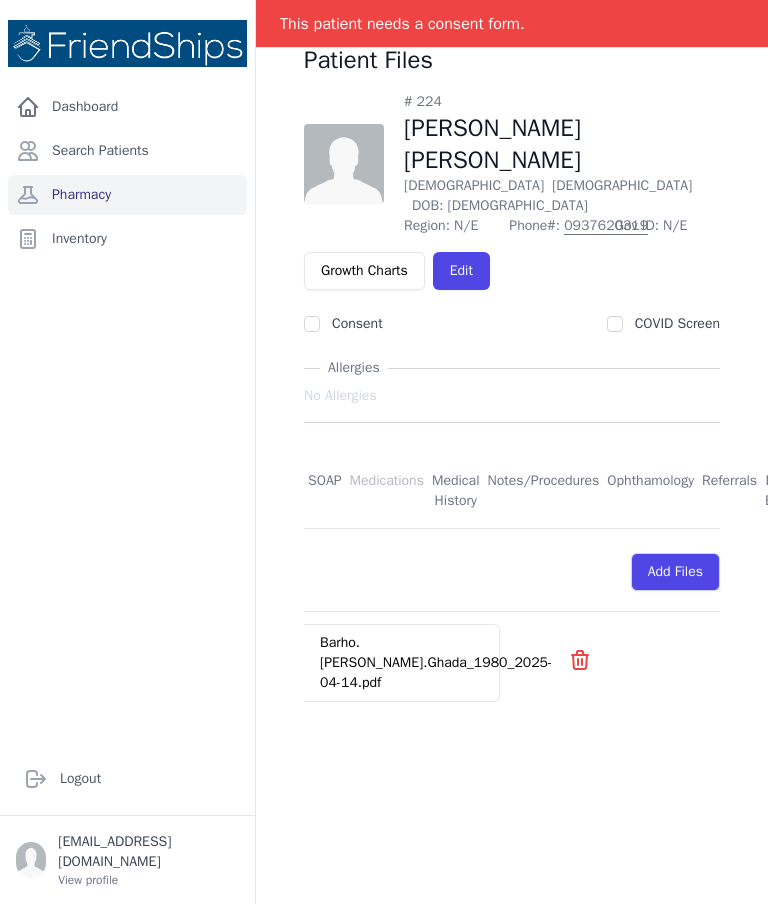 scroll, scrollTop: 0, scrollLeft: 0, axis: both 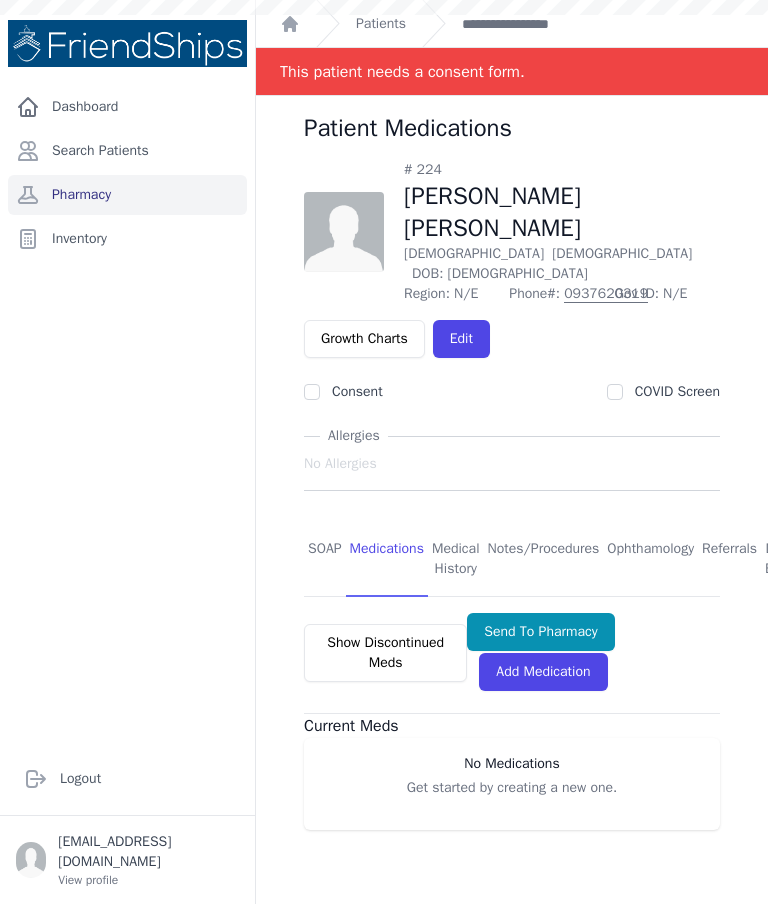 click on "Add Medication" at bounding box center [543, 672] 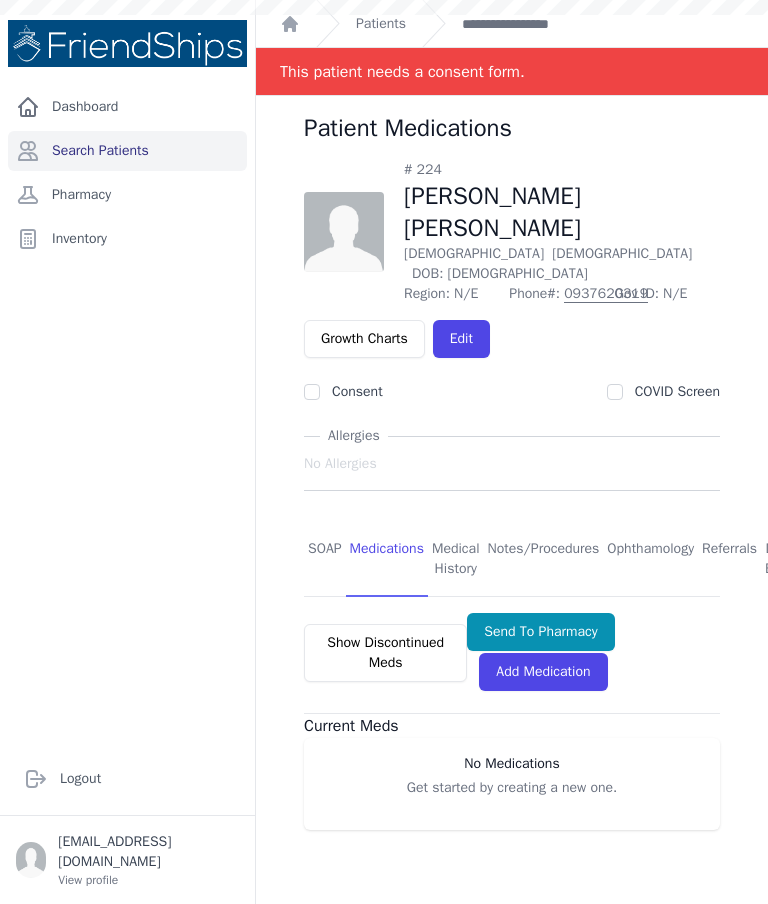 scroll, scrollTop: 0, scrollLeft: 0, axis: both 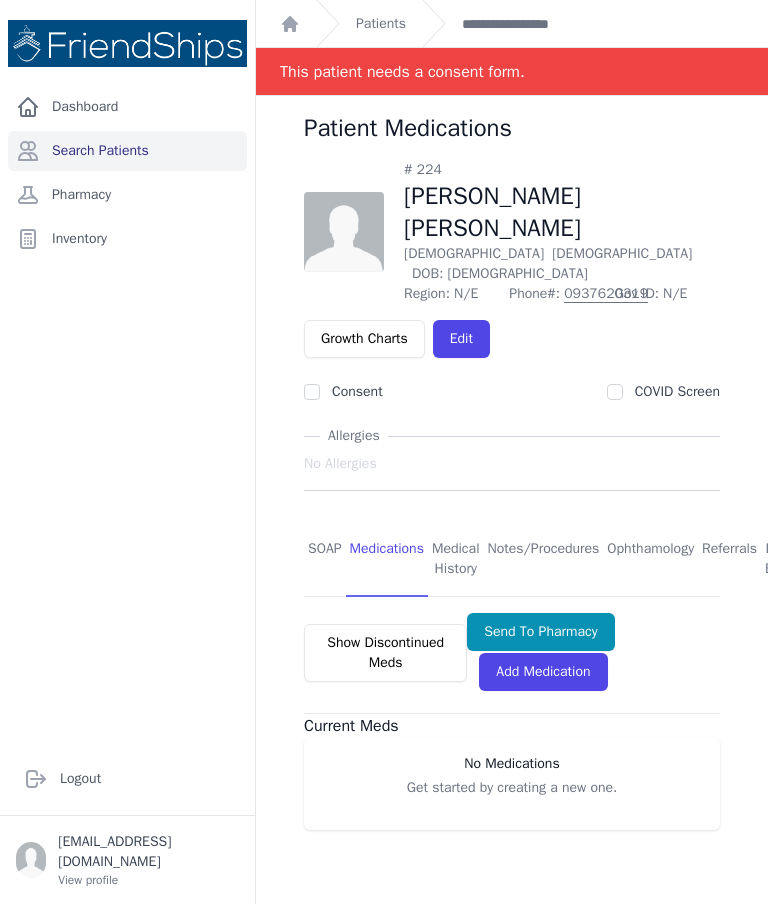 click on "Add Medication" at bounding box center [543, 672] 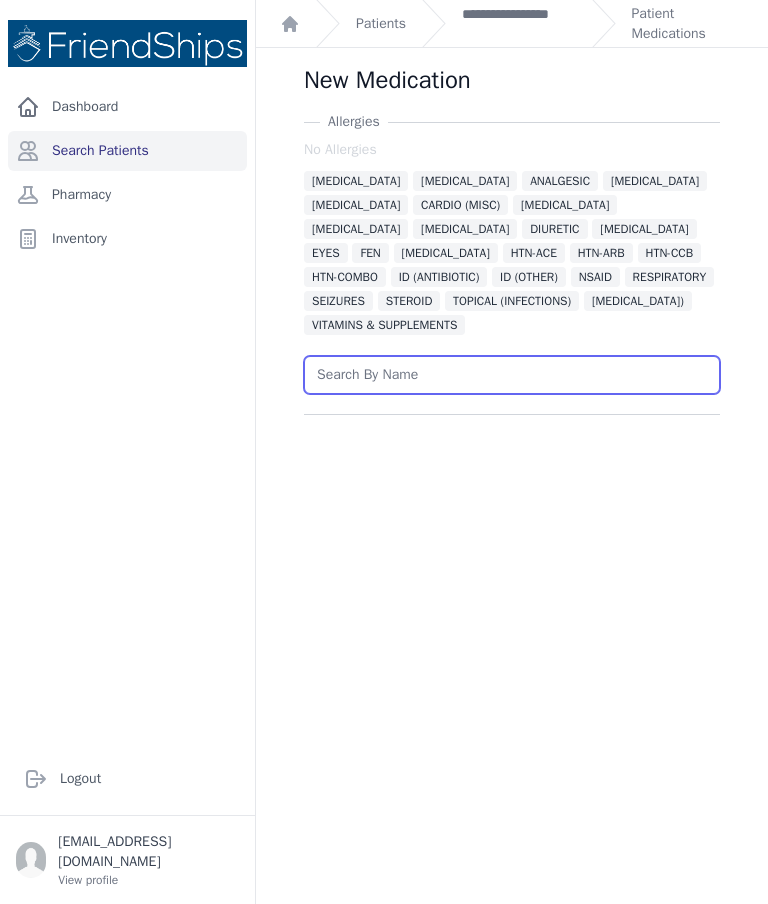 click at bounding box center [512, 375] 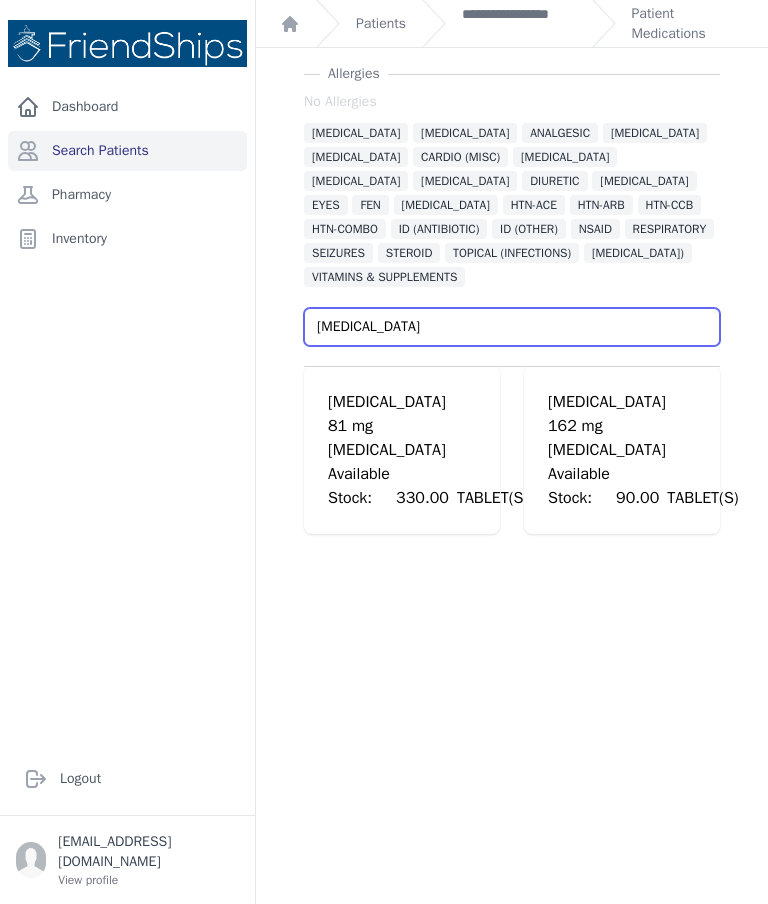 scroll, scrollTop: 48, scrollLeft: 0, axis: vertical 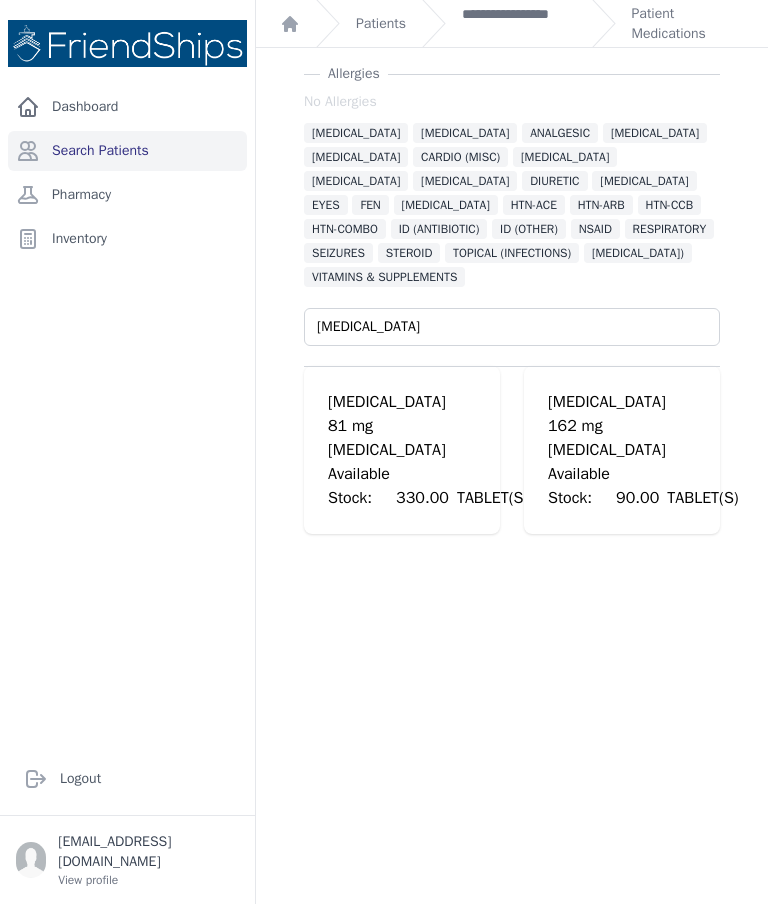 click on "ANTICOAGULANT" at bounding box center [428, 450] 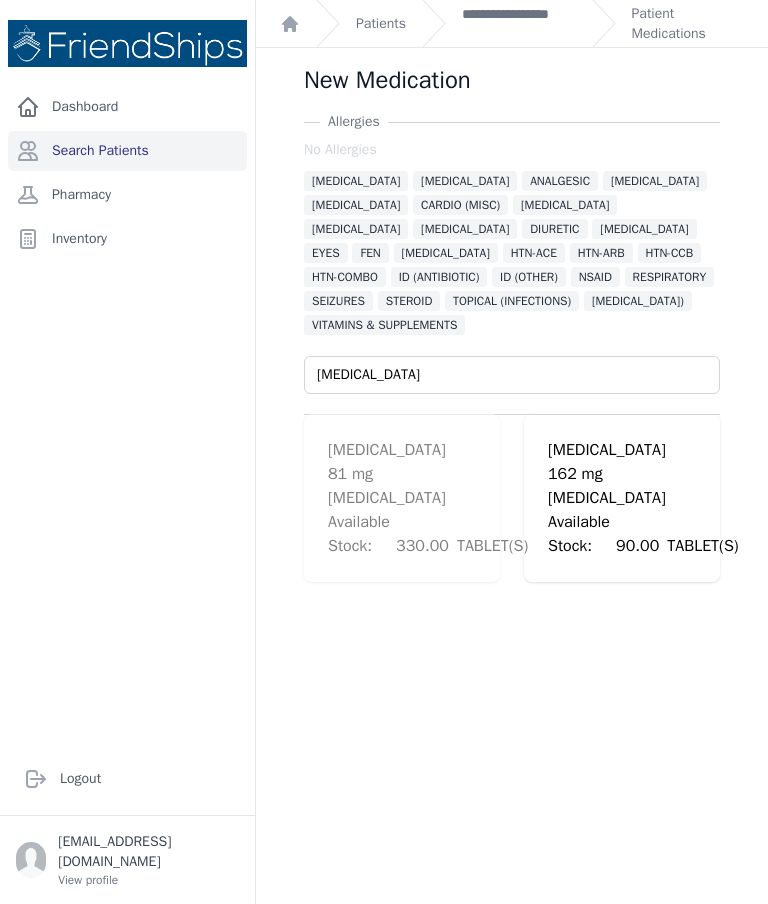 type 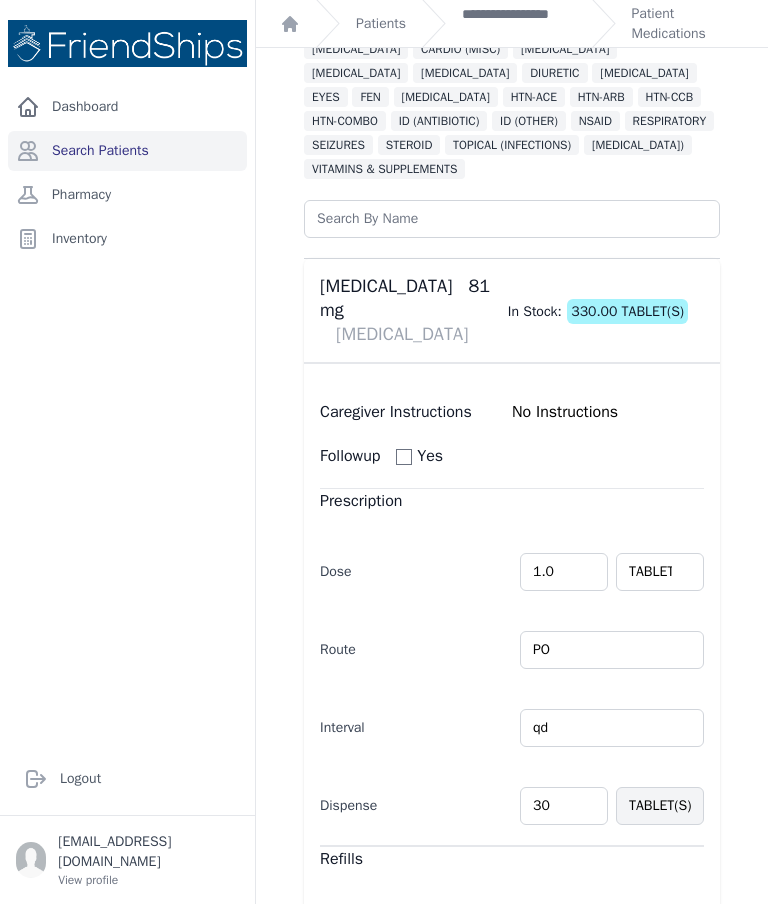 scroll, scrollTop: 158, scrollLeft: 0, axis: vertical 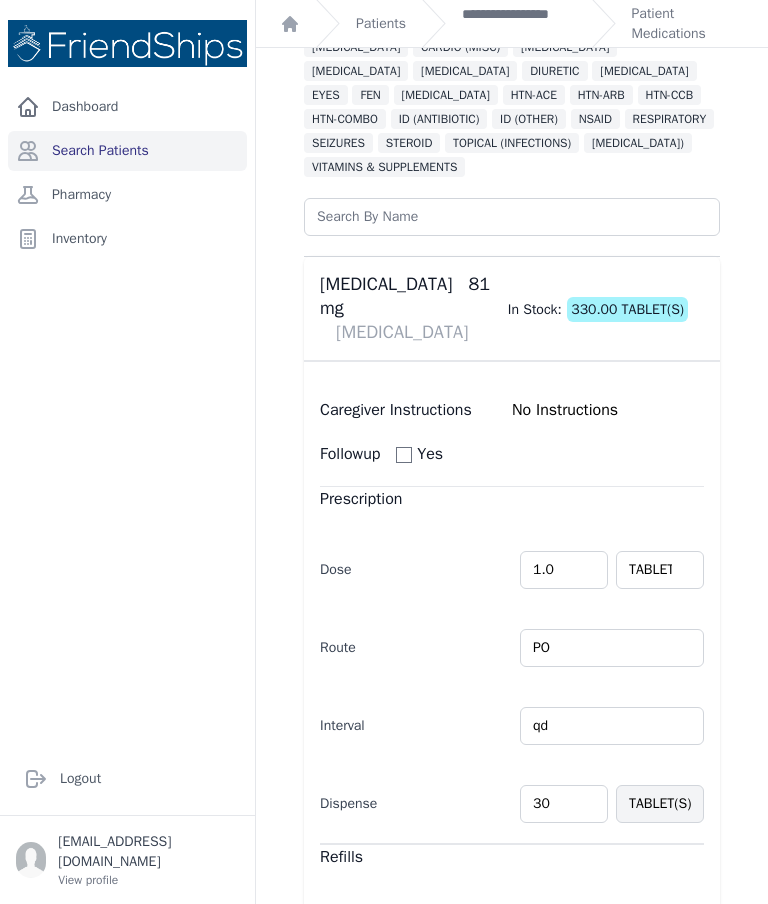 click on "30" at bounding box center [564, 804] 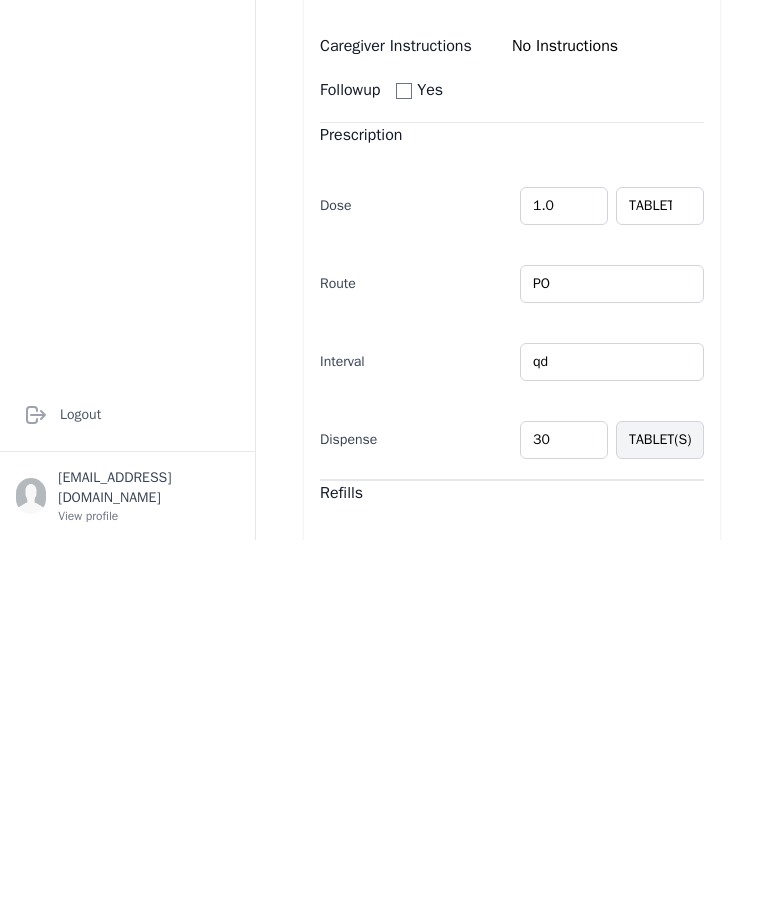 type on "3" 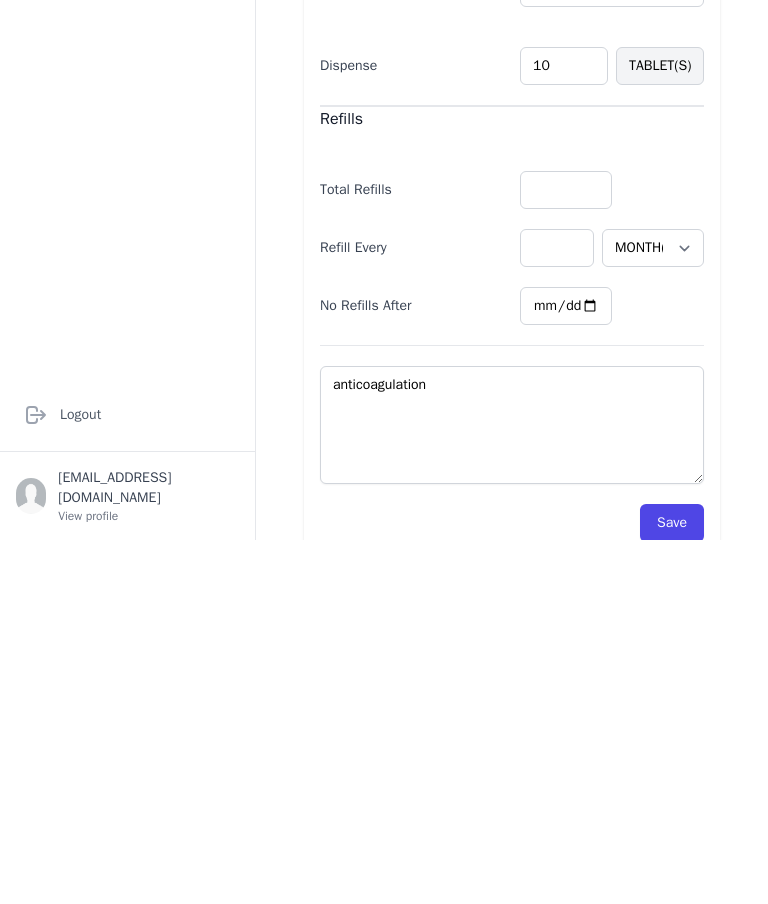 scroll, scrollTop: 530, scrollLeft: 0, axis: vertical 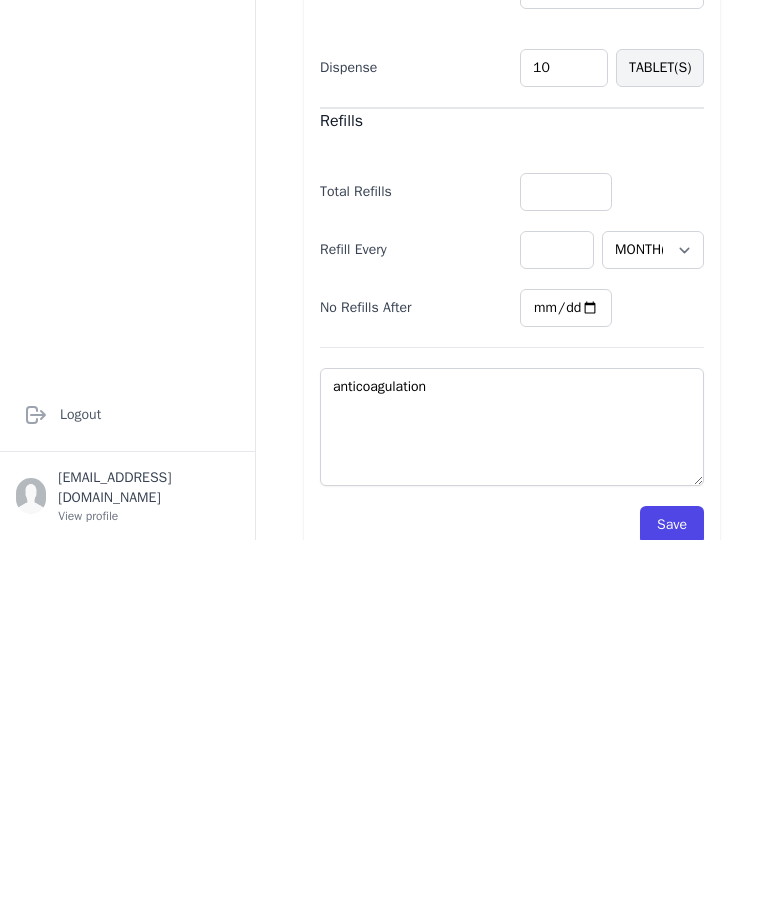 type on "10" 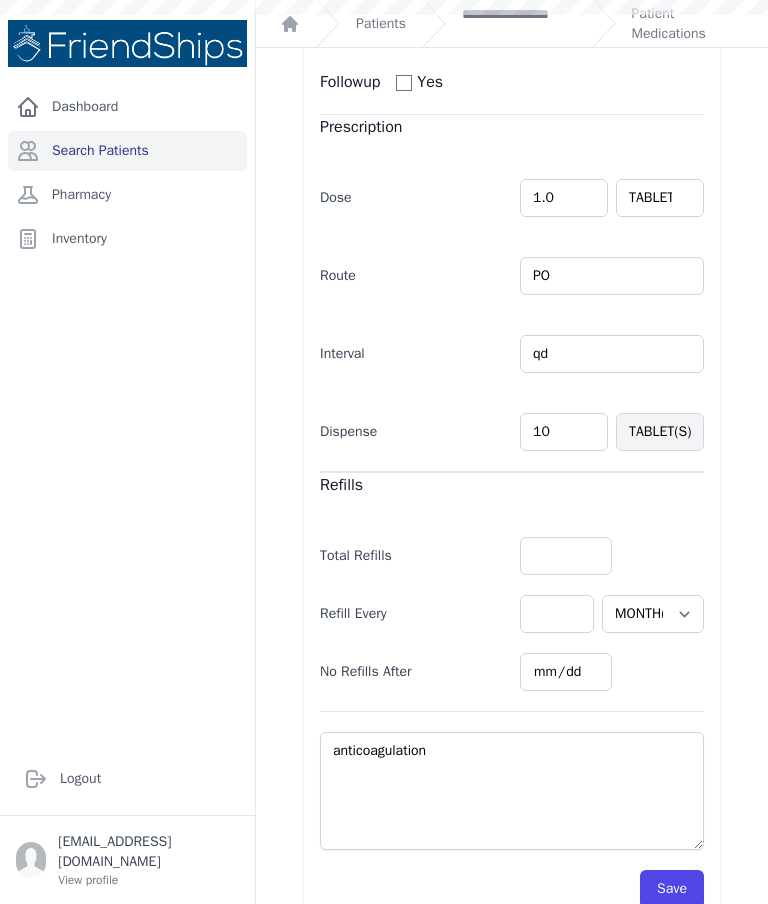 scroll, scrollTop: 0, scrollLeft: 0, axis: both 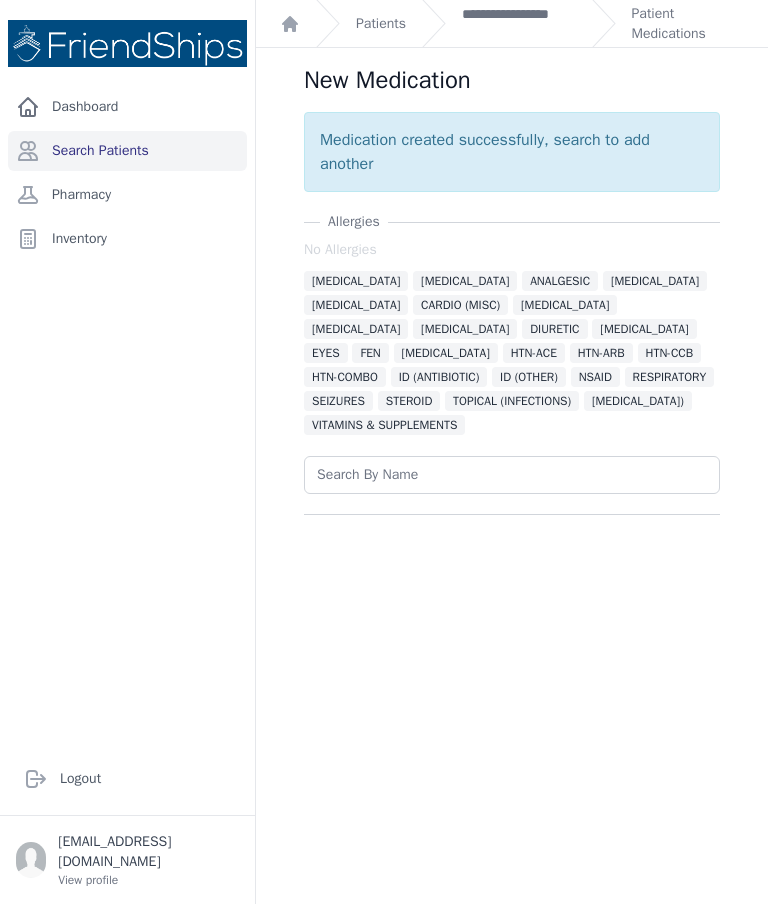 click on "Patient Medications" at bounding box center (688, 24) 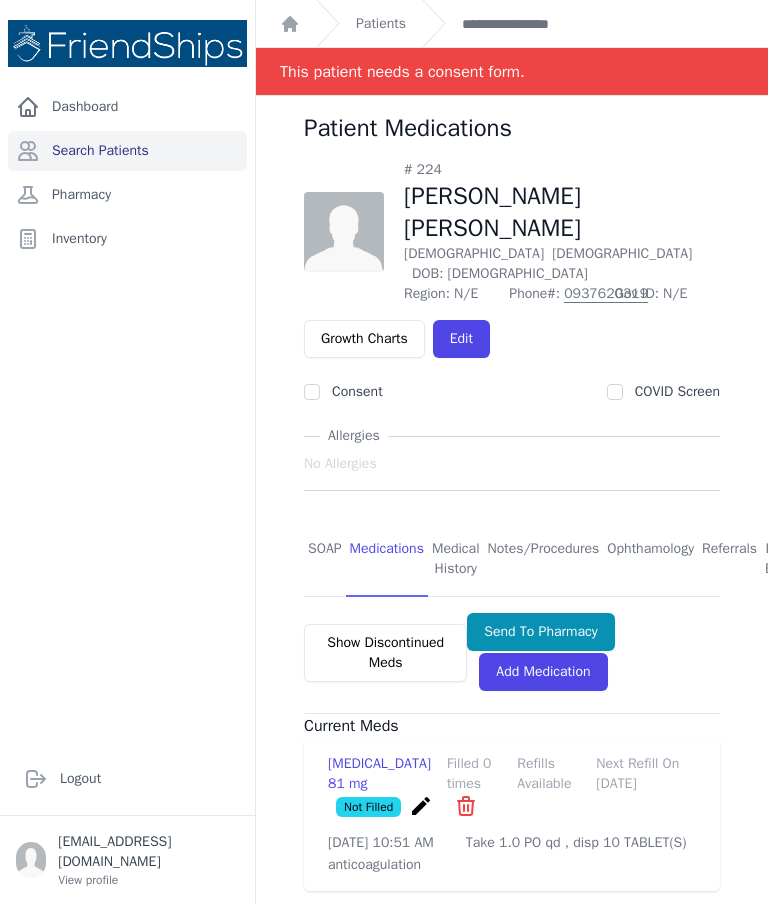 click on "Send To Pharmacy" at bounding box center (540, 632) 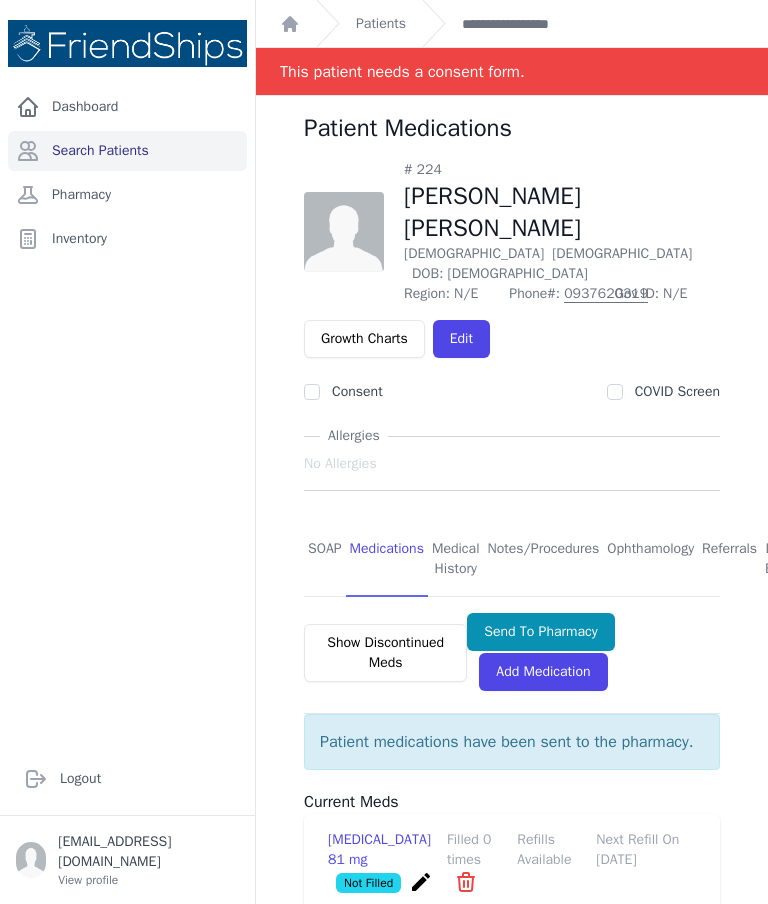 click on "Pharmacy" at bounding box center (127, 195) 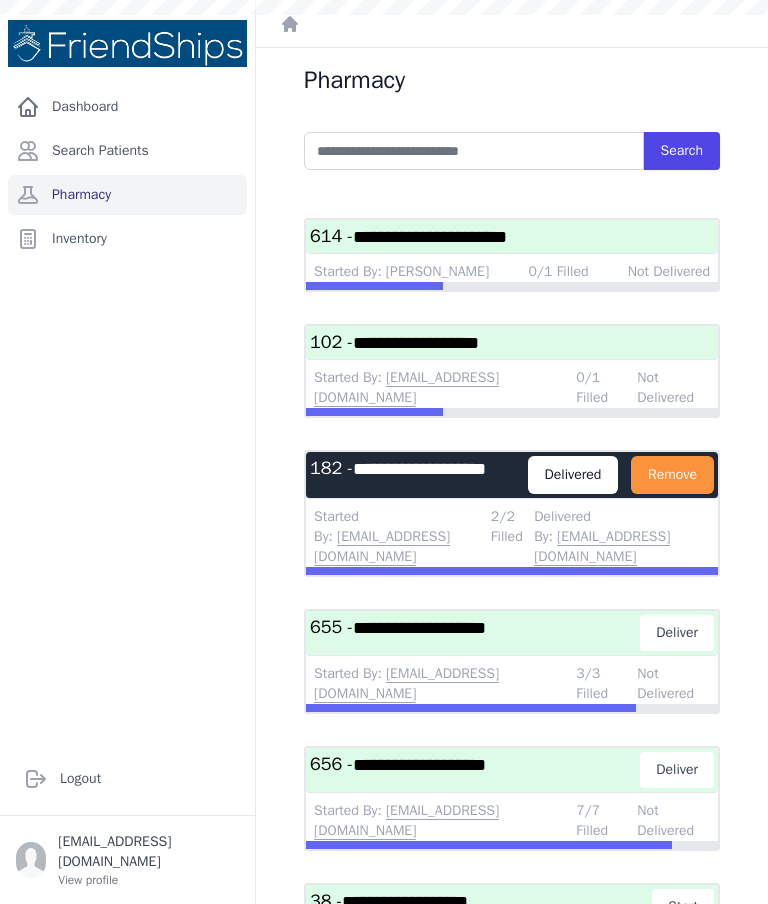scroll, scrollTop: 0, scrollLeft: 0, axis: both 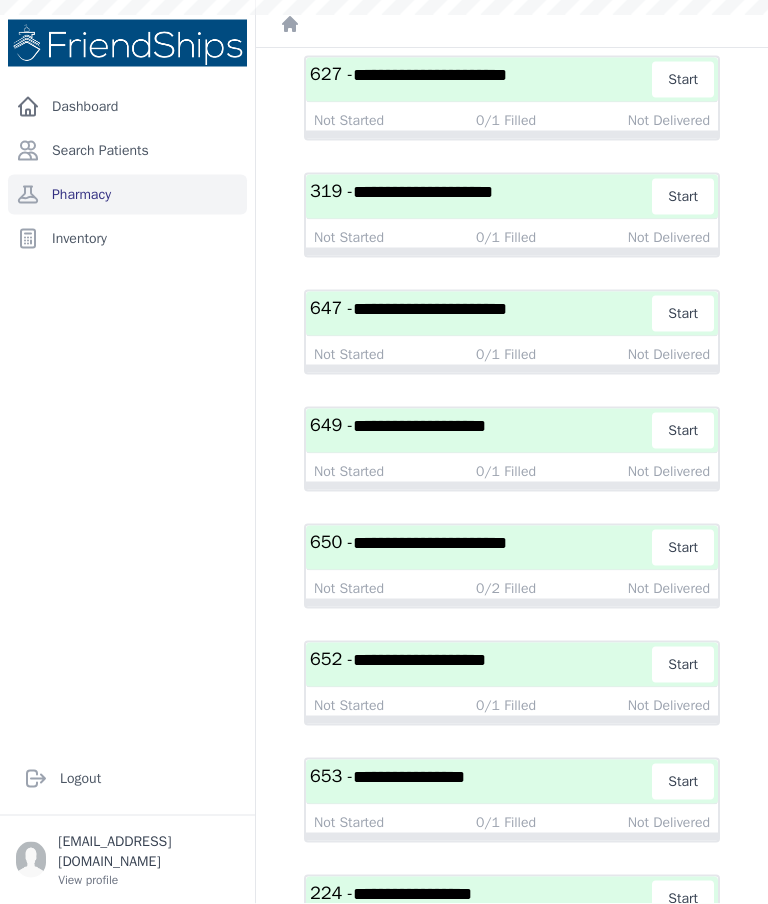 click on "**********" at bounding box center [412, 894] 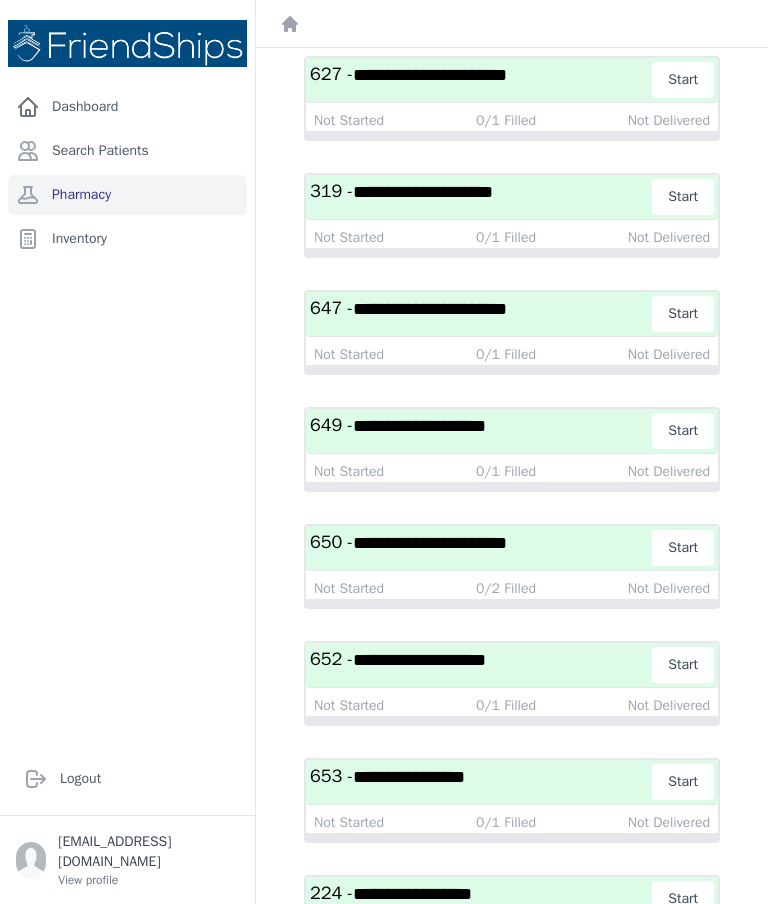 click on "**********" at bounding box center [412, 894] 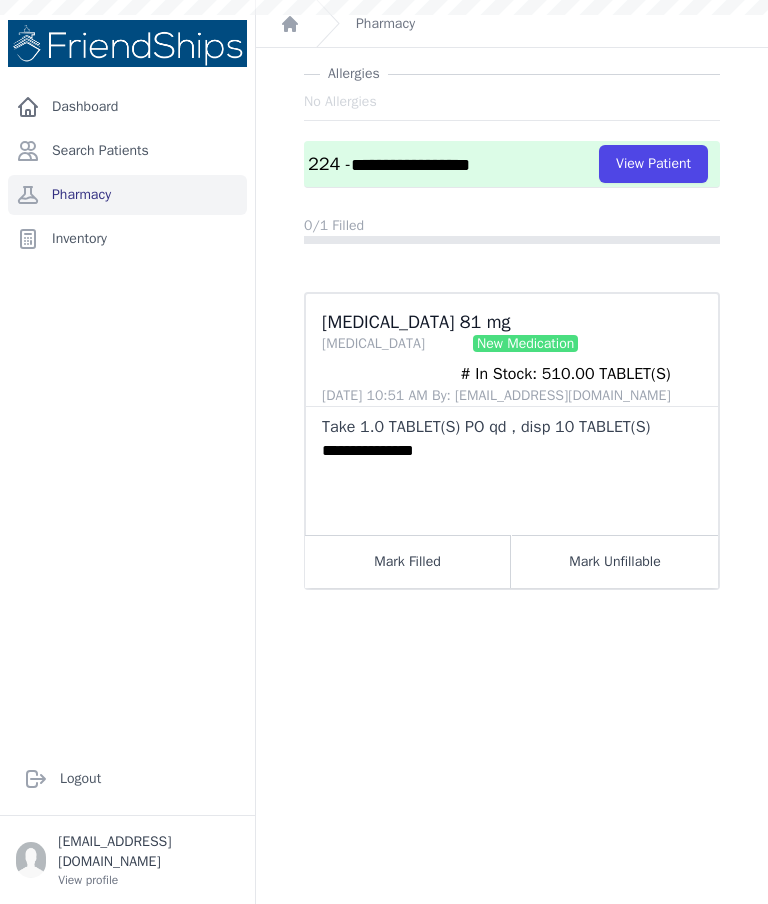 scroll, scrollTop: 48, scrollLeft: 0, axis: vertical 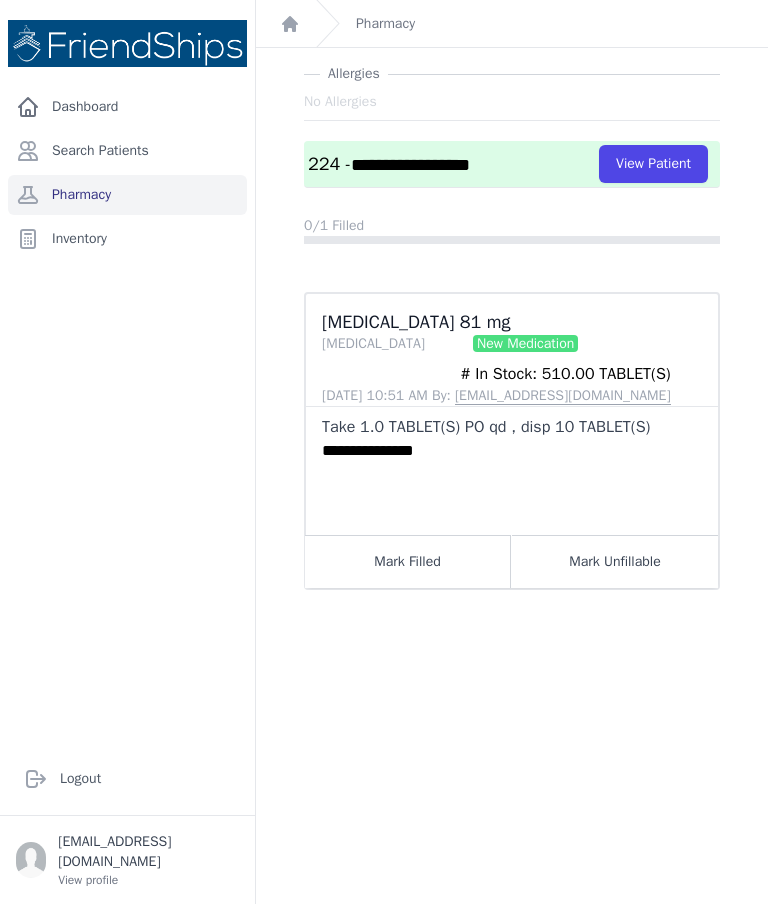 click on "Mark Filled" at bounding box center [408, 561] 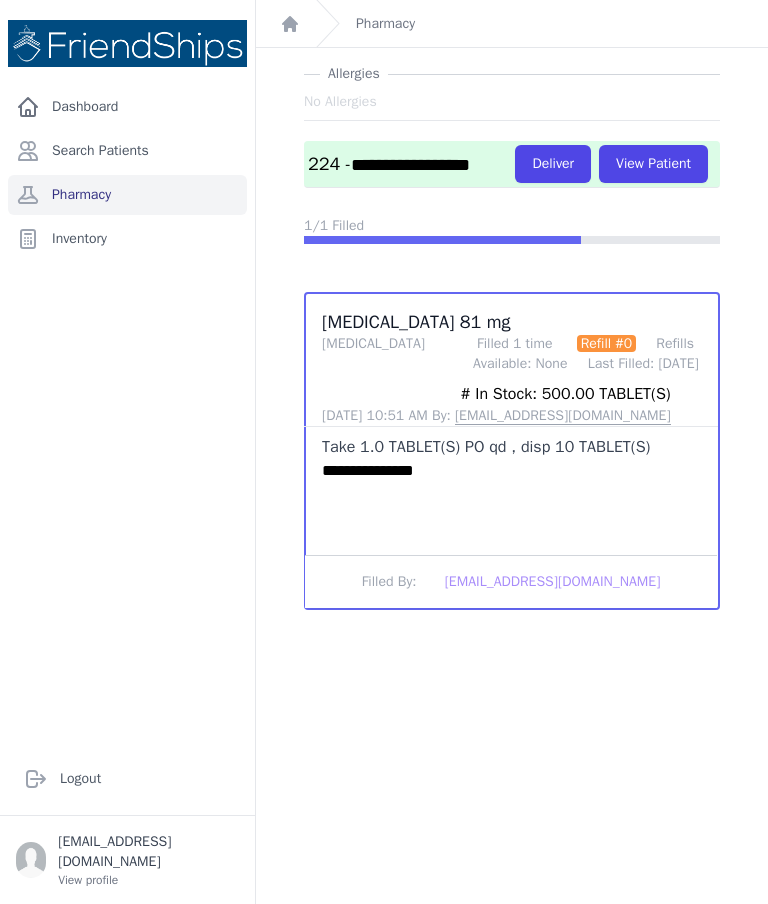 click on "Deliver" at bounding box center [553, 164] 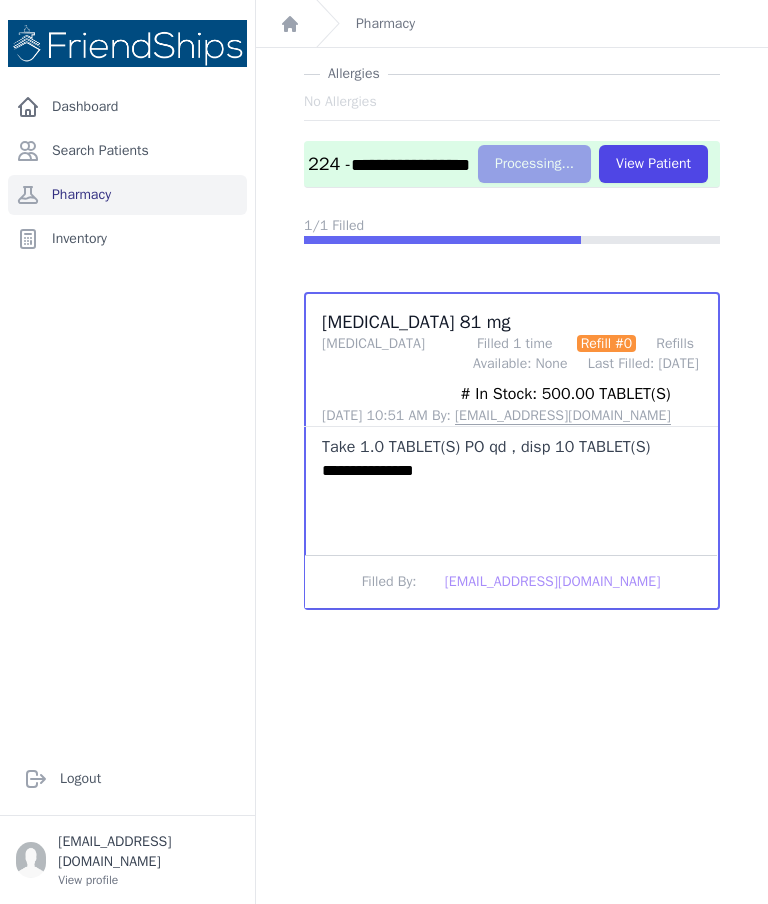 scroll, scrollTop: 0, scrollLeft: 0, axis: both 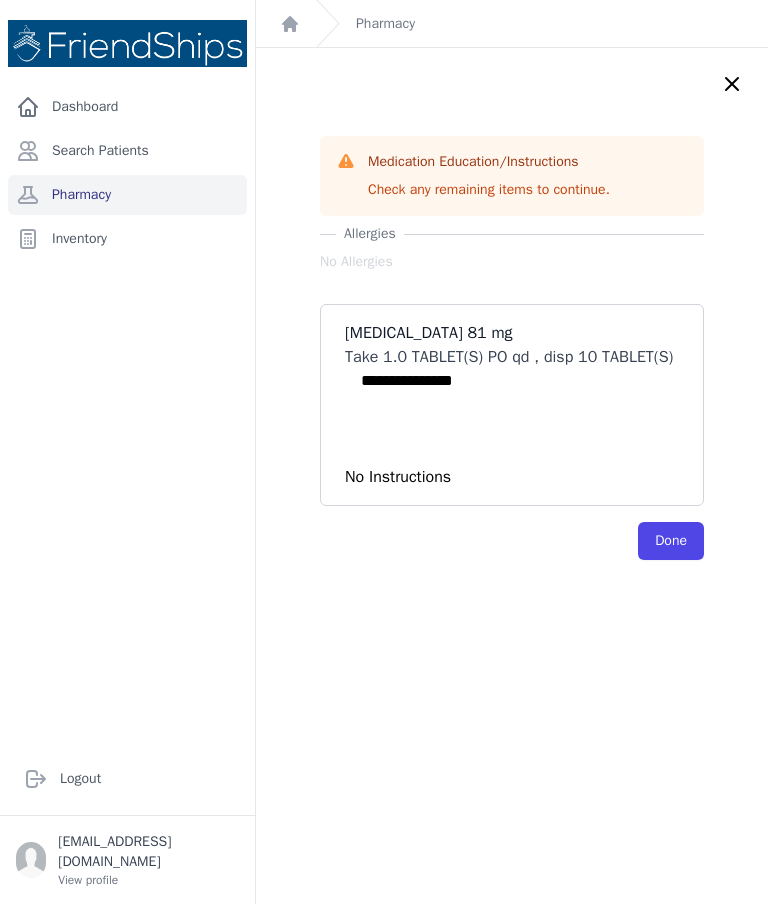 click on "Search Patients" at bounding box center (127, 151) 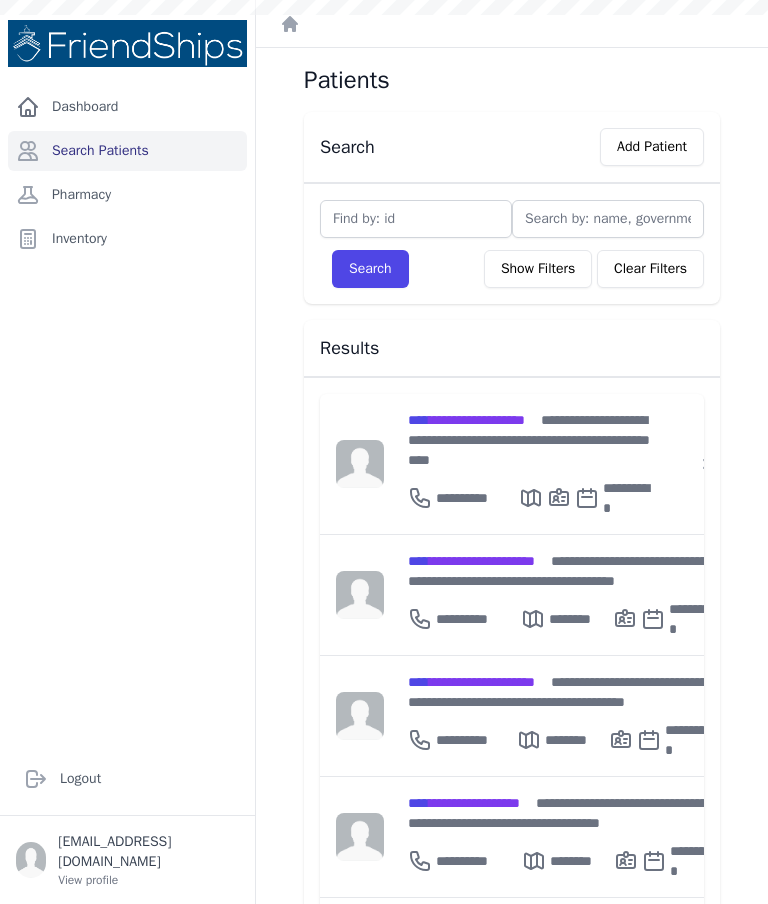 scroll, scrollTop: 0, scrollLeft: 0, axis: both 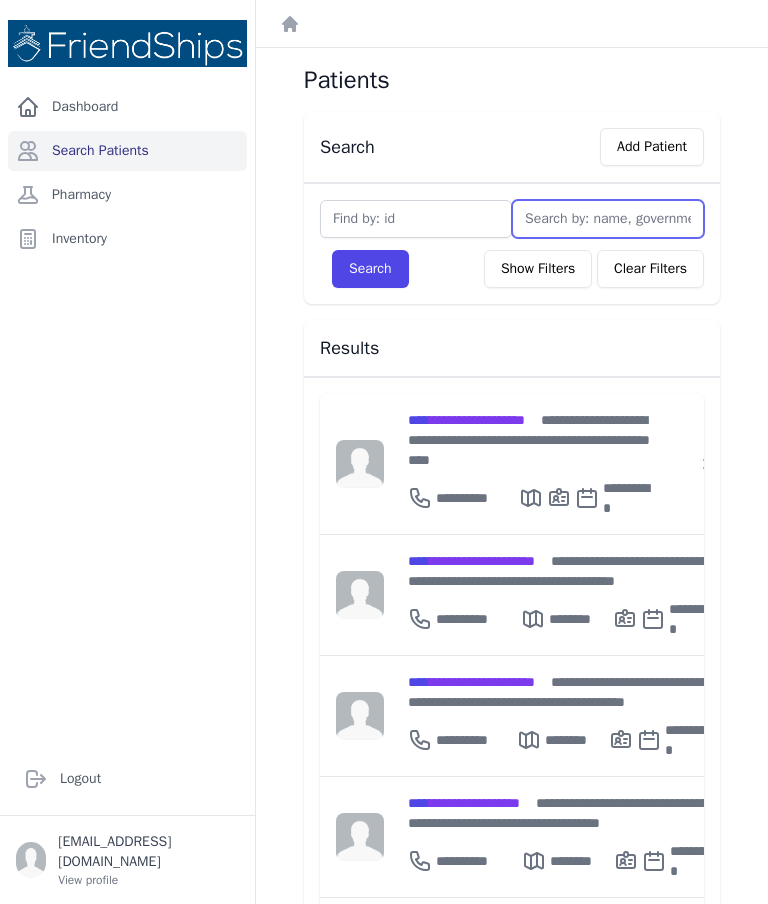 click at bounding box center (608, 219) 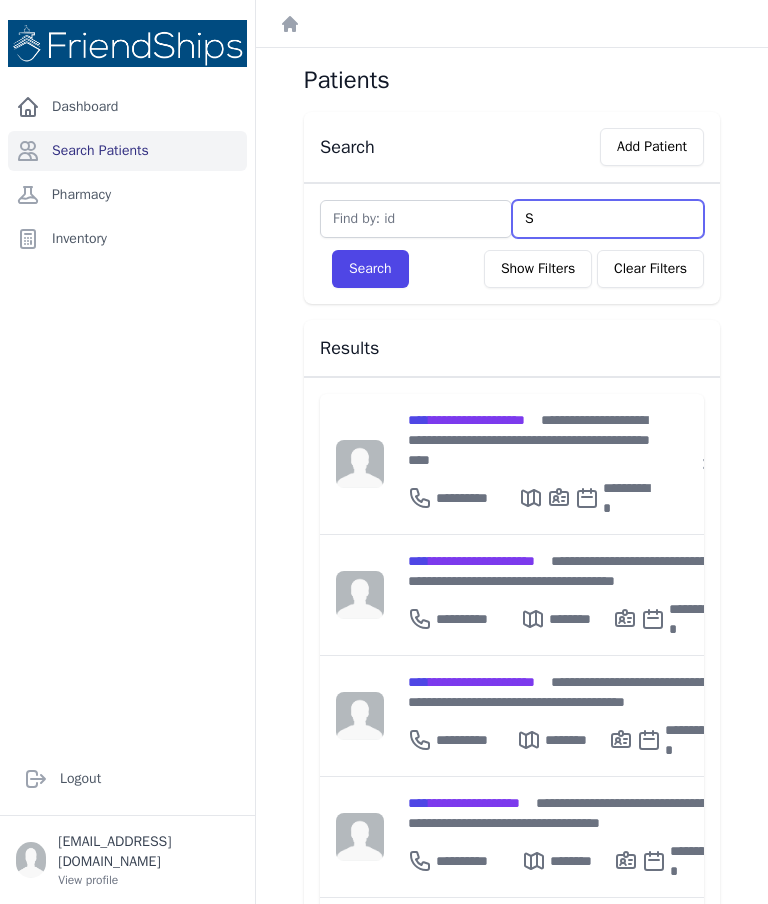 type on "Se" 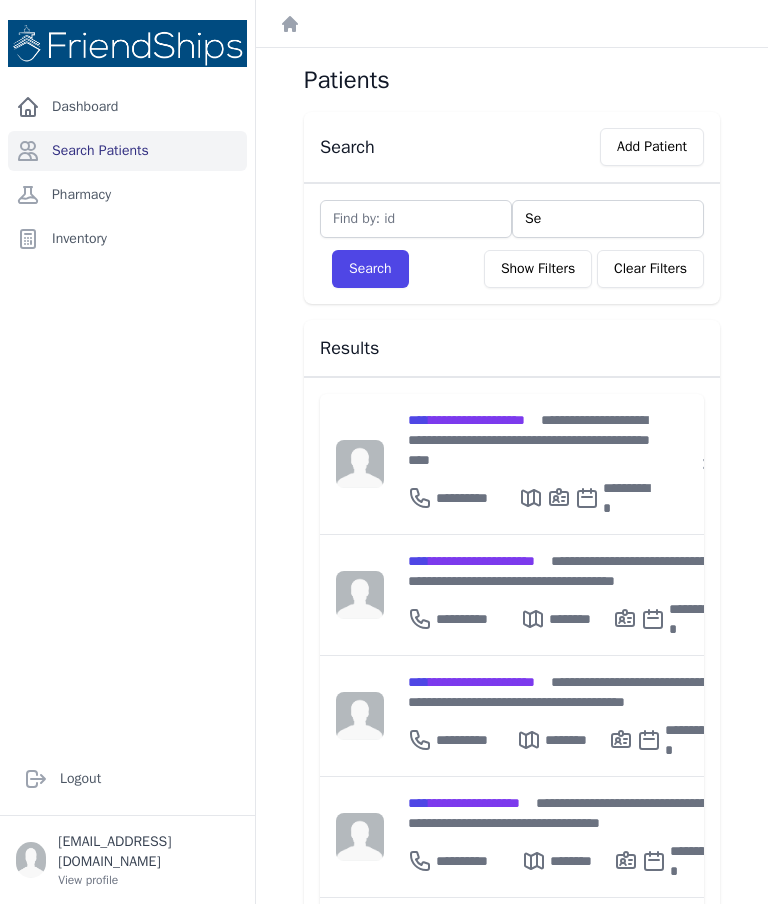 type on "S" 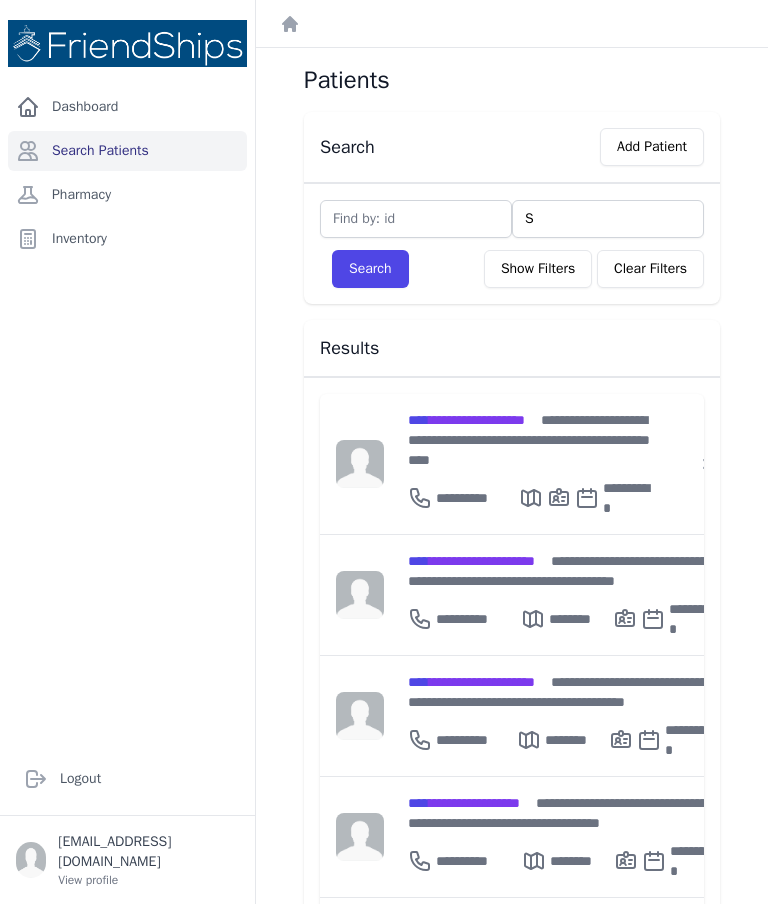 type 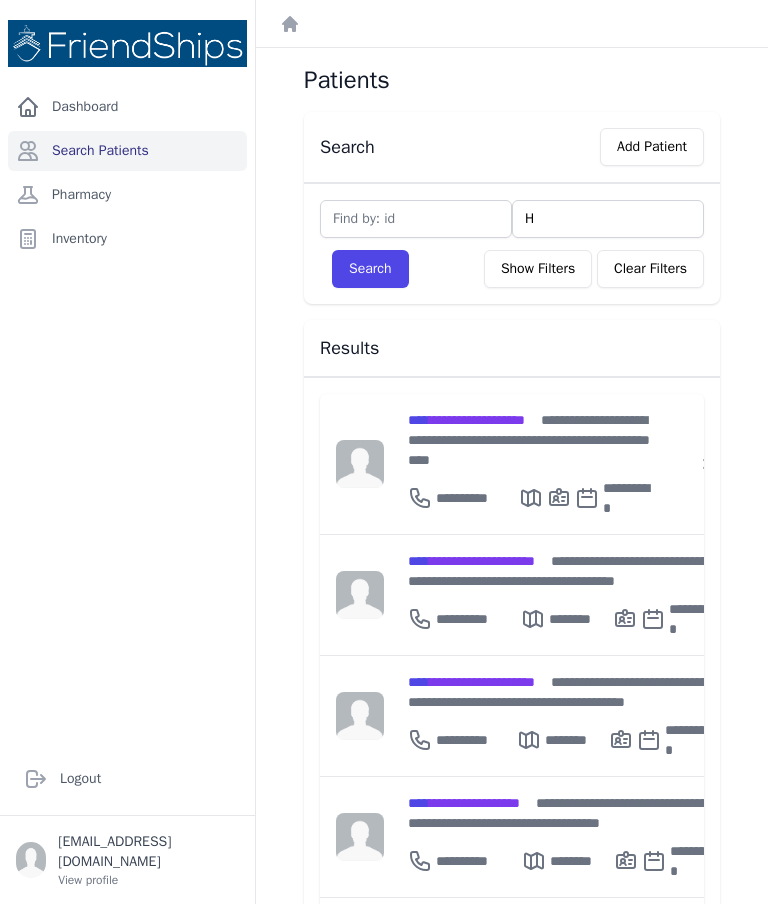 type on "Hu" 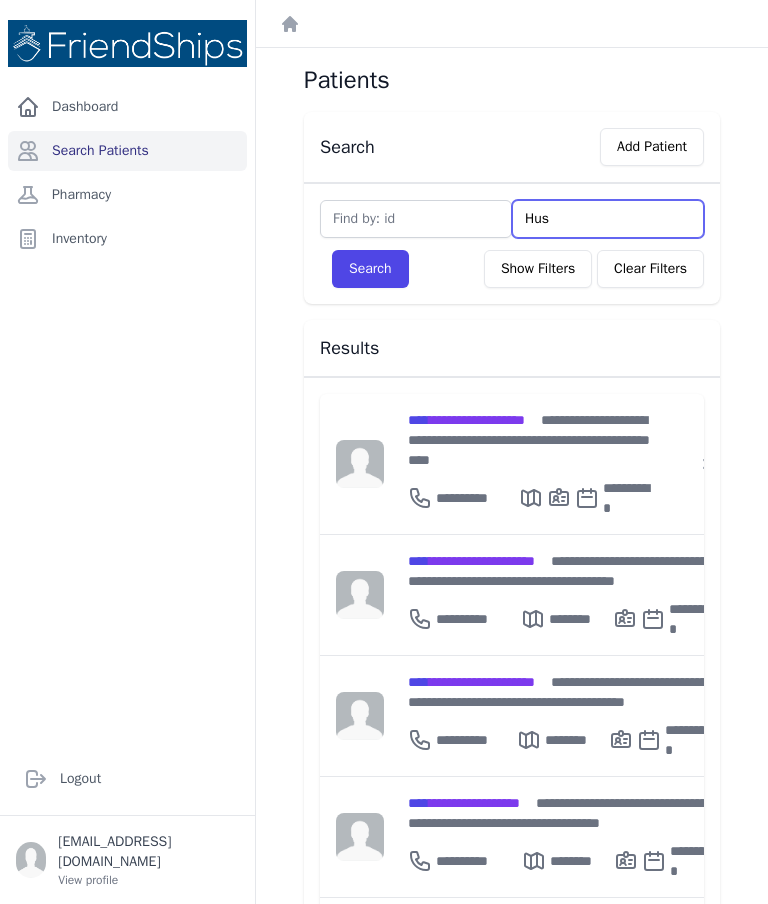 type on "Huss" 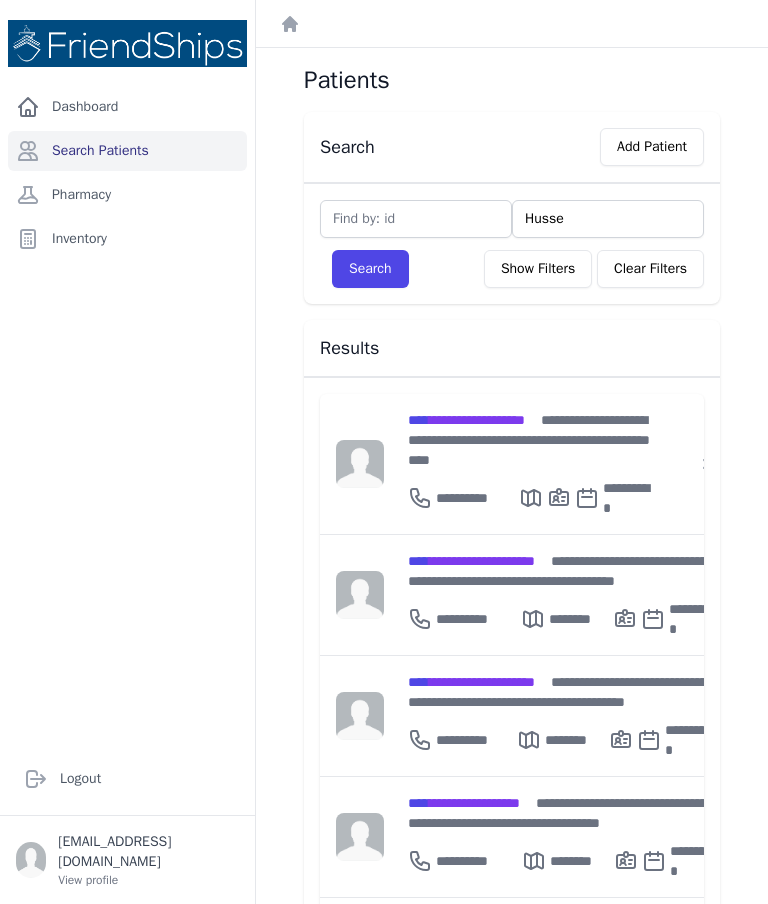 type on "Husser" 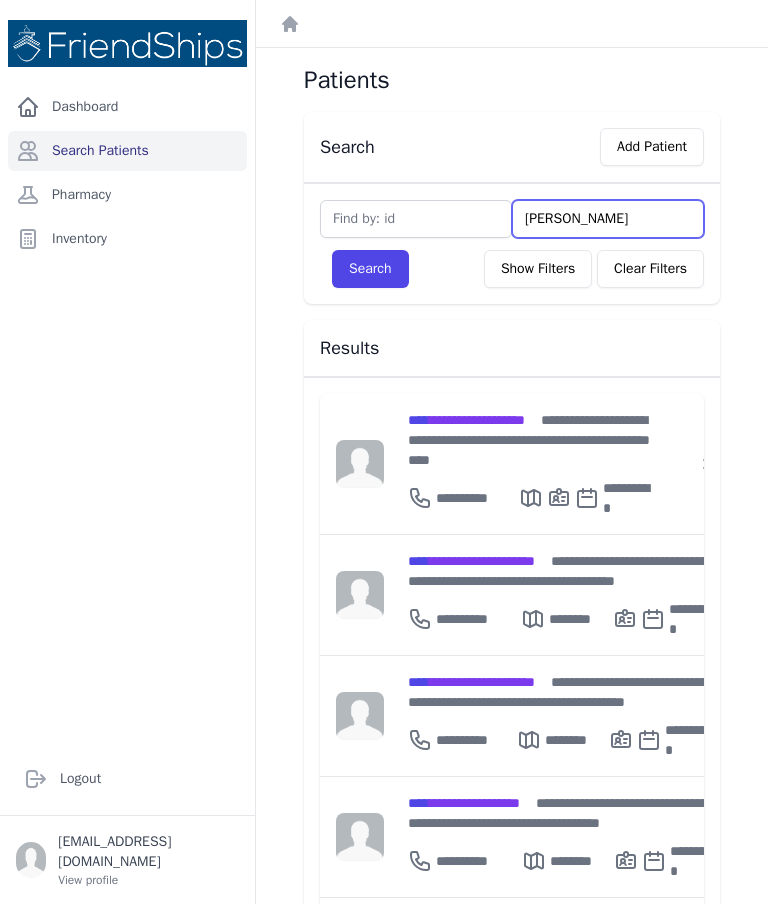 type on "Hussera" 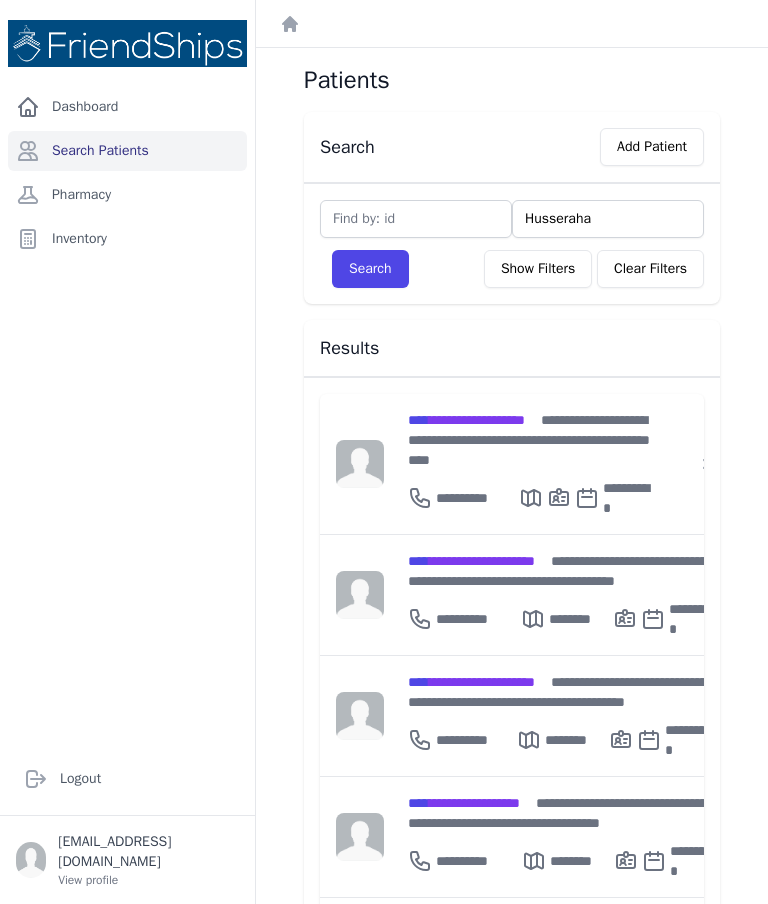 type on "Husserahad" 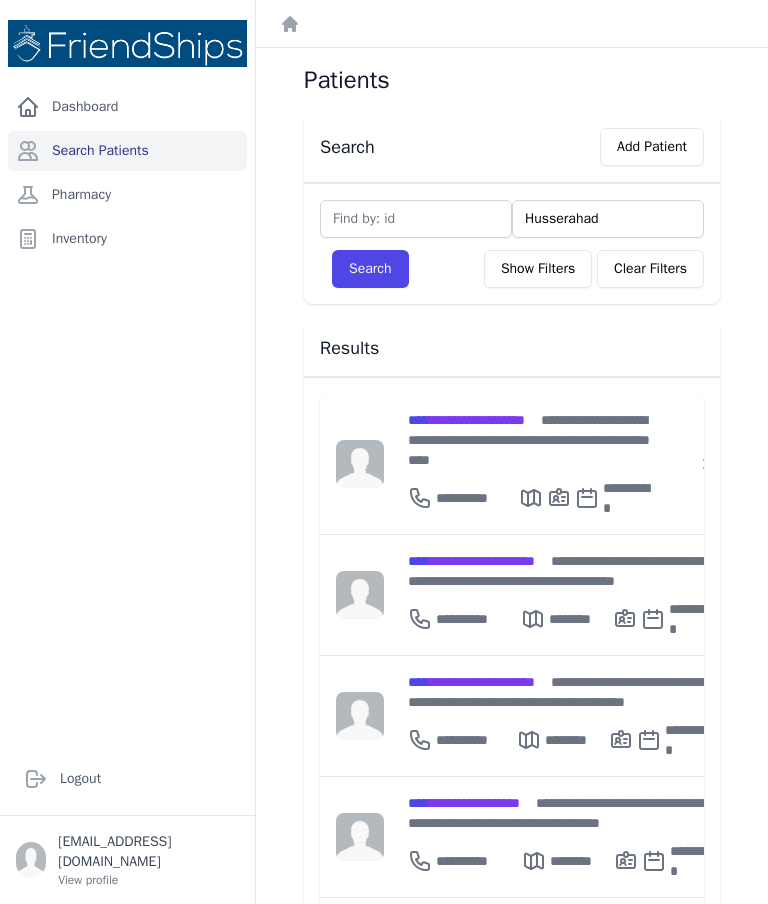 click on "Search" at bounding box center (370, 269) 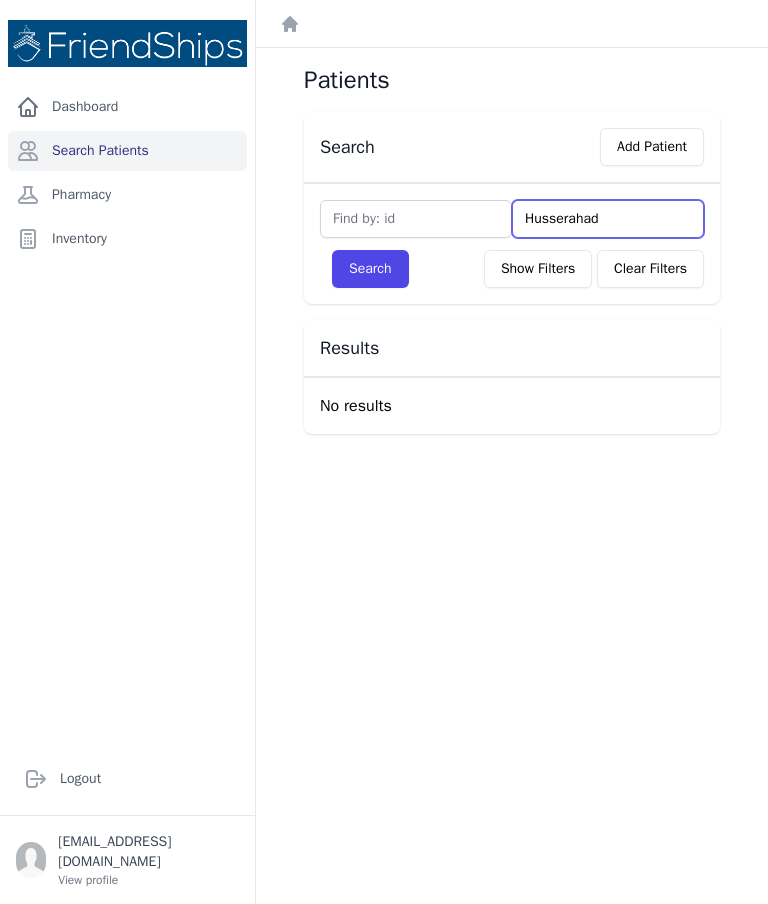 click on "Husserahad" at bounding box center (608, 219) 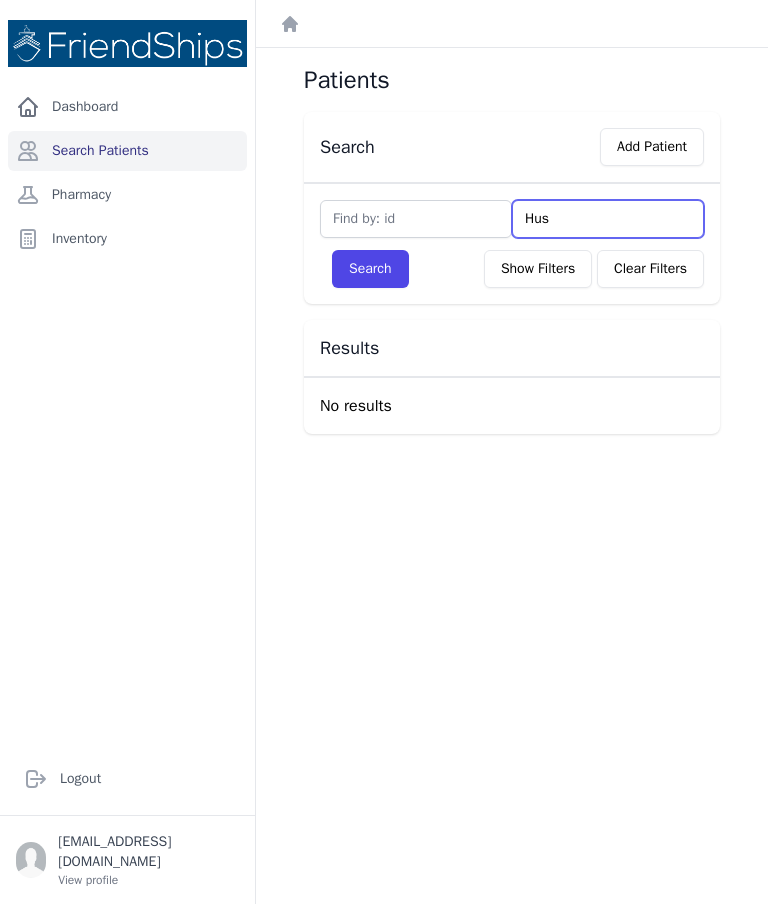 type on "Hu" 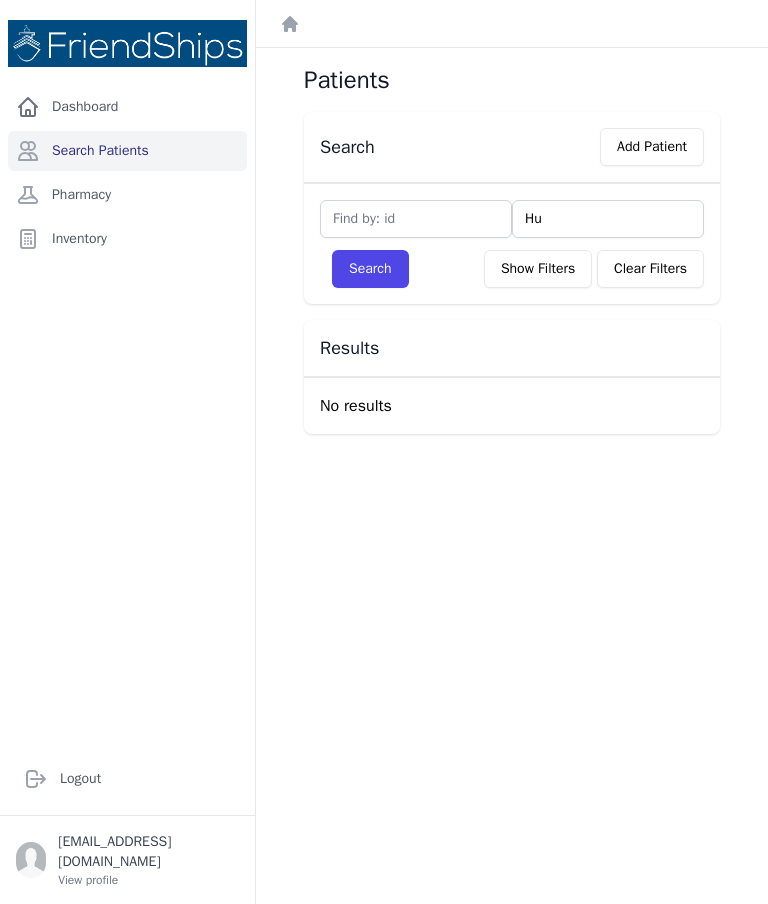 type on "H" 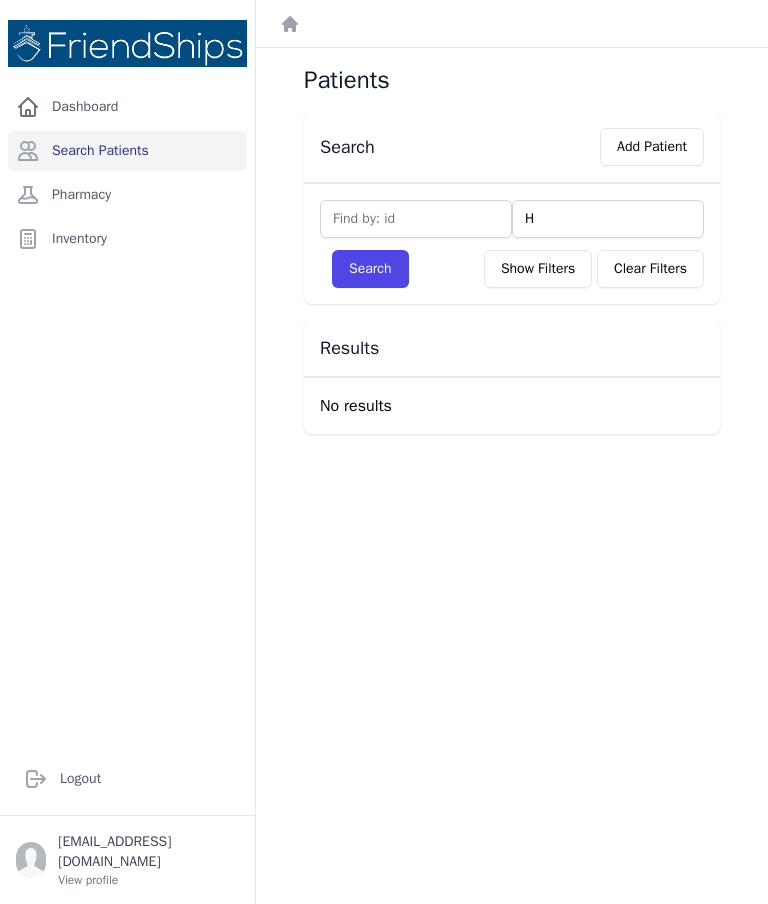 type 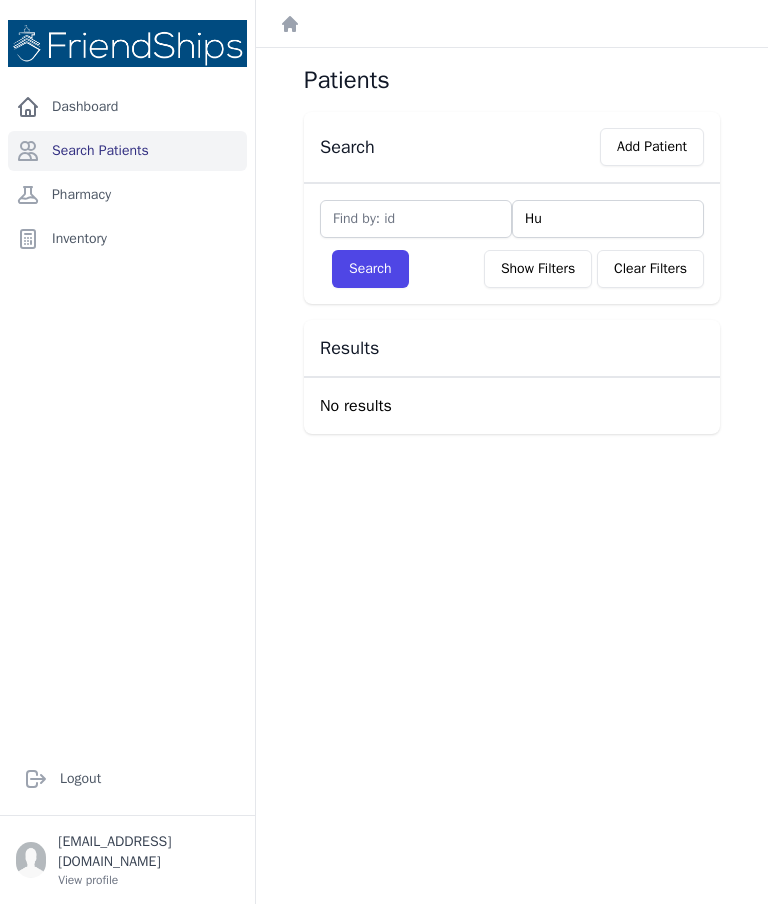 type on "Hussein" 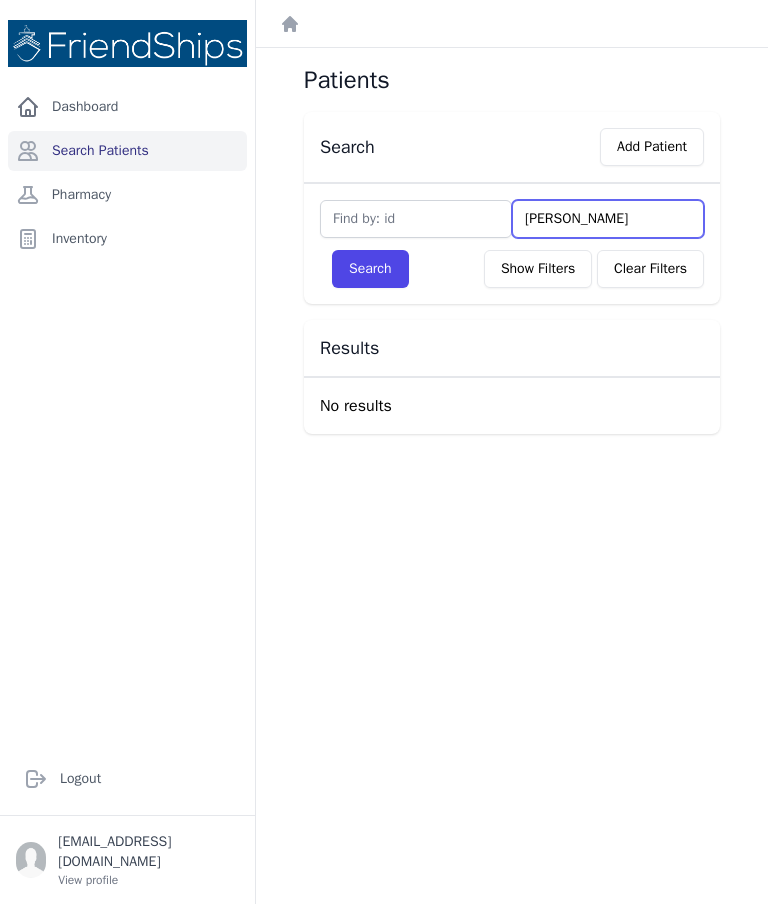 click on "Hussein" at bounding box center (608, 219) 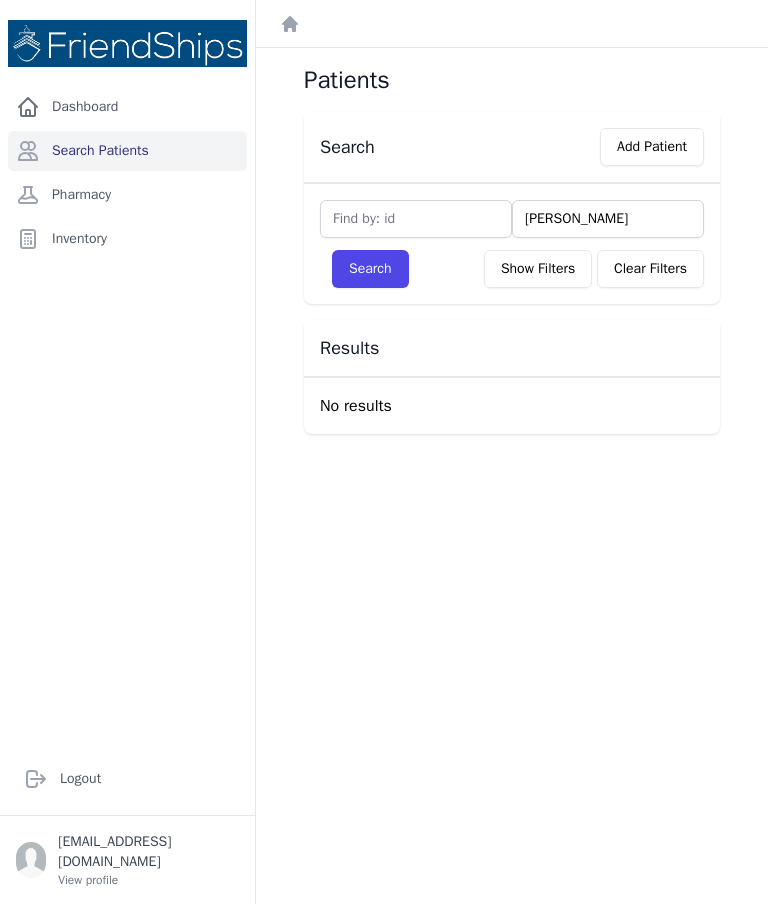 click on "Search" at bounding box center [370, 269] 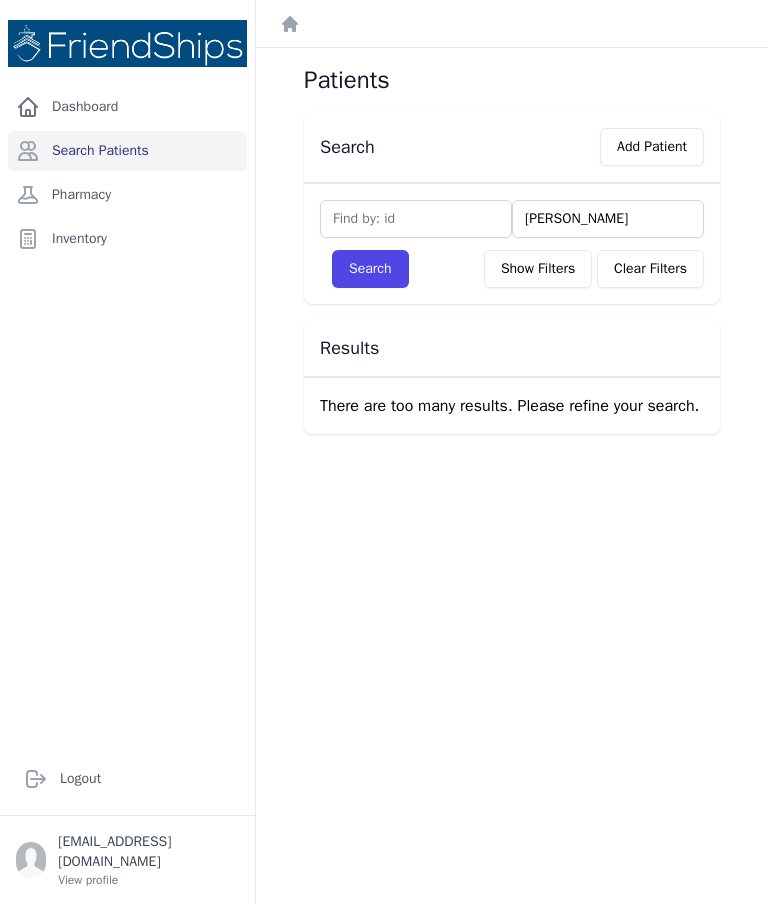 click on "Show Filters" at bounding box center [538, 269] 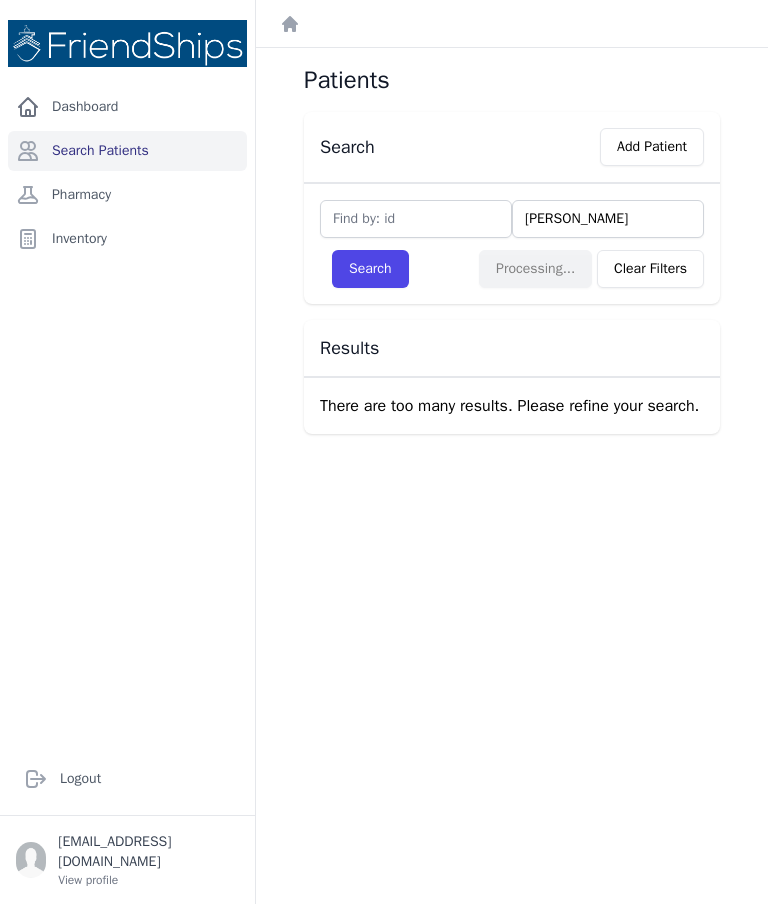 select 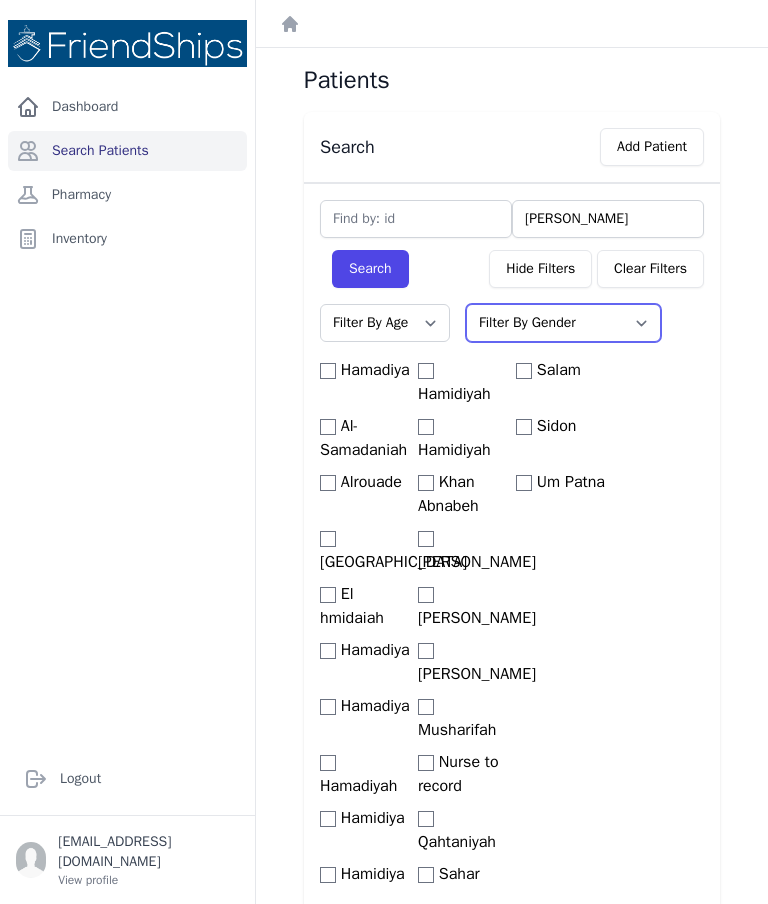 click on "Filter By Gender Male Female" at bounding box center (563, 323) 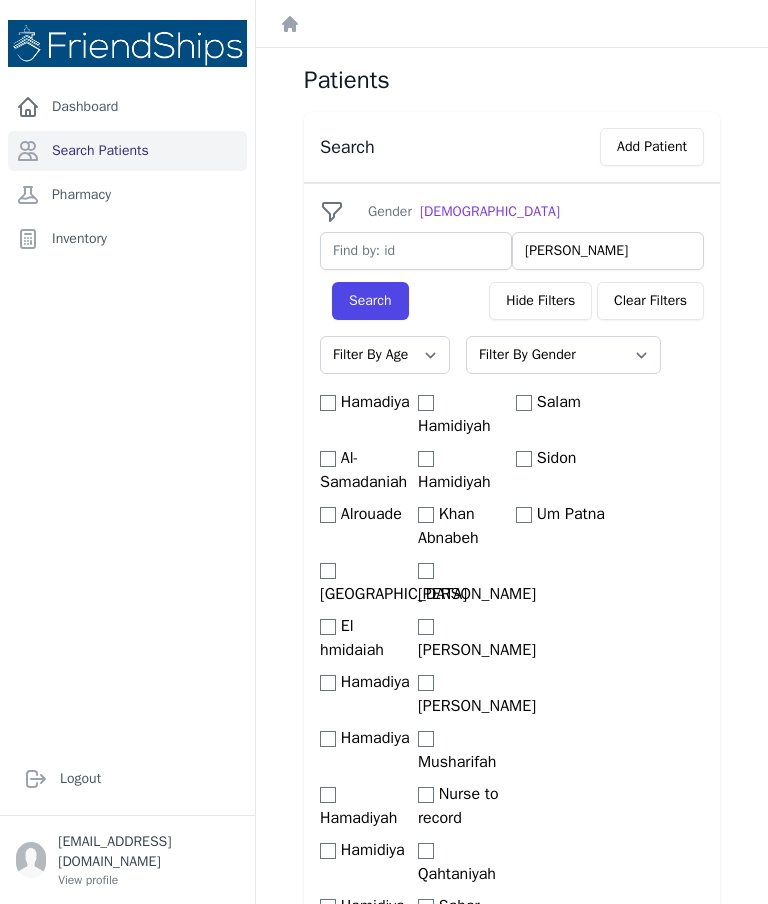 click on "Search" at bounding box center [370, 301] 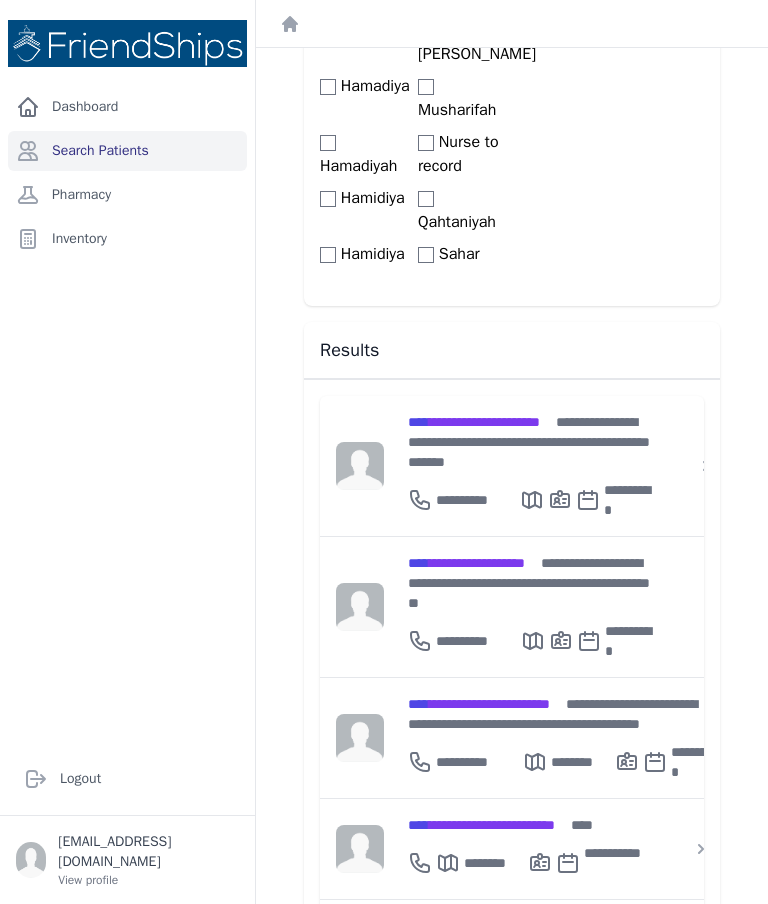 scroll, scrollTop: 654, scrollLeft: 0, axis: vertical 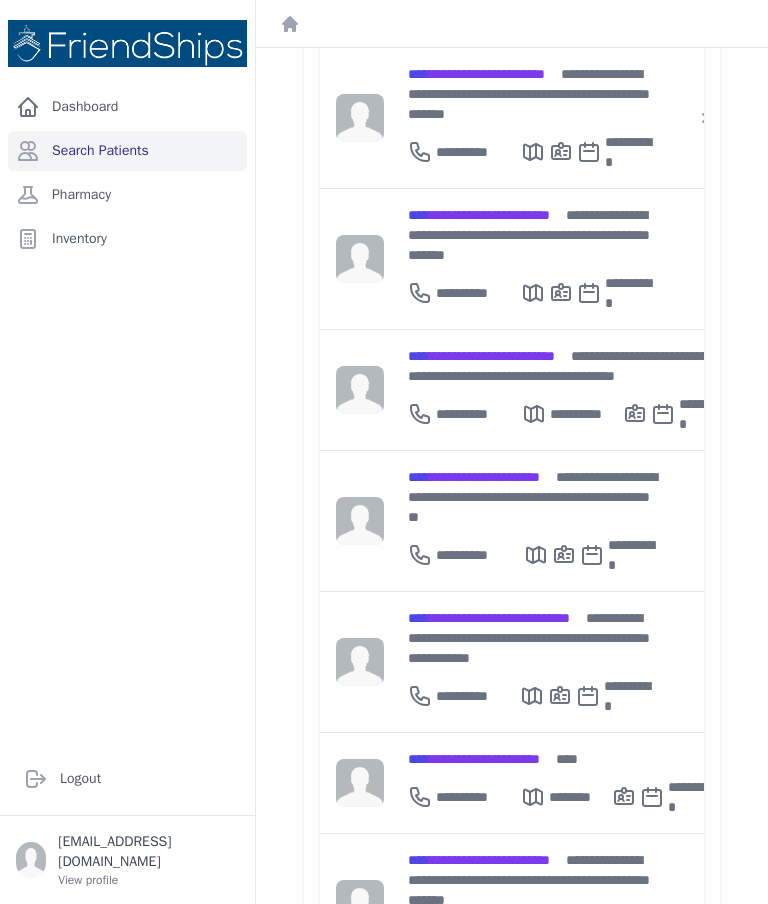 select 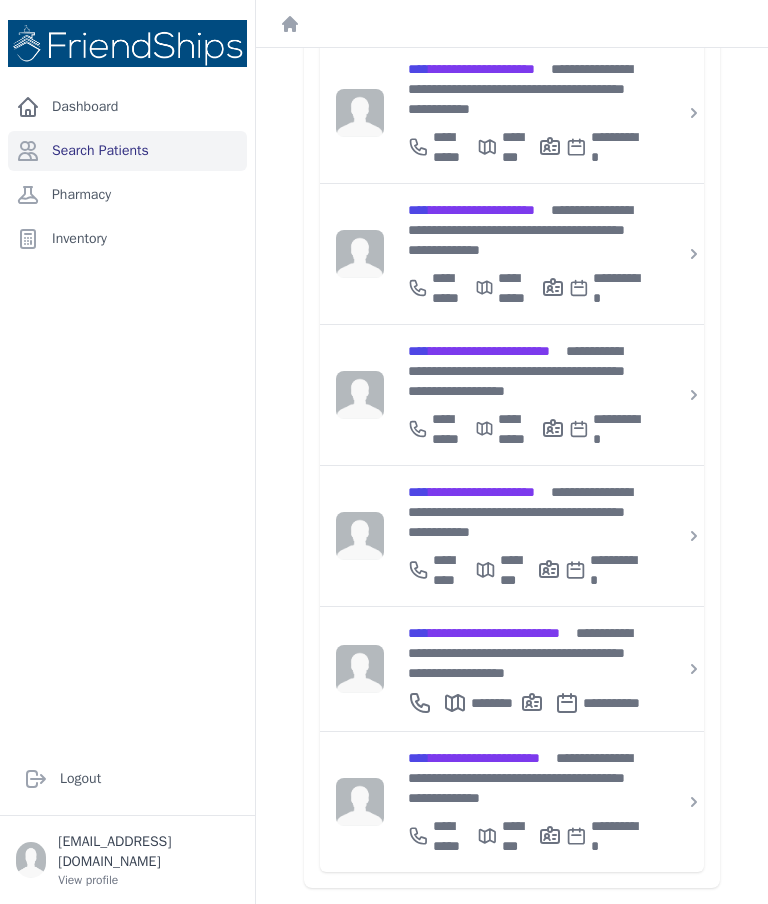 scroll, scrollTop: 1325, scrollLeft: 0, axis: vertical 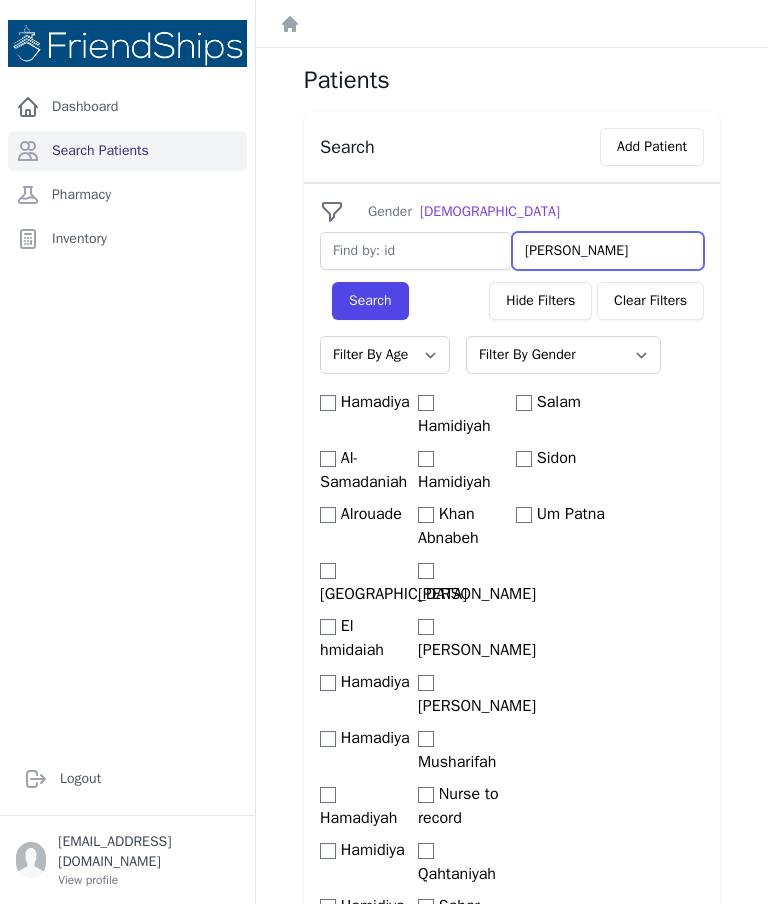 click on "Hussein" at bounding box center (608, 251) 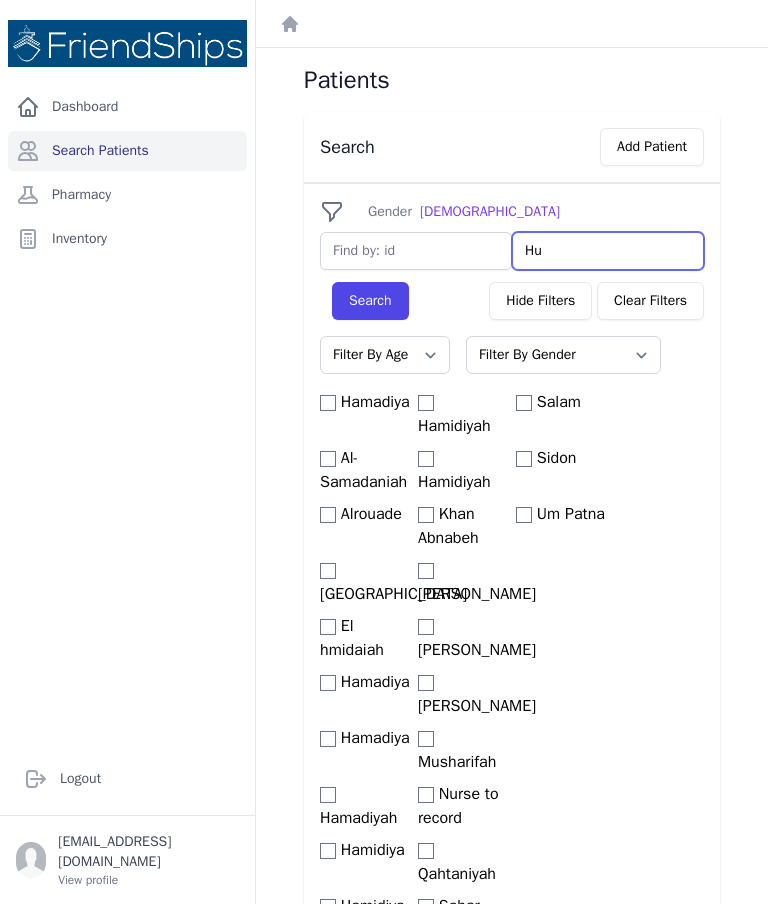 type on "H" 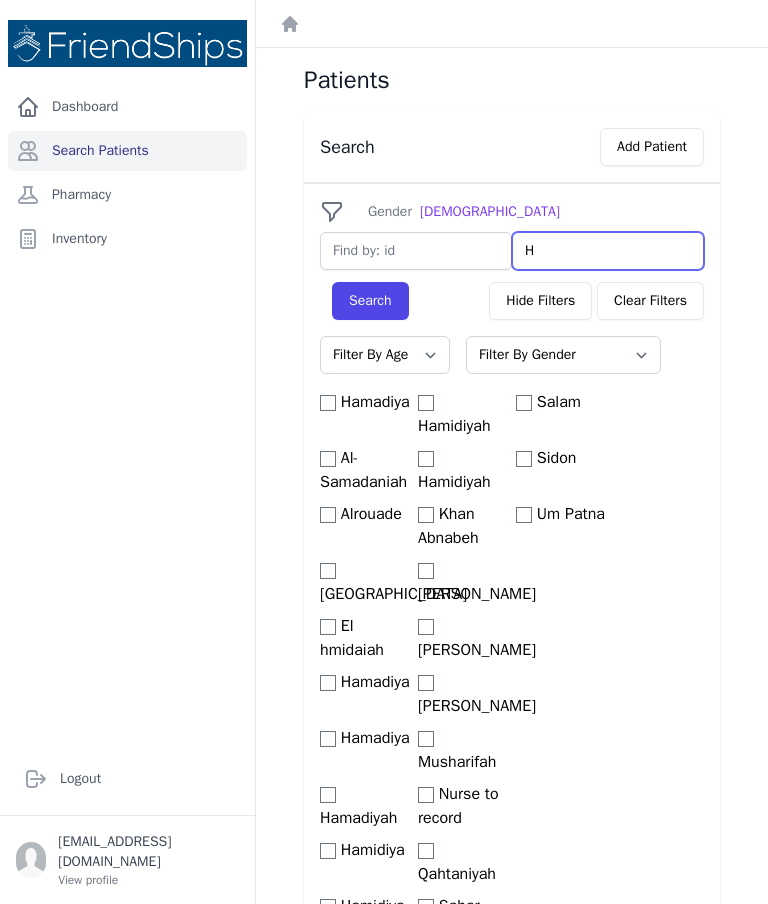 type 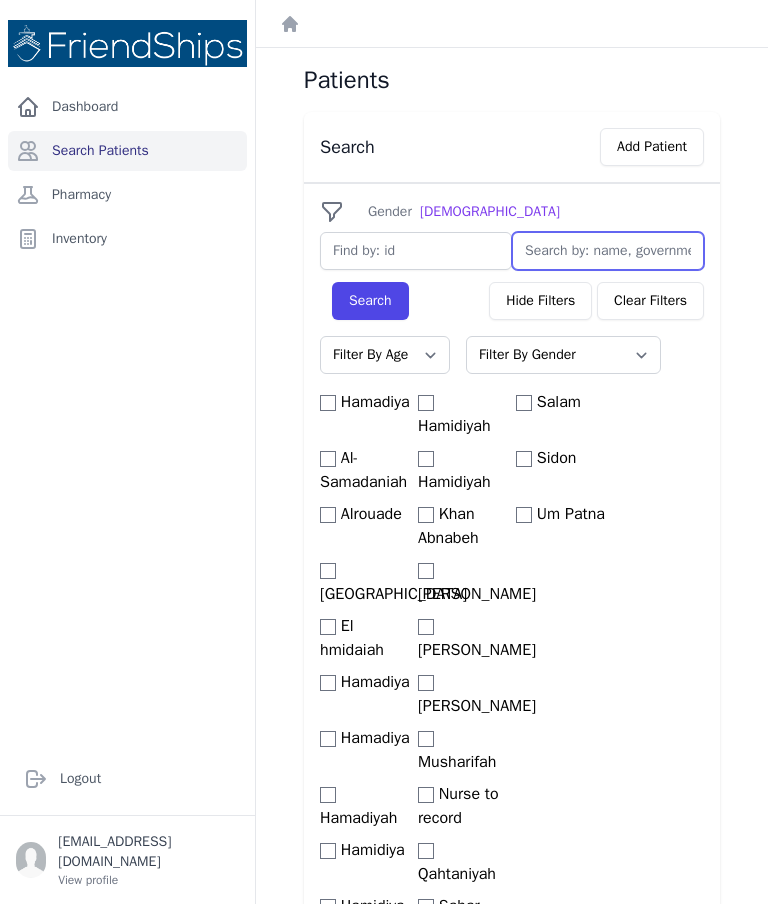 select 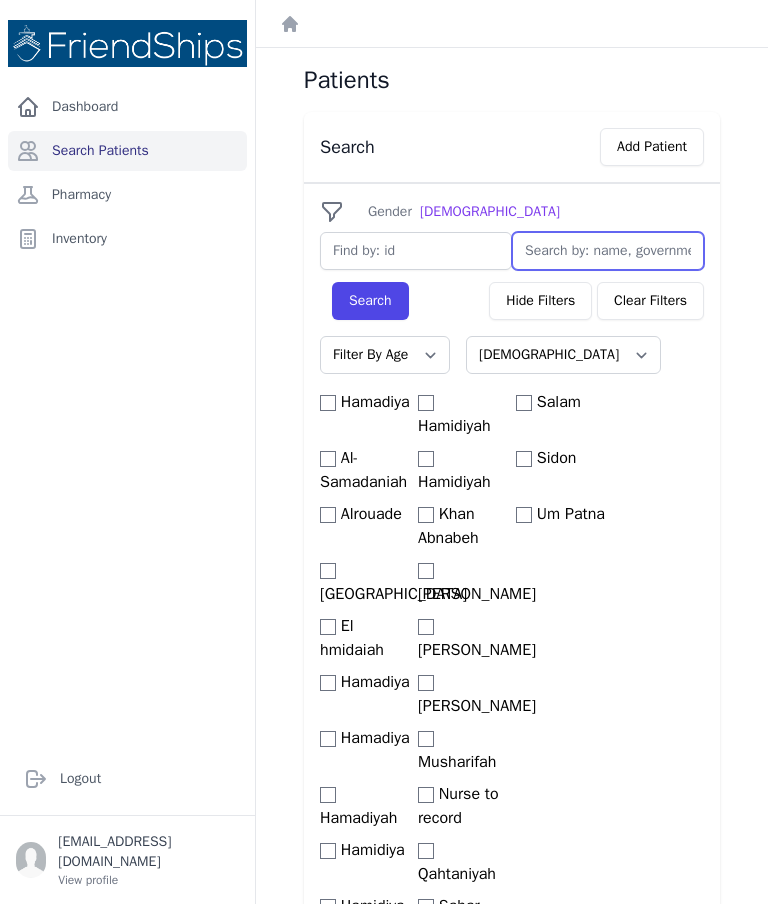 select 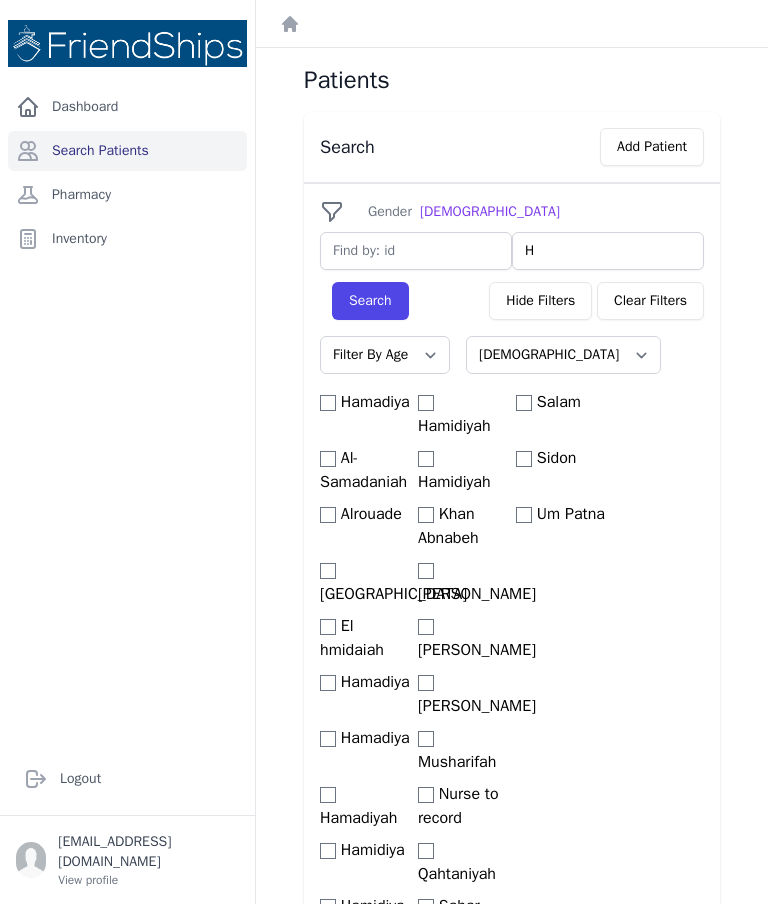 type on "Hu" 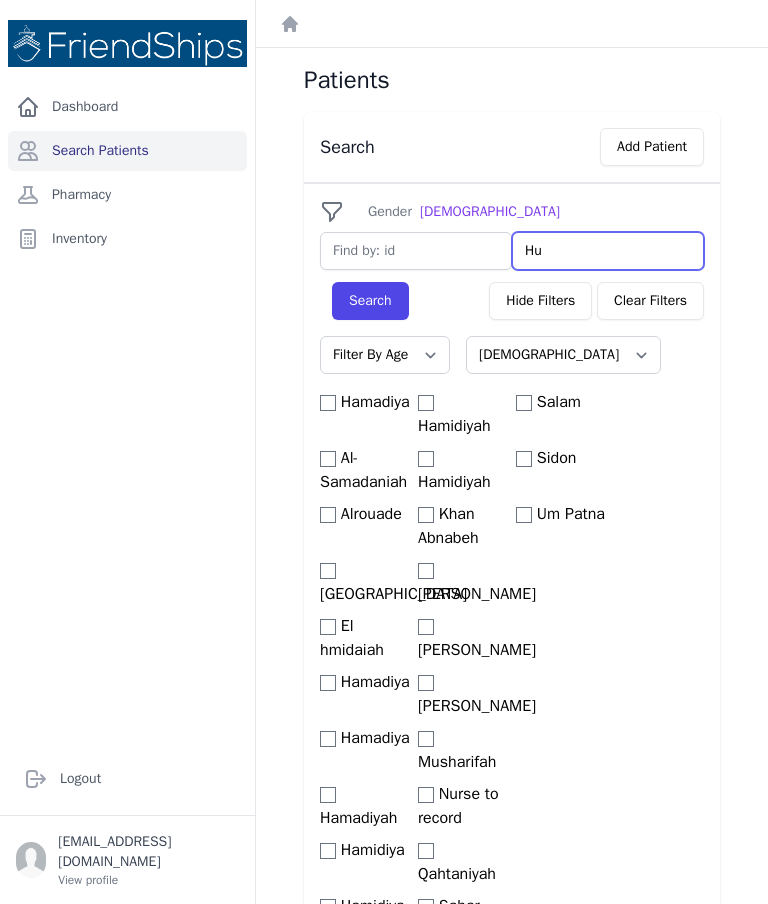 select 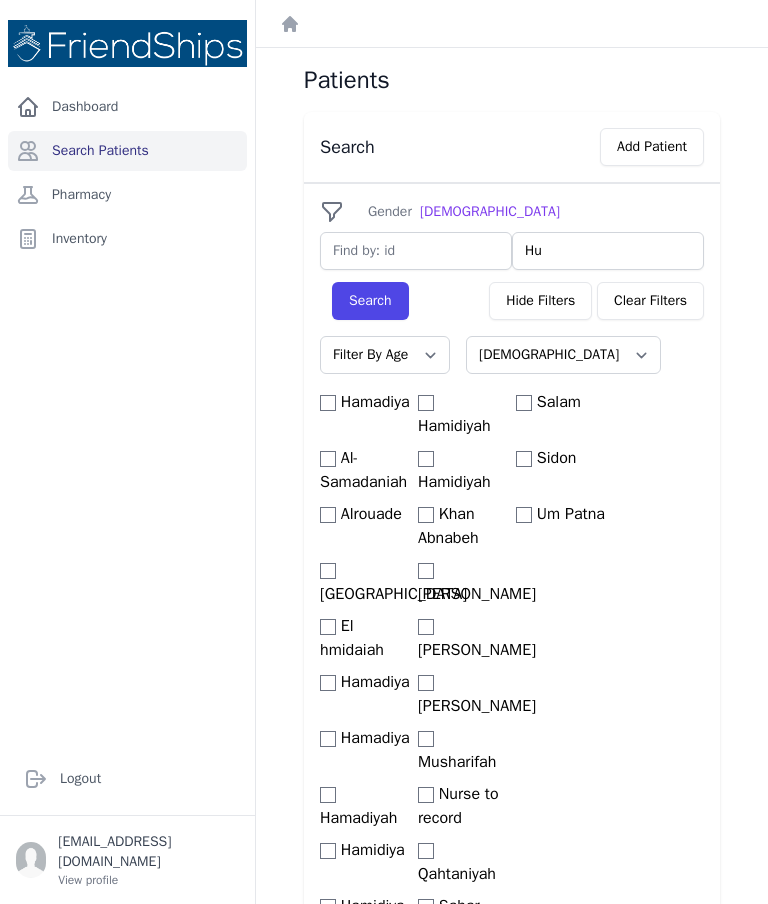 type on "H" 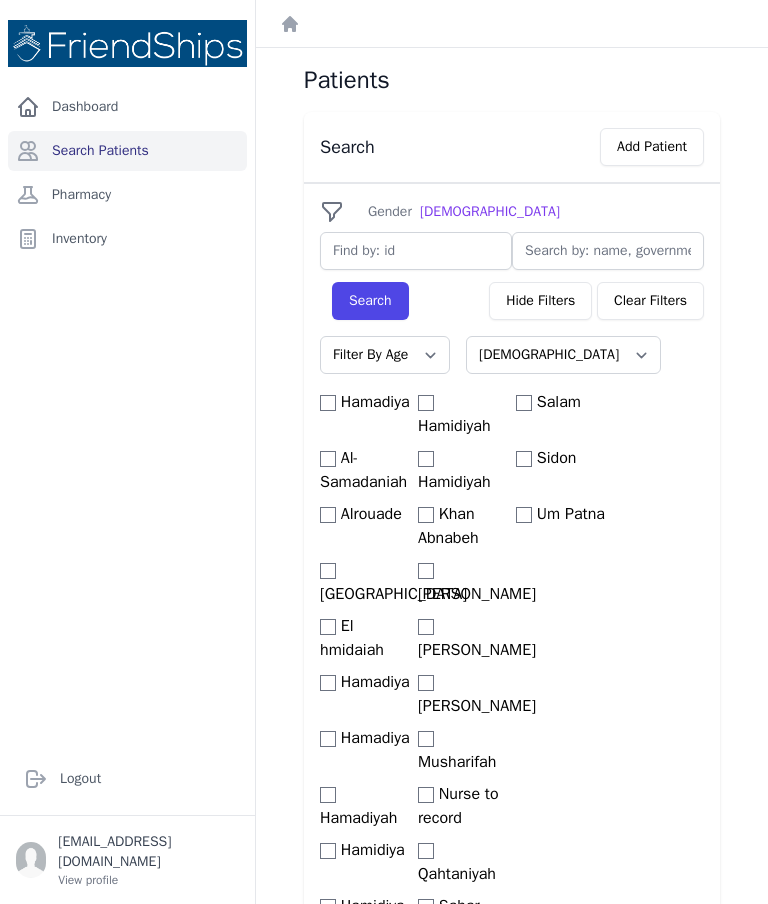 type on "R" 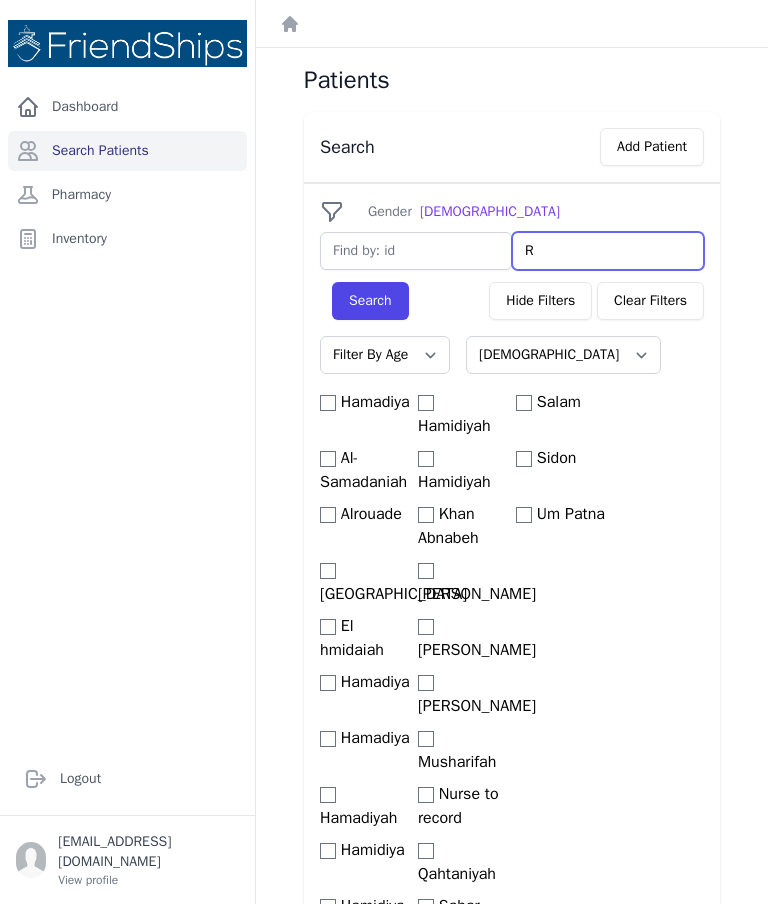 select 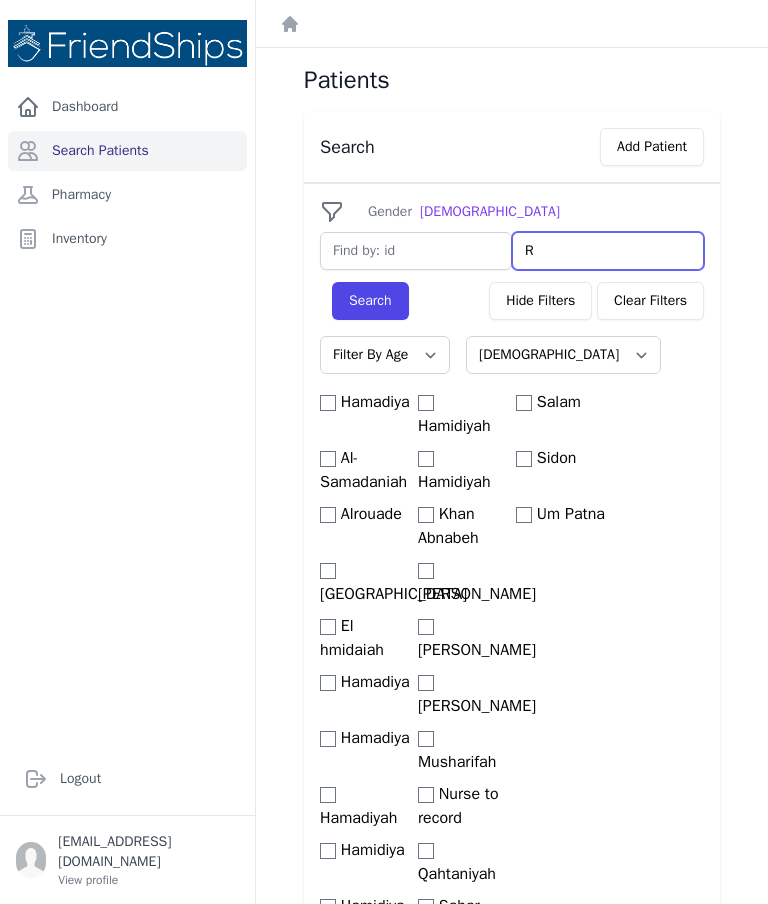 type on "Ra" 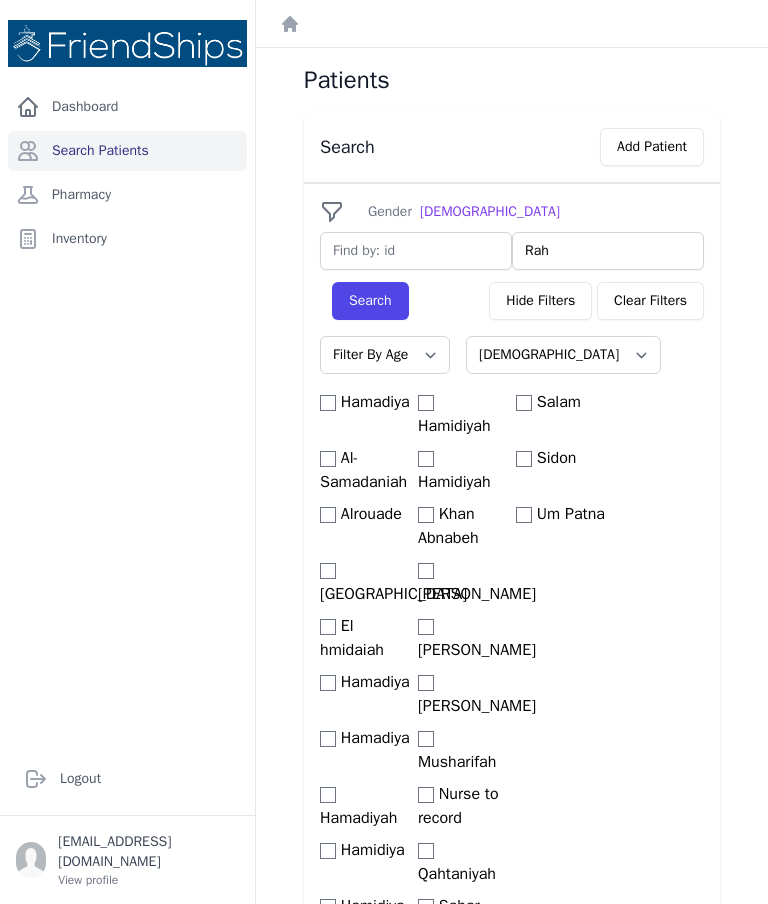 type on "Rahh" 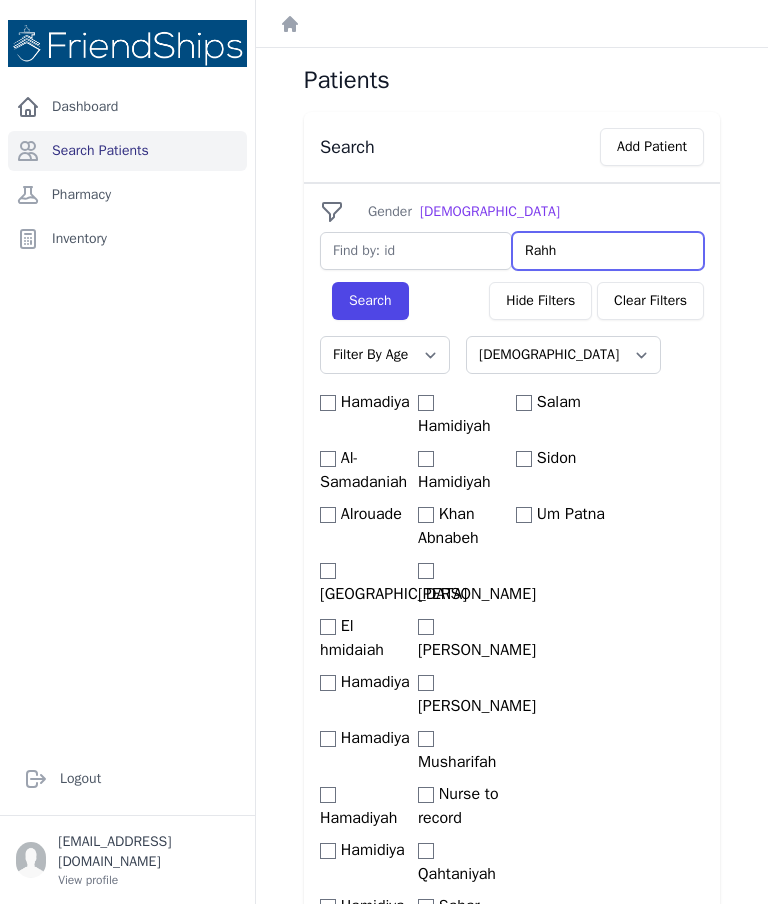 select 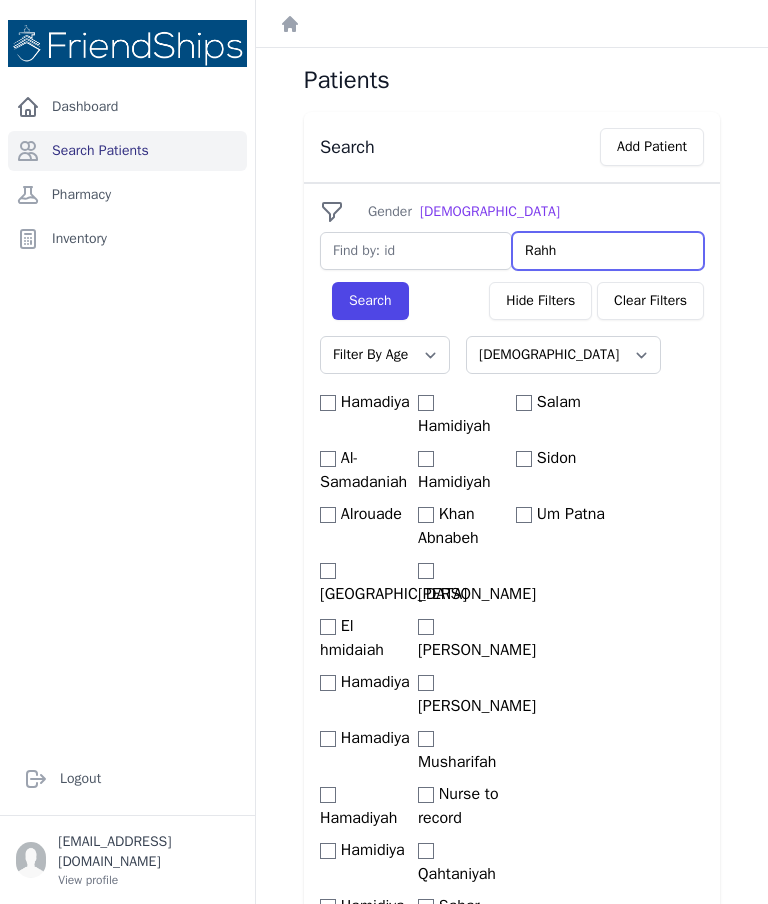 type on "Rahha" 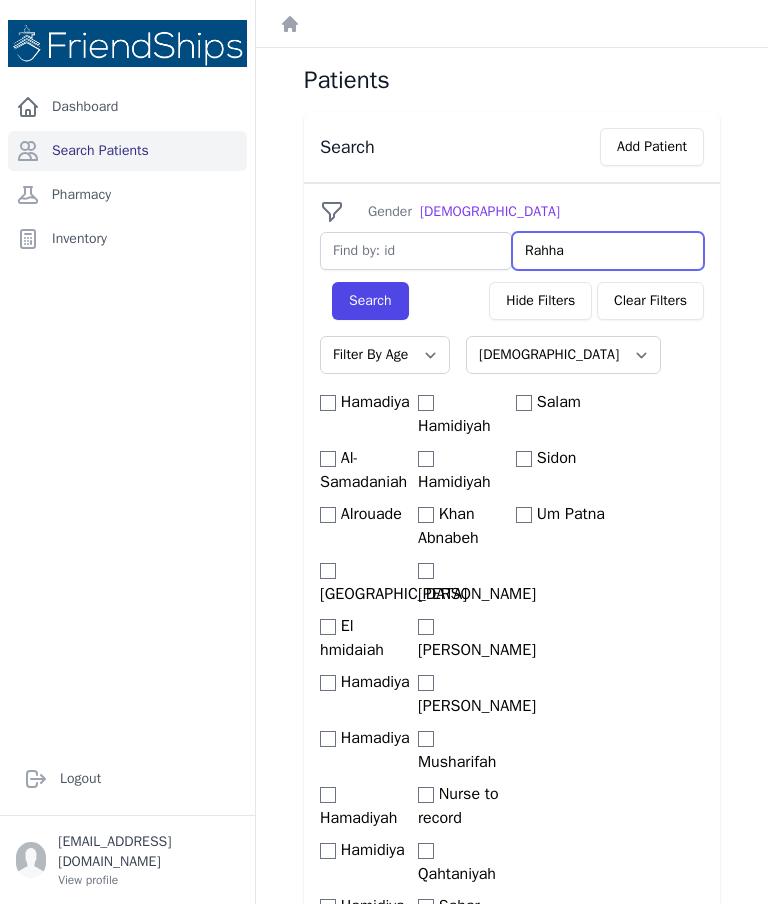 select 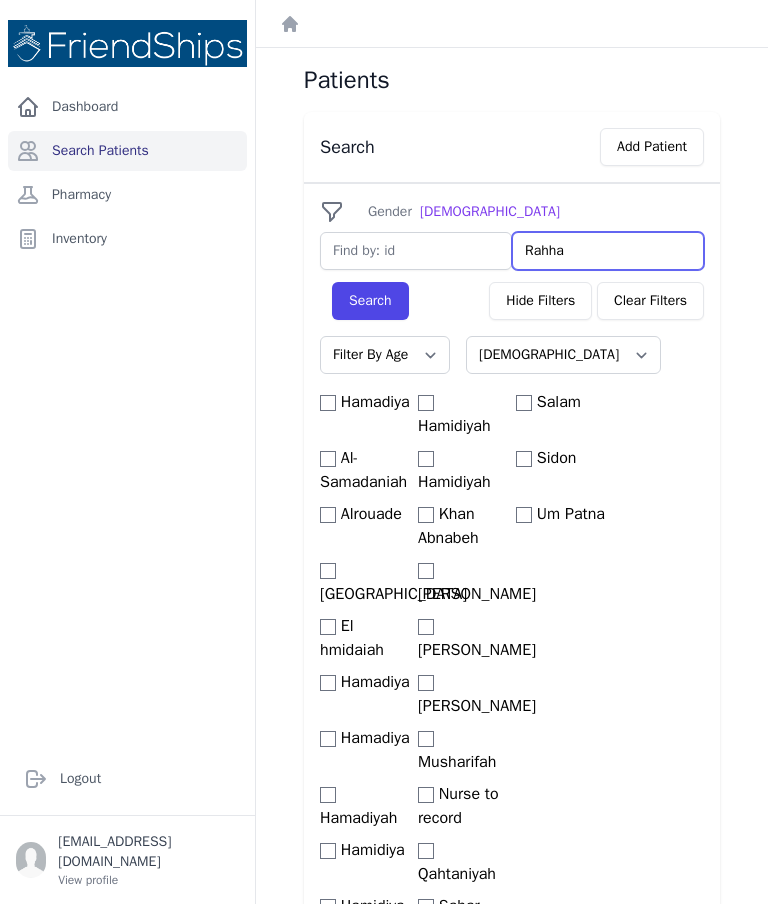 type on "Rahhal" 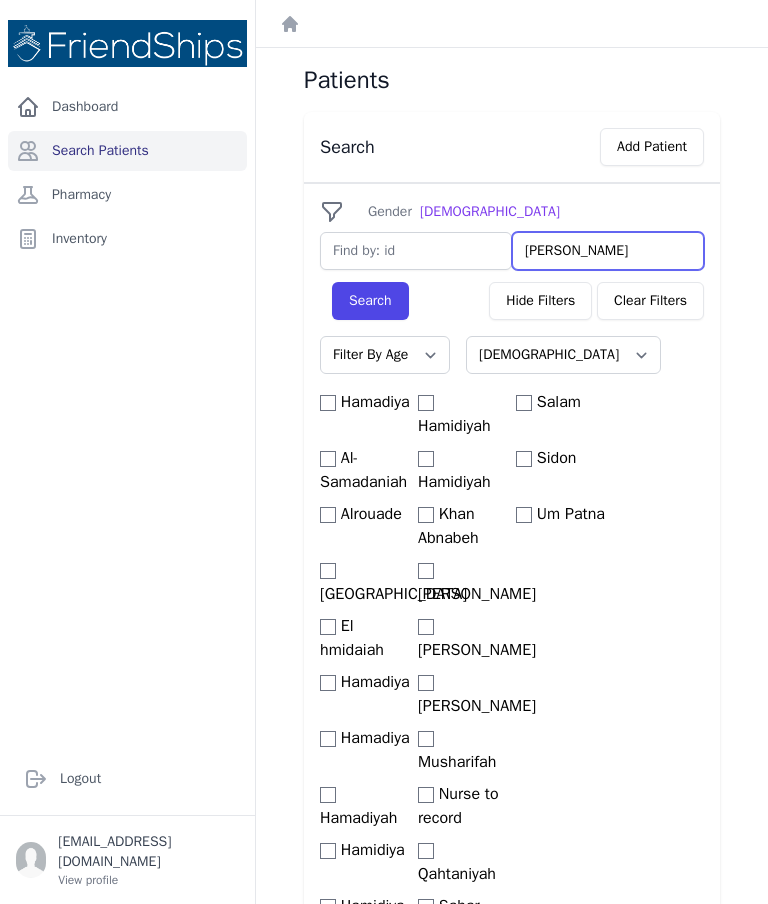 select 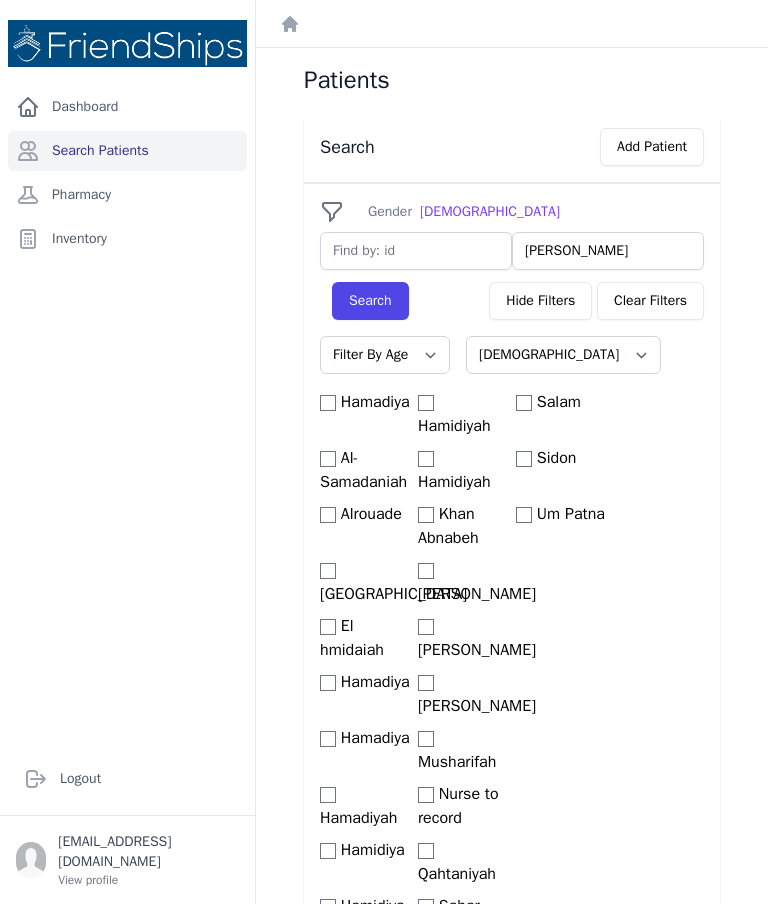 type on "Rahhal" 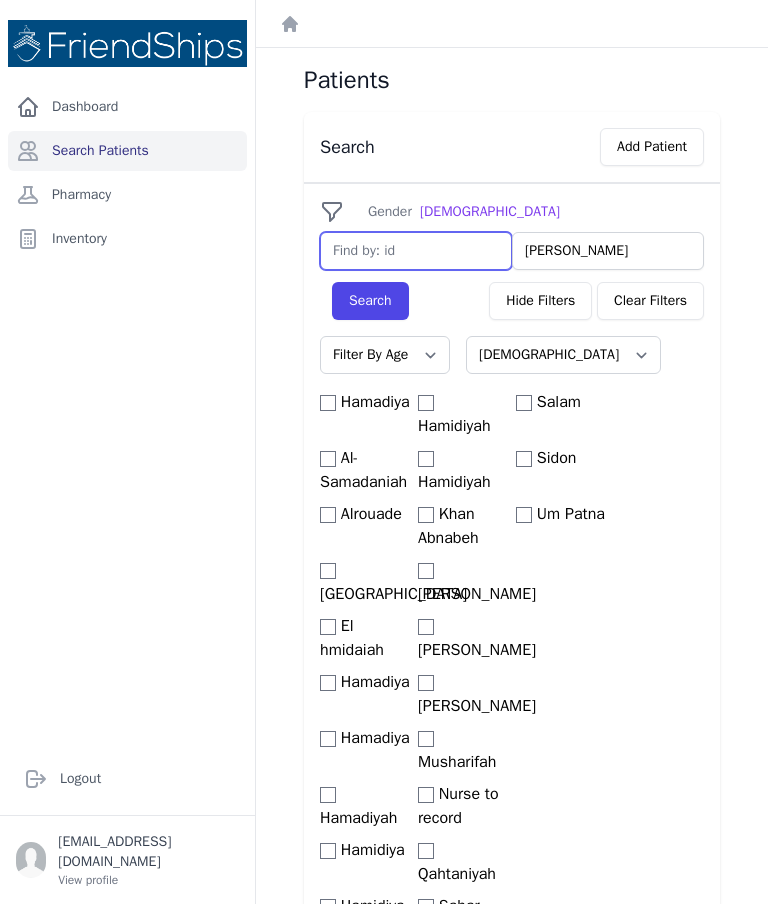 click at bounding box center [416, 251] 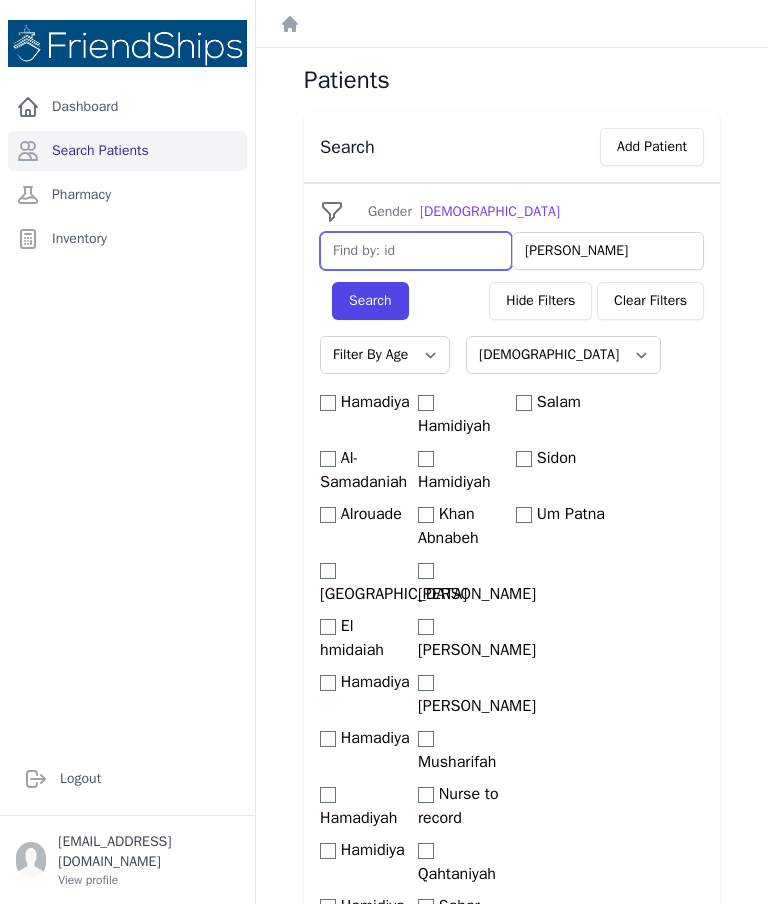 select 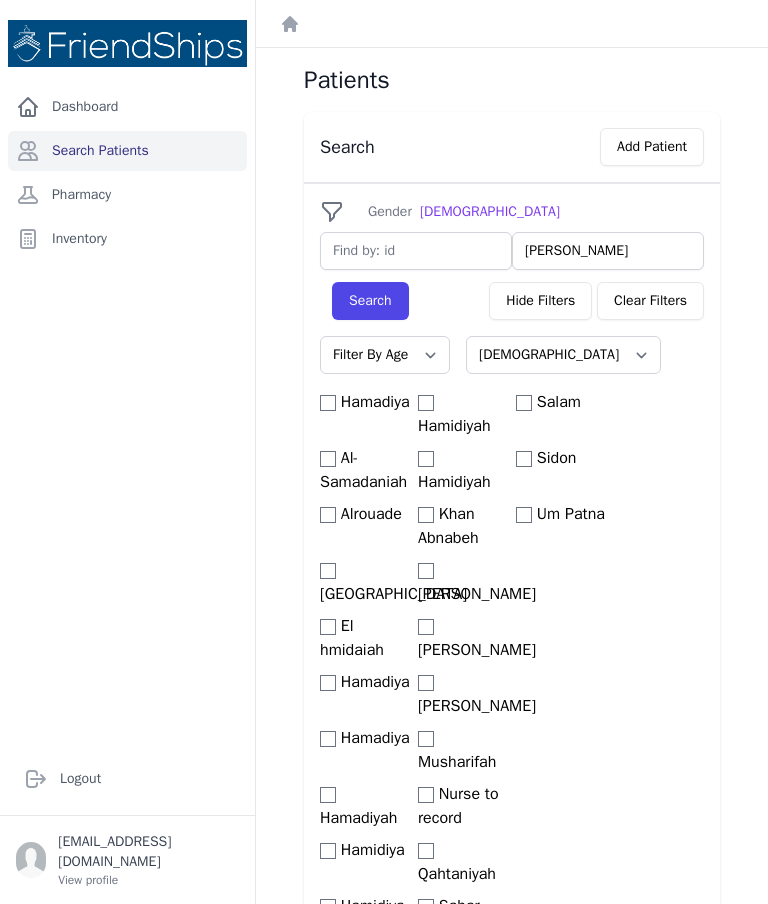 click on "Search" at bounding box center [370, 301] 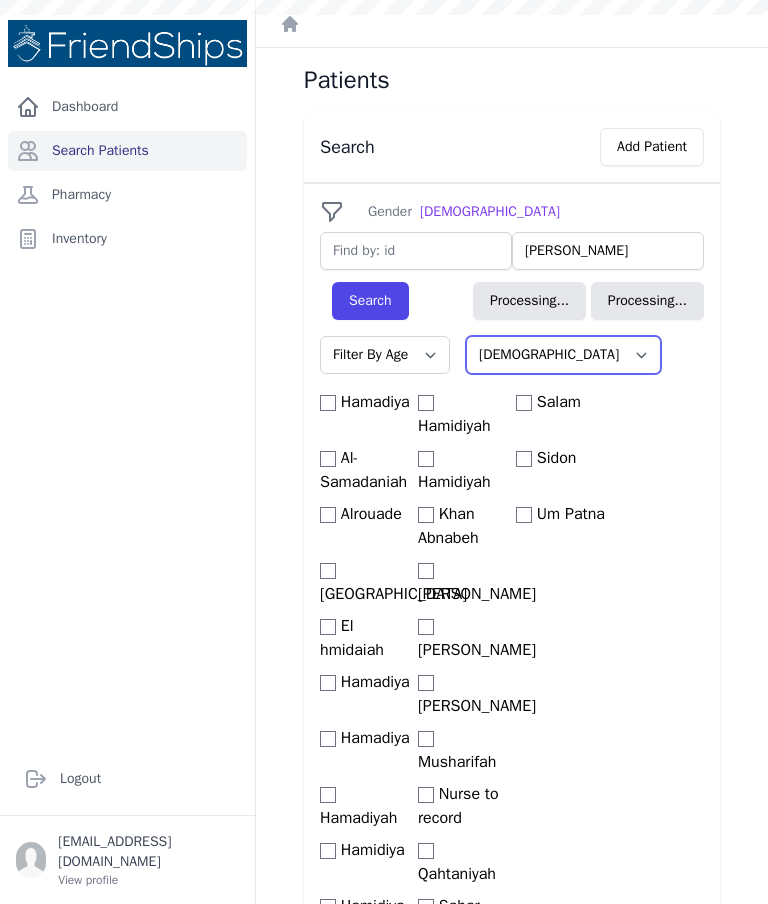 select 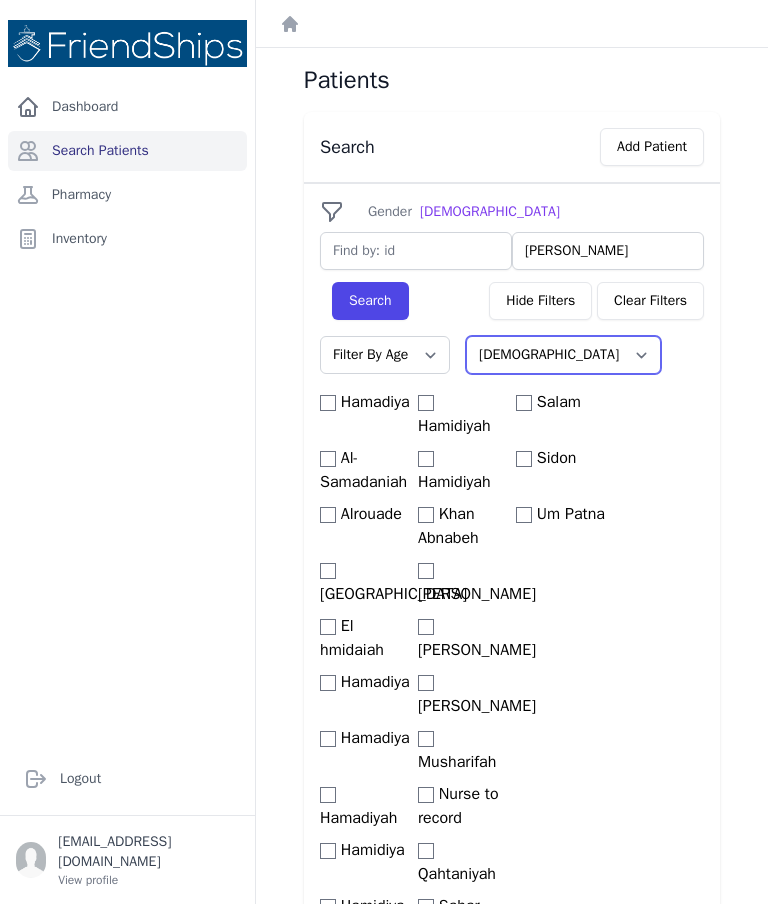 scroll, scrollTop: 0, scrollLeft: 0, axis: both 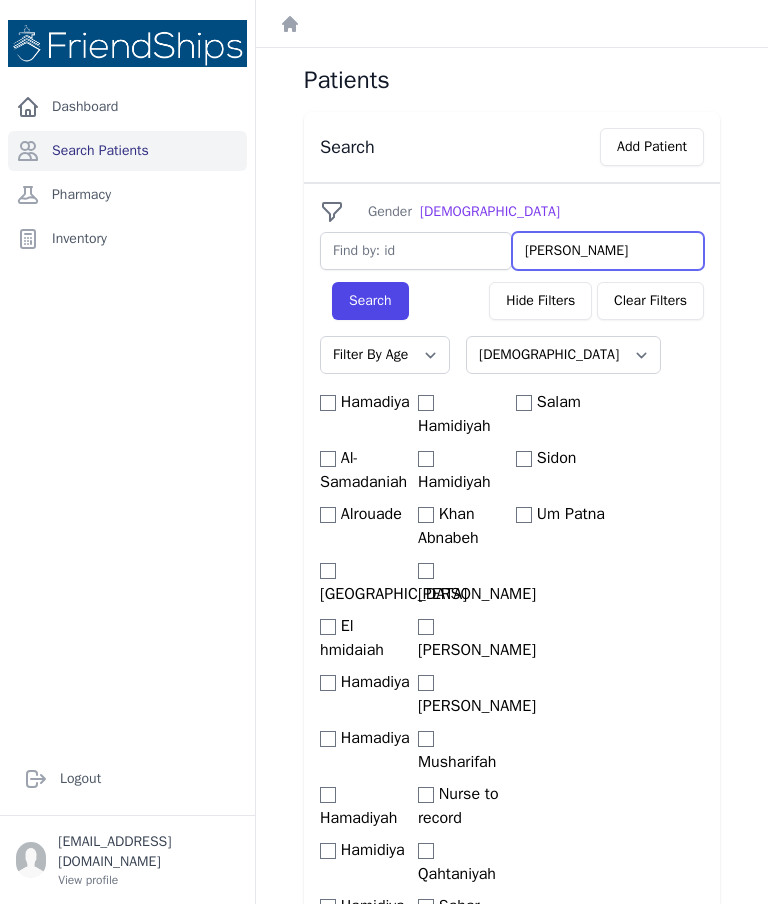 click on "Rahhal" at bounding box center [608, 251] 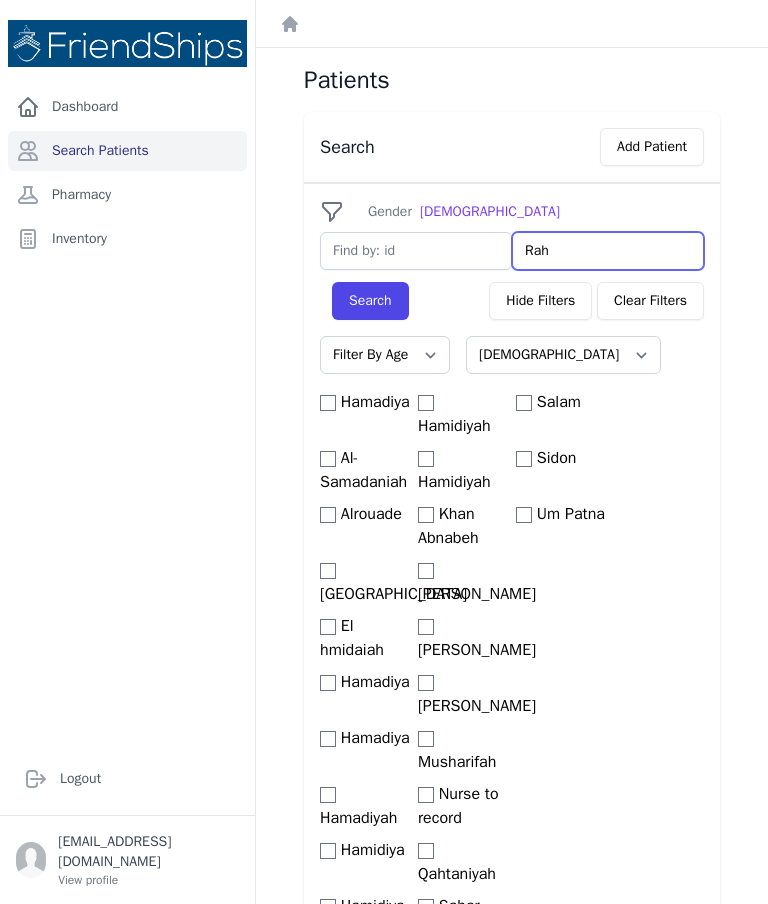type on "Ra" 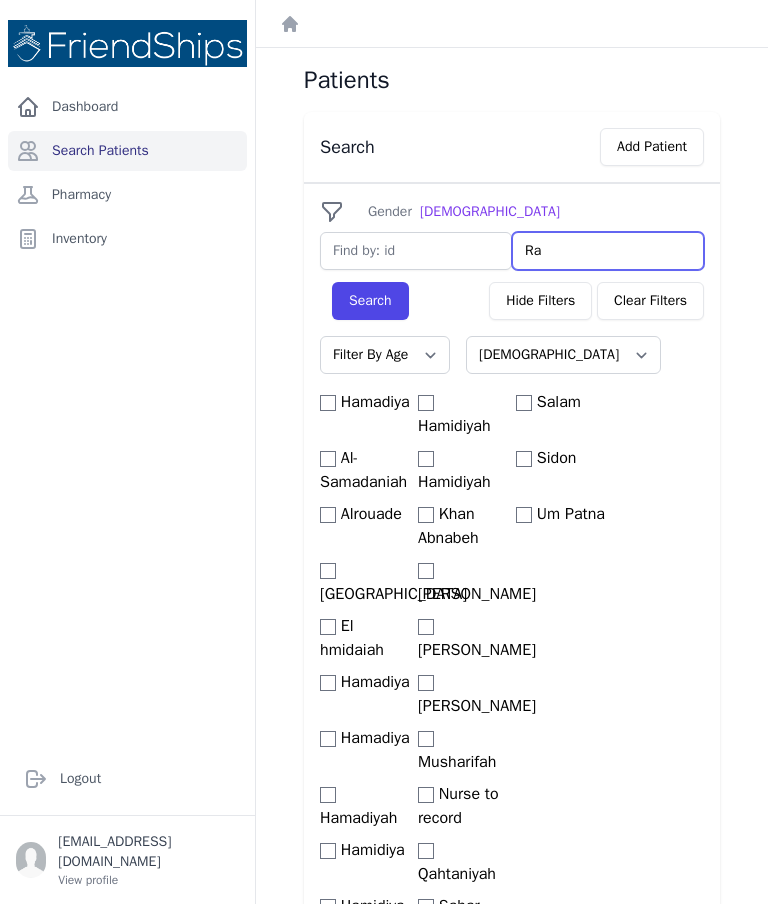 select 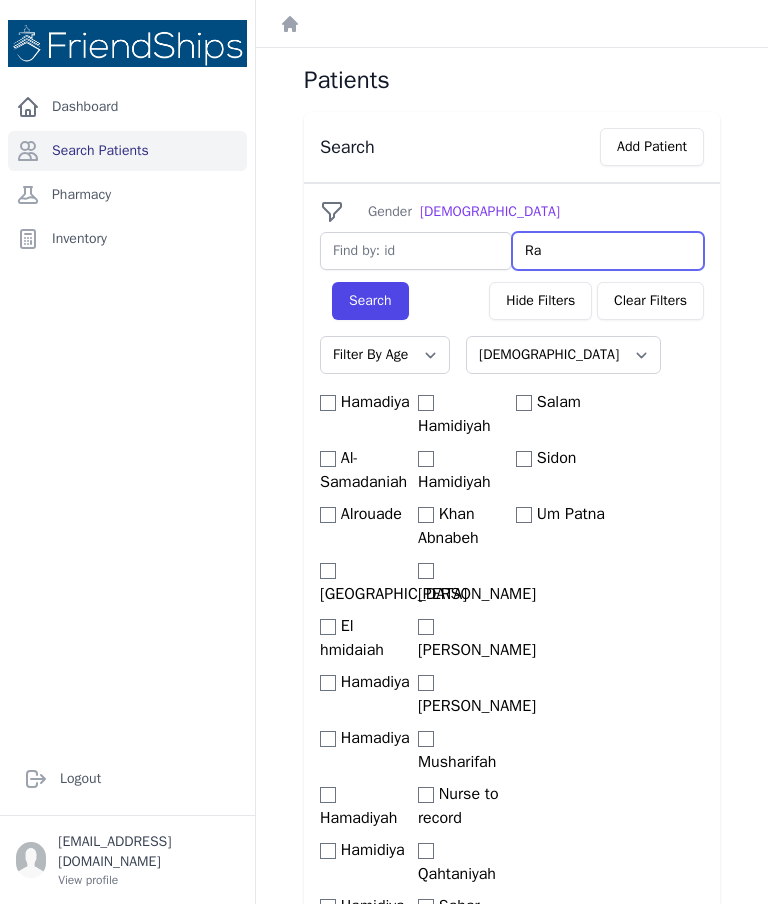 select 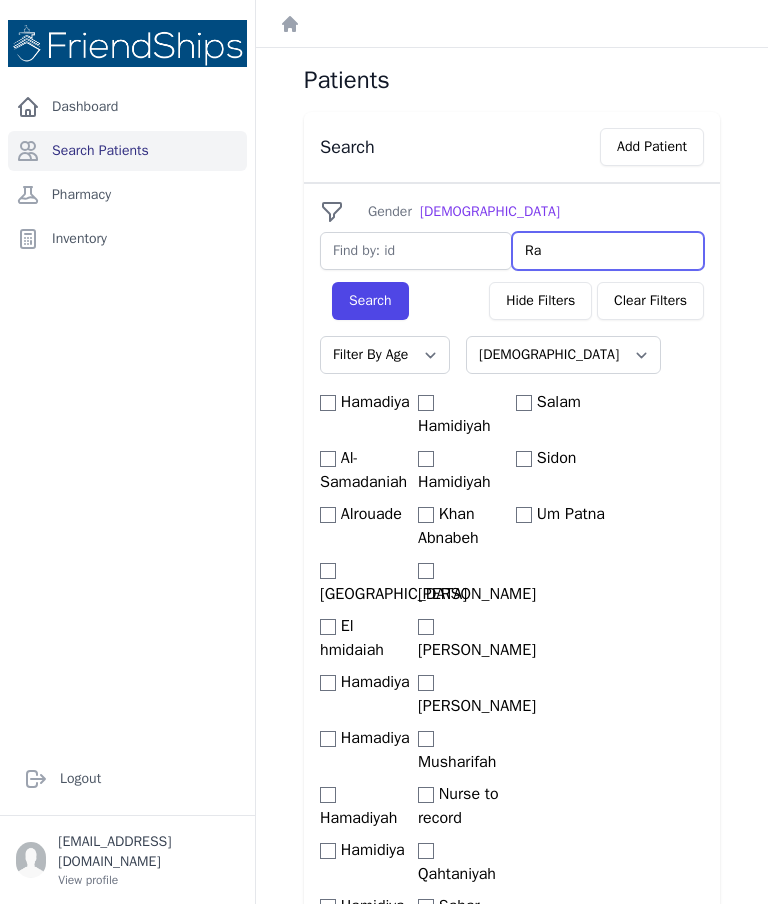 type on "R" 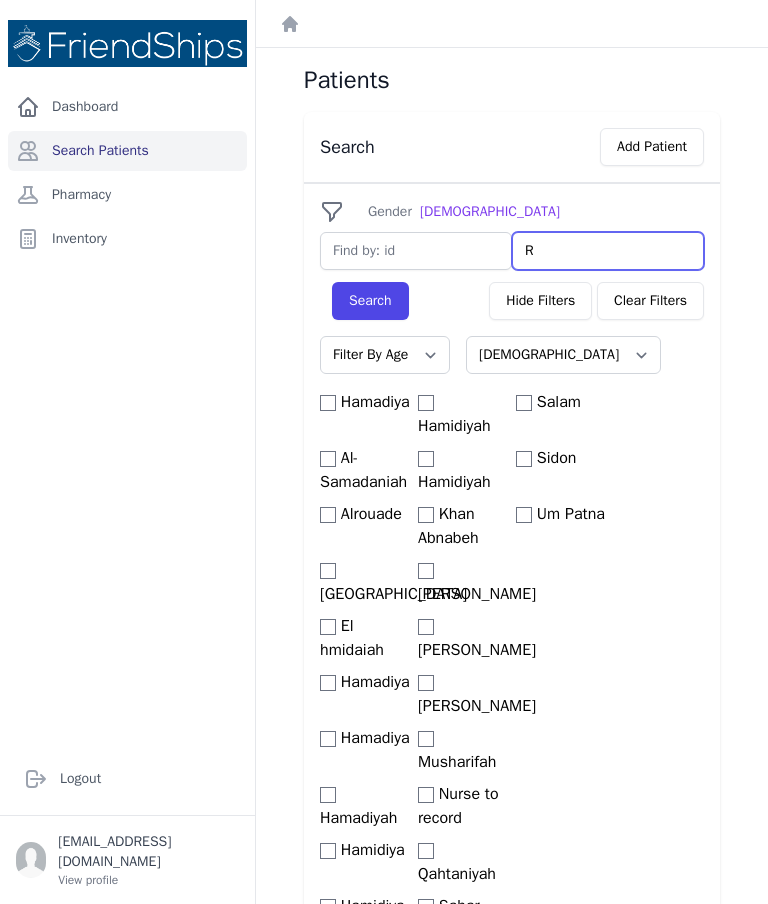 select 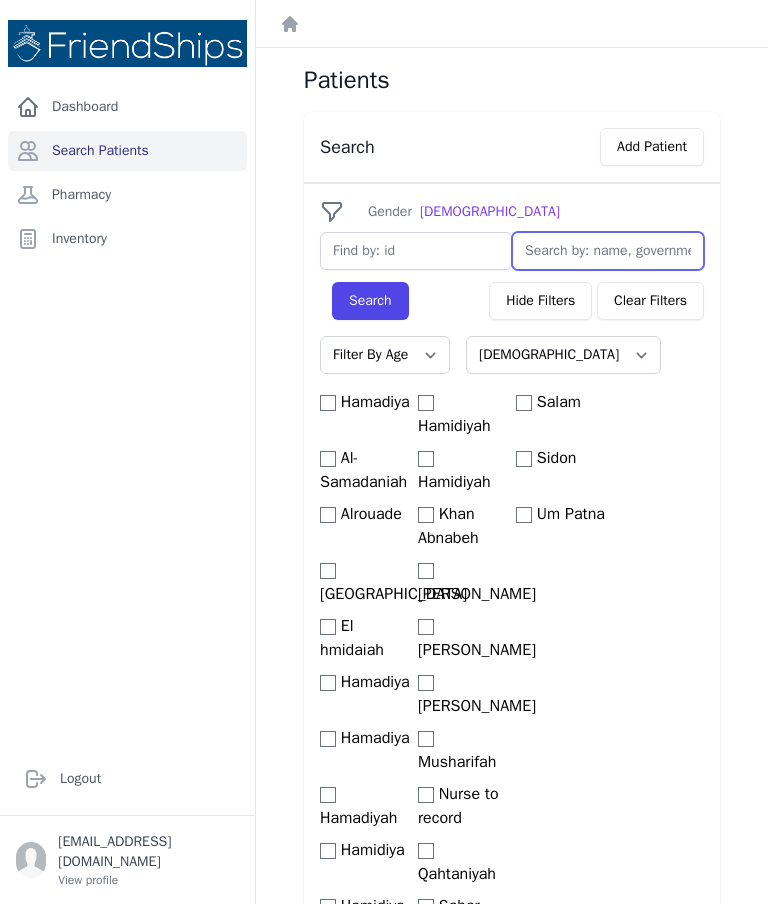 select 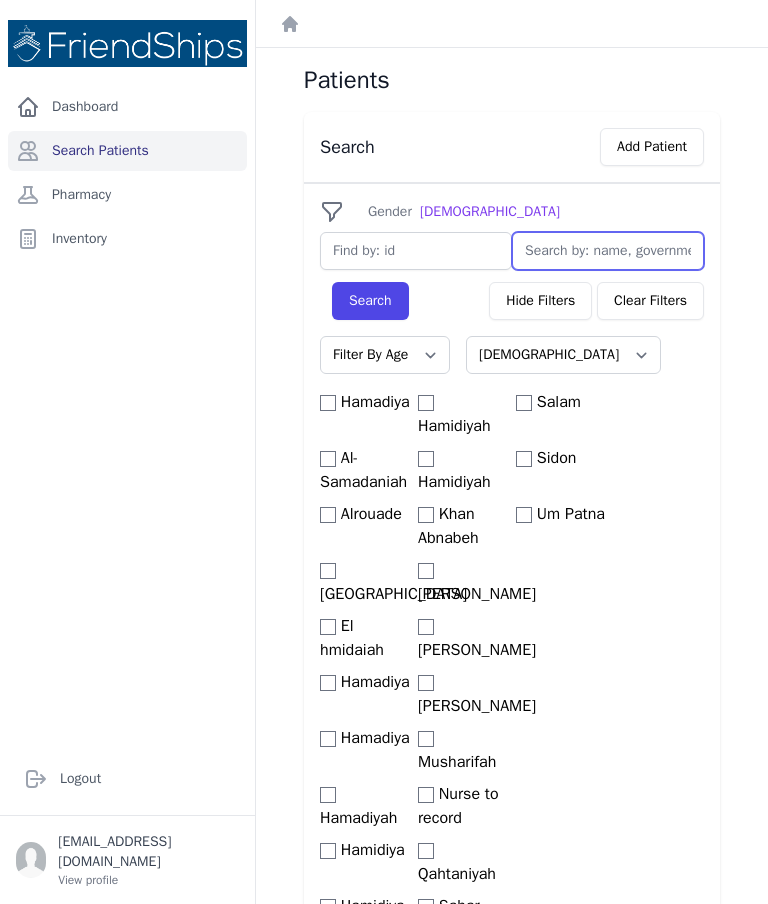 select 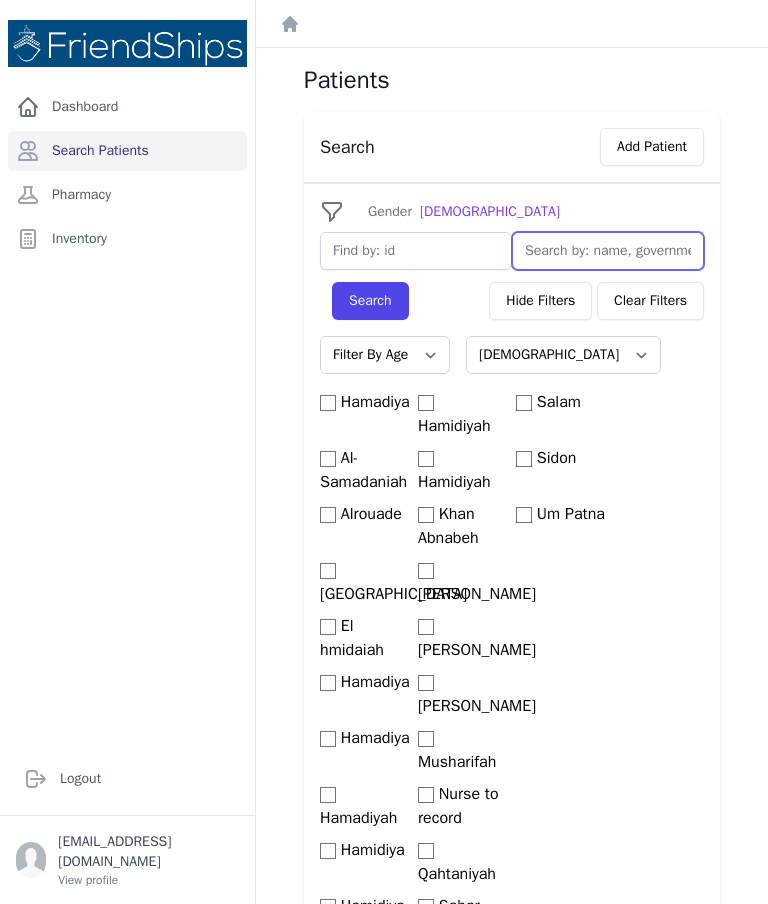 select 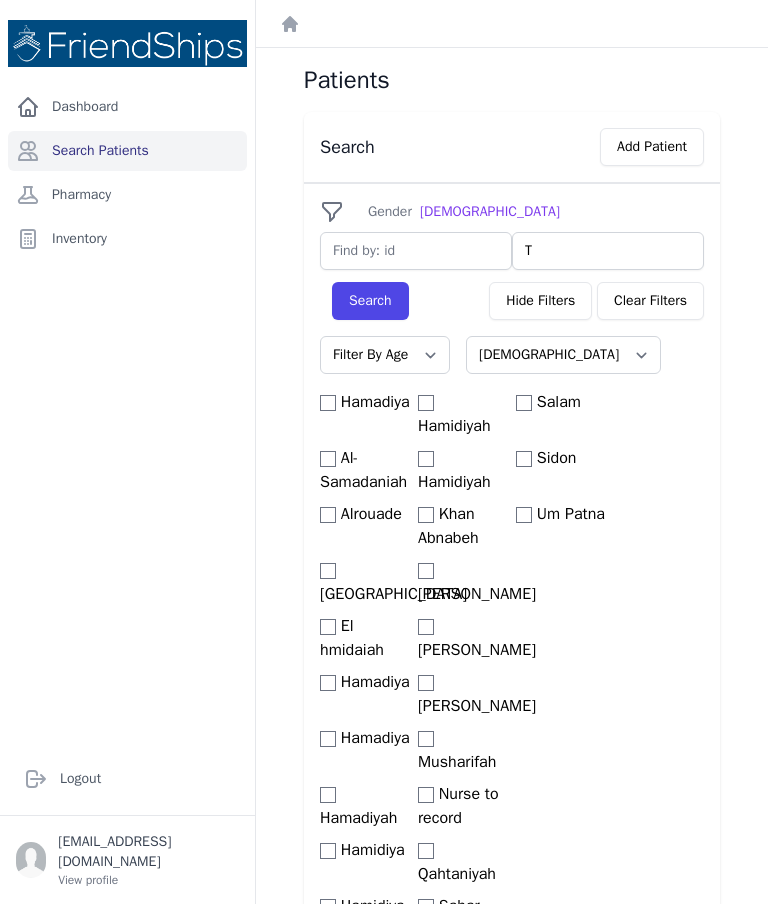 type on "Ta" 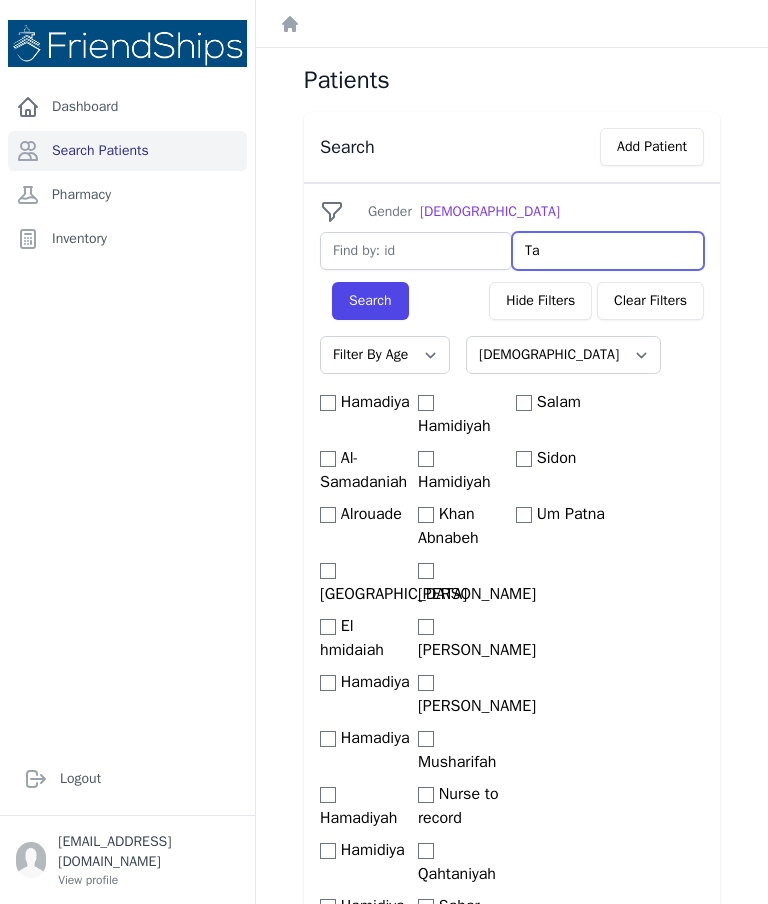 select 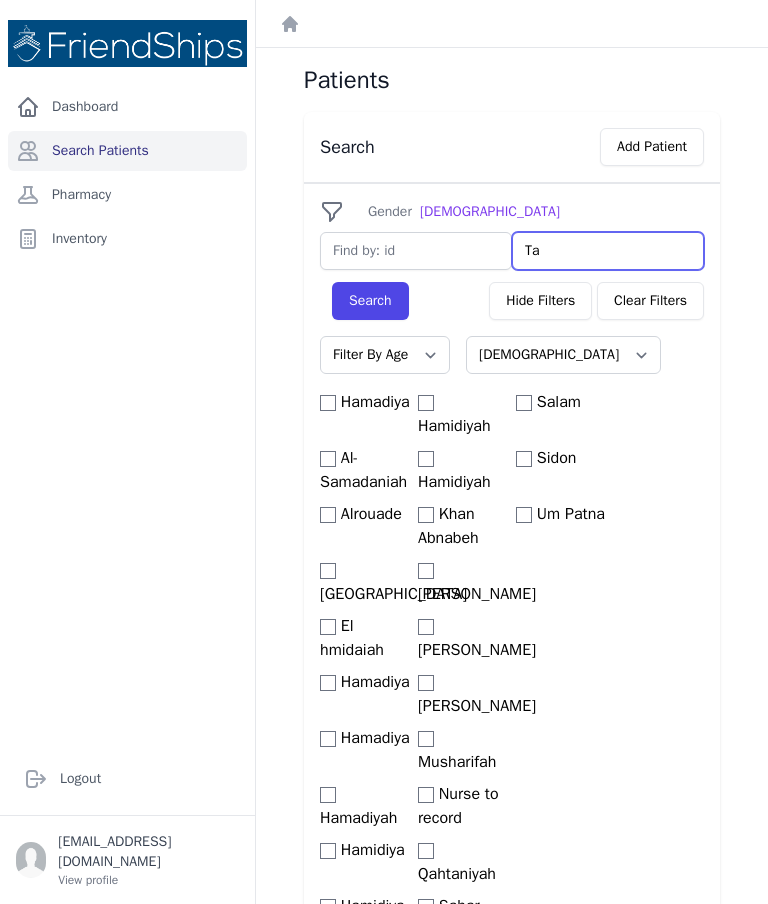 type on "Tab" 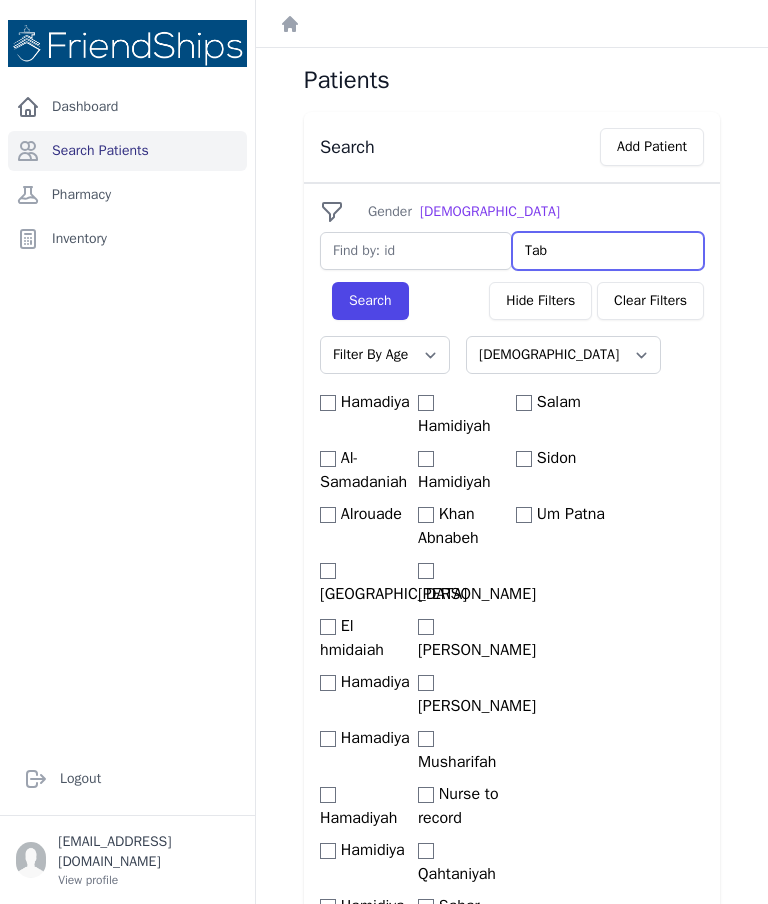select 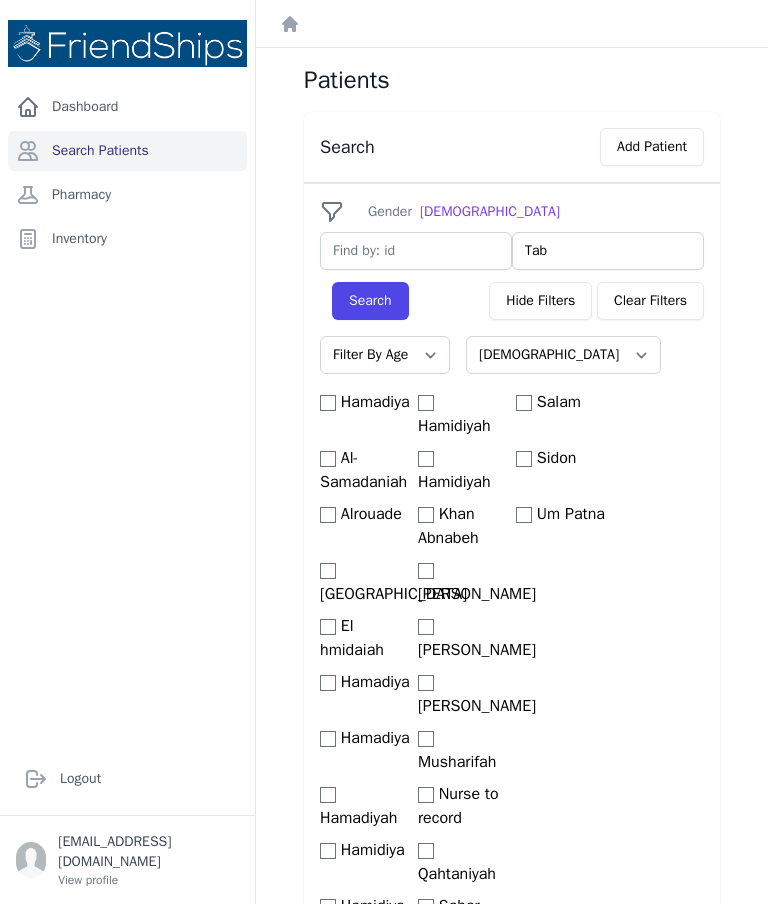 type on "Taba" 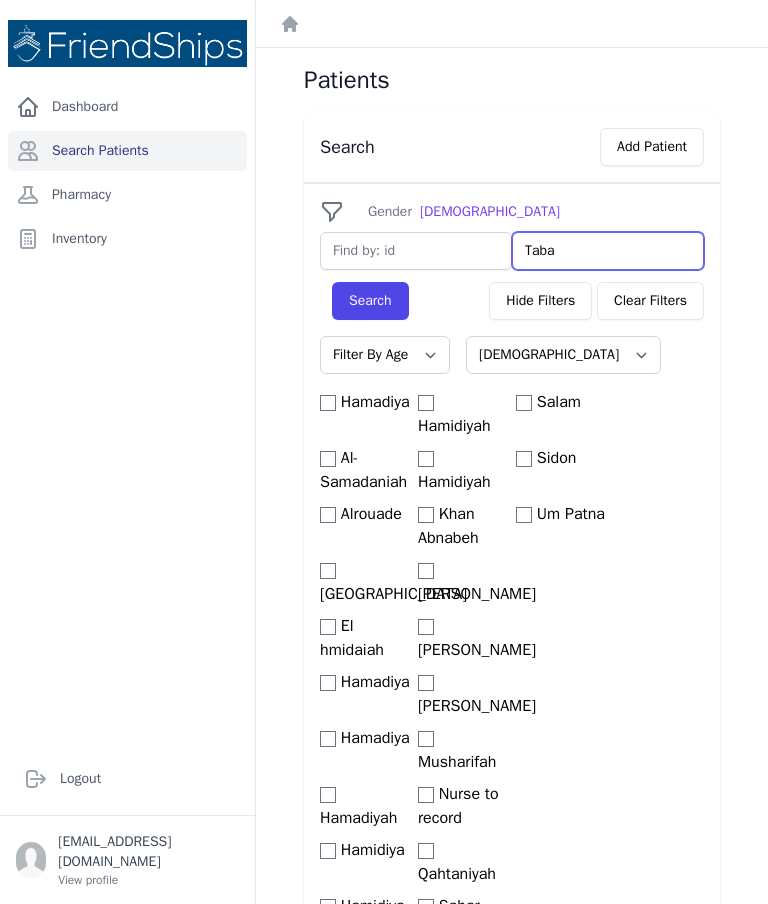 select 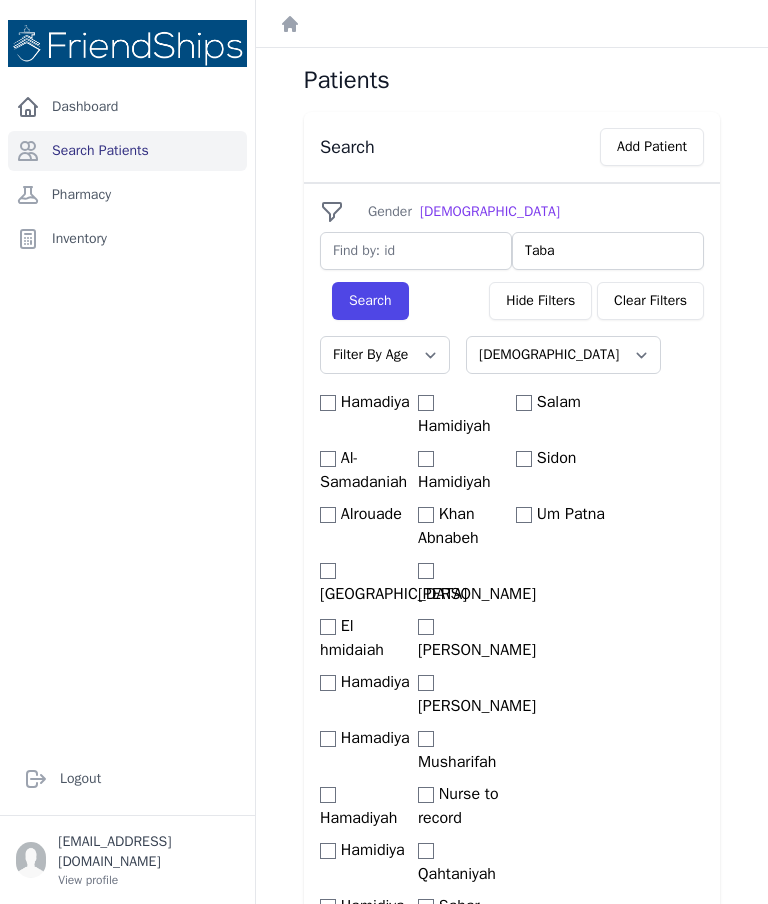 type on "Tabar" 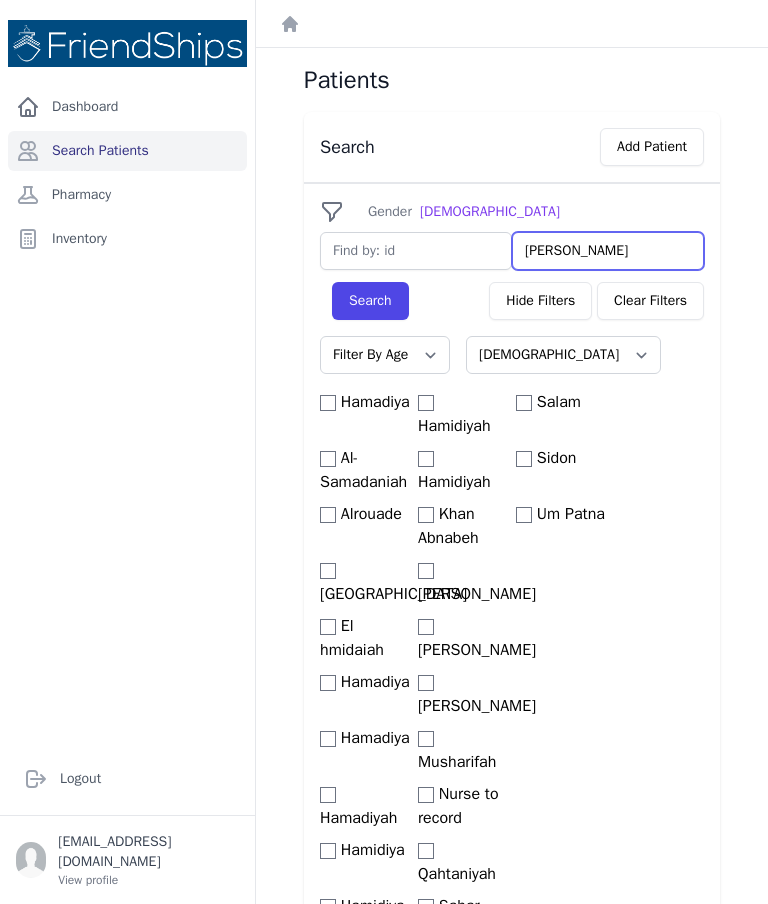 select 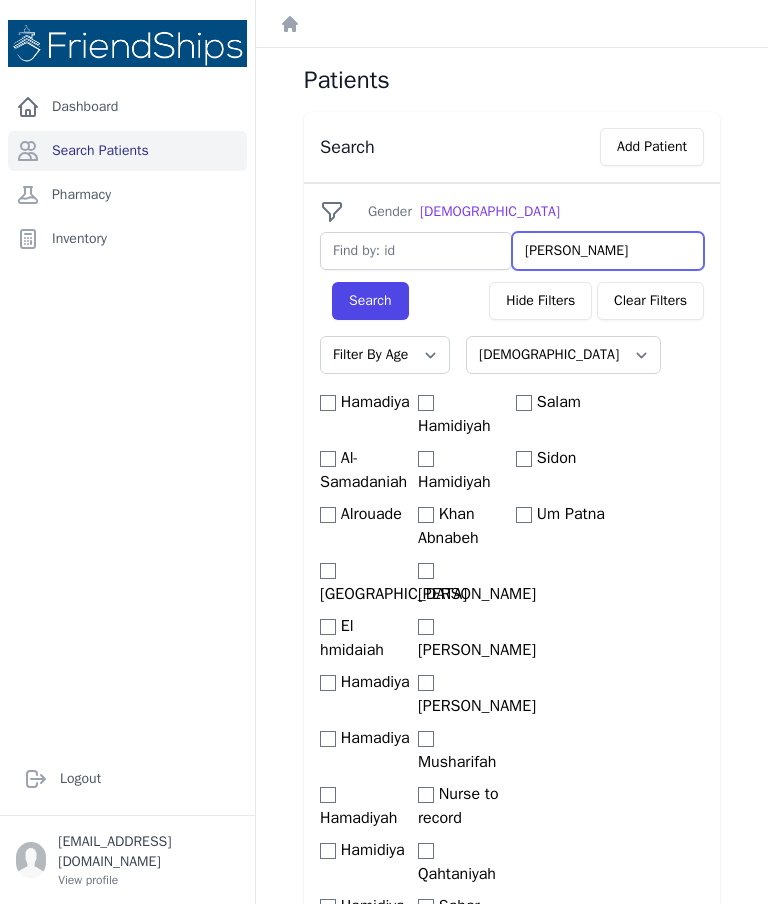 type on "Tabara" 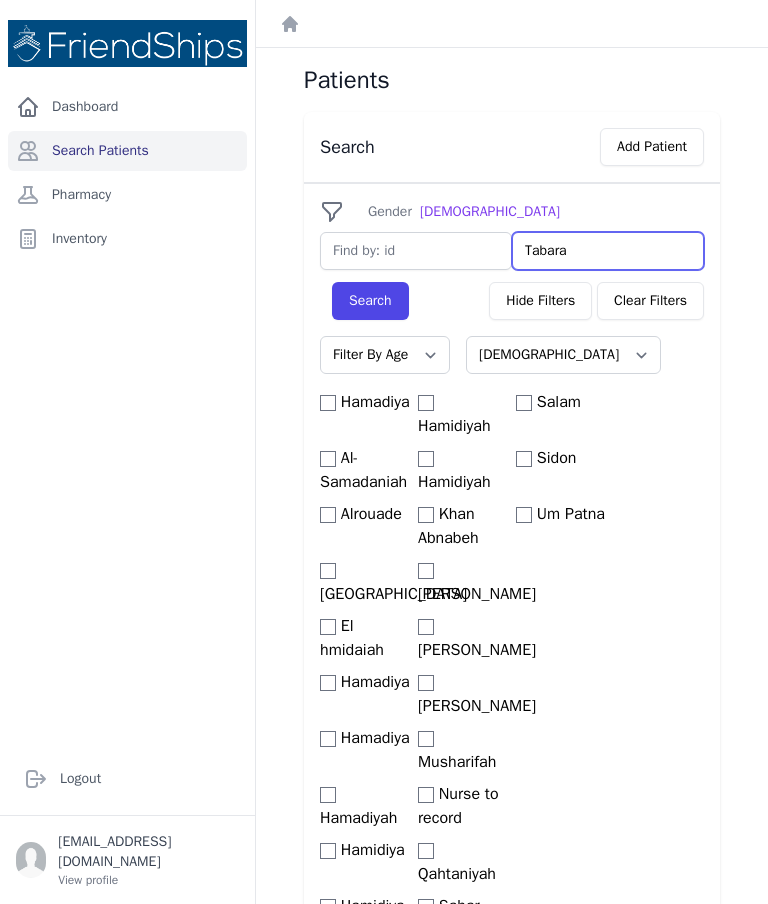 select 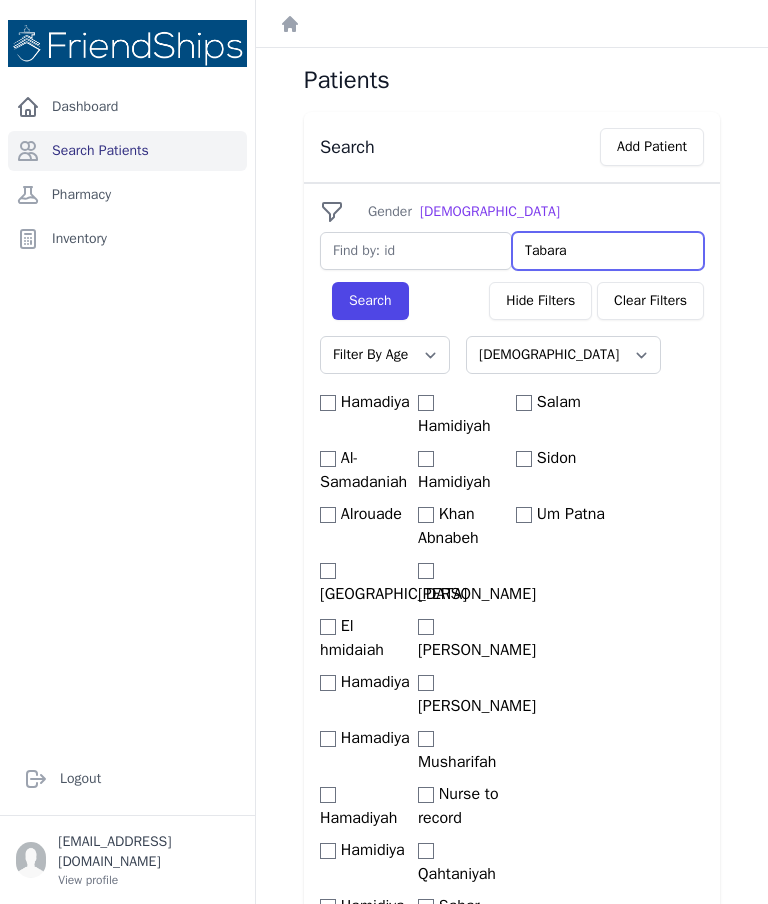 type on "Tabarak" 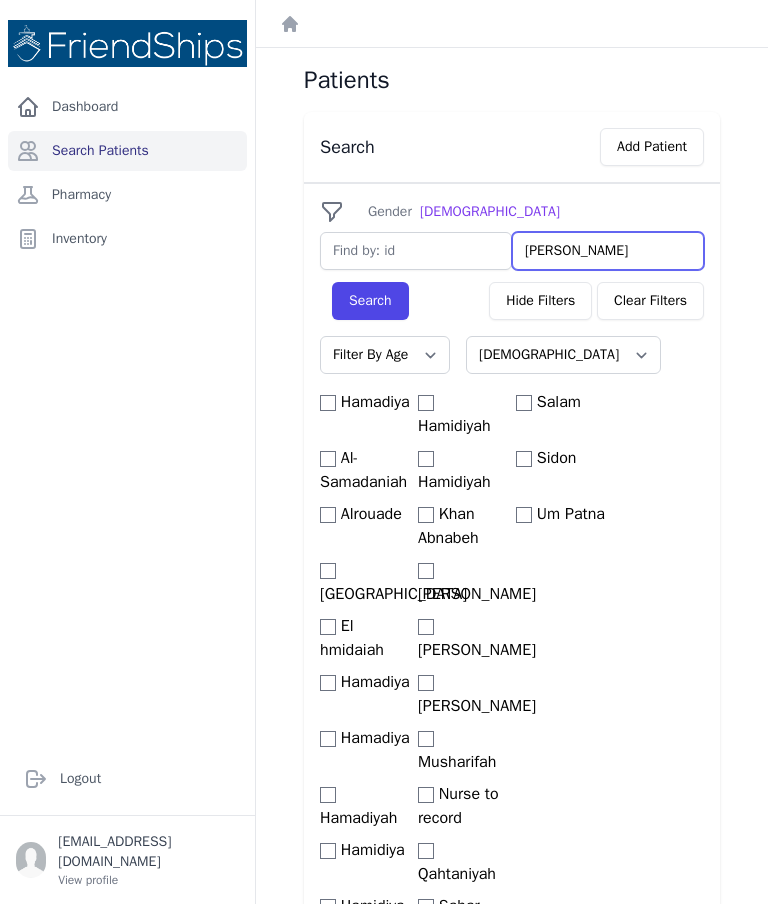 select 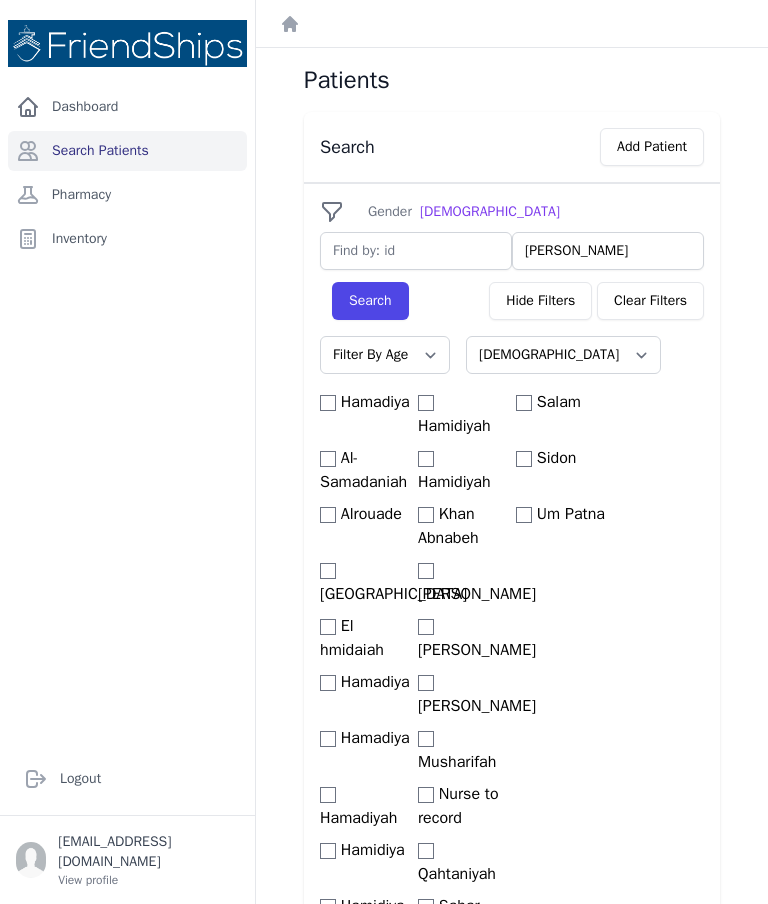 type on "Tabarak" 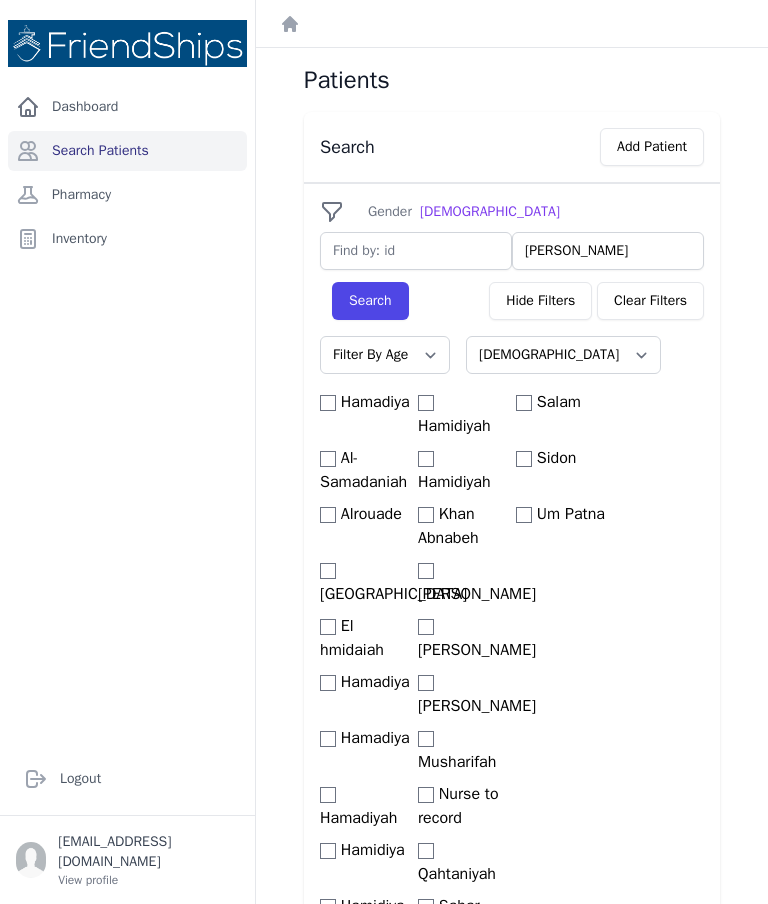 click on "Clear Filters" at bounding box center [650, 301] 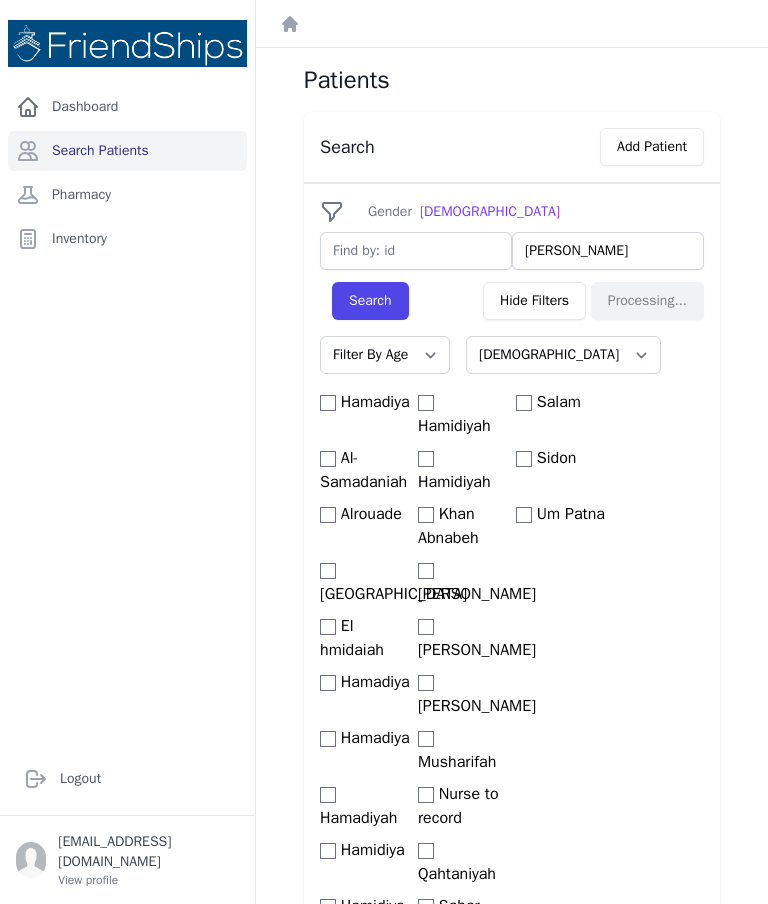 select 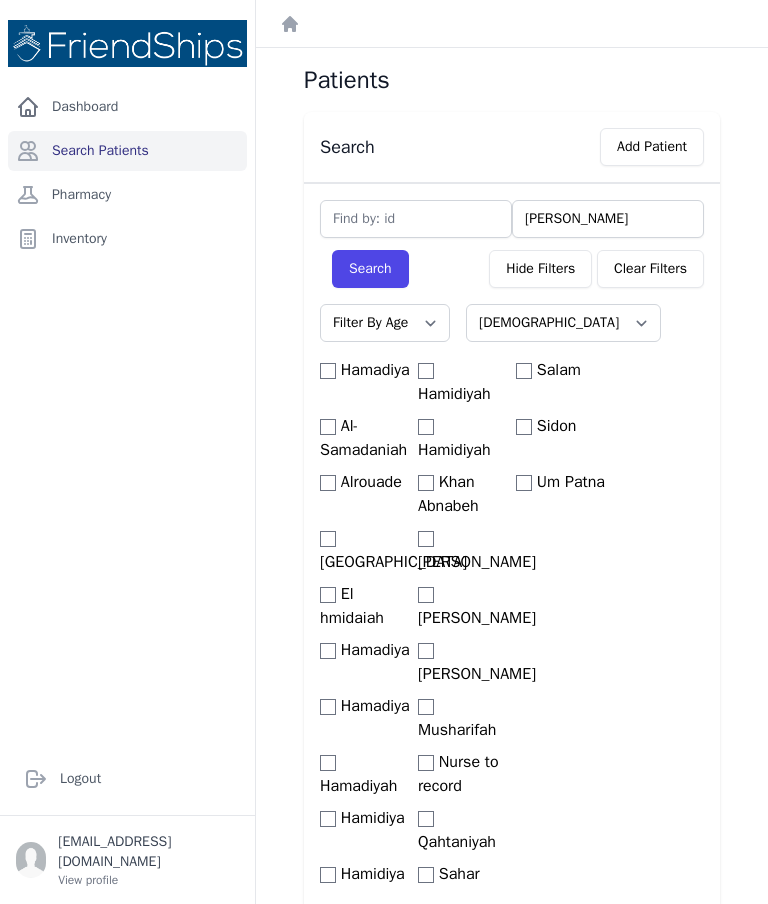 click on "Search" at bounding box center [370, 269] 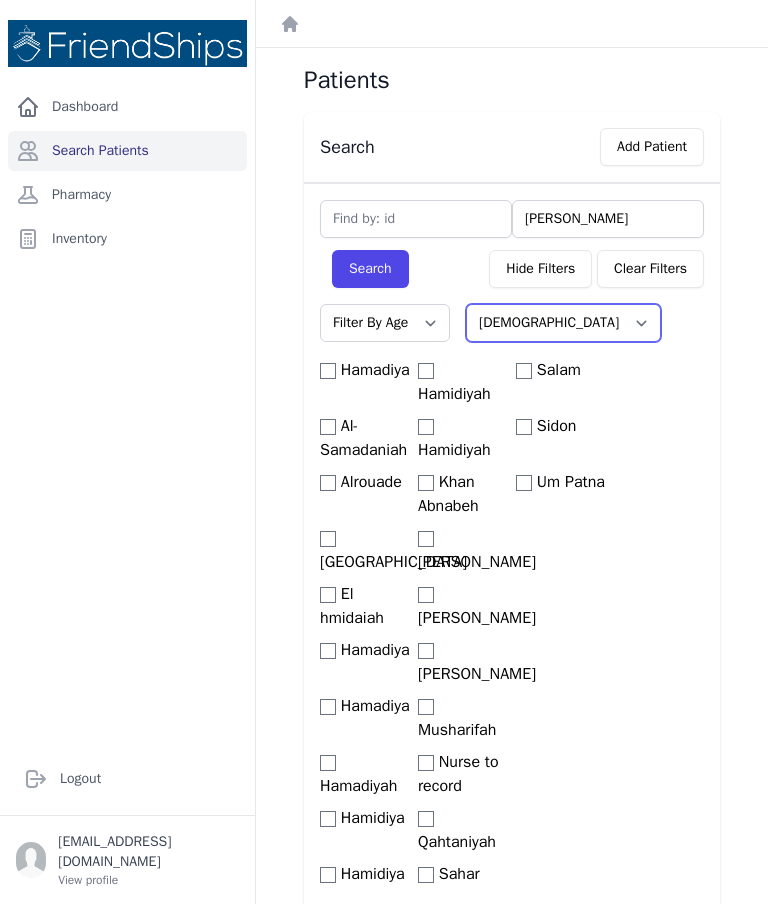 scroll, scrollTop: -1, scrollLeft: 0, axis: vertical 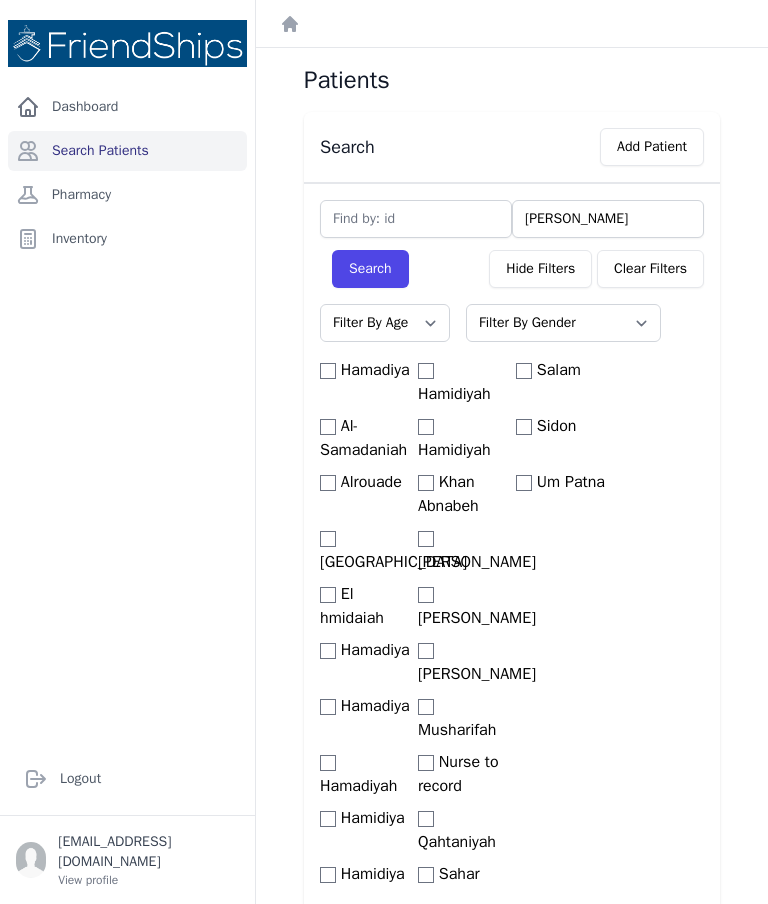 click on "Search" at bounding box center (370, 269) 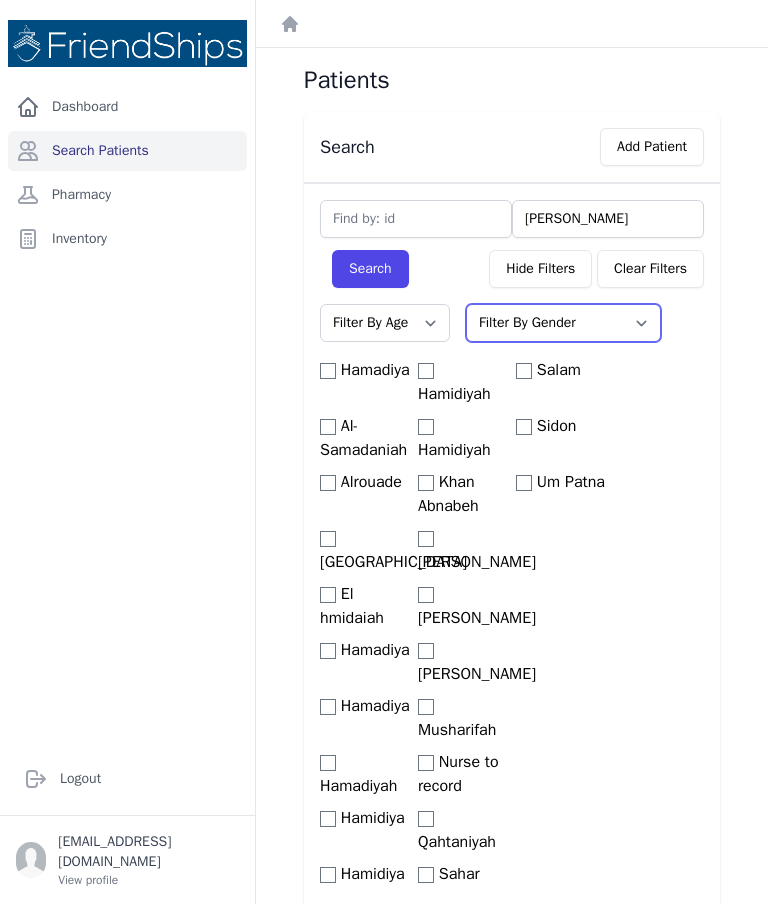 scroll, scrollTop: 0, scrollLeft: 0, axis: both 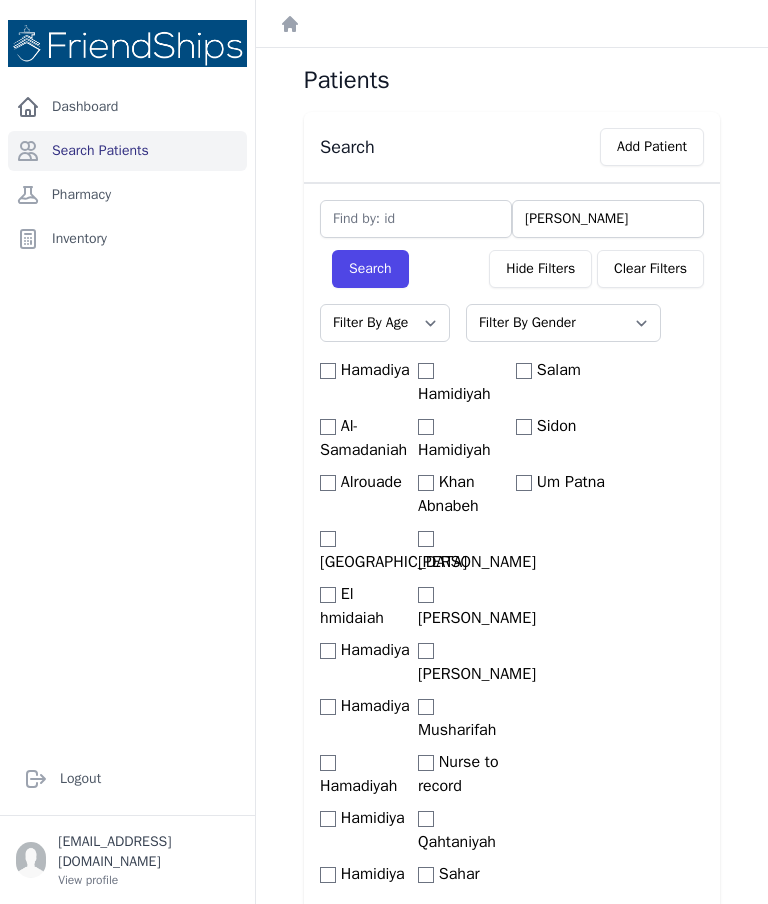 click on "Search Patients" at bounding box center (127, 151) 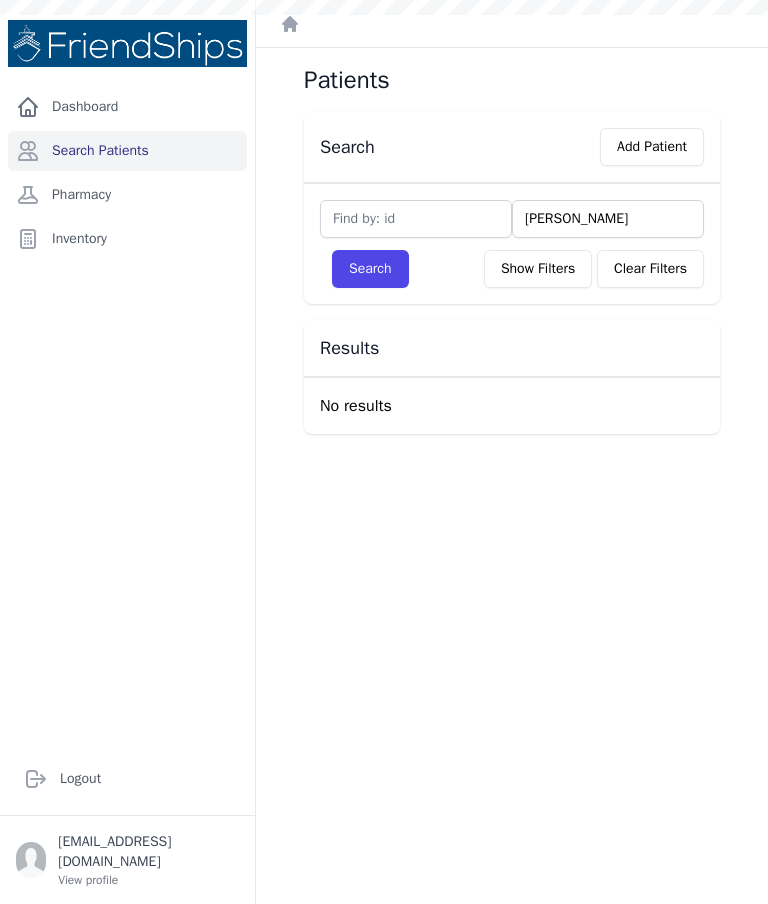 scroll, scrollTop: 0, scrollLeft: 0, axis: both 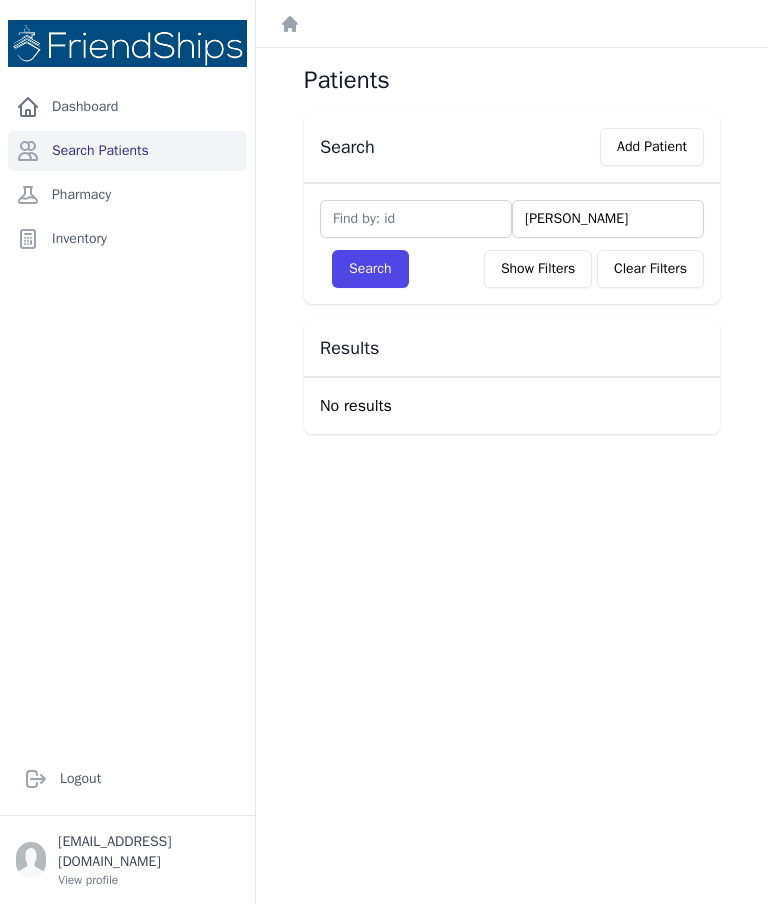 click on "Tabarak" at bounding box center (608, 219) 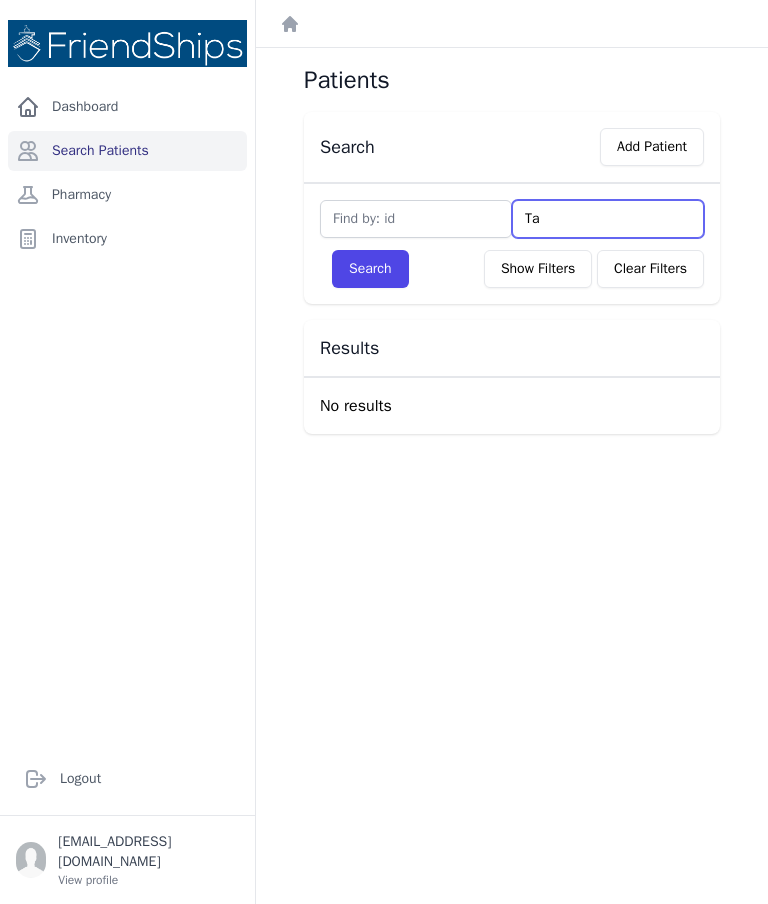 type on "T" 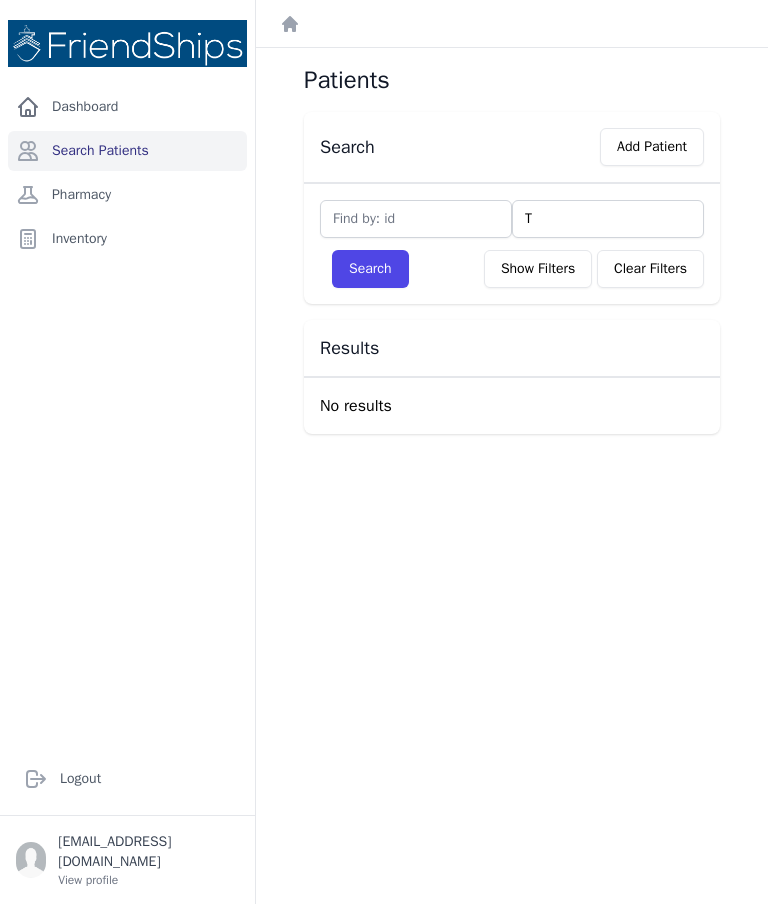 type 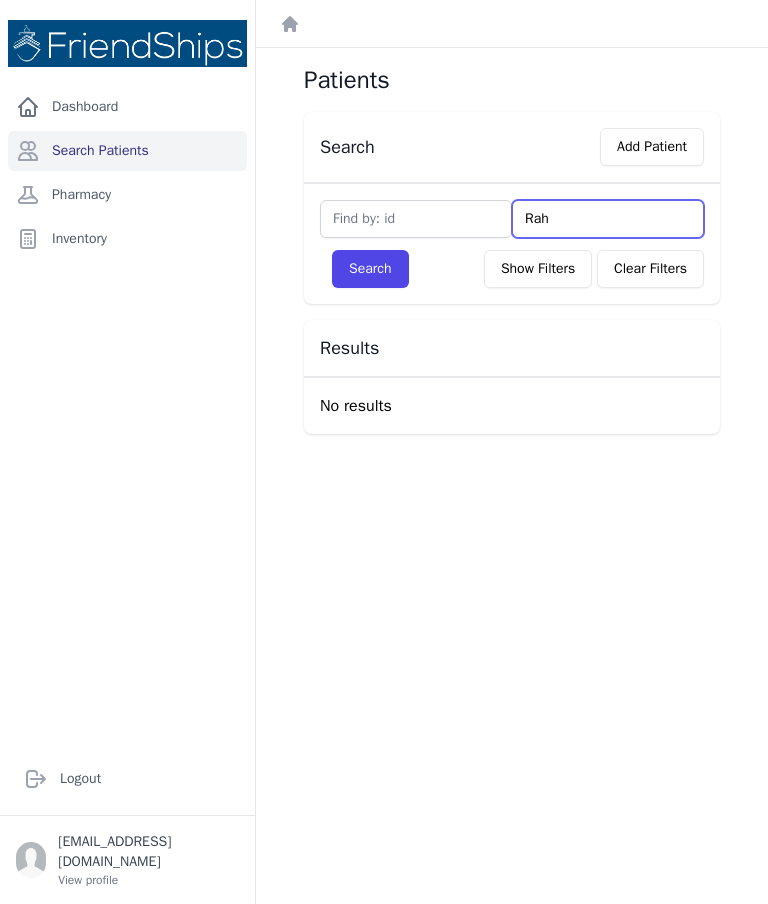 type on "Rahm" 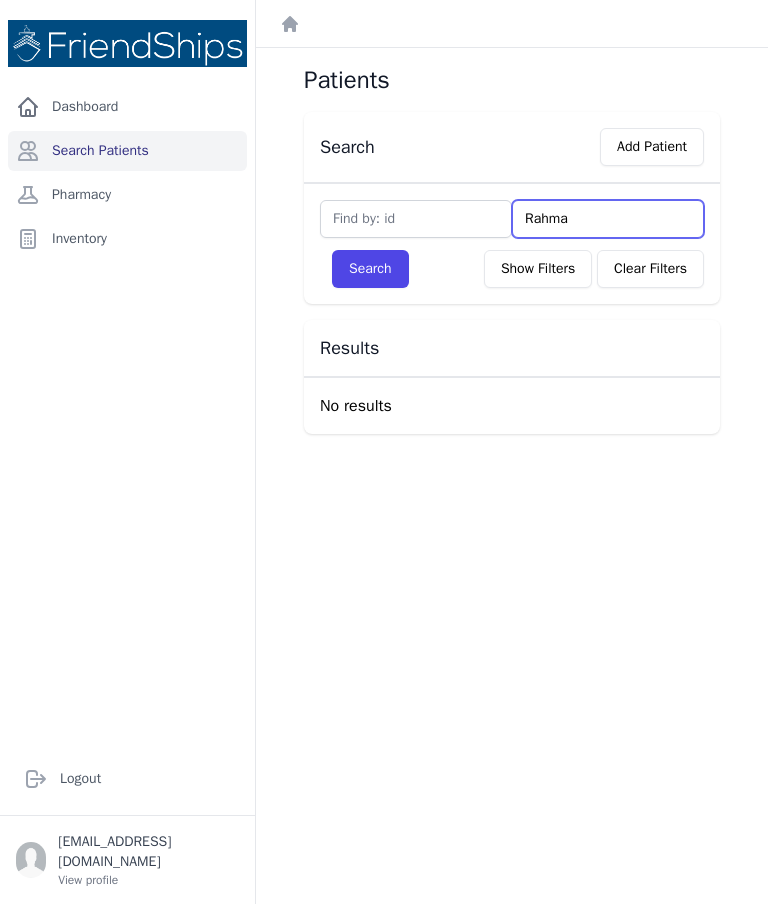 type on "Rahman" 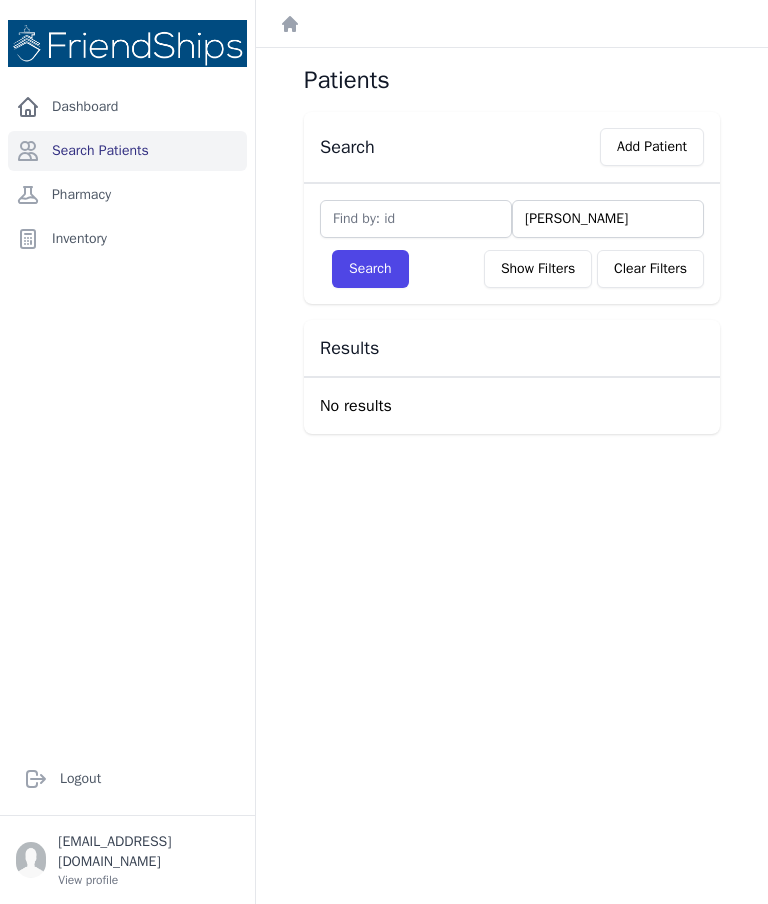 click on "Search" at bounding box center [370, 269] 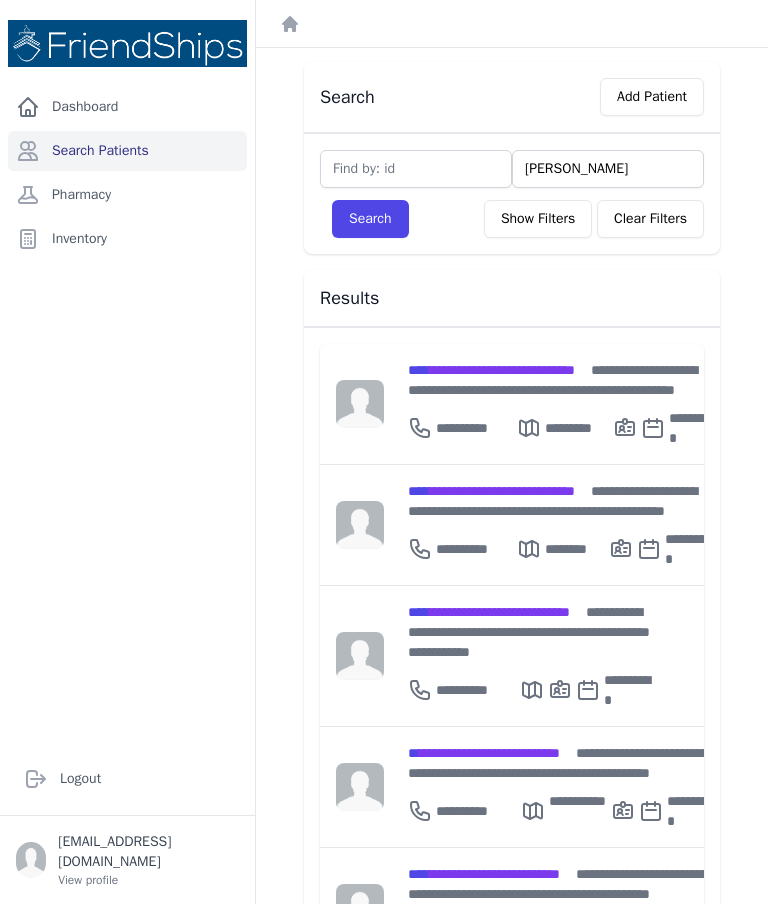 scroll, scrollTop: 48, scrollLeft: 0, axis: vertical 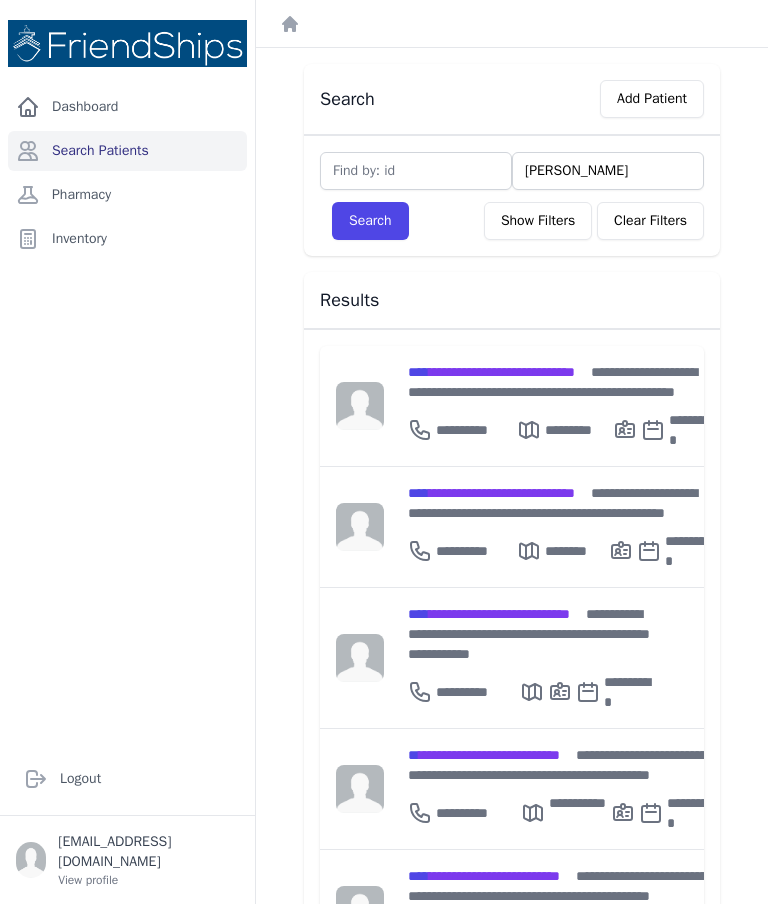 click on "Rahman" at bounding box center [608, 171] 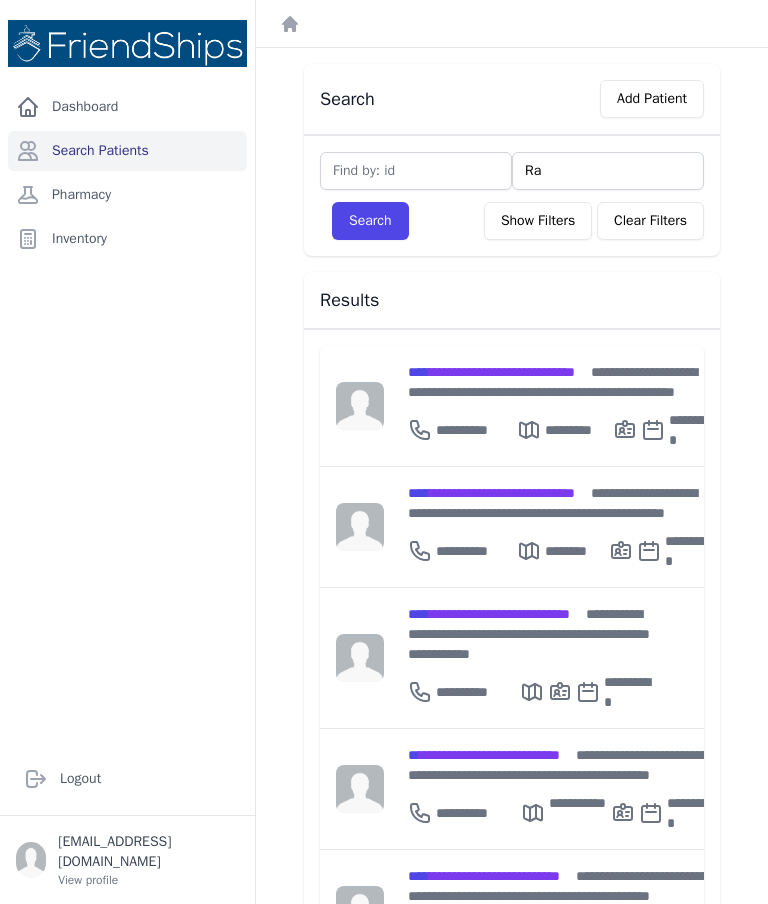 type on "R" 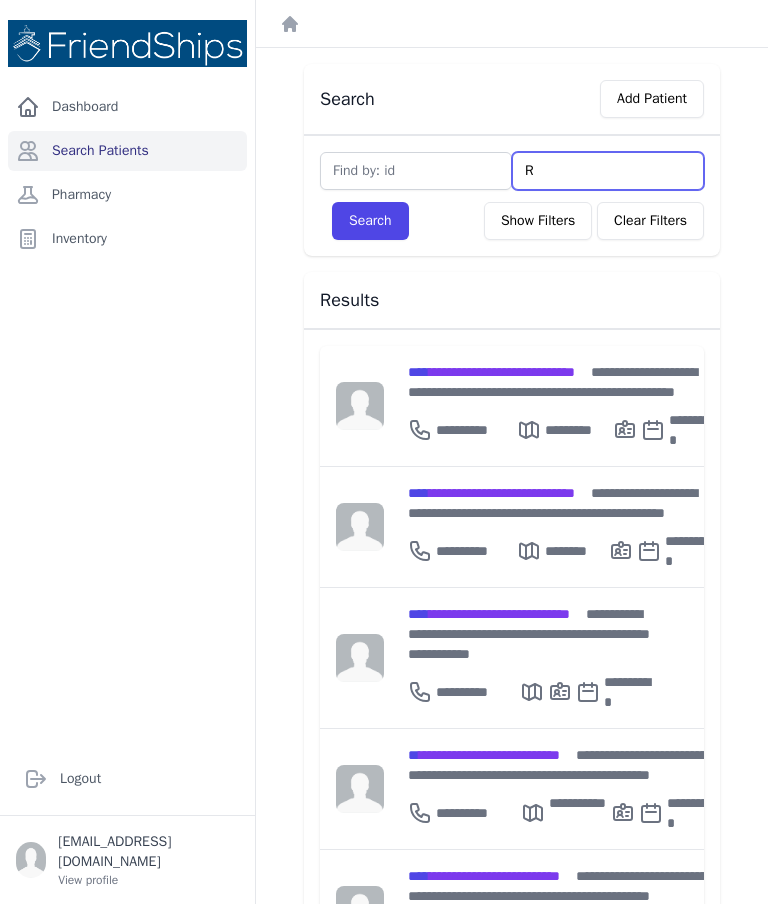 type 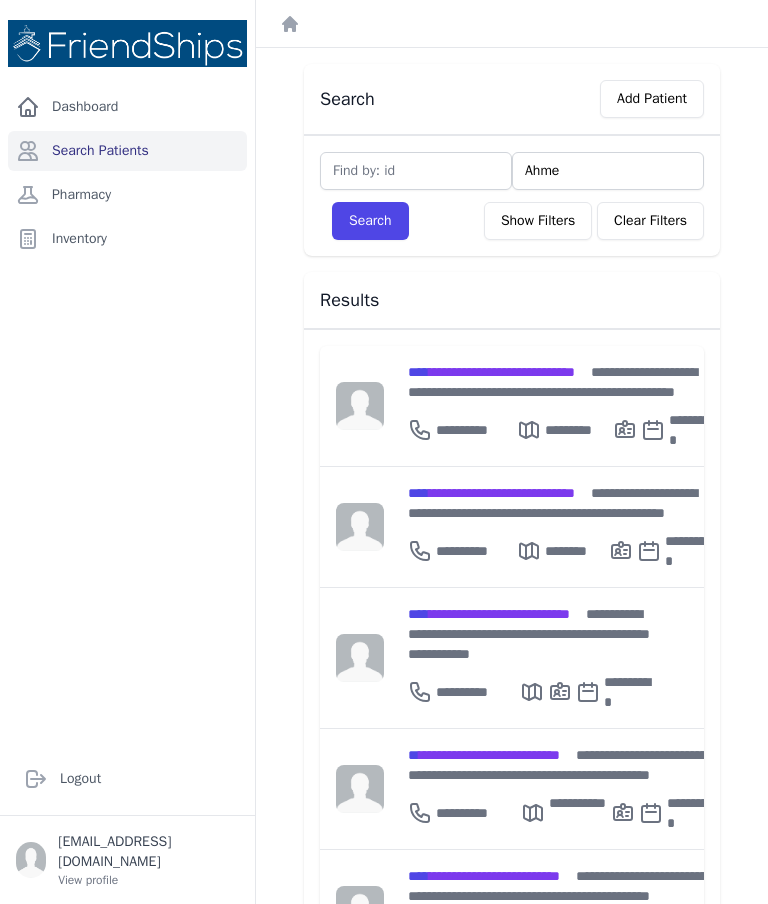 type on "Ahmed" 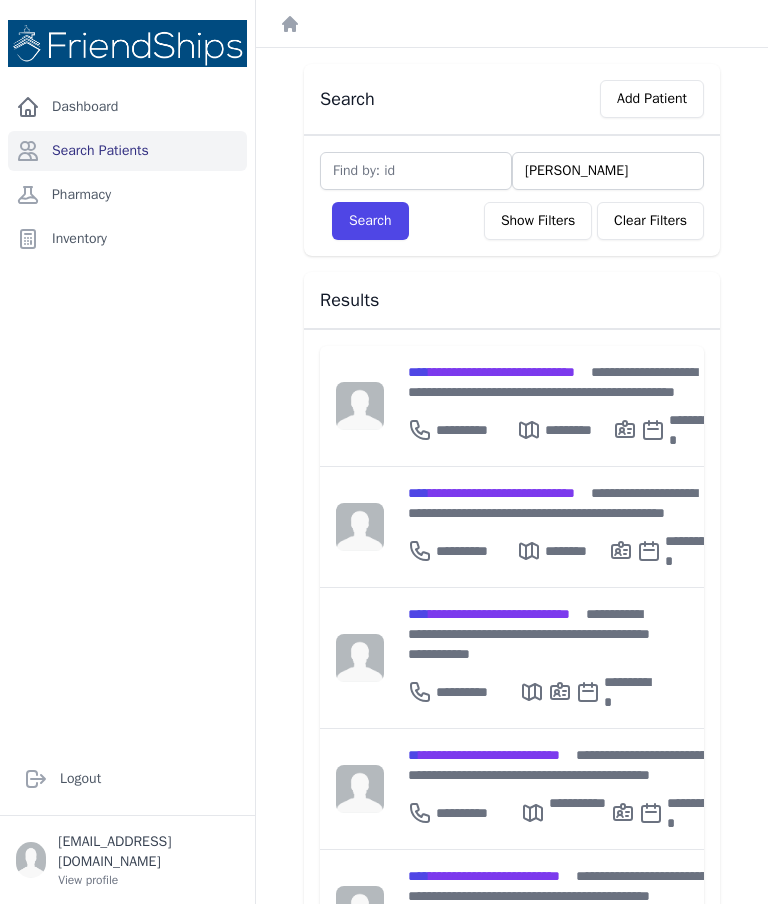 click on "Search" at bounding box center (370, 221) 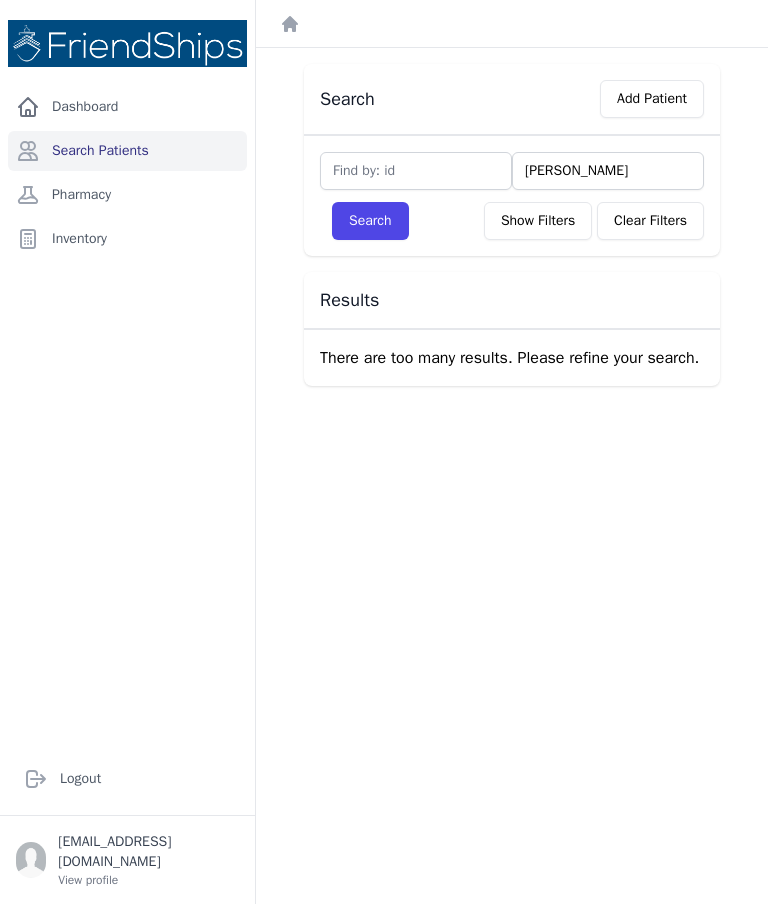 click on "Show Filters" at bounding box center [538, 221] 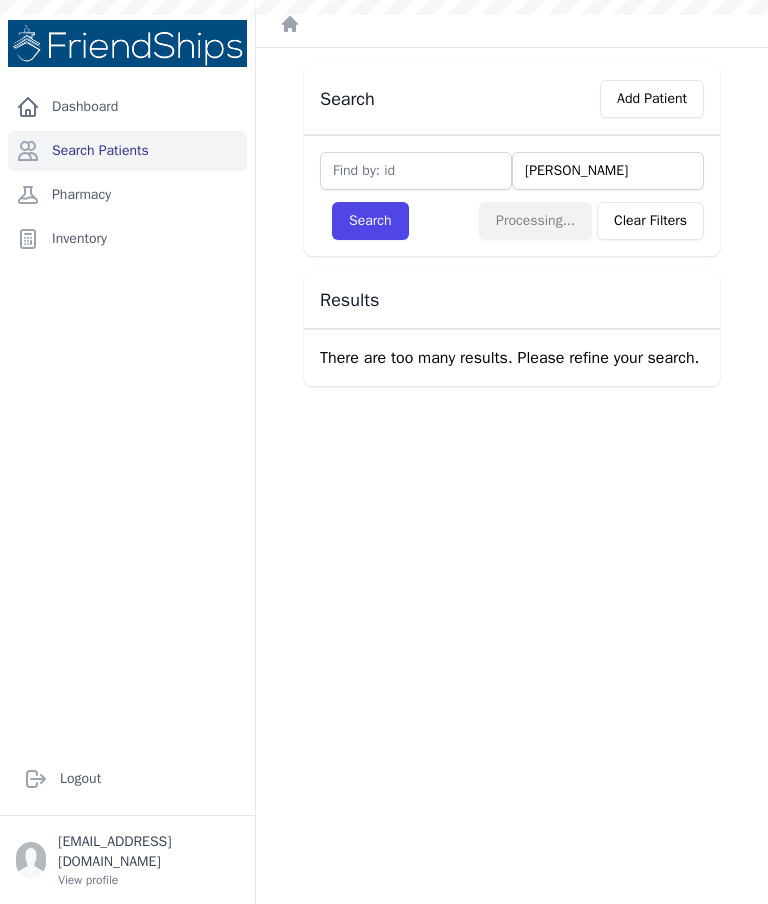 type on "Ahmed" 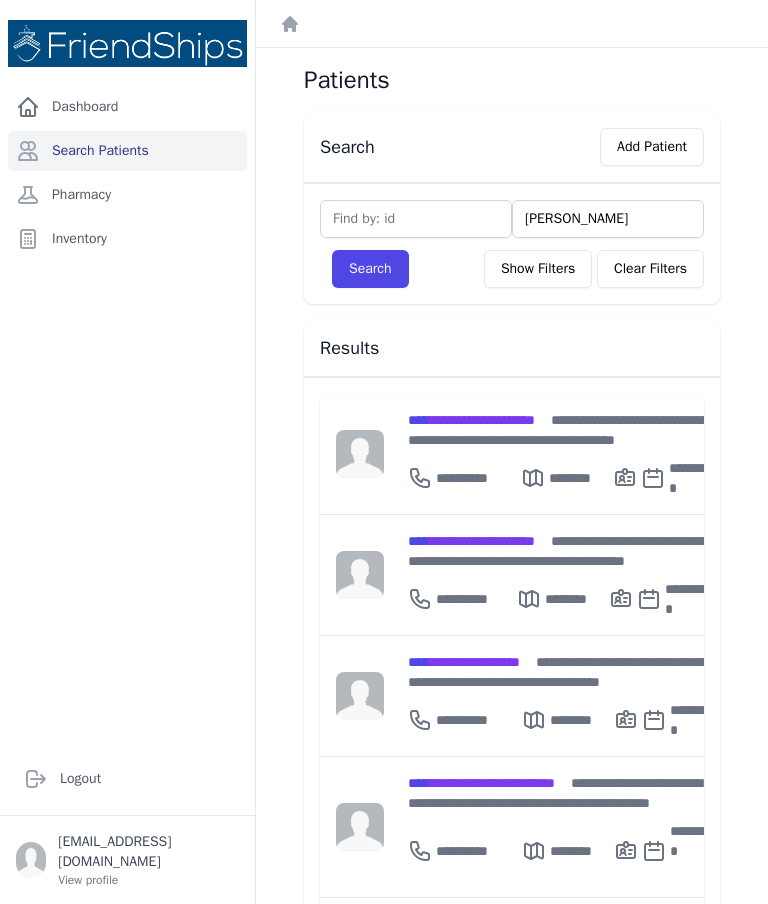 scroll, scrollTop: 0, scrollLeft: 0, axis: both 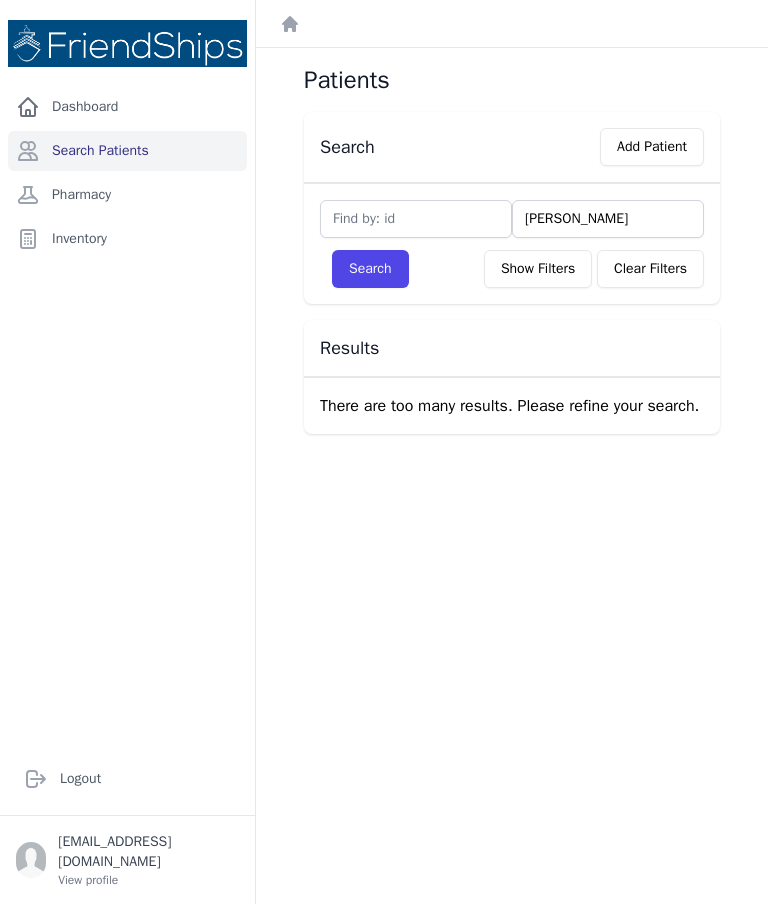 click on "Show Filters" at bounding box center (538, 269) 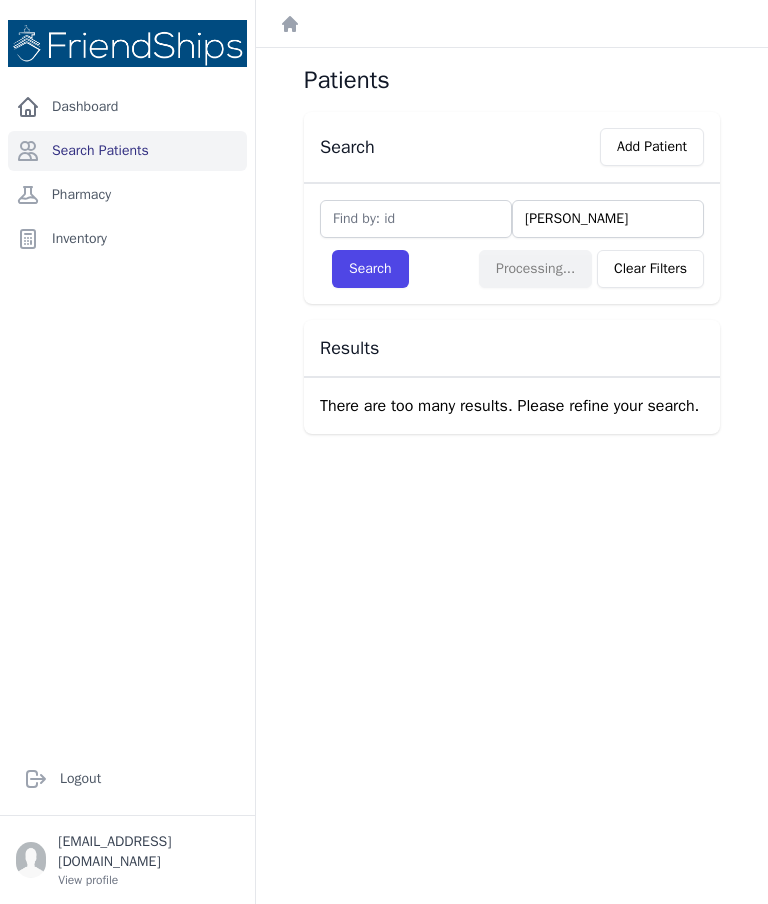 select 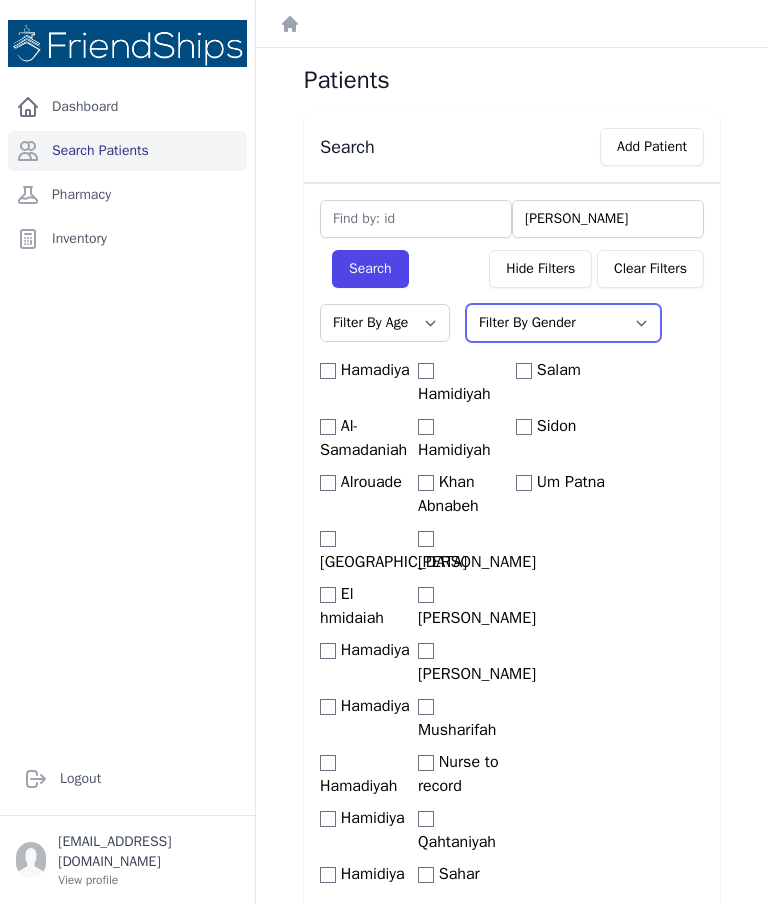 click on "Filter By Gender Male Female" at bounding box center (563, 323) 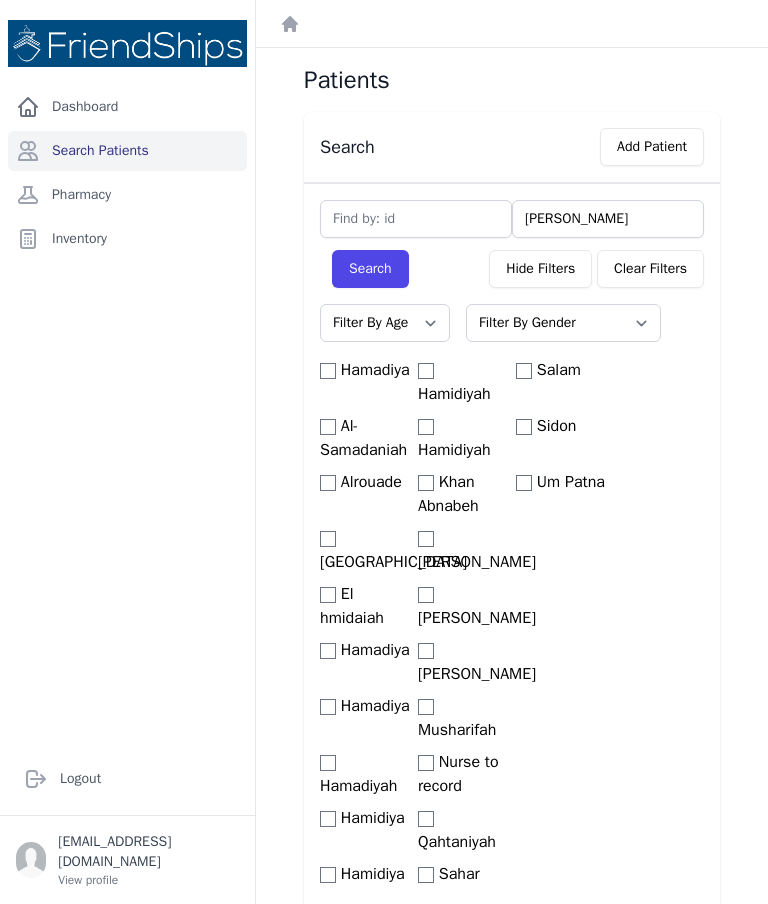 click on "Search" at bounding box center [370, 269] 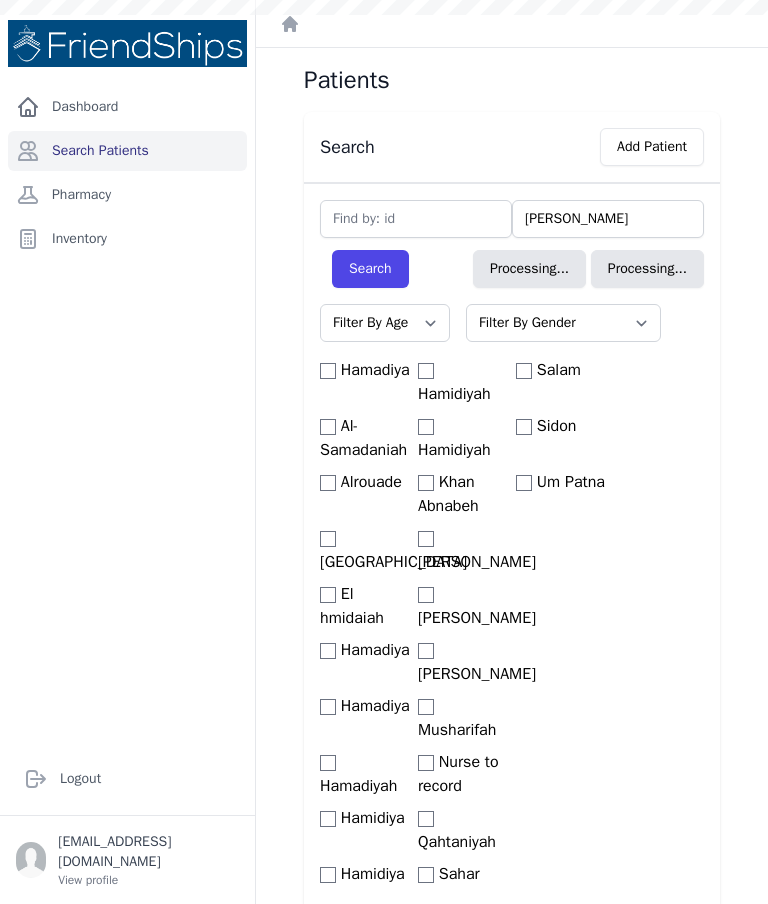 select 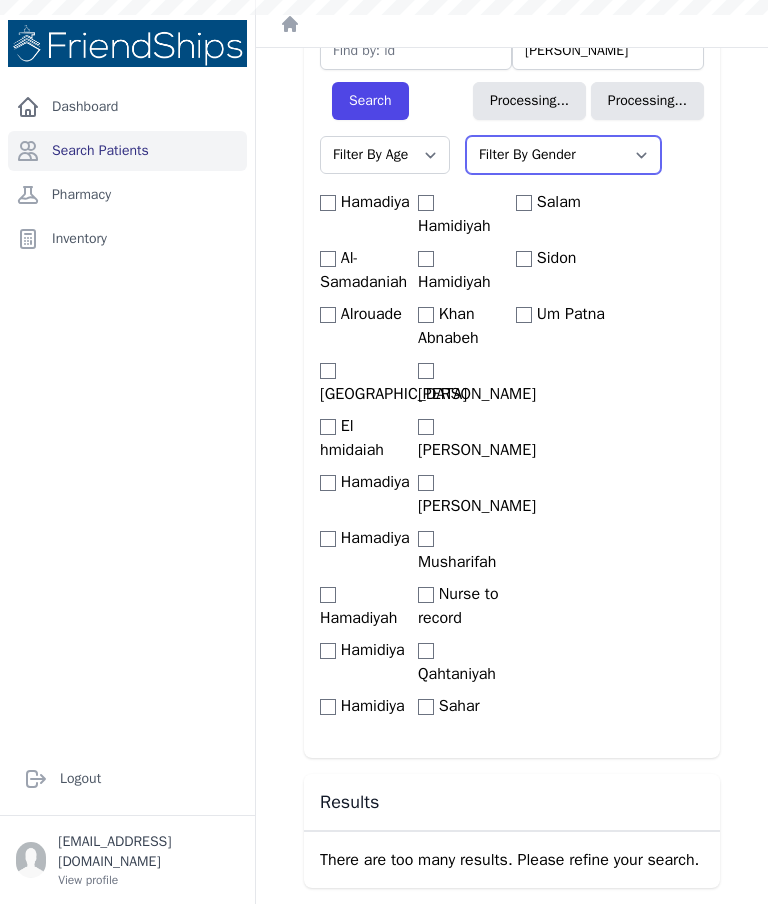 select 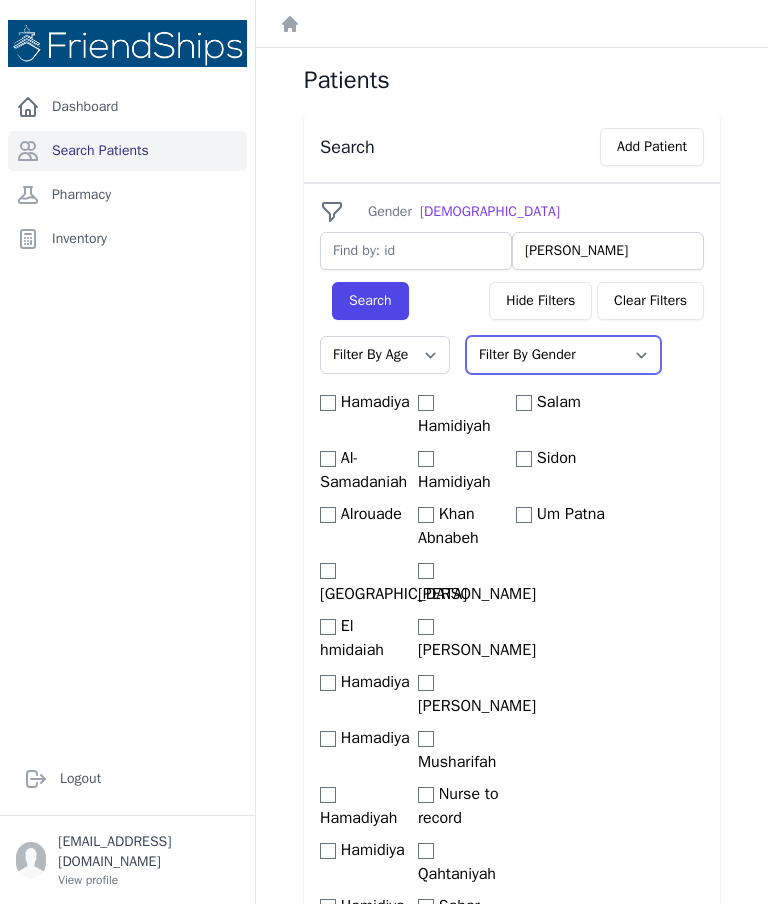 scroll, scrollTop: 0, scrollLeft: 0, axis: both 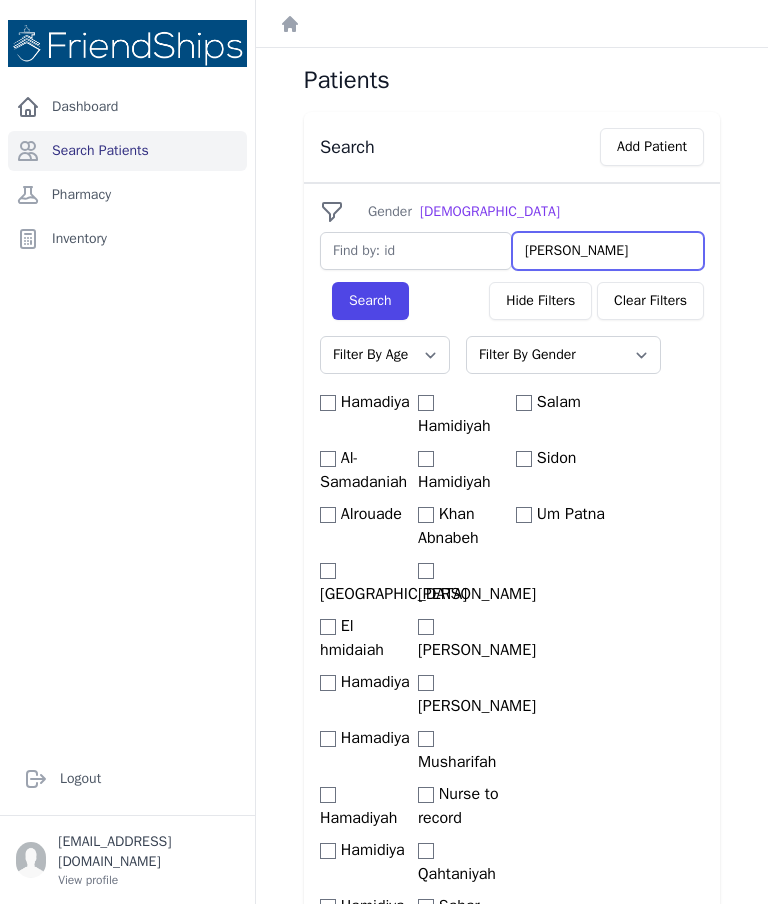 click on "Ahmed" at bounding box center (608, 251) 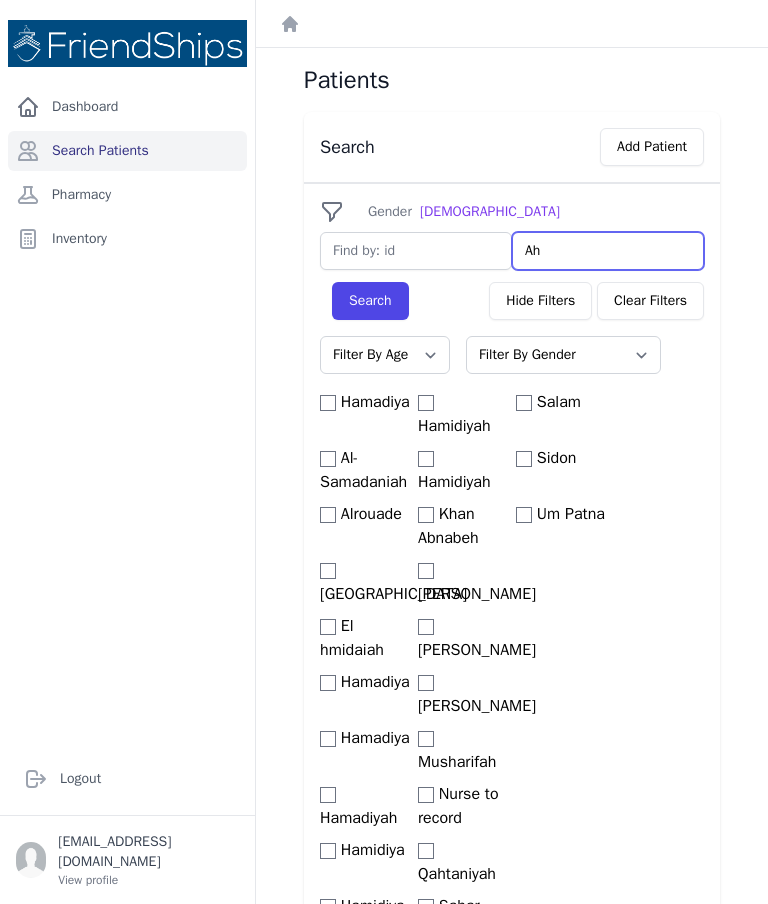 type on "A" 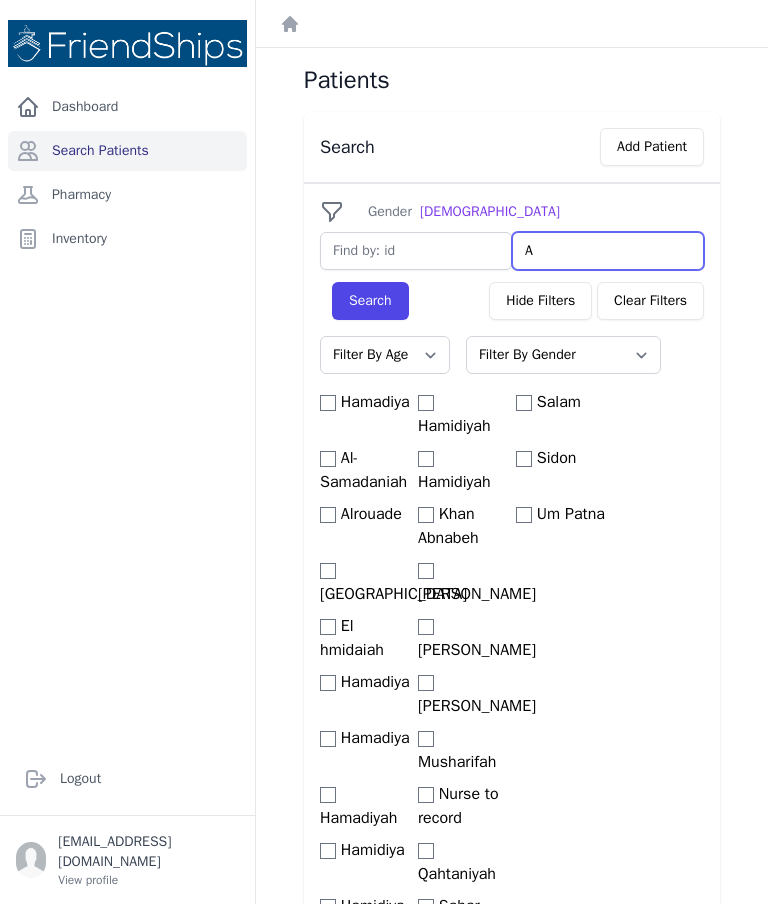 select 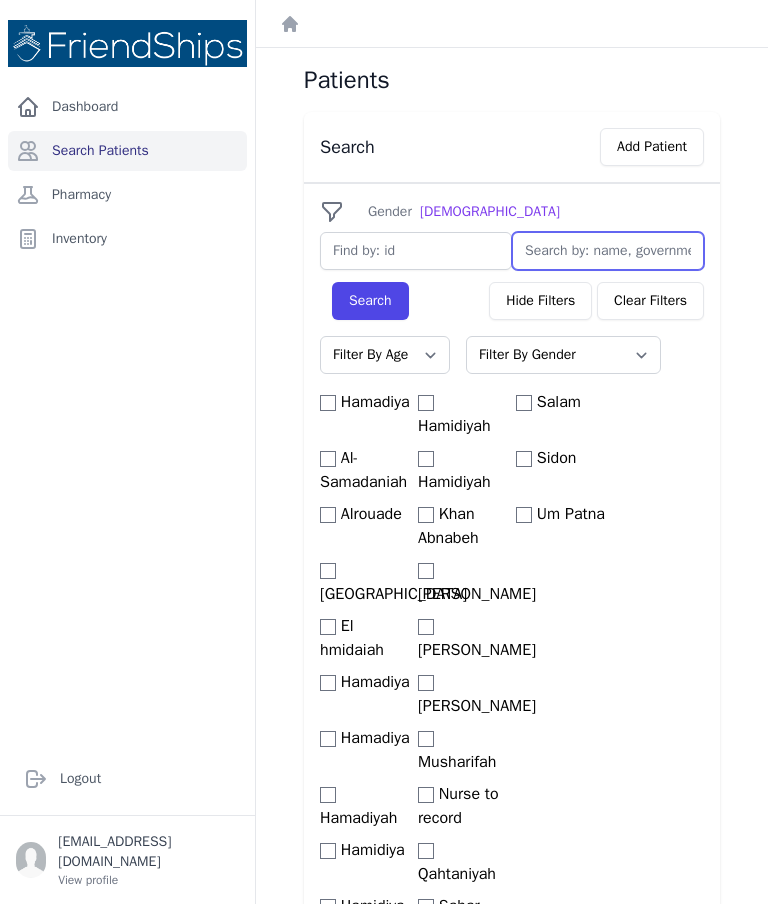 select 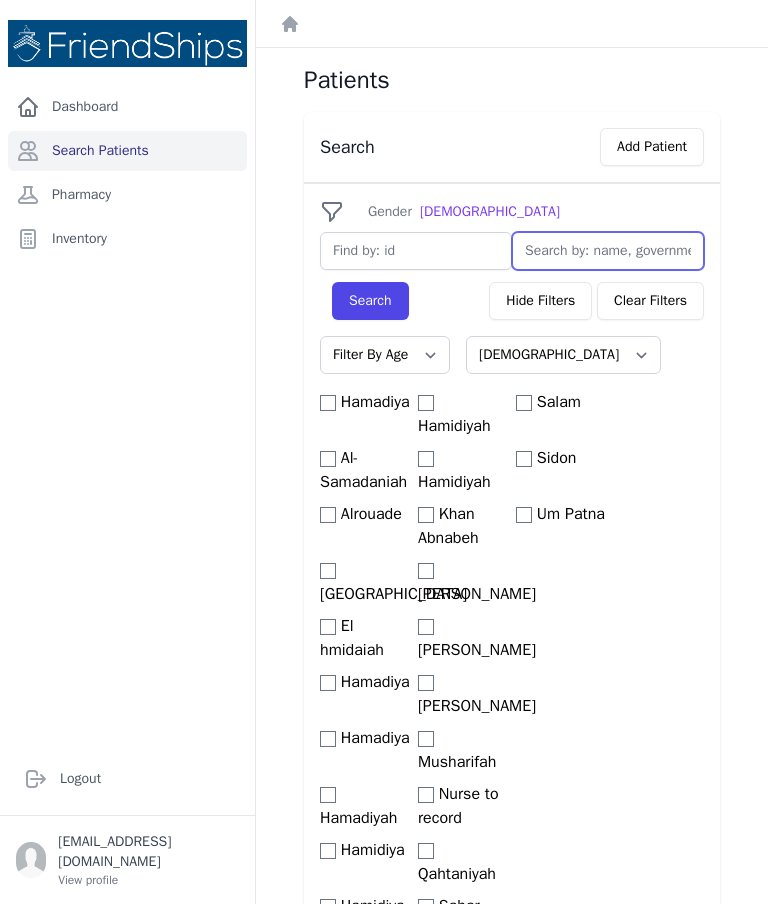 select 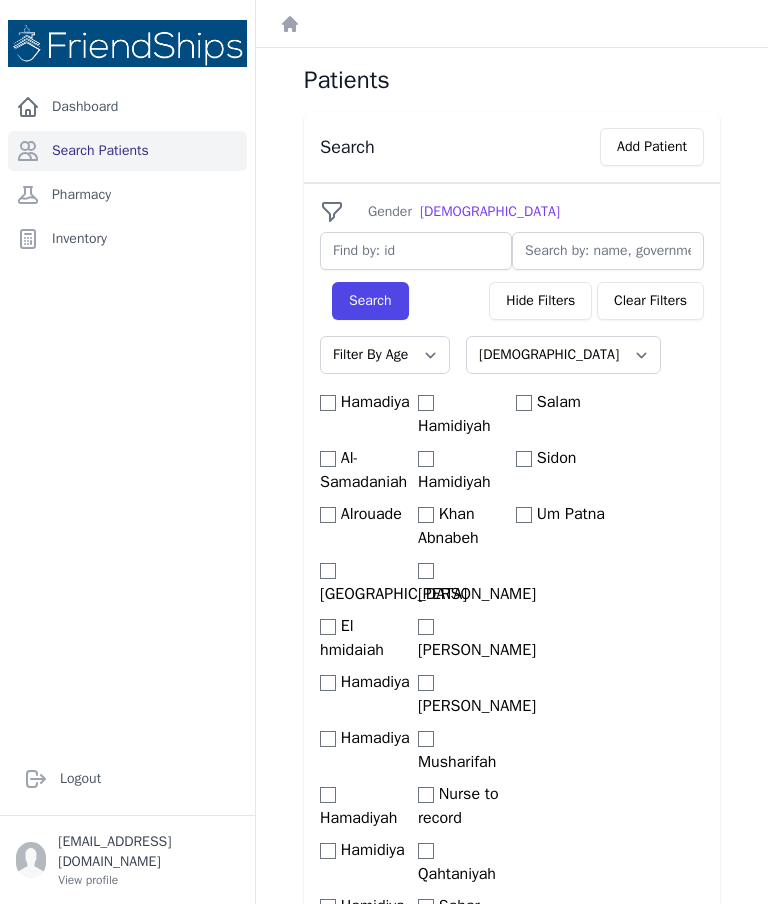 click on "Add Patient" at bounding box center [652, 147] 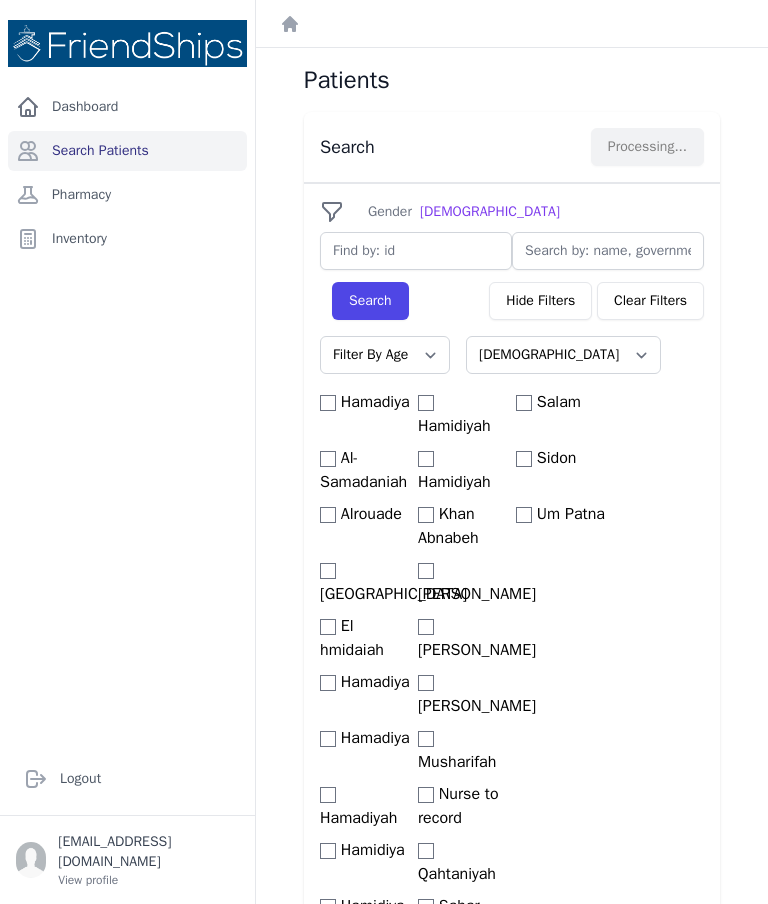 select 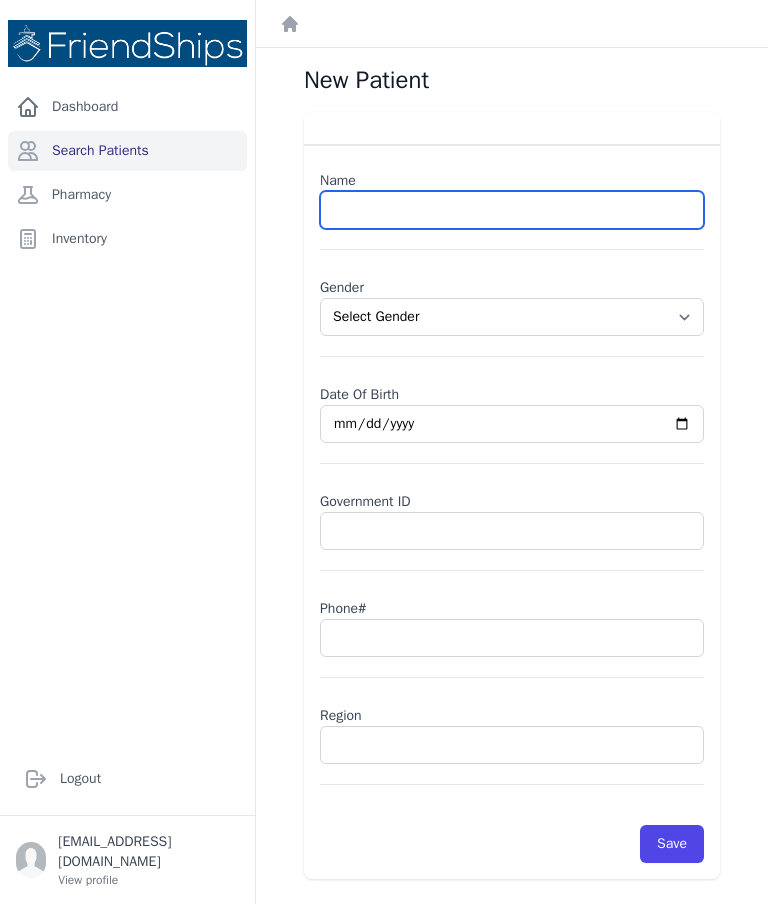 click at bounding box center (512, 210) 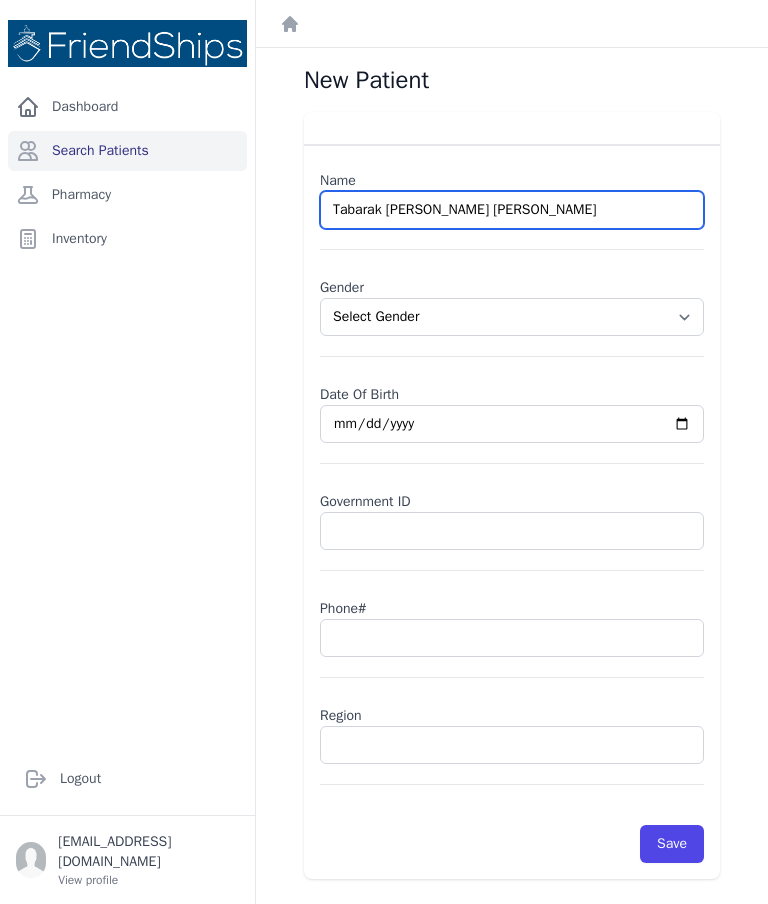 type on "Tabarak Abdul Rahman Ahmed" 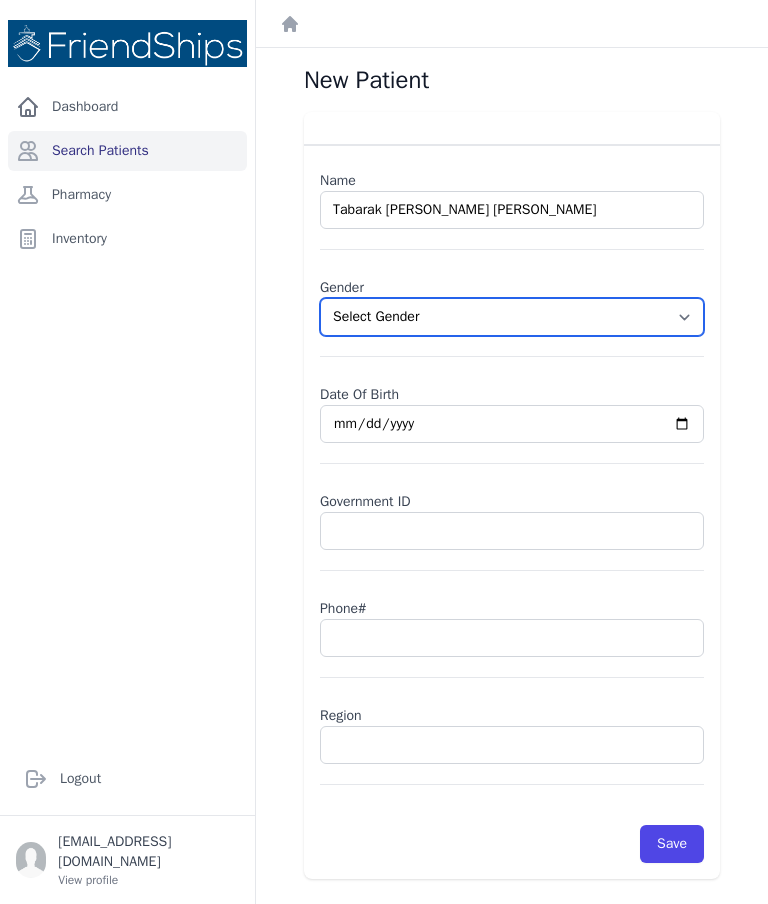 click on "Select Gender [DEMOGRAPHIC_DATA] [DEMOGRAPHIC_DATA]" at bounding box center (512, 317) 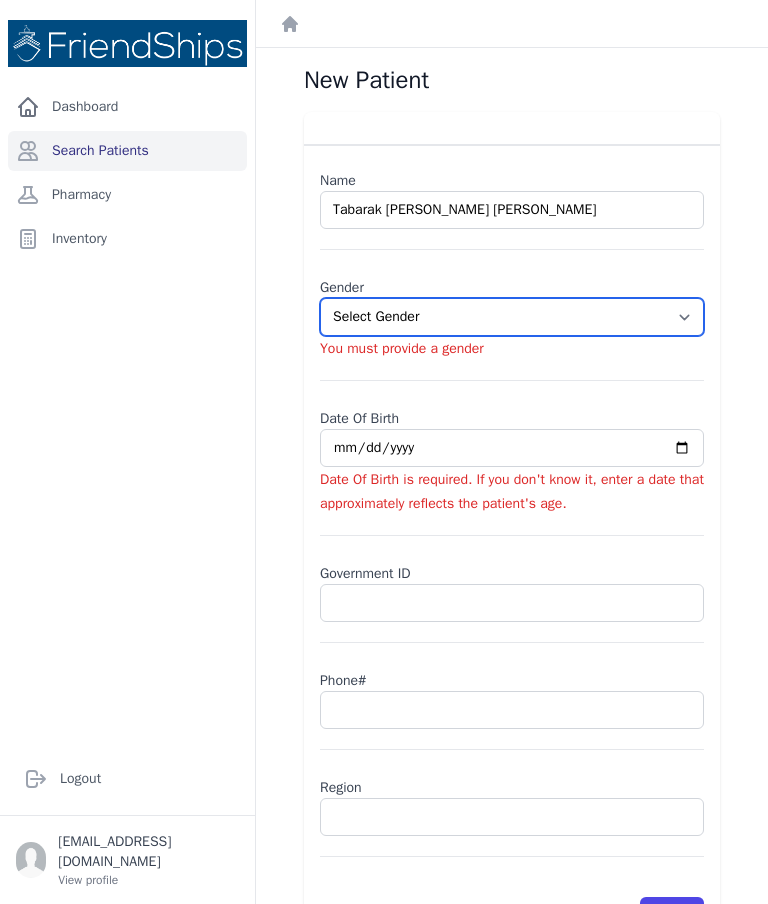 select on "[DEMOGRAPHIC_DATA]" 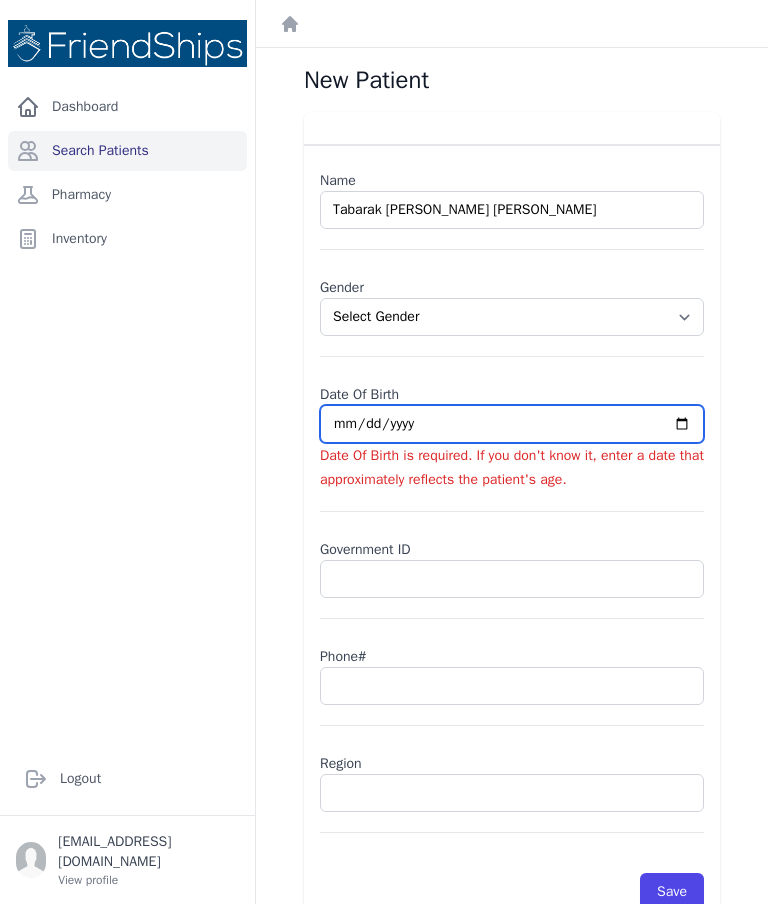 click at bounding box center [512, 424] 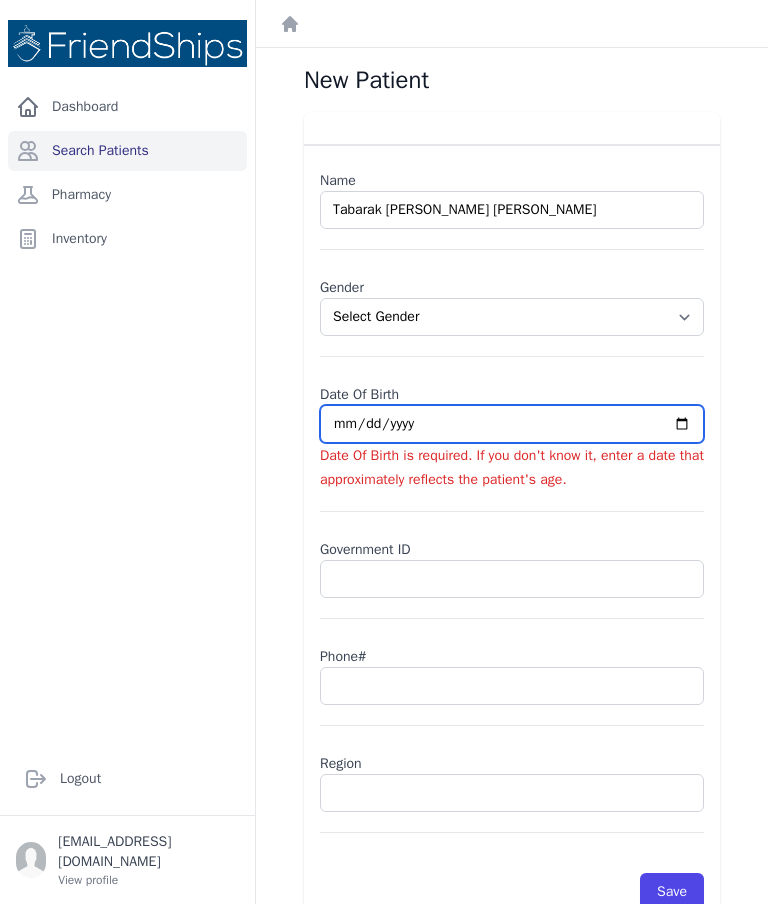 type on "[DATE]" 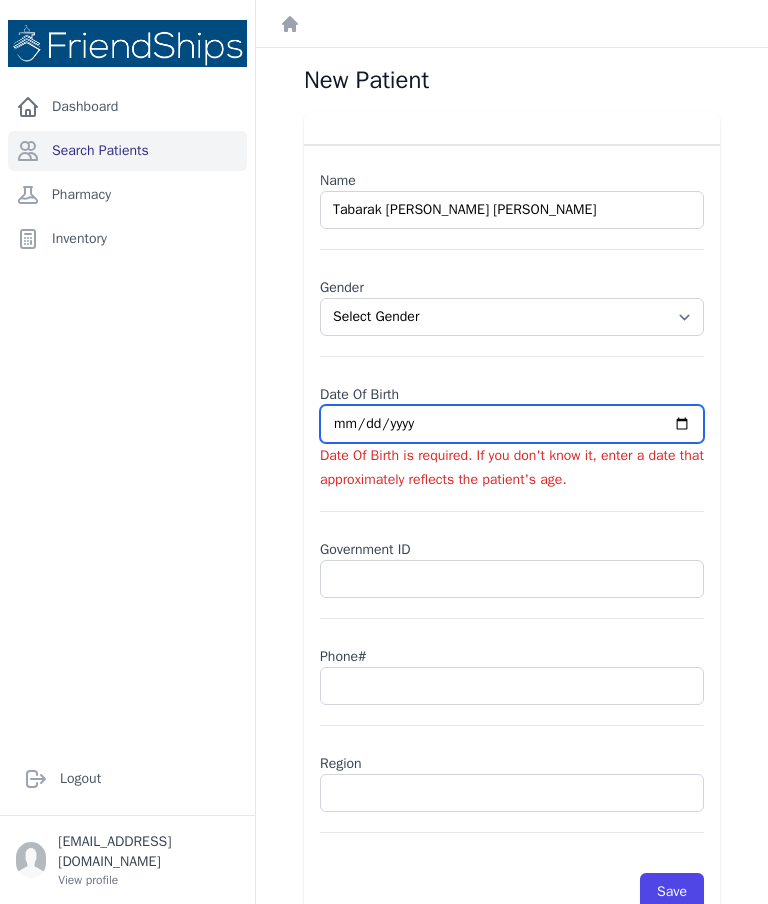 select on "[DEMOGRAPHIC_DATA]" 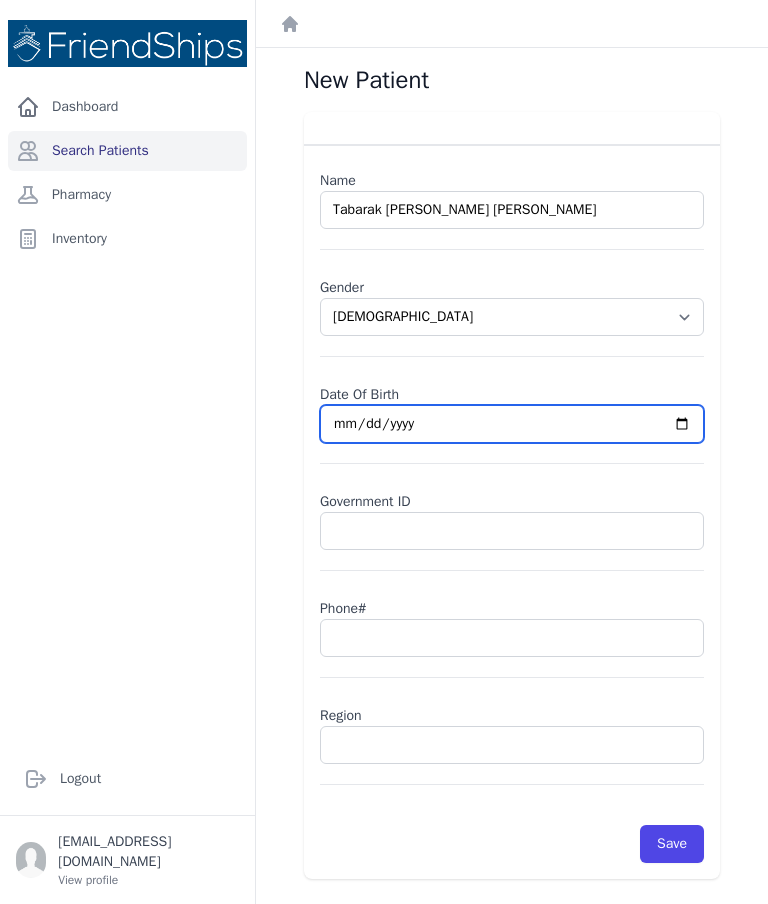 type on "2016-07-09" 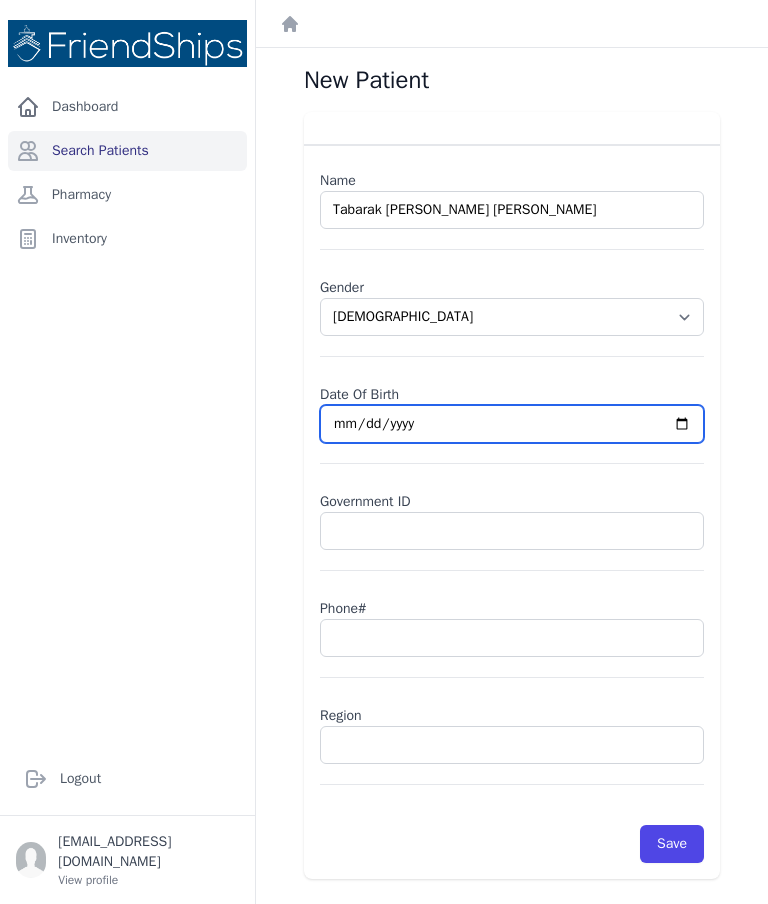 type on "2016-01-09" 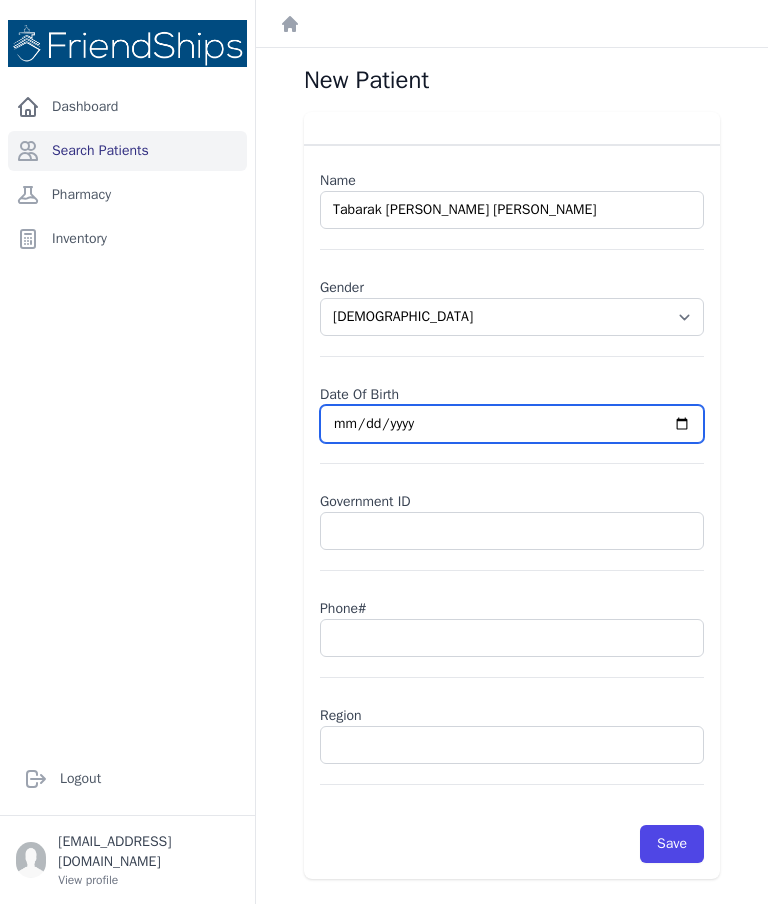 select on "[DEMOGRAPHIC_DATA]" 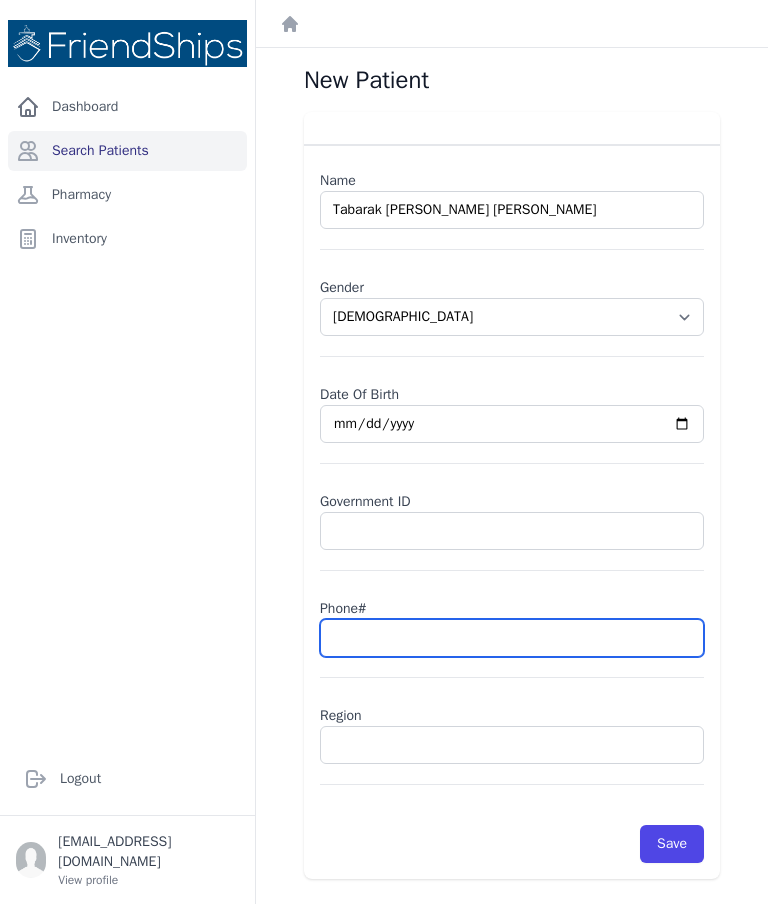 click at bounding box center [512, 638] 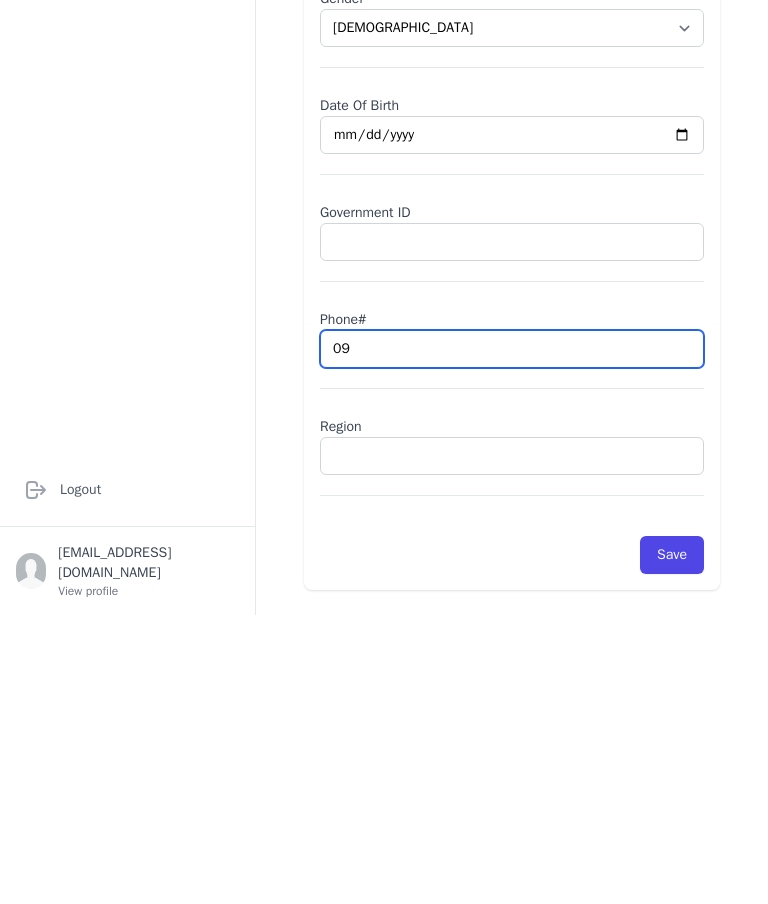 type on "09" 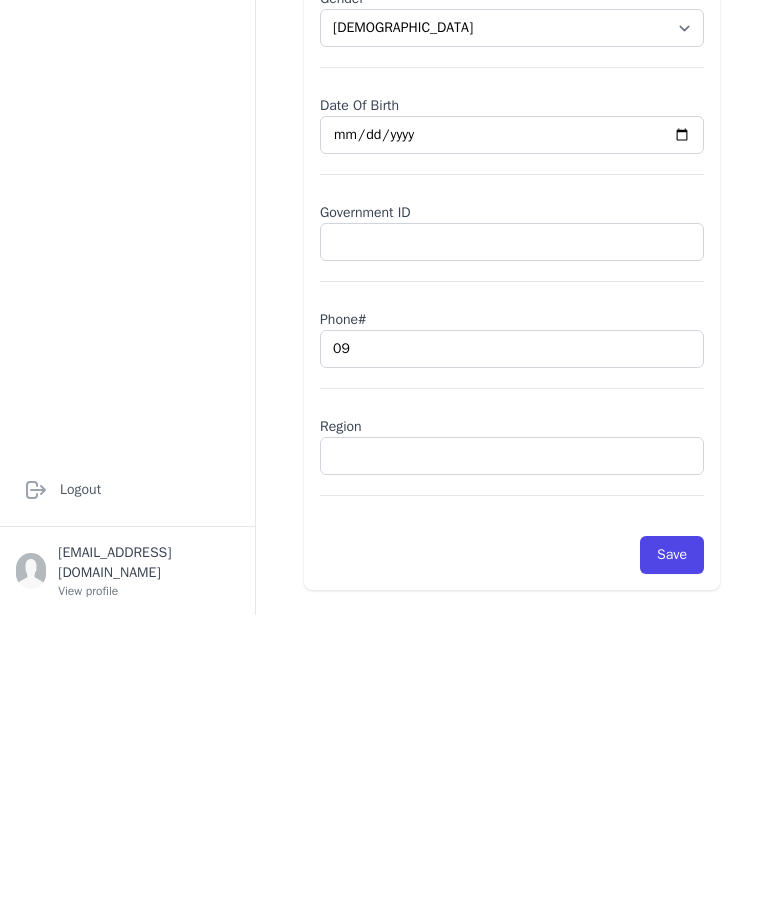 click at bounding box center (512, 745) 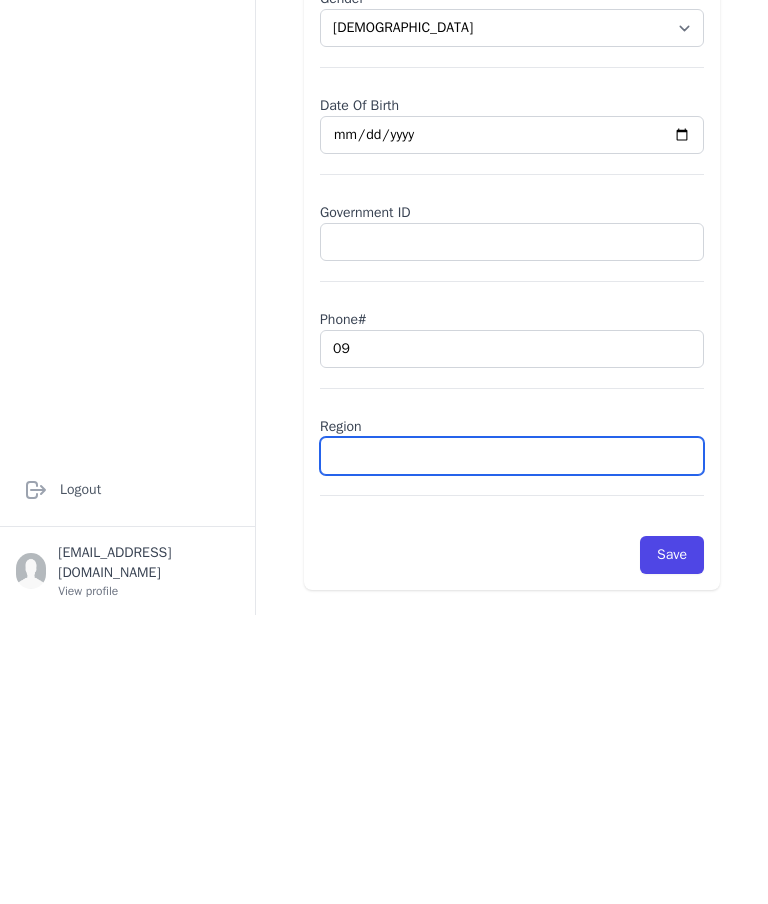 select on "[DEMOGRAPHIC_DATA]" 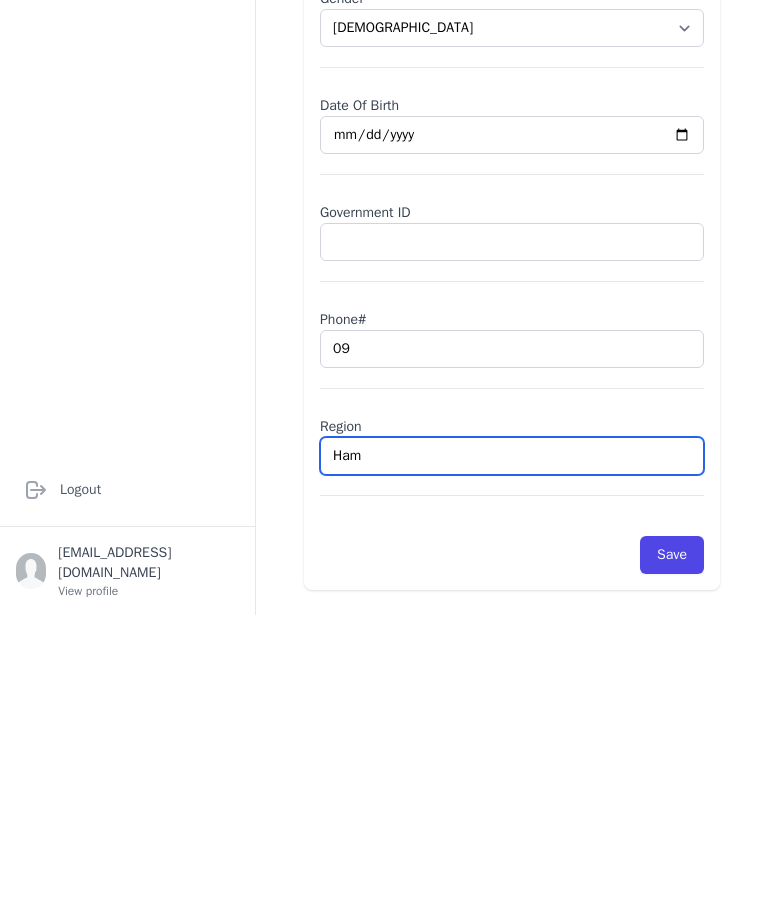 type on "Hama" 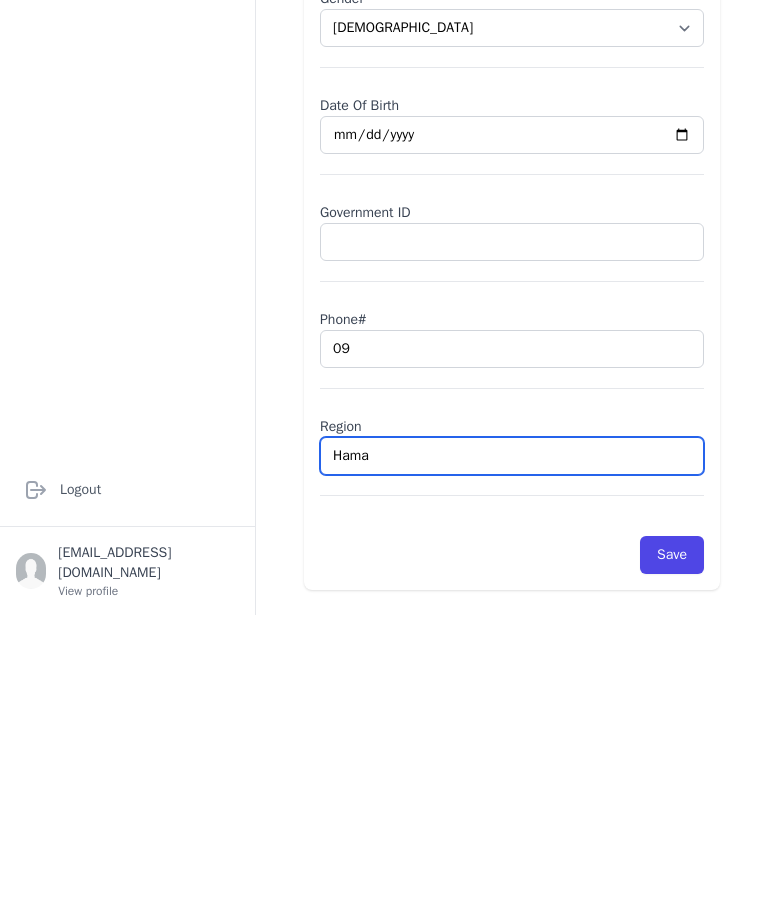 select on "[DEMOGRAPHIC_DATA]" 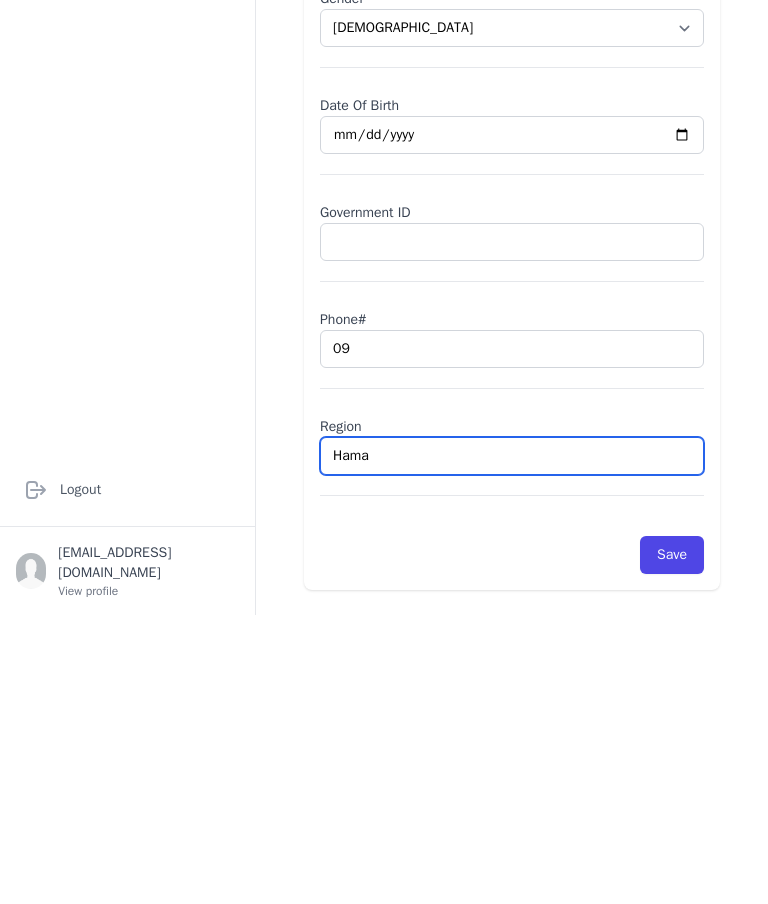 type on "Hamad" 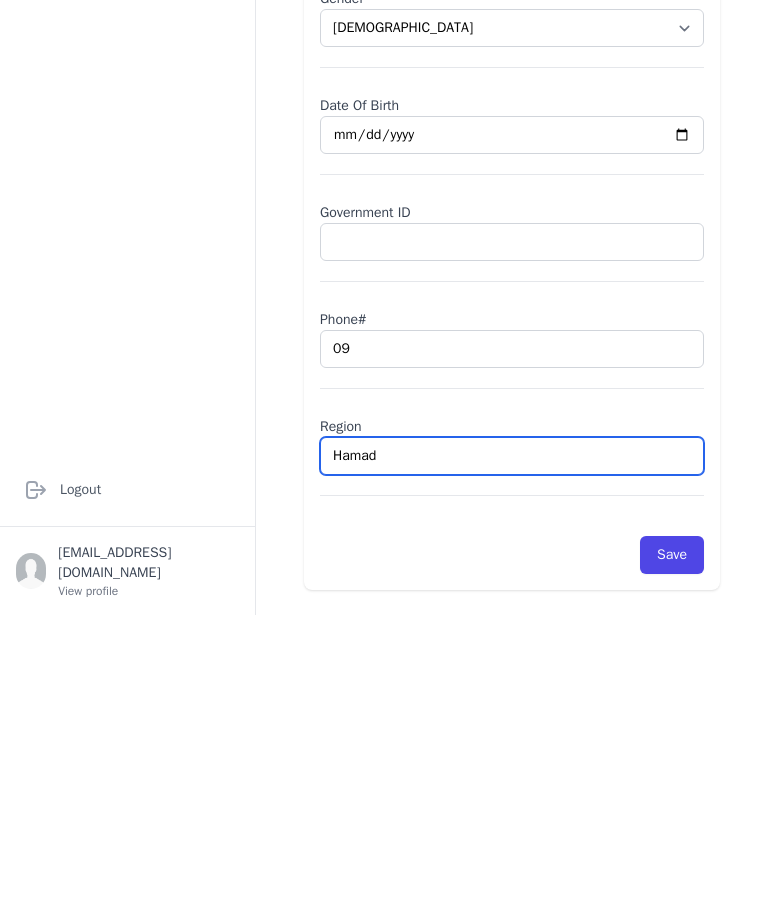 select on "[DEMOGRAPHIC_DATA]" 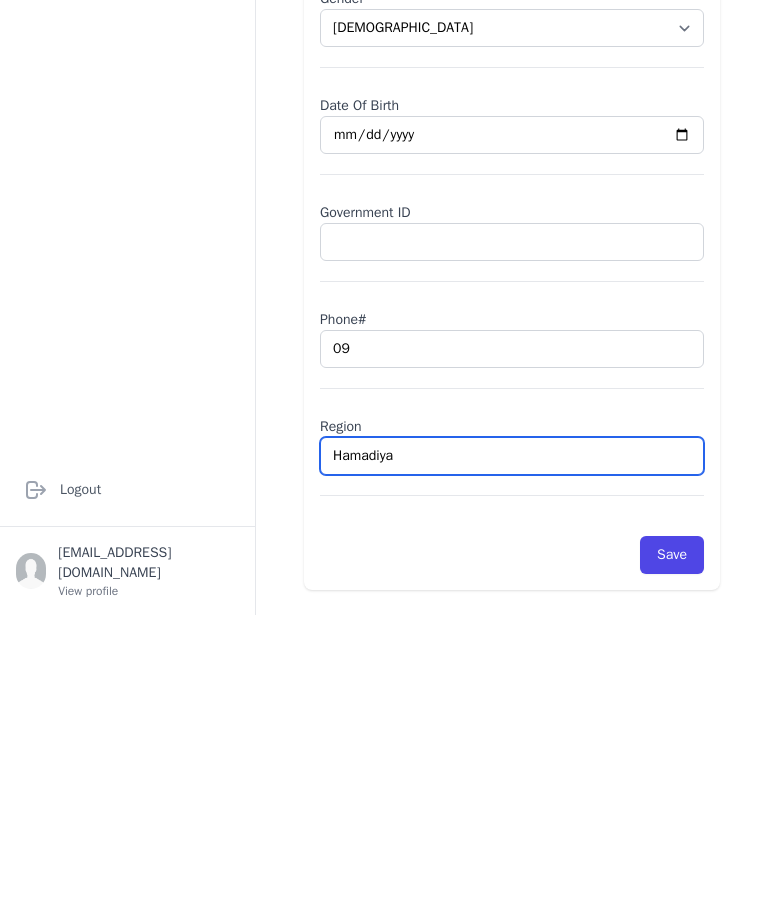 type on "Hamadiya" 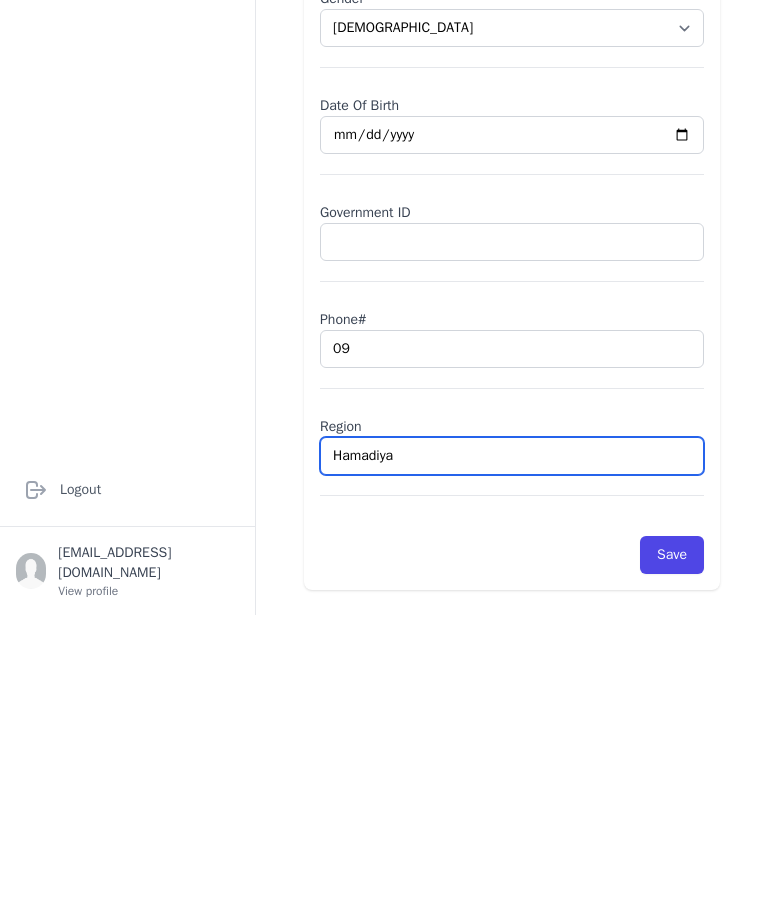 select on "[DEMOGRAPHIC_DATA]" 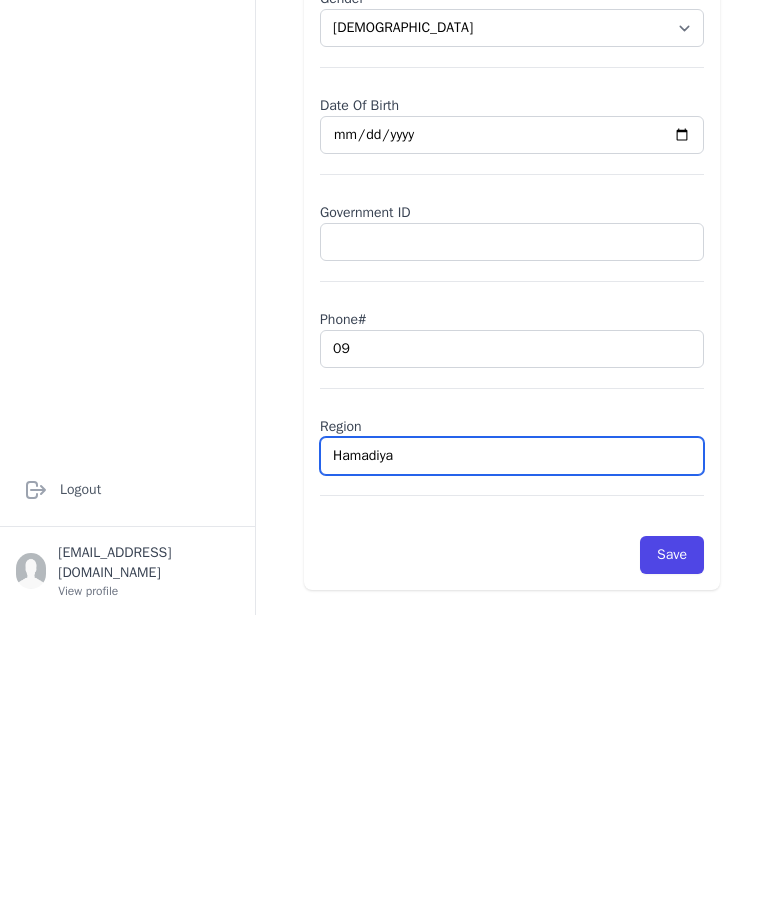 type on "Hamadiya" 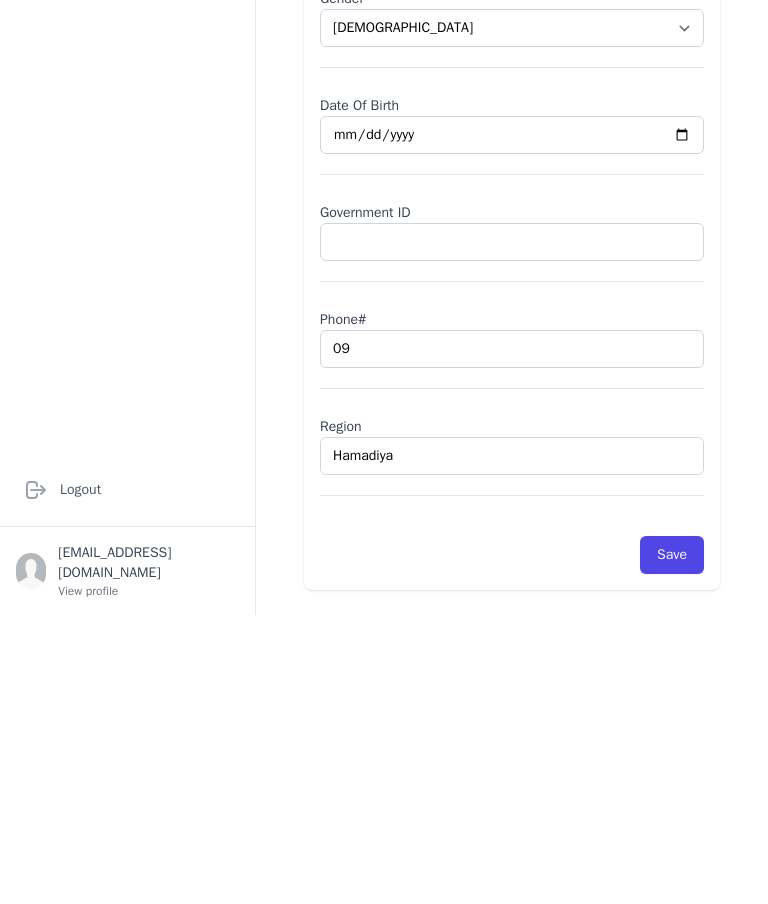click on "09" at bounding box center [512, 638] 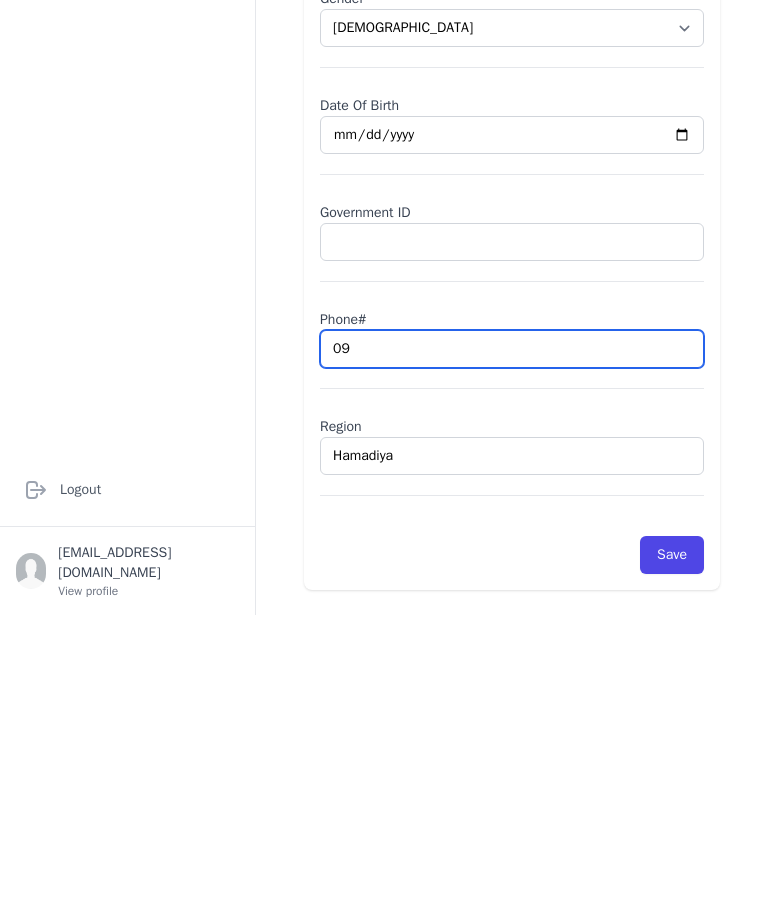 type on "094" 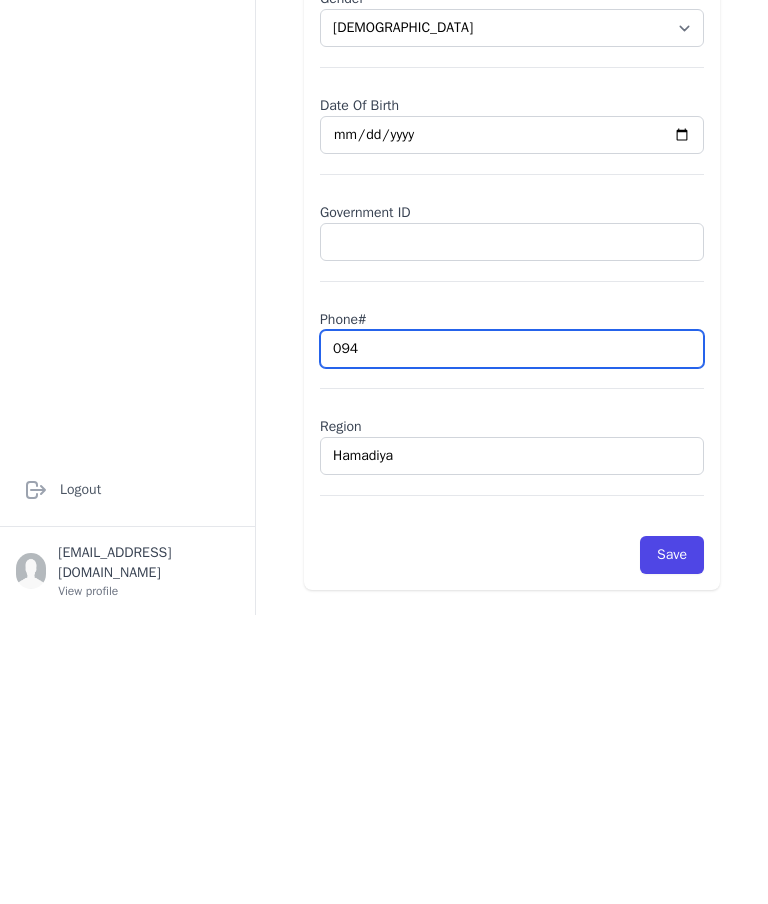 select on "[DEMOGRAPHIC_DATA]" 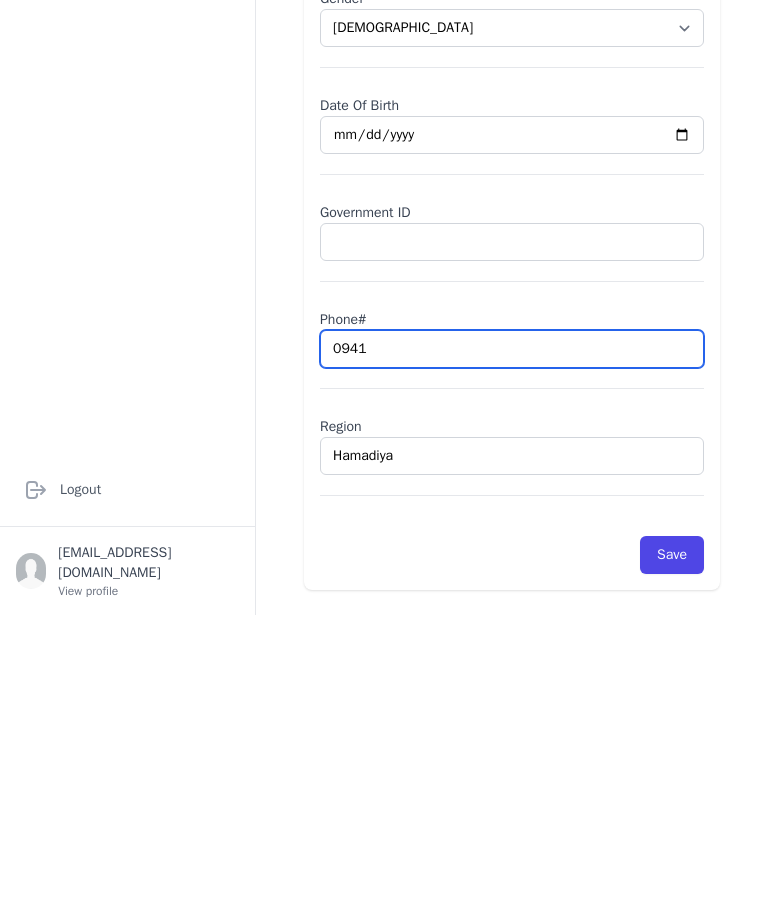 type on "09414" 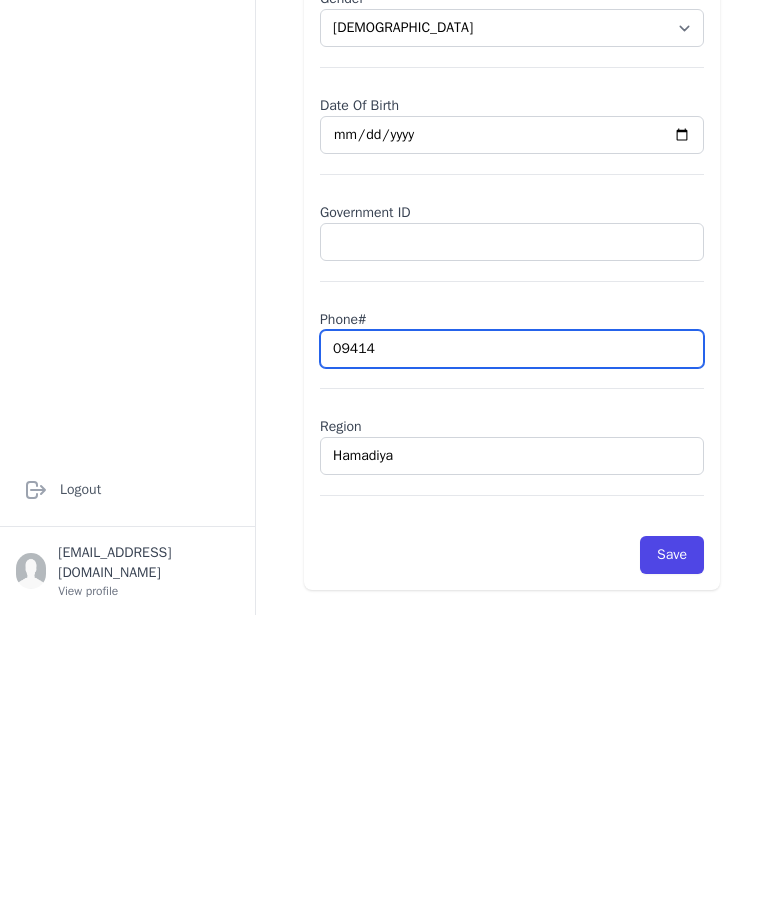 select on "[DEMOGRAPHIC_DATA]" 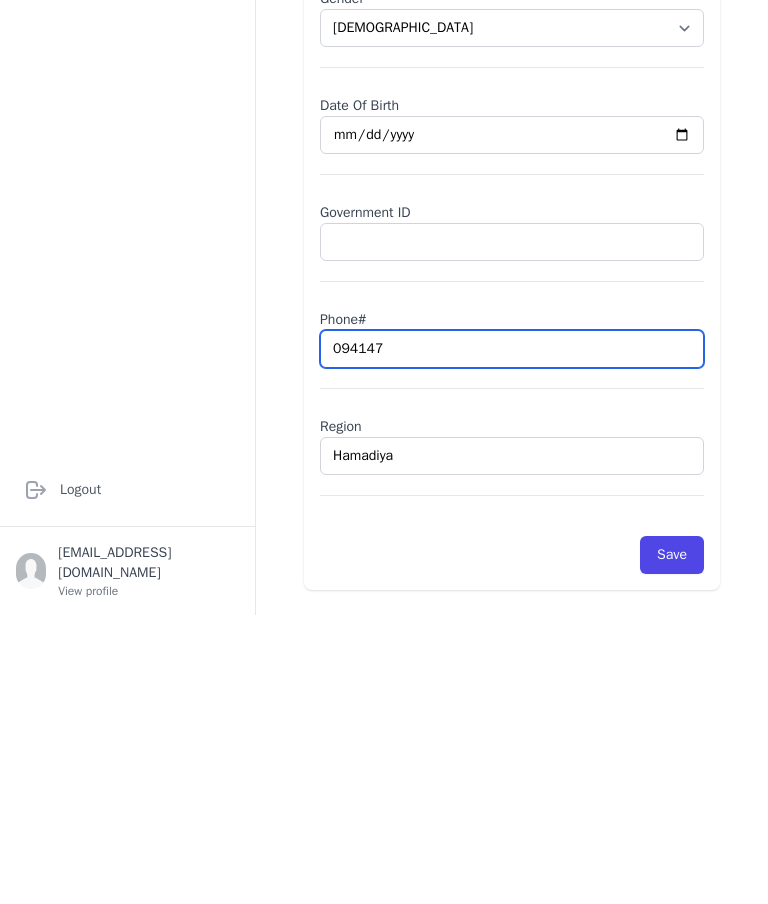 type on "0941471" 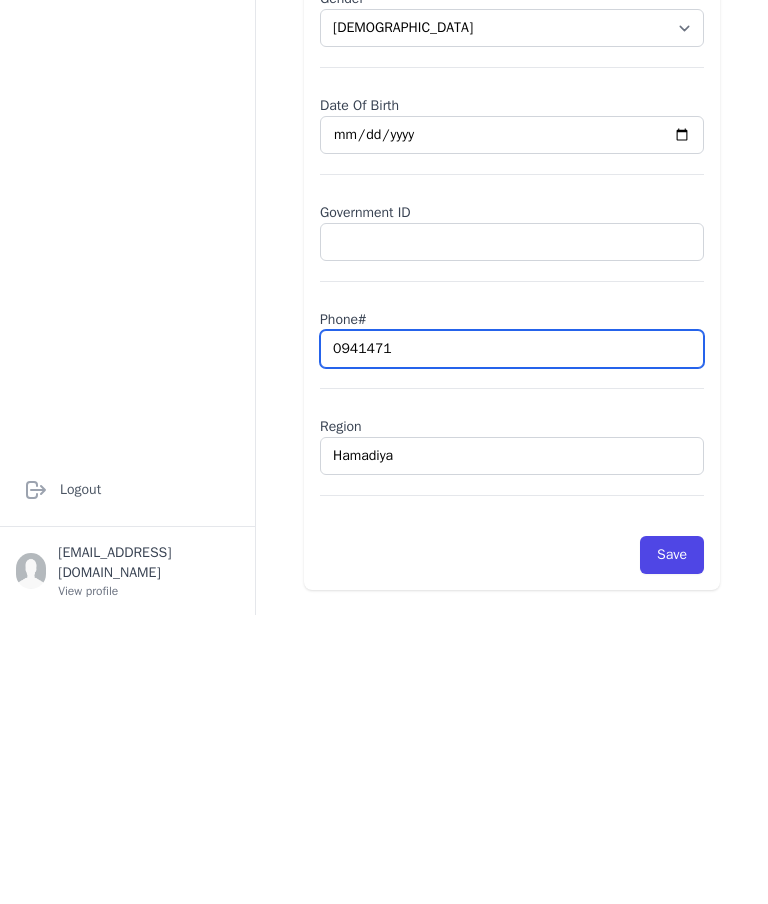 select on "[DEMOGRAPHIC_DATA]" 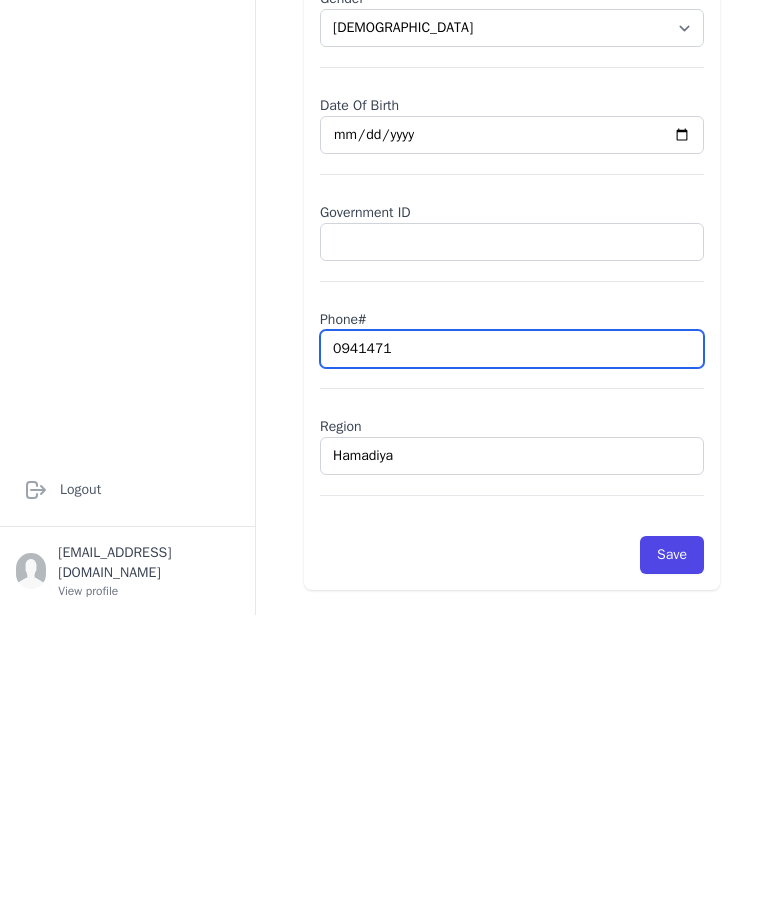 type on "09414715" 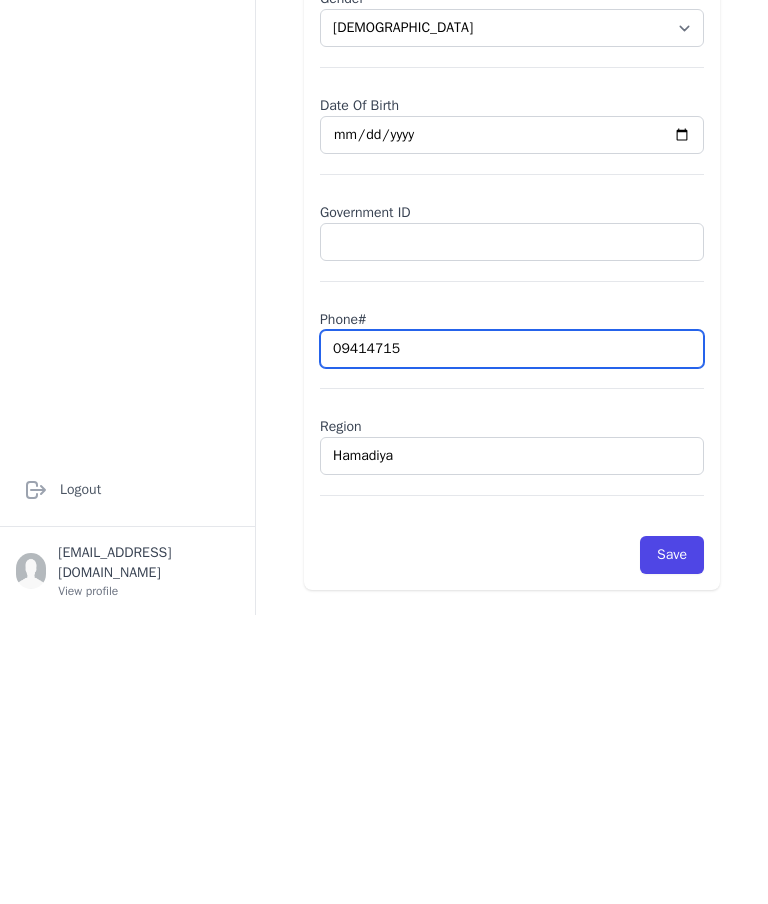 select on "[DEMOGRAPHIC_DATA]" 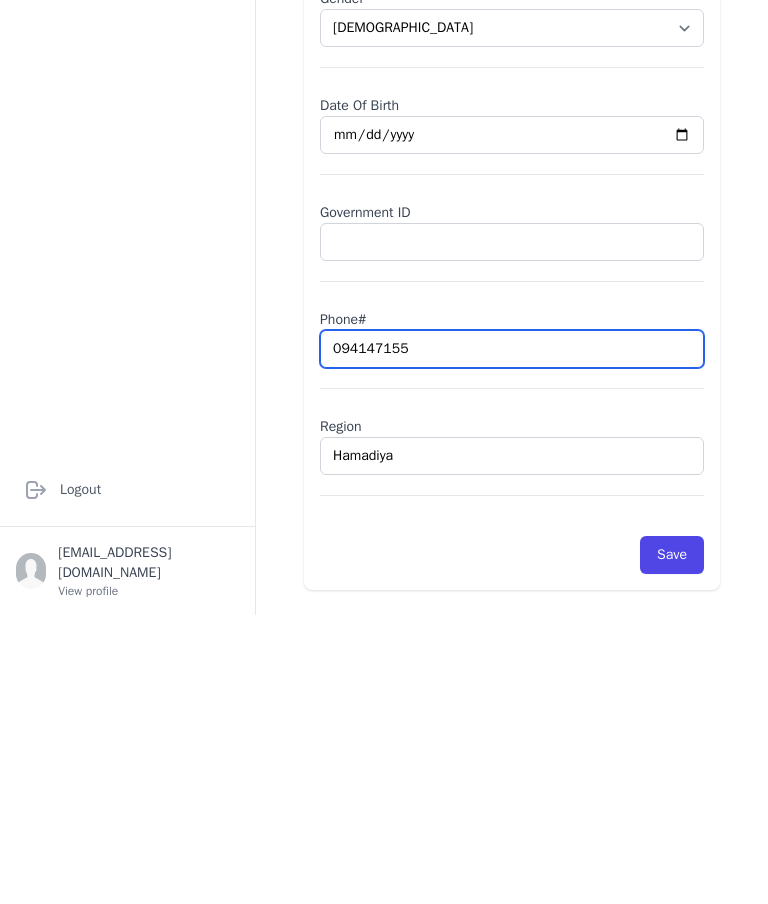 type on "0941471559" 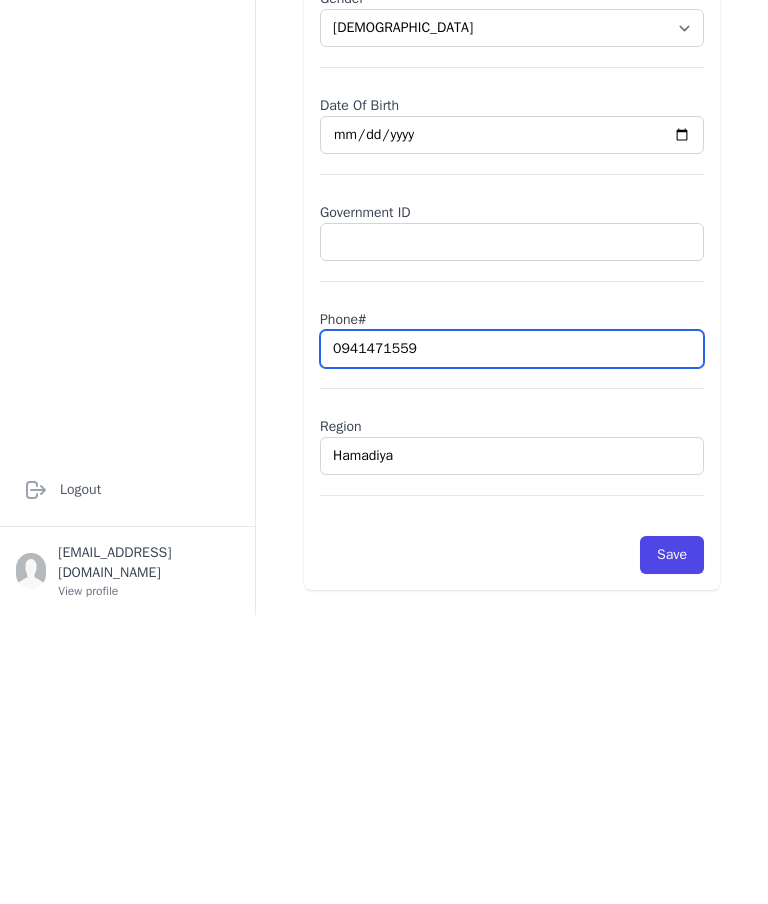 select on "[DEMOGRAPHIC_DATA]" 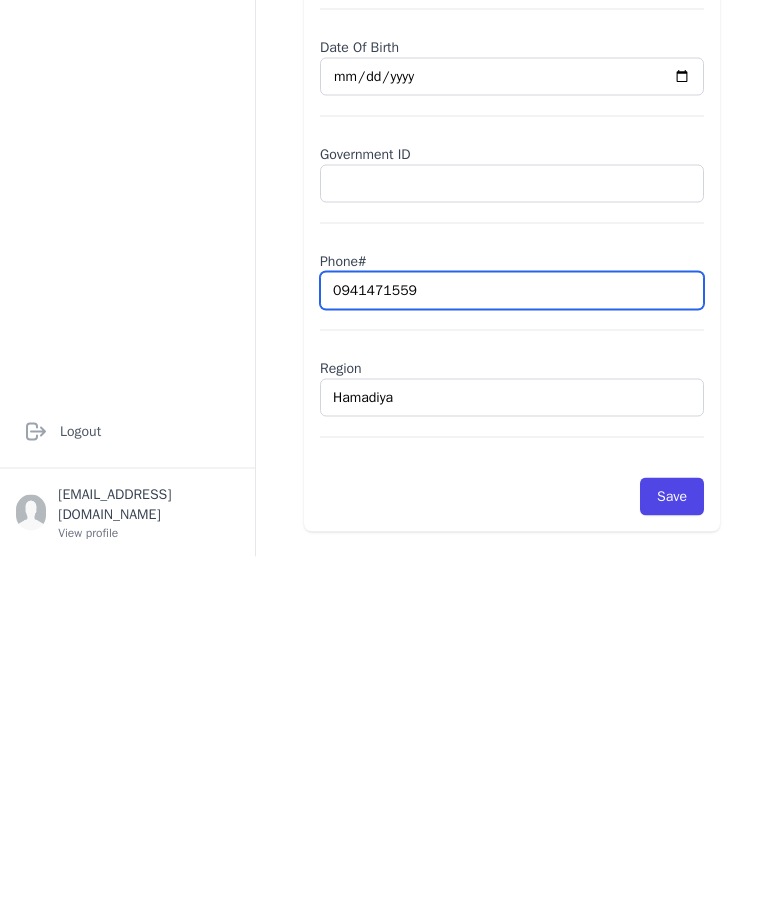 scroll, scrollTop: 0, scrollLeft: 0, axis: both 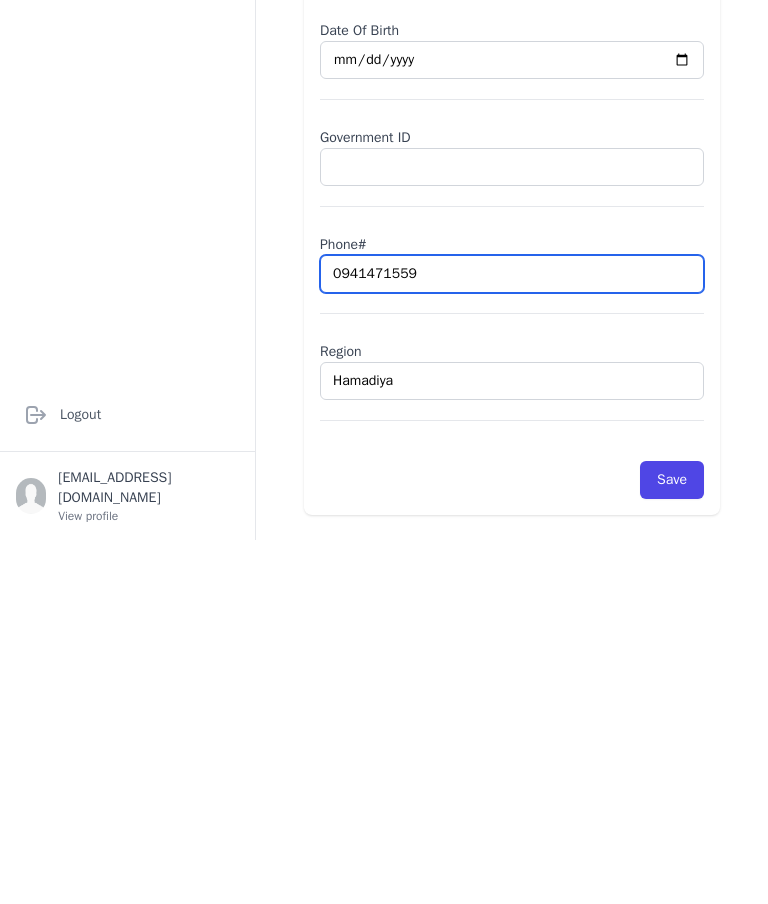 type on "0941471559" 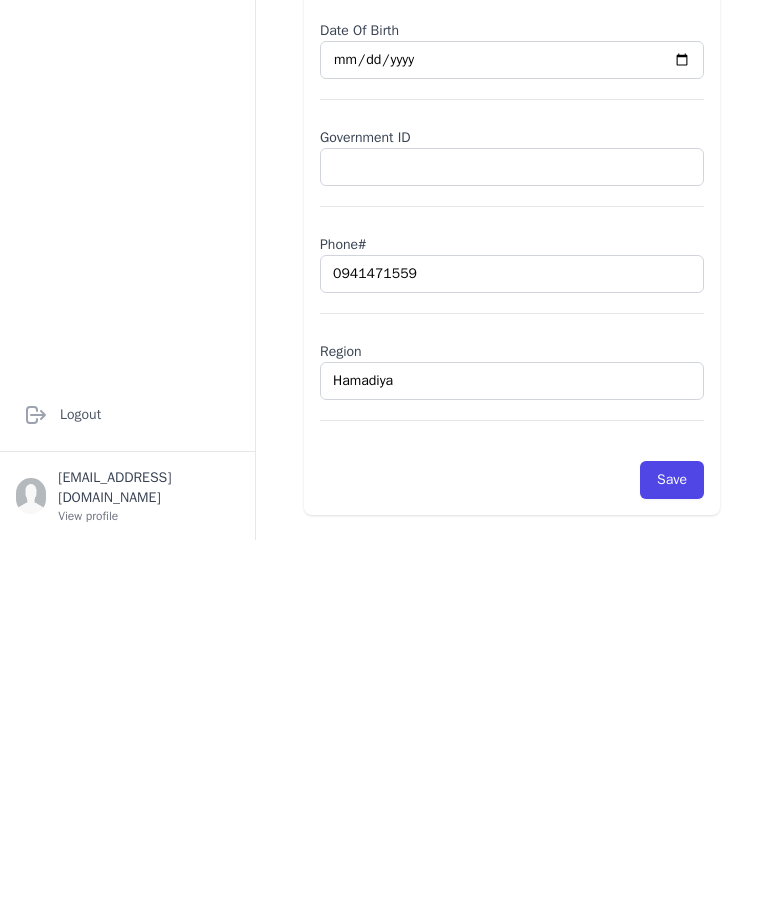 click on "Save" at bounding box center [672, 844] 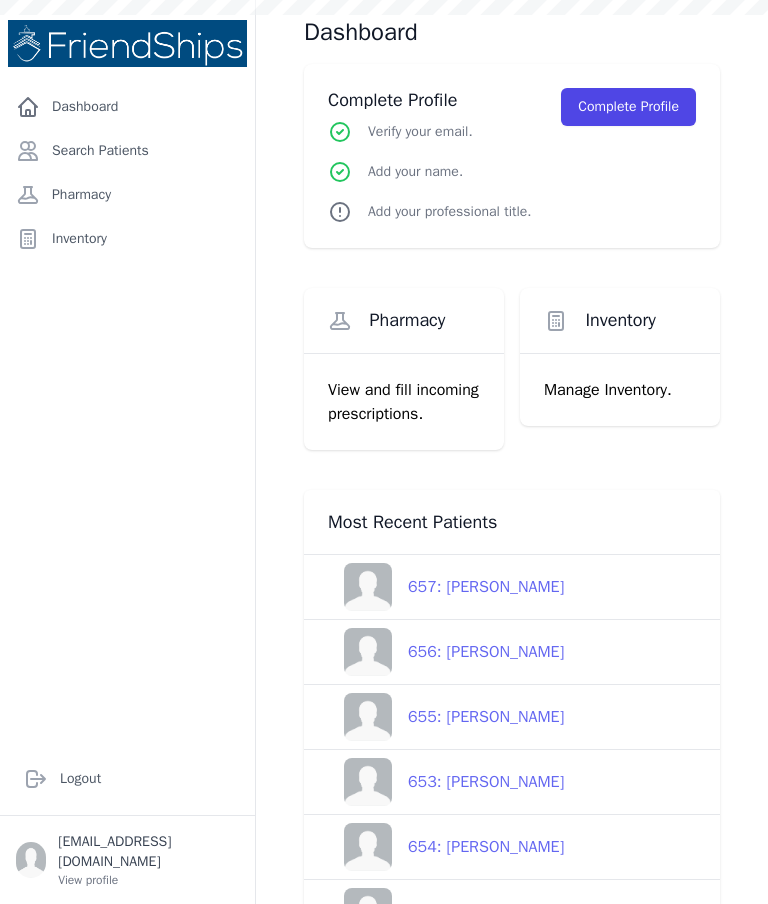 scroll, scrollTop: 0, scrollLeft: 0, axis: both 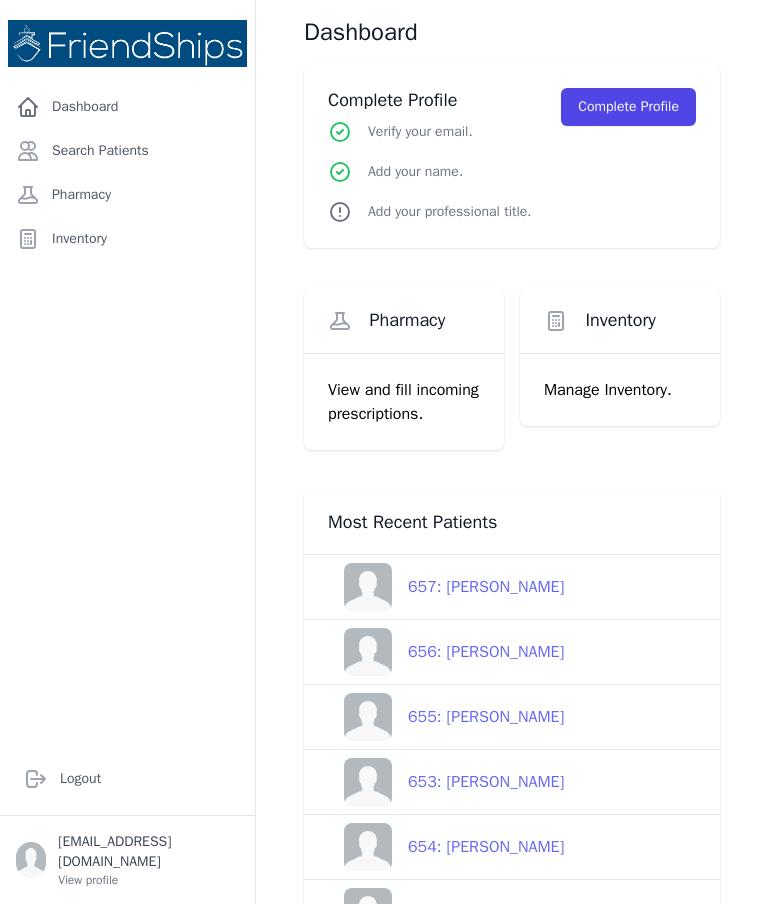 click on "Search Patients" at bounding box center [127, 151] 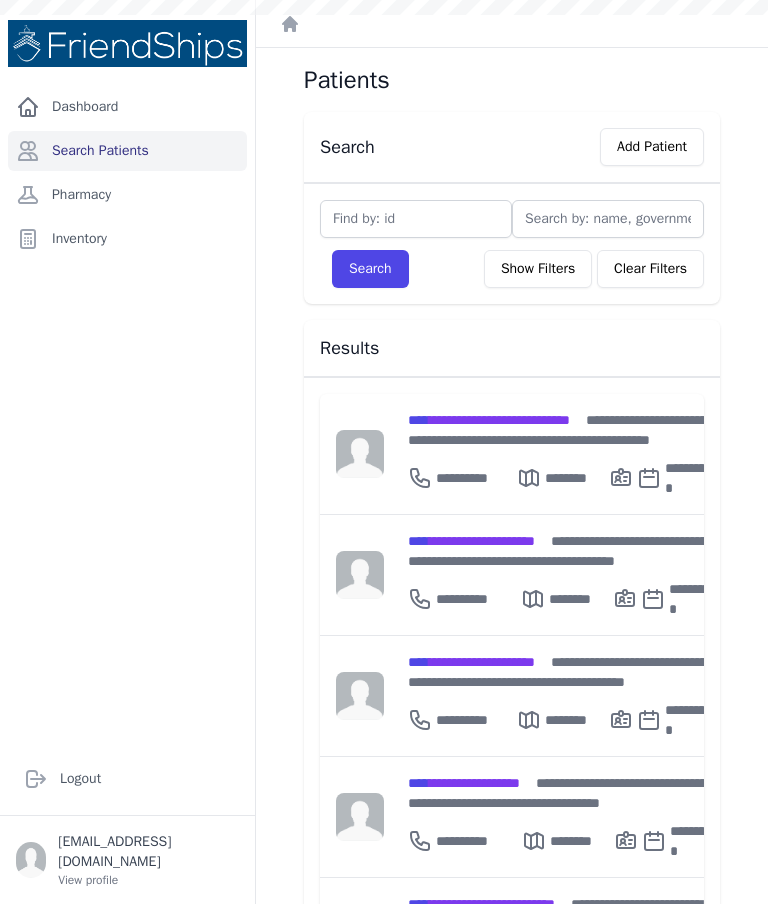 scroll, scrollTop: 0, scrollLeft: 0, axis: both 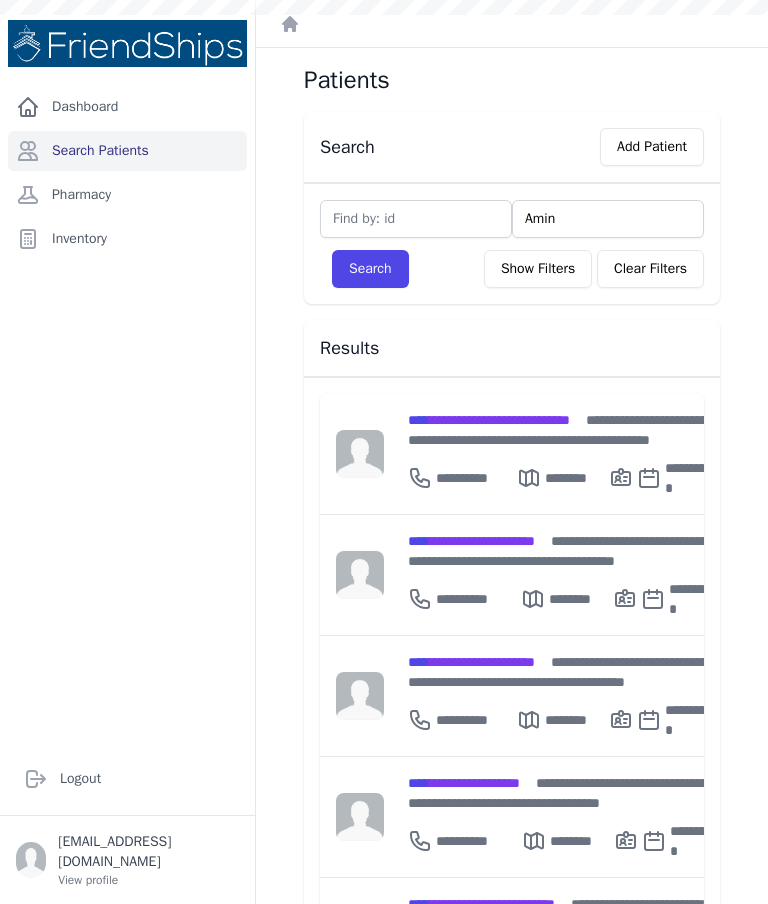 type on "Amina" 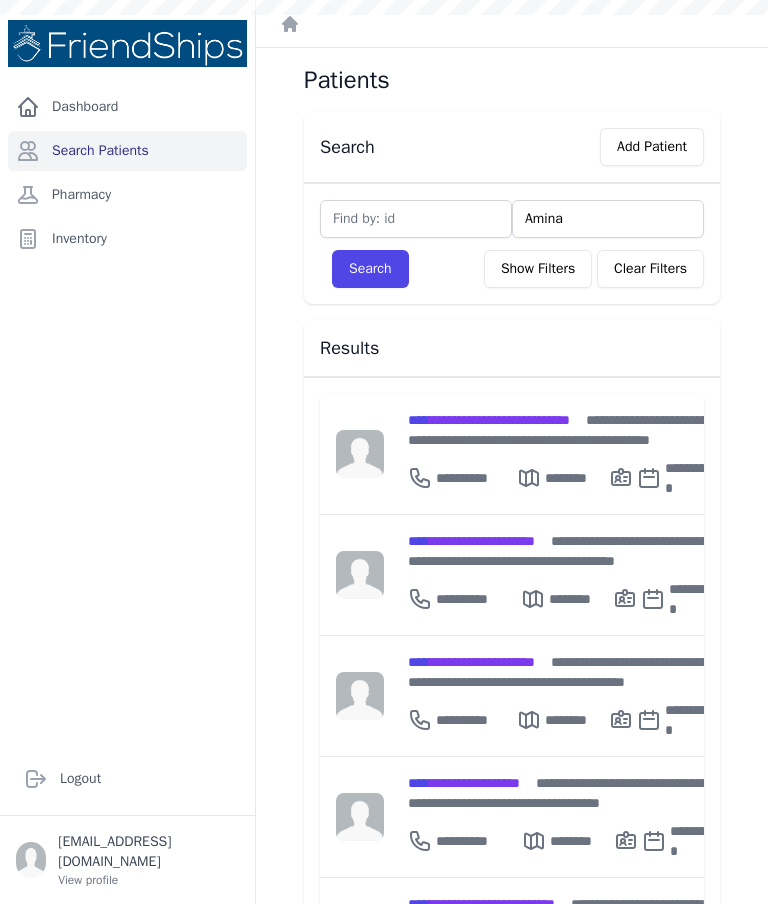 click on "Search" at bounding box center [370, 269] 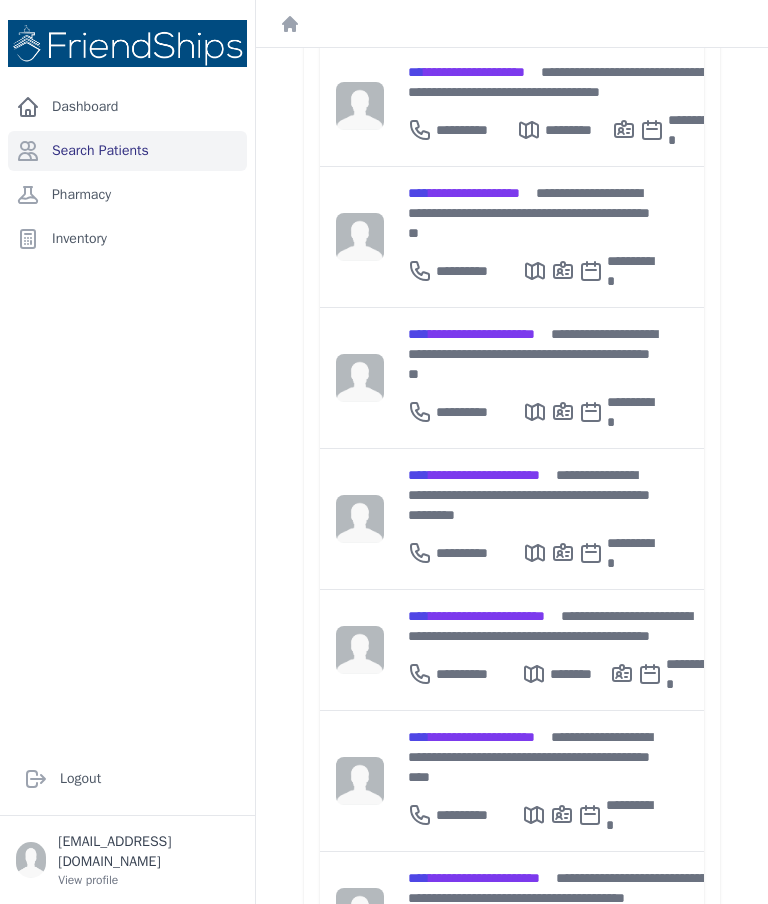 scroll, scrollTop: 1058, scrollLeft: 0, axis: vertical 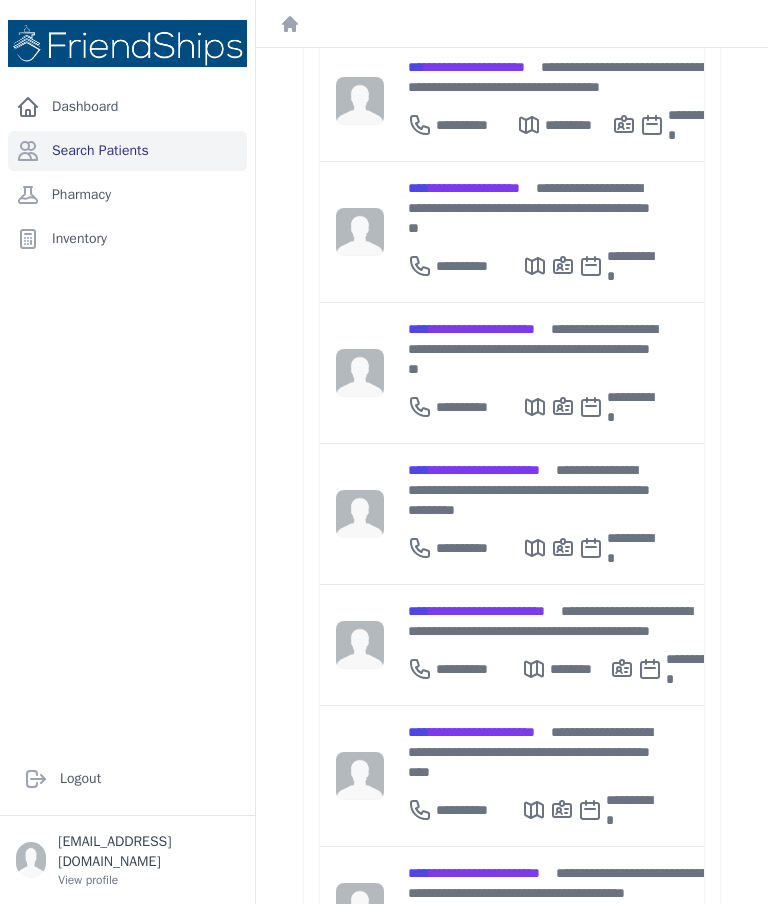 click on "**********" at bounding box center [471, 732] 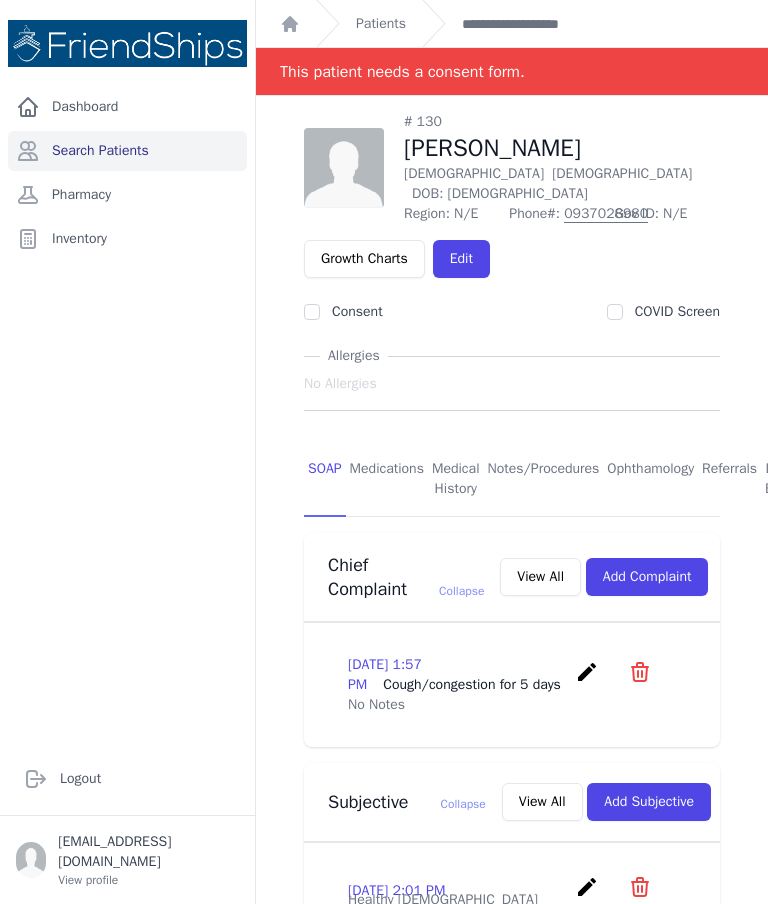 scroll, scrollTop: 0, scrollLeft: 0, axis: both 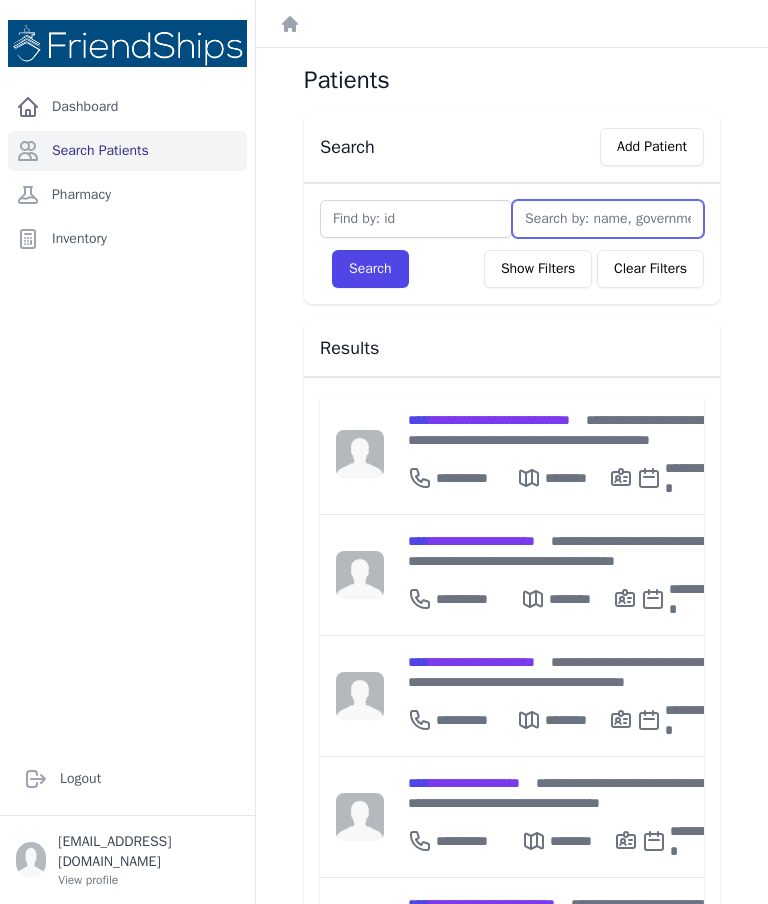 click at bounding box center (608, 219) 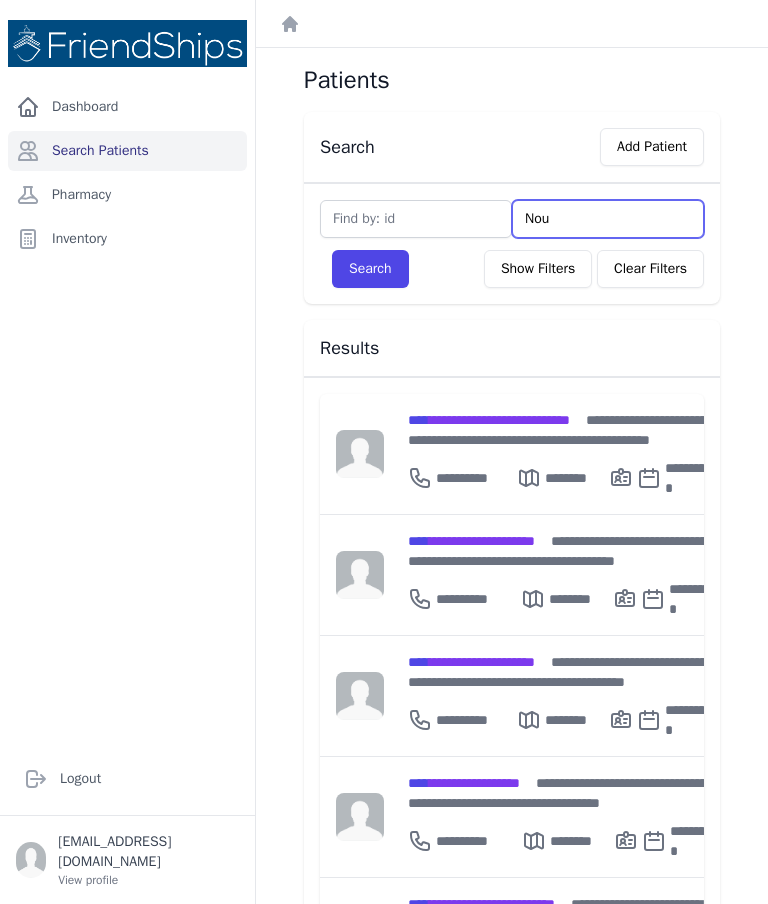 type on "Nour" 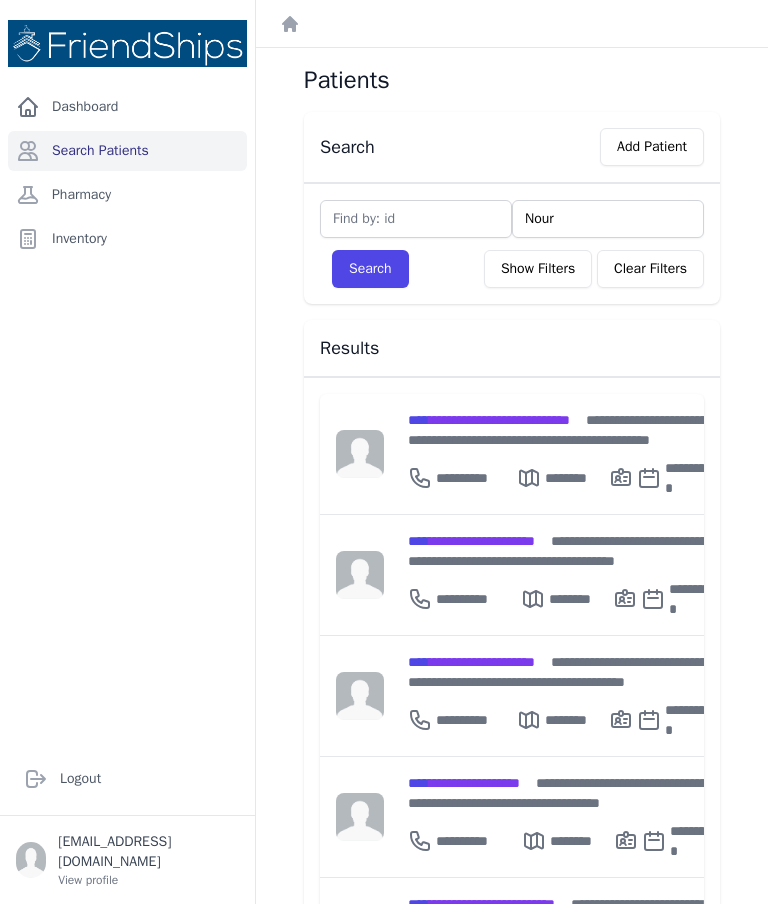type on "Nour" 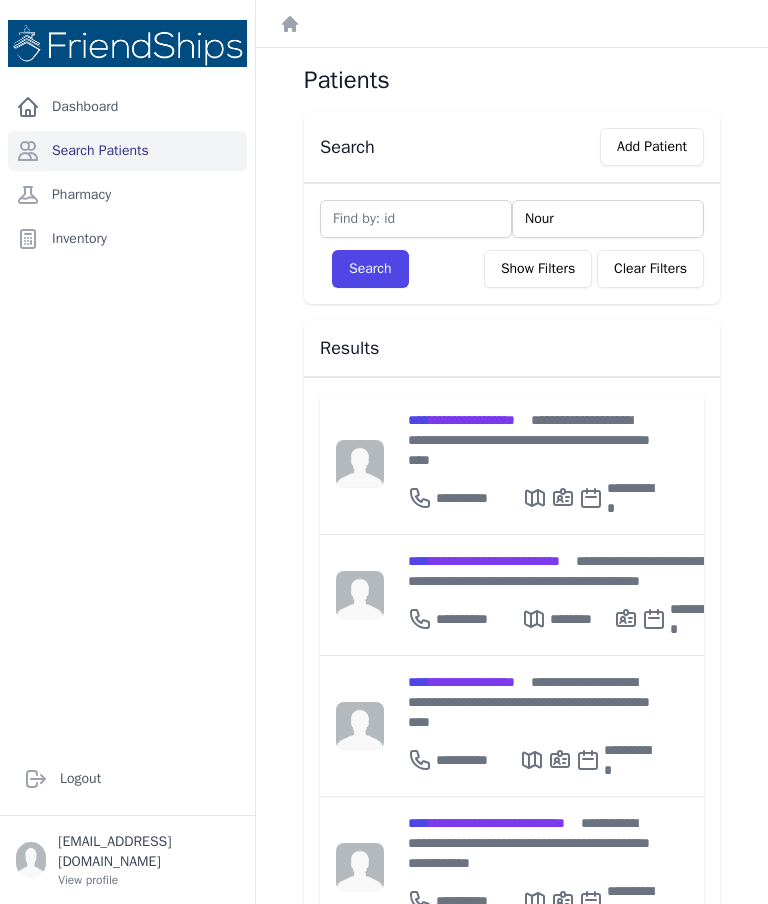 click on "**********" at bounding box center (562, 571) 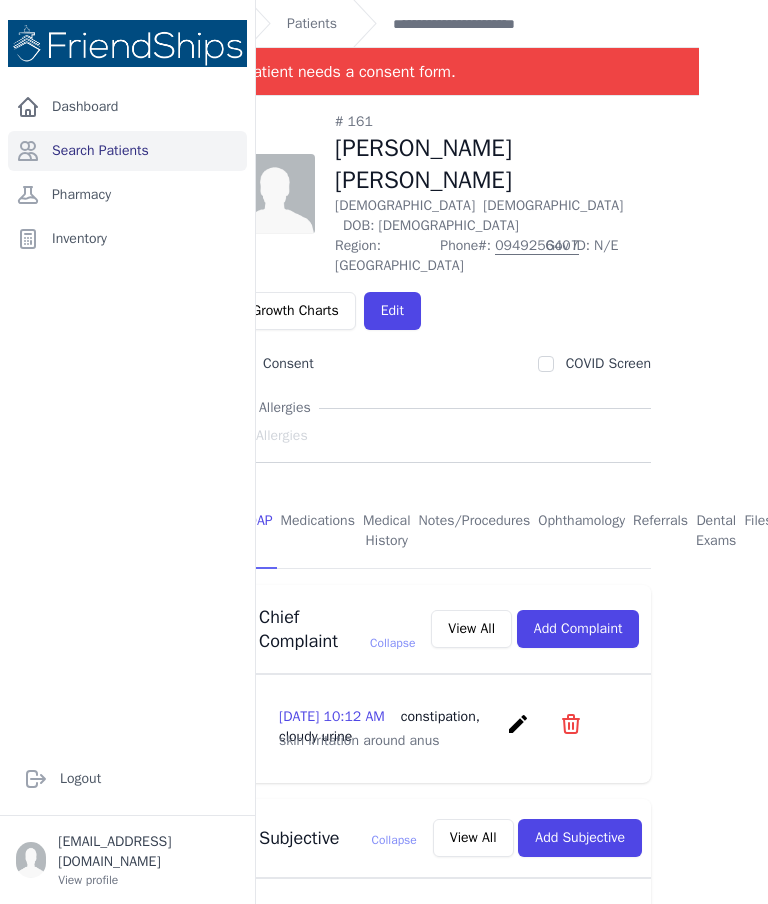 scroll, scrollTop: 0, scrollLeft: 70, axis: horizontal 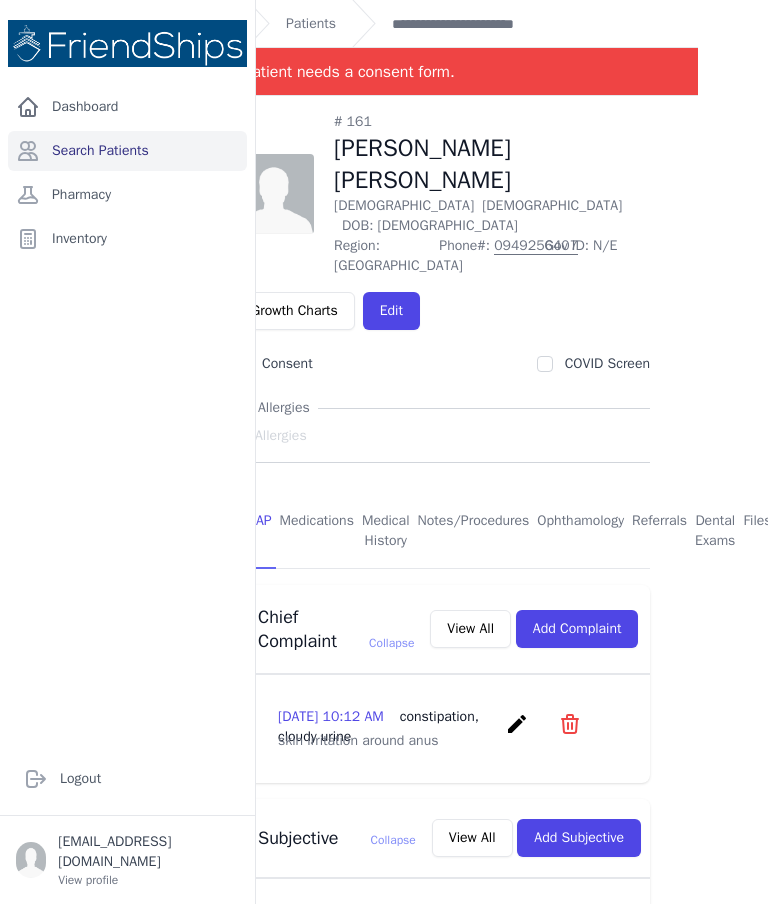 click on "Patients" at bounding box center (311, 24) 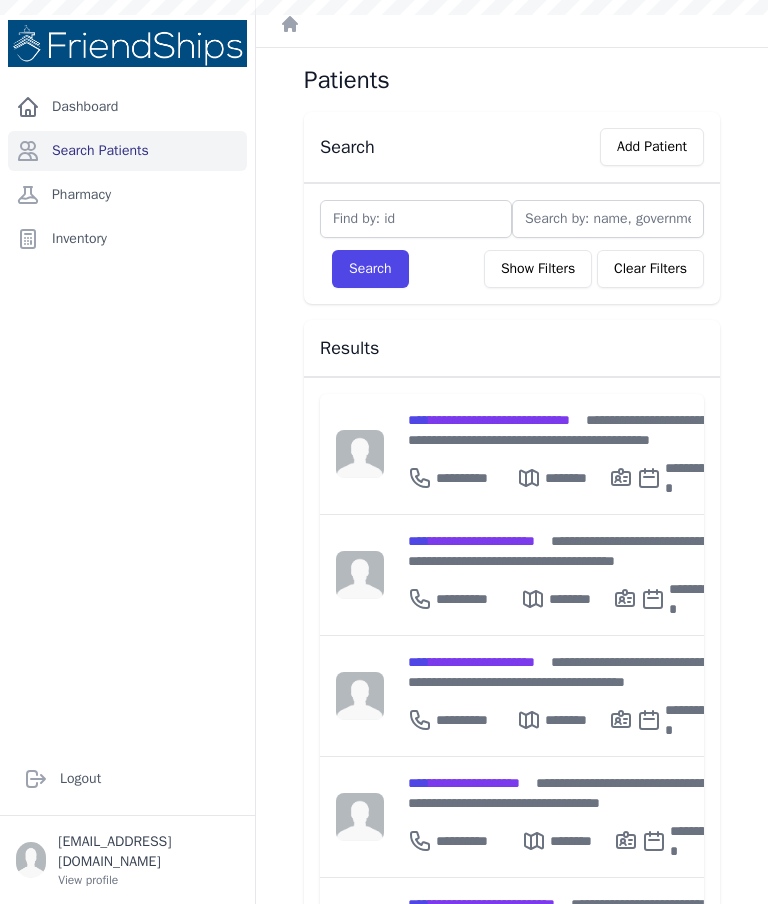 scroll, scrollTop: 0, scrollLeft: 0, axis: both 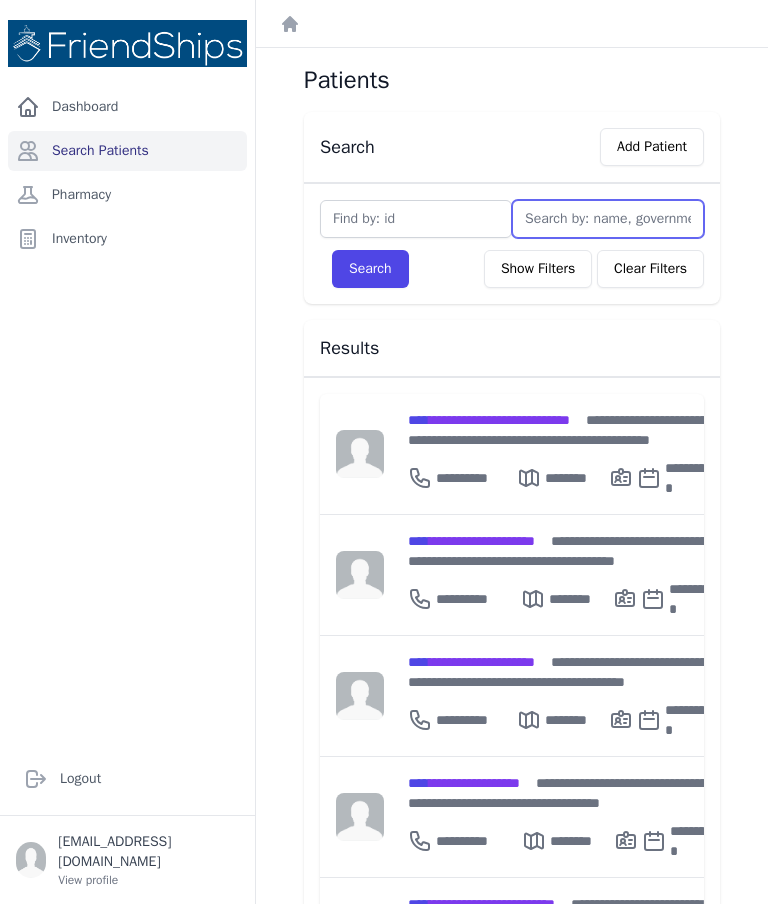 click at bounding box center (608, 219) 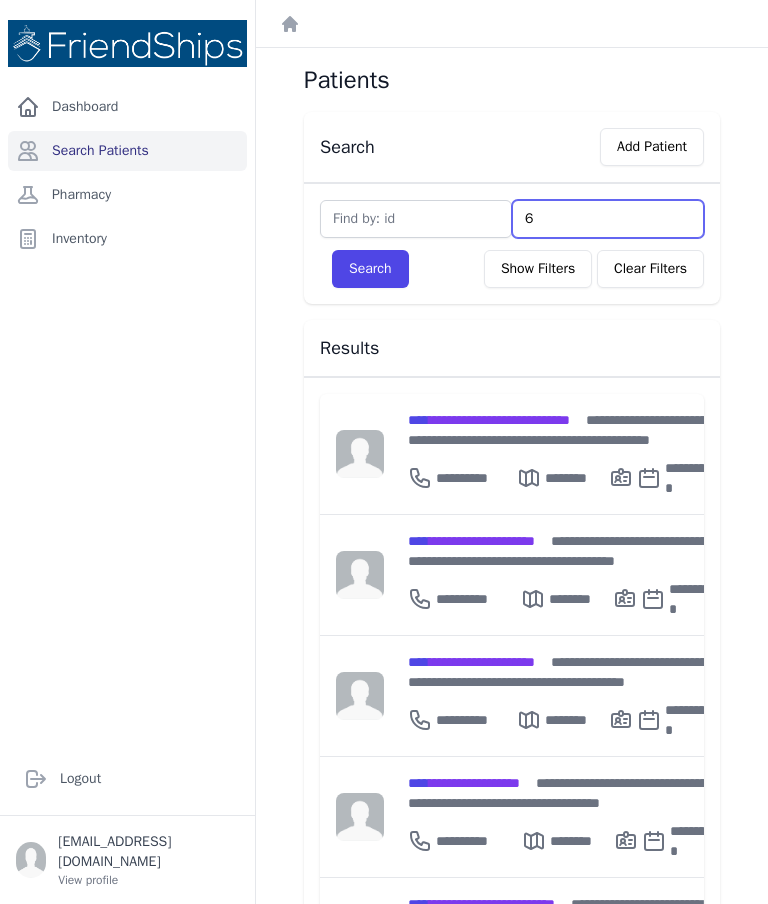 type on "63" 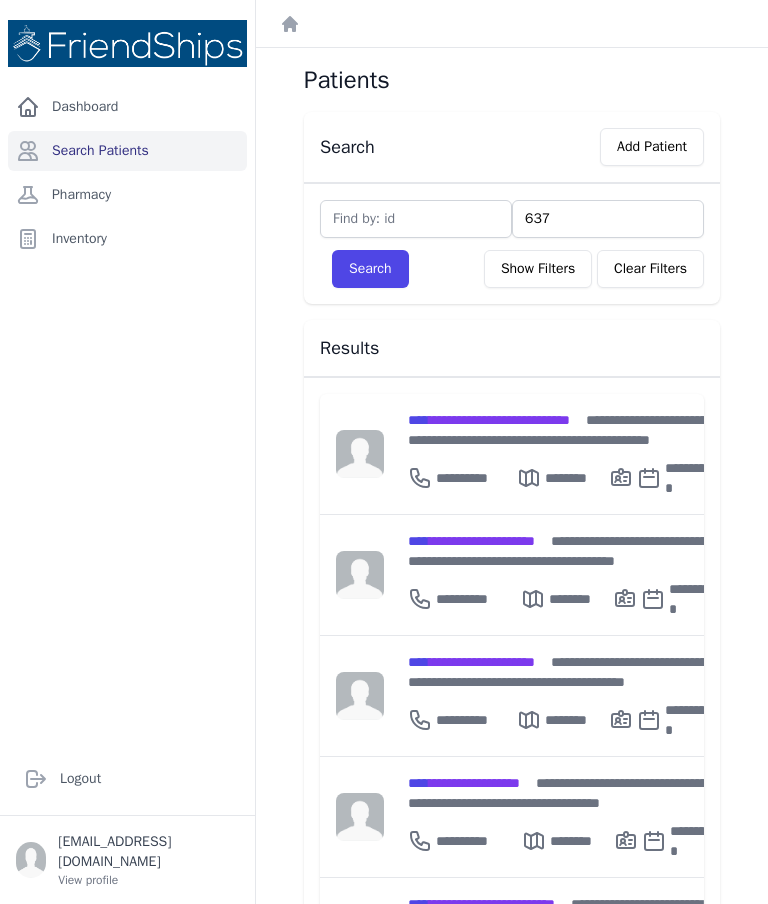 type on "637" 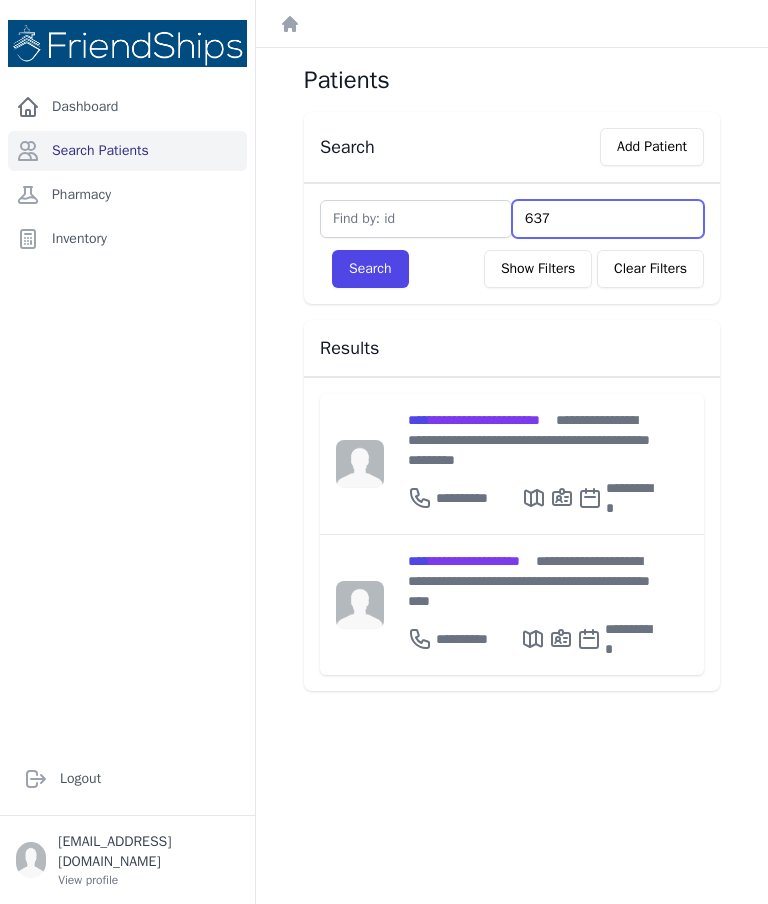 click on "637" at bounding box center [608, 219] 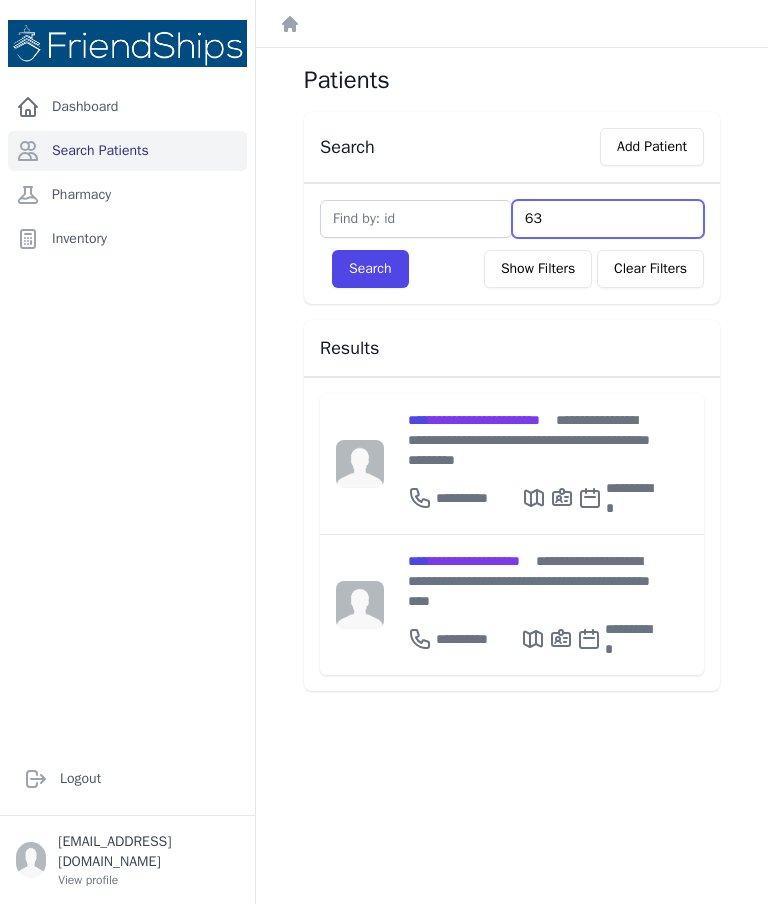 type on "6" 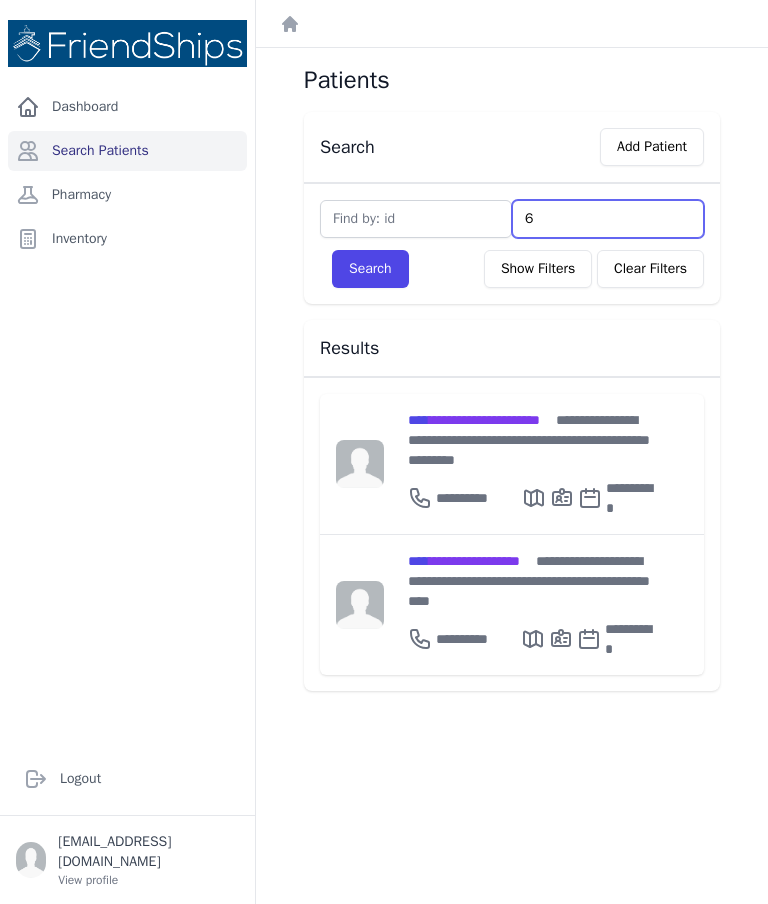 type 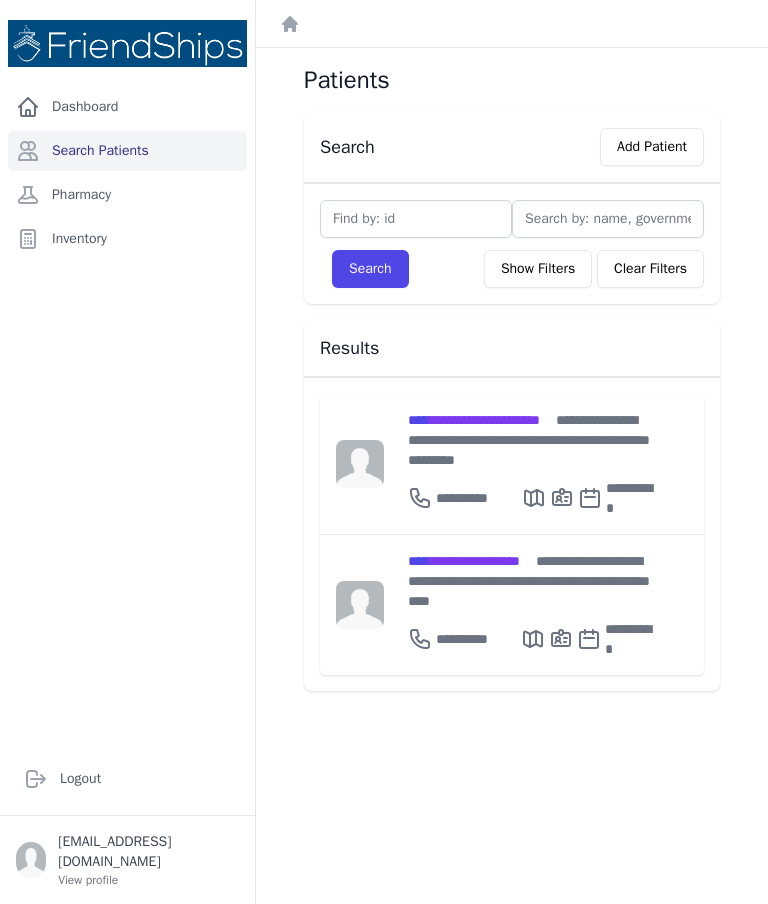 click at bounding box center [416, 219] 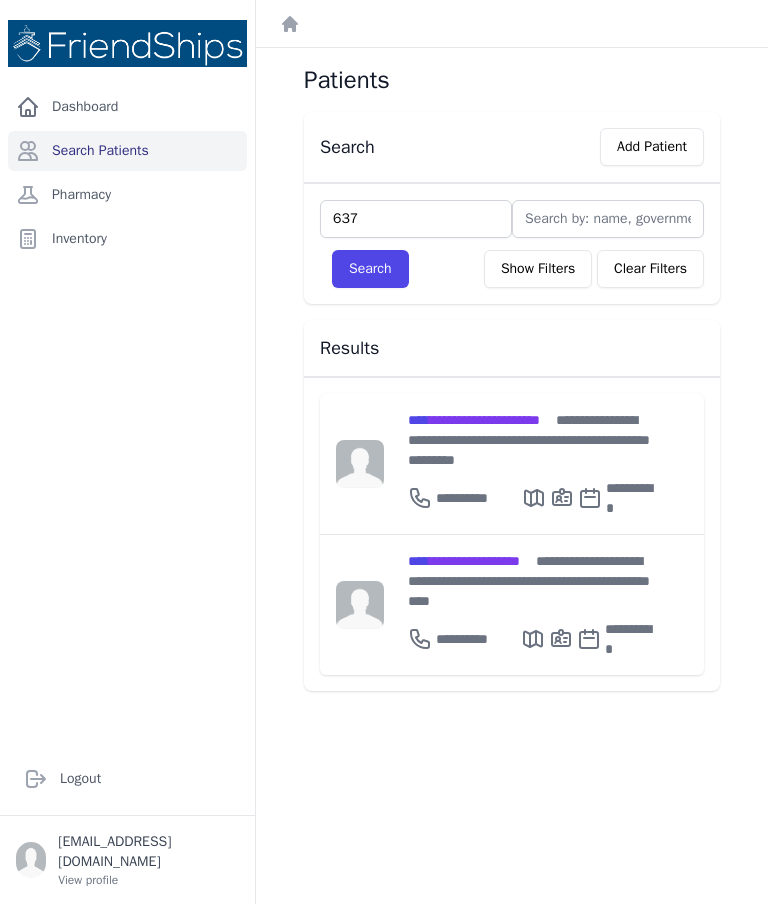 type on "637" 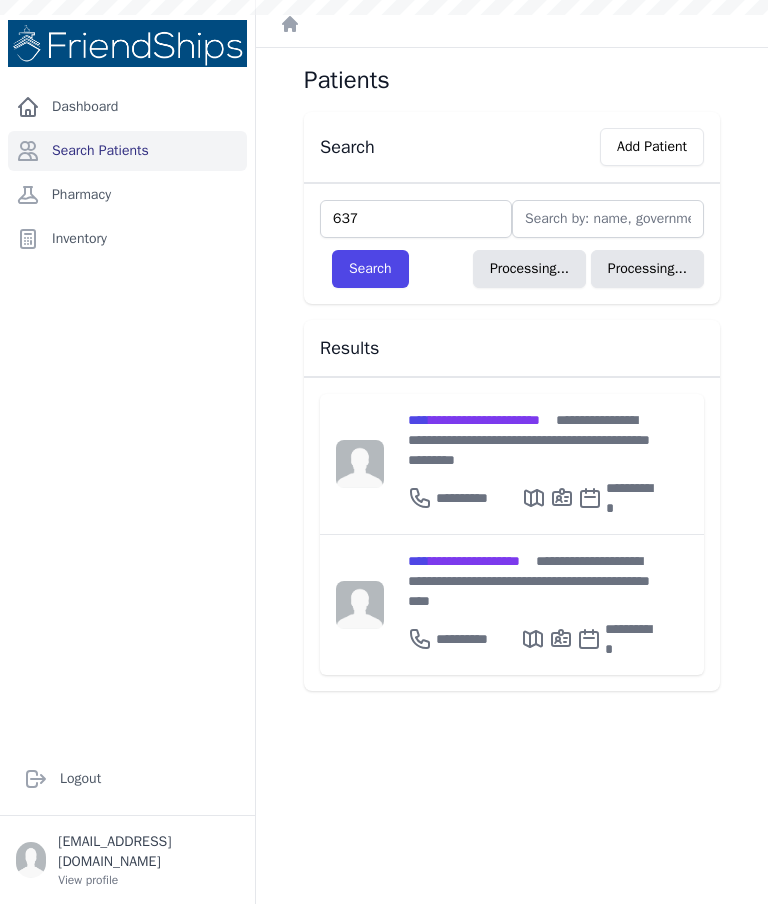 type 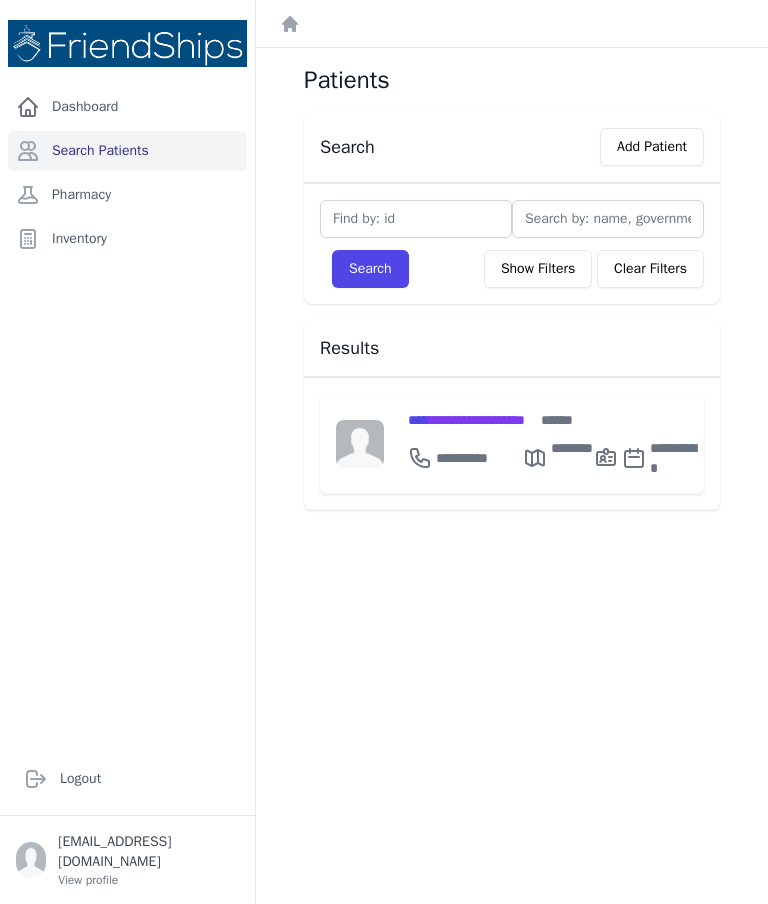 click on "**********" at bounding box center (466, 420) 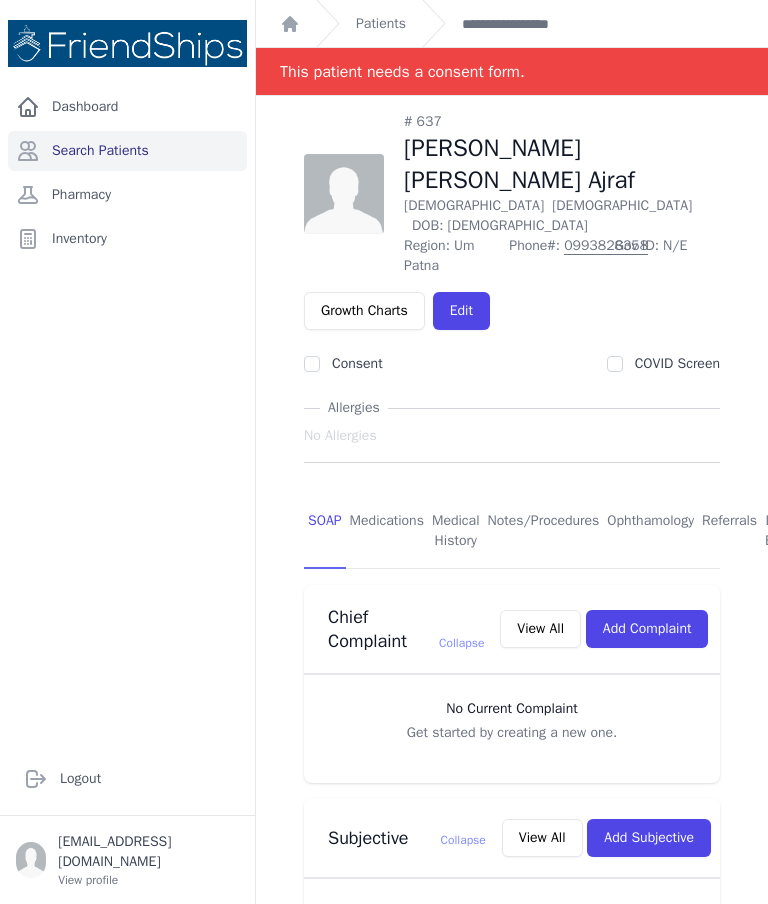 scroll, scrollTop: 0, scrollLeft: 0, axis: both 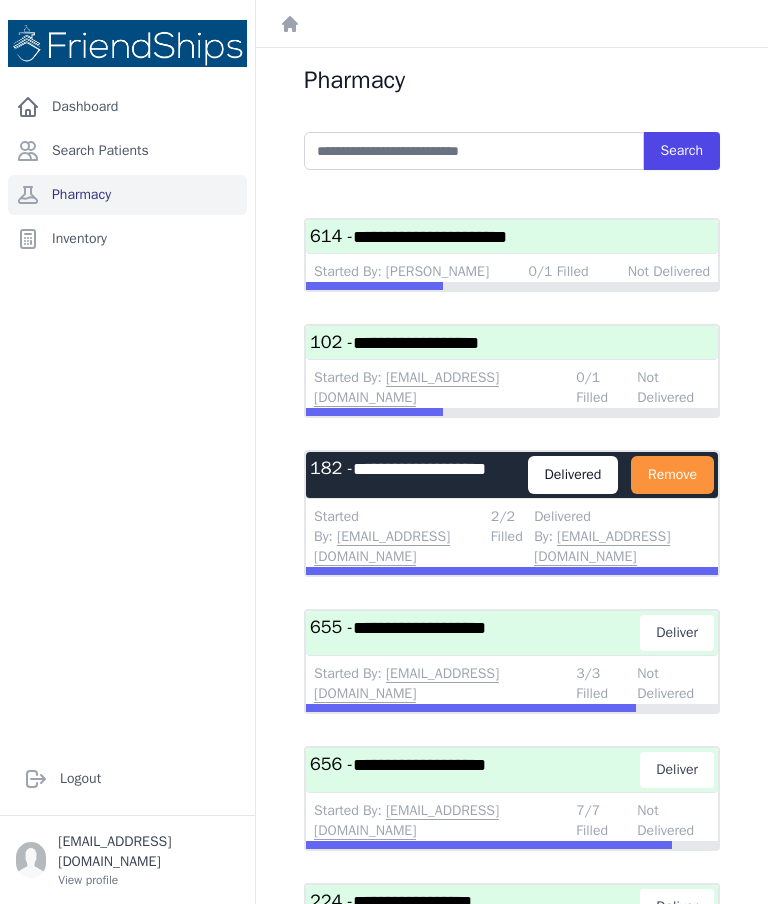 click on "Search Patients" at bounding box center (127, 151) 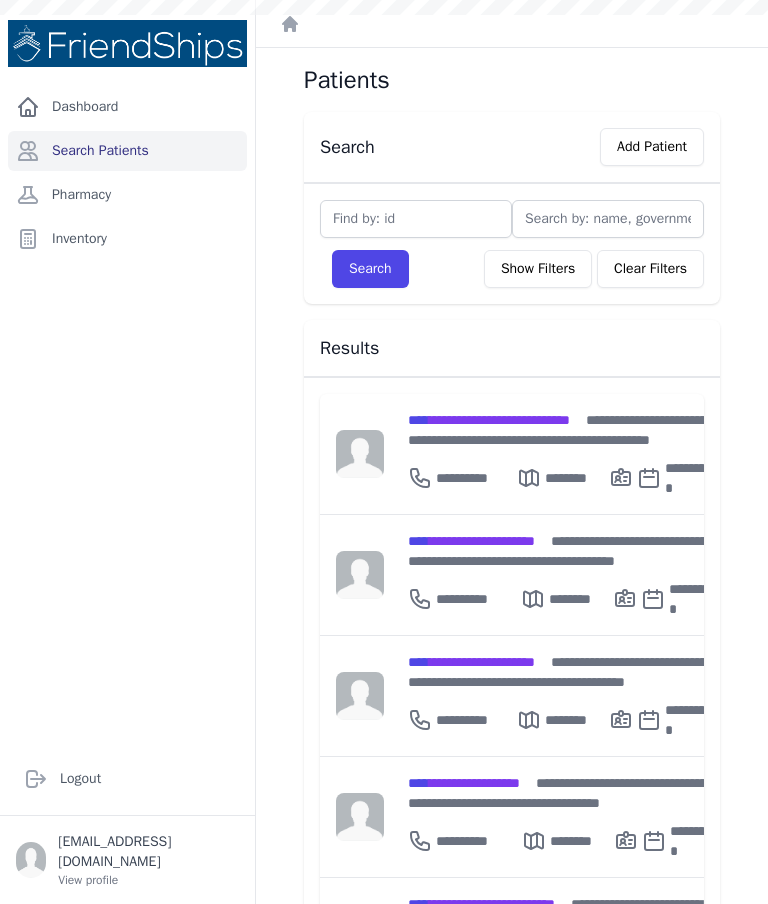 scroll, scrollTop: 0, scrollLeft: 0, axis: both 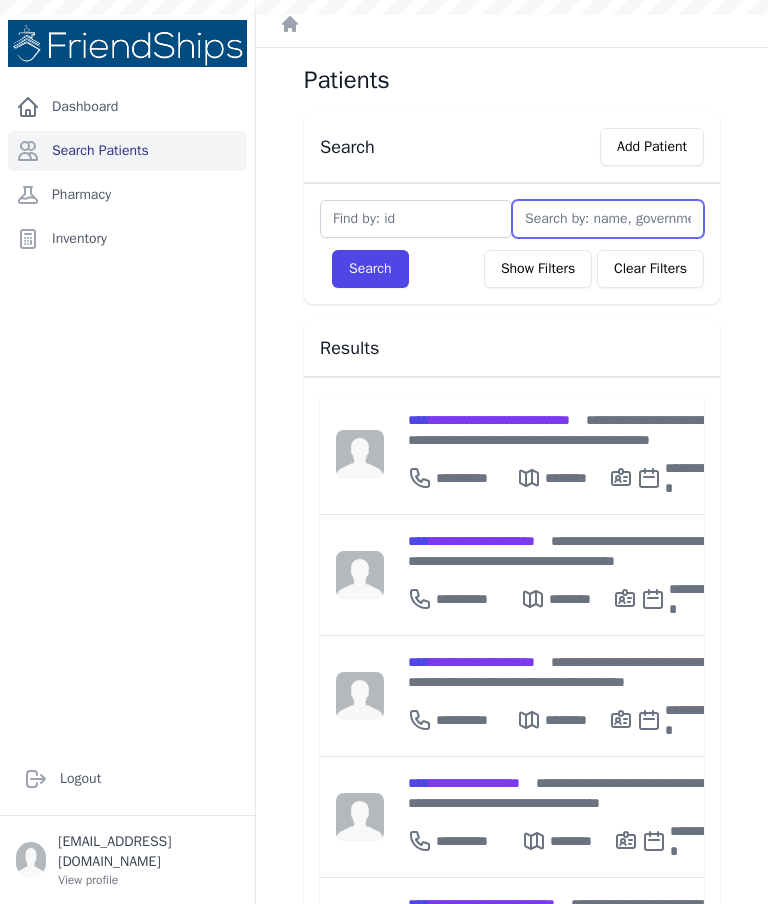 click at bounding box center [608, 219] 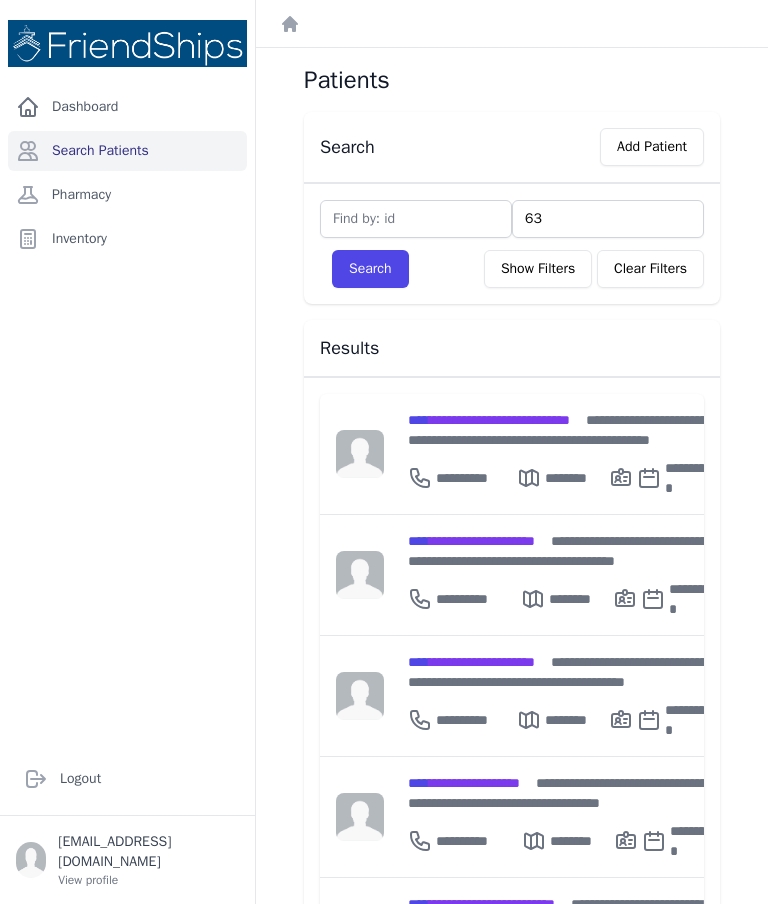 type on "637" 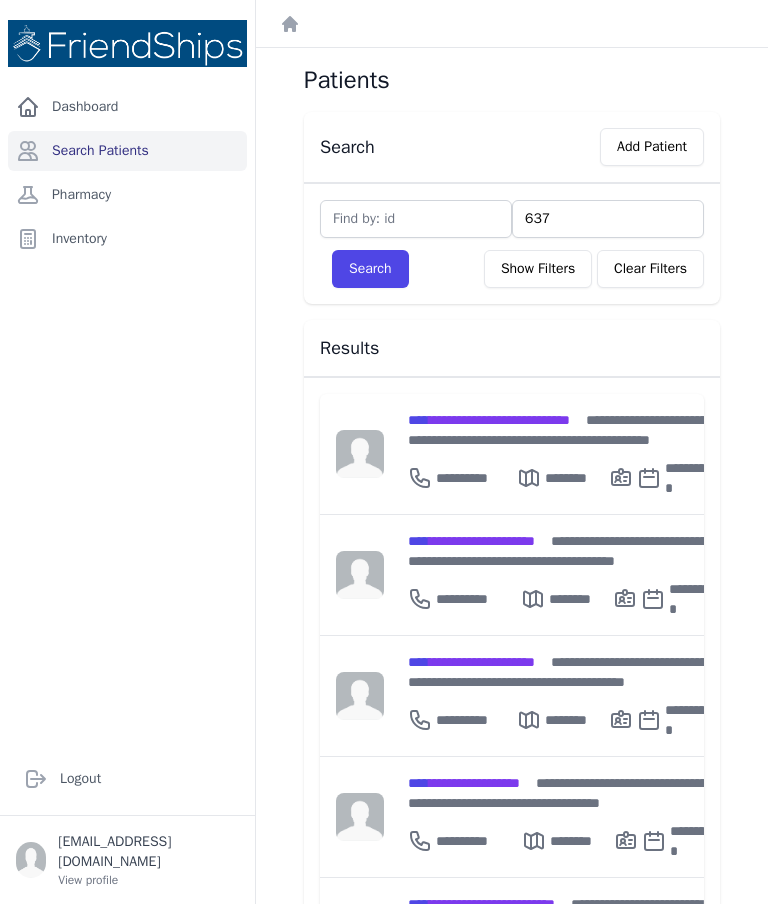 click on "Search" at bounding box center [370, 269] 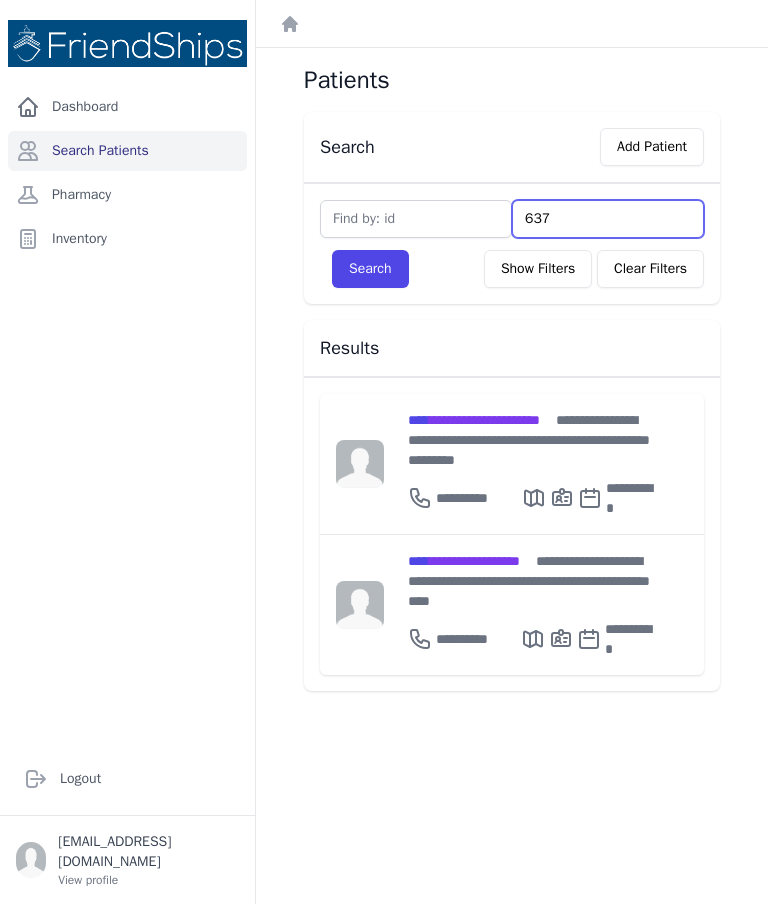 click on "637" at bounding box center [608, 219] 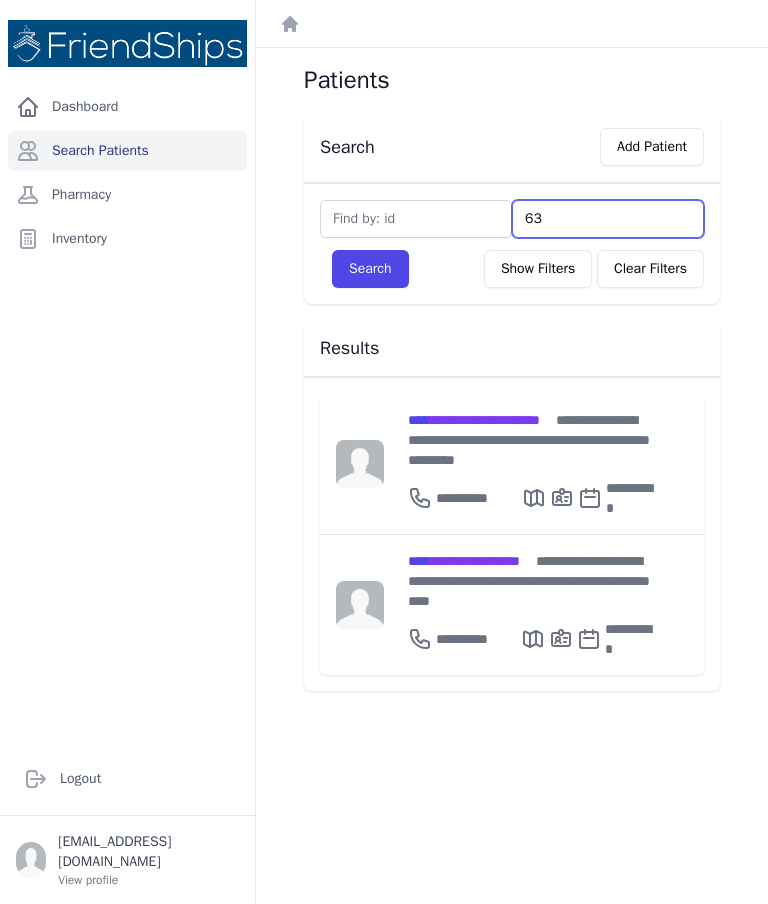 type on "6" 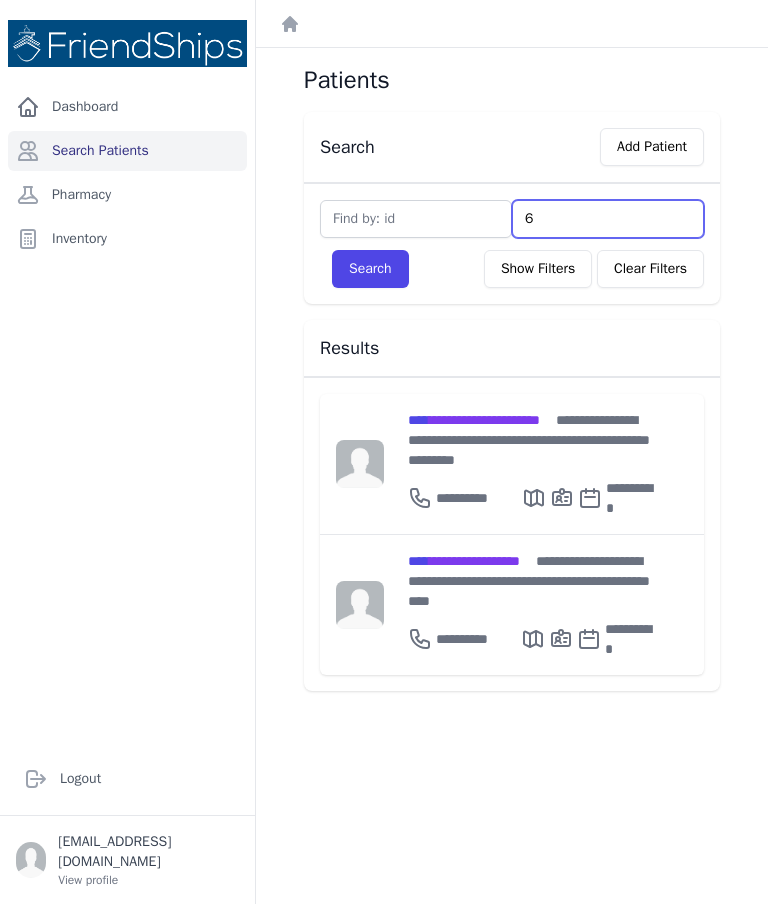 type 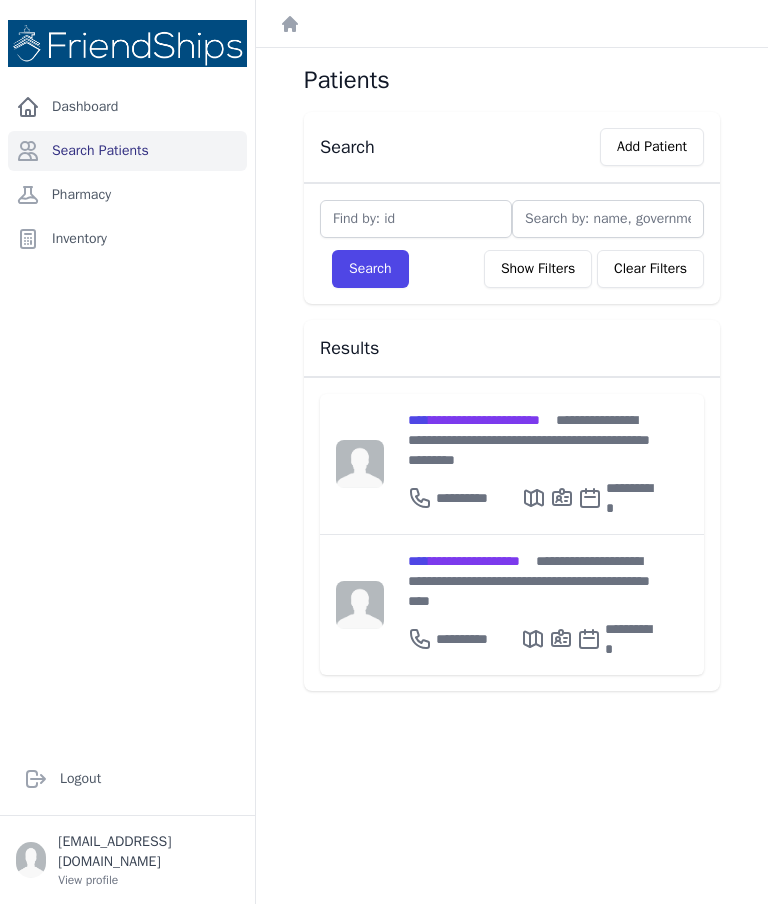 click at bounding box center [416, 219] 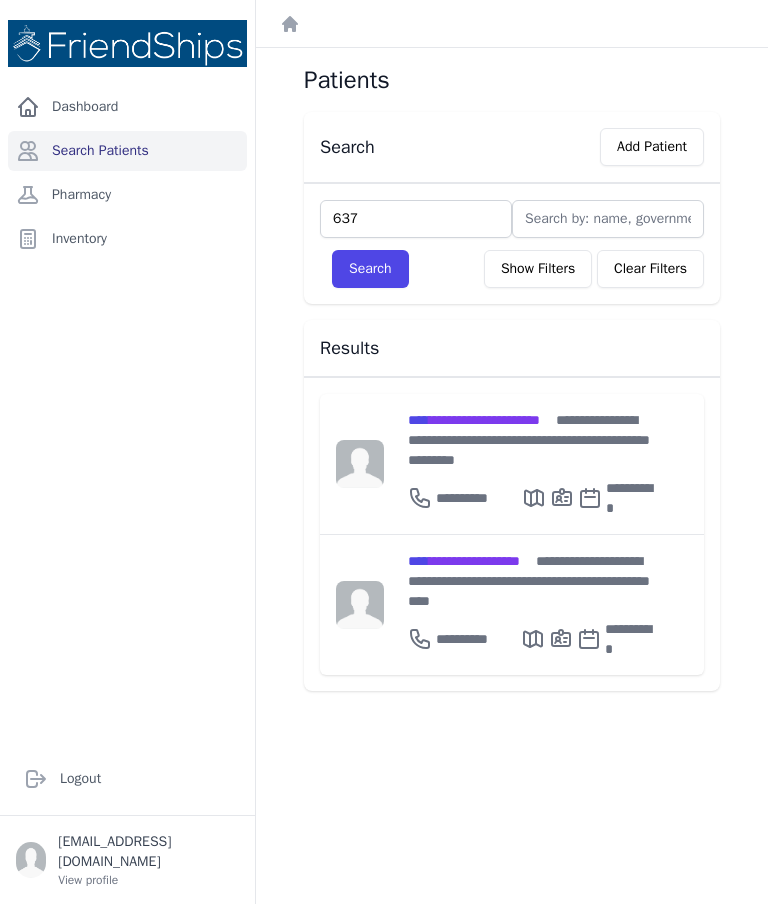 type on "637" 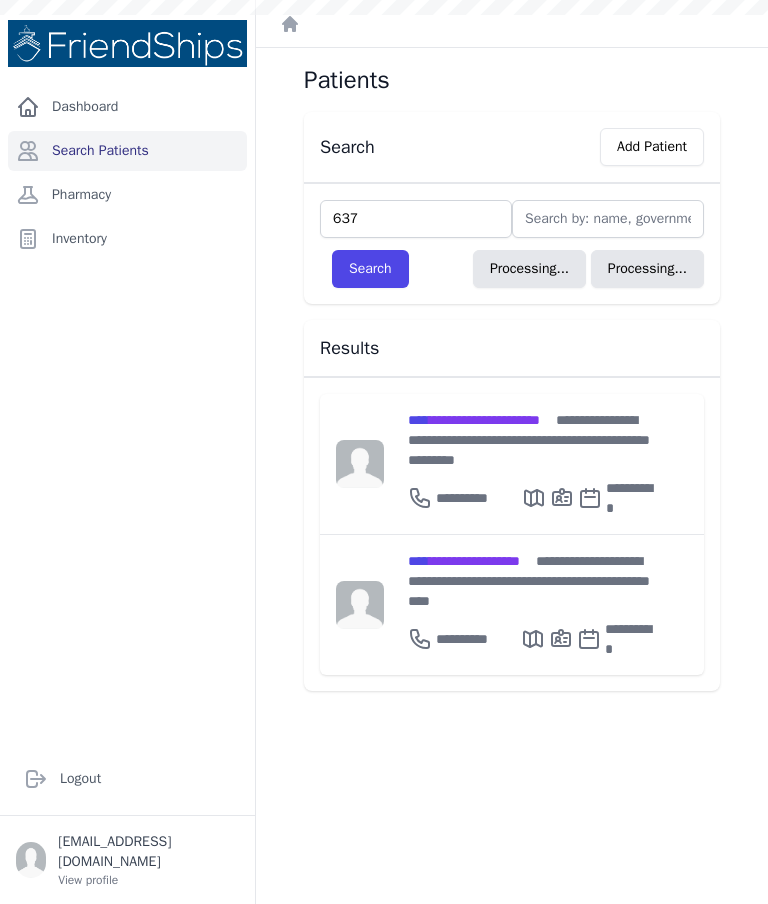 type 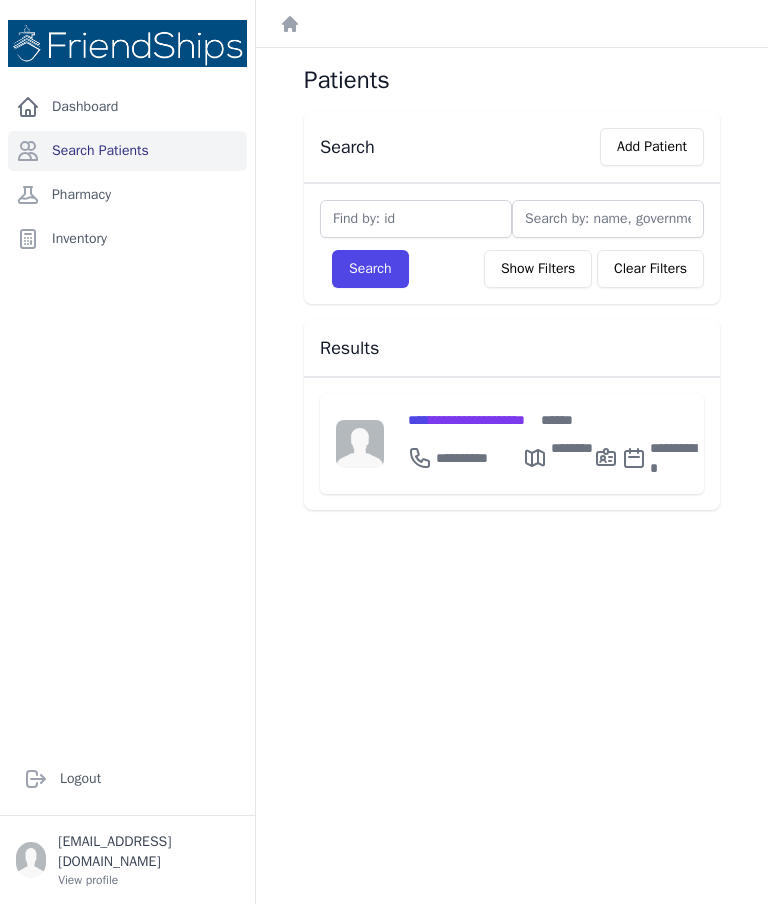click on "**********" at bounding box center [554, 420] 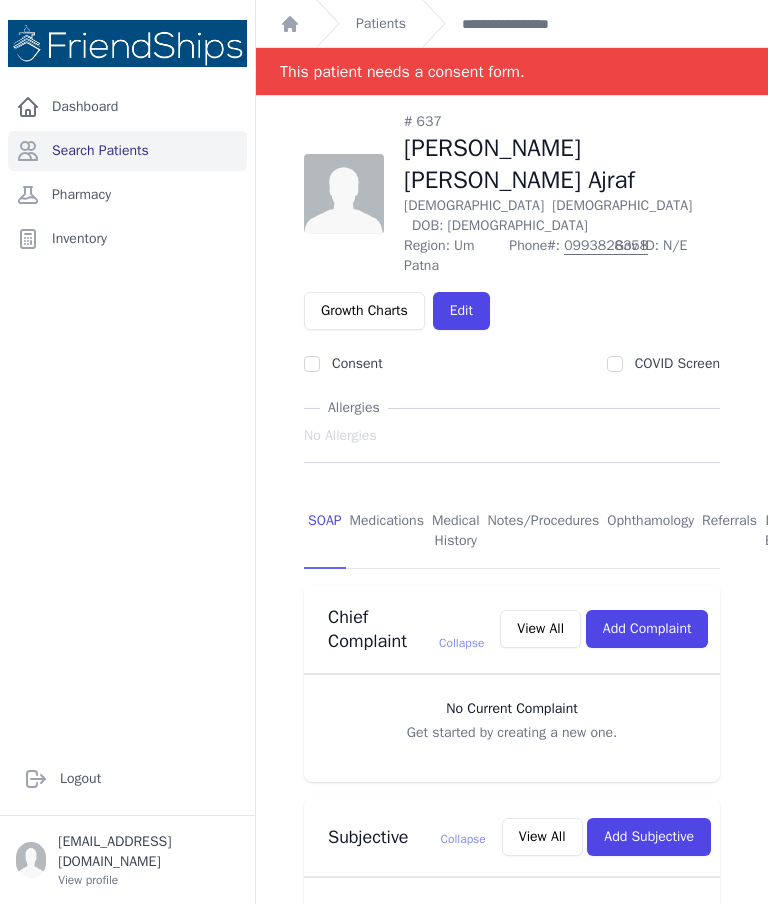 click on "Medications" at bounding box center (387, 532) 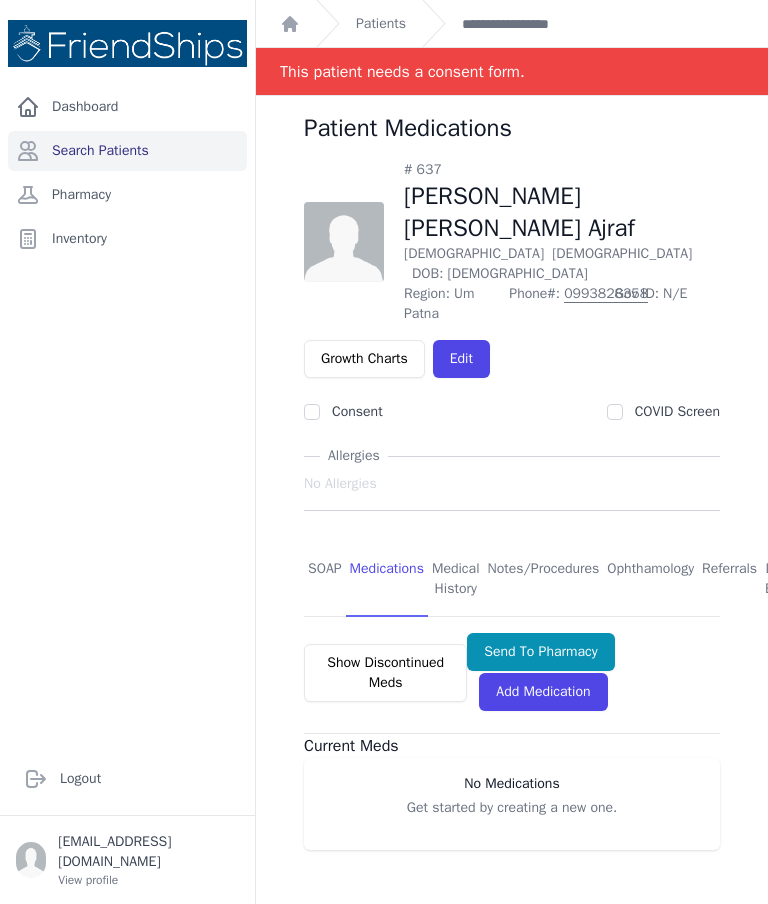 click on "SOAP" at bounding box center [325, 580] 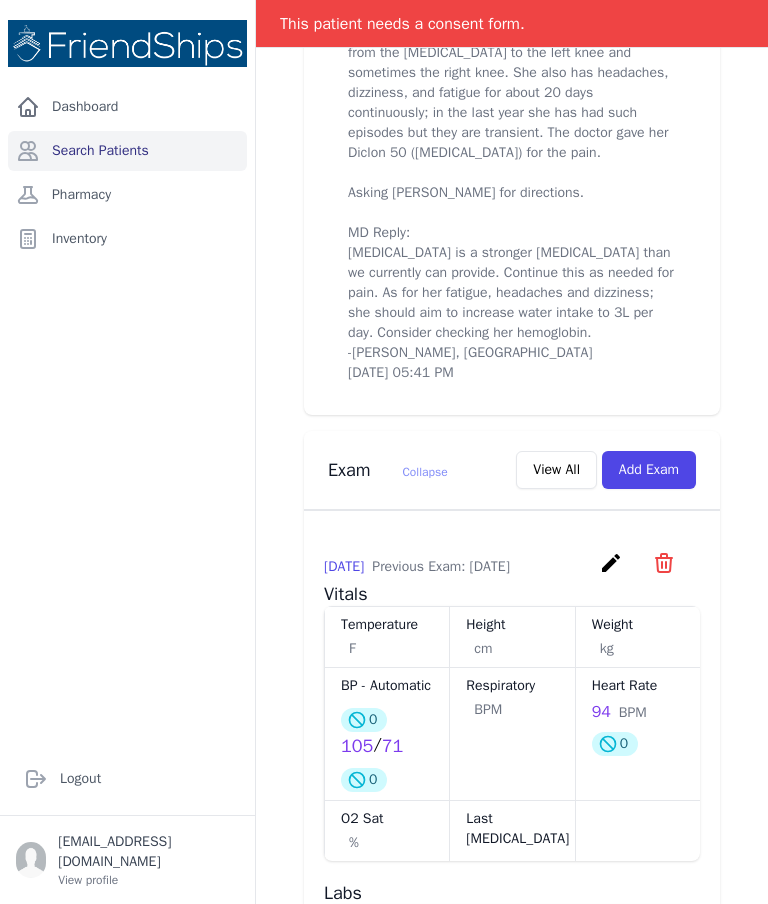 scroll, scrollTop: 956, scrollLeft: 1, axis: both 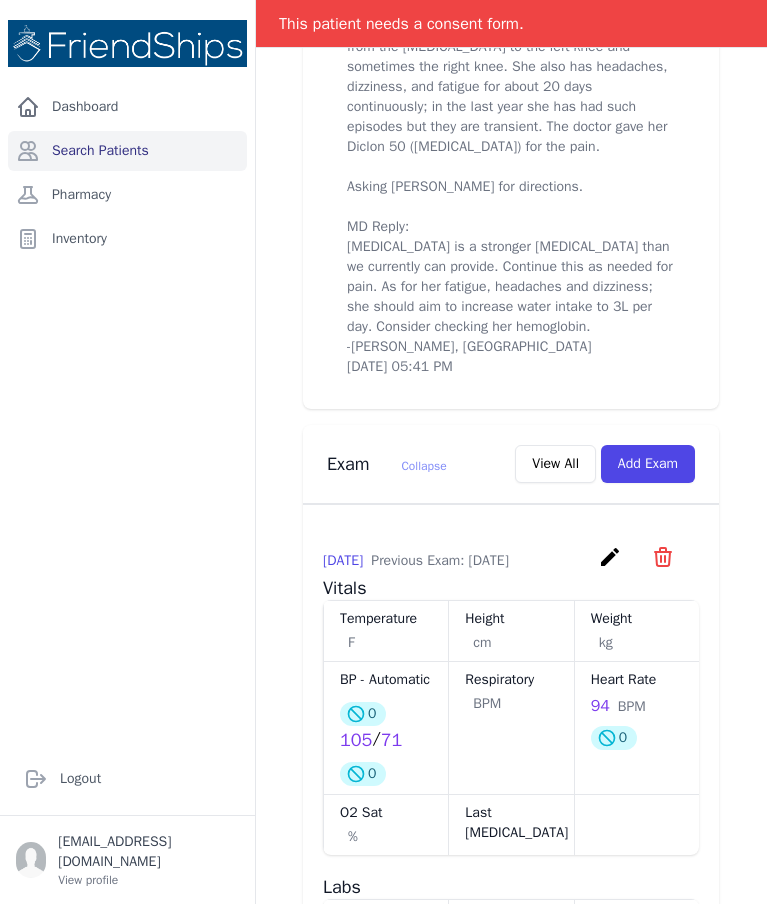 click on "Add Exam" at bounding box center (648, 464) 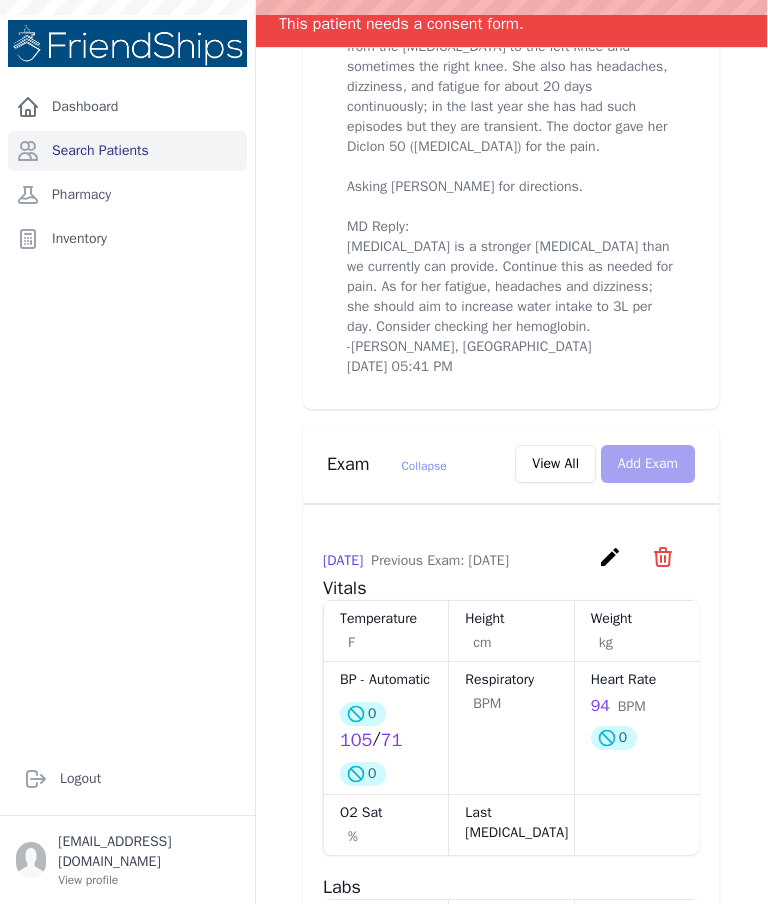 scroll, scrollTop: 0, scrollLeft: 1, axis: horizontal 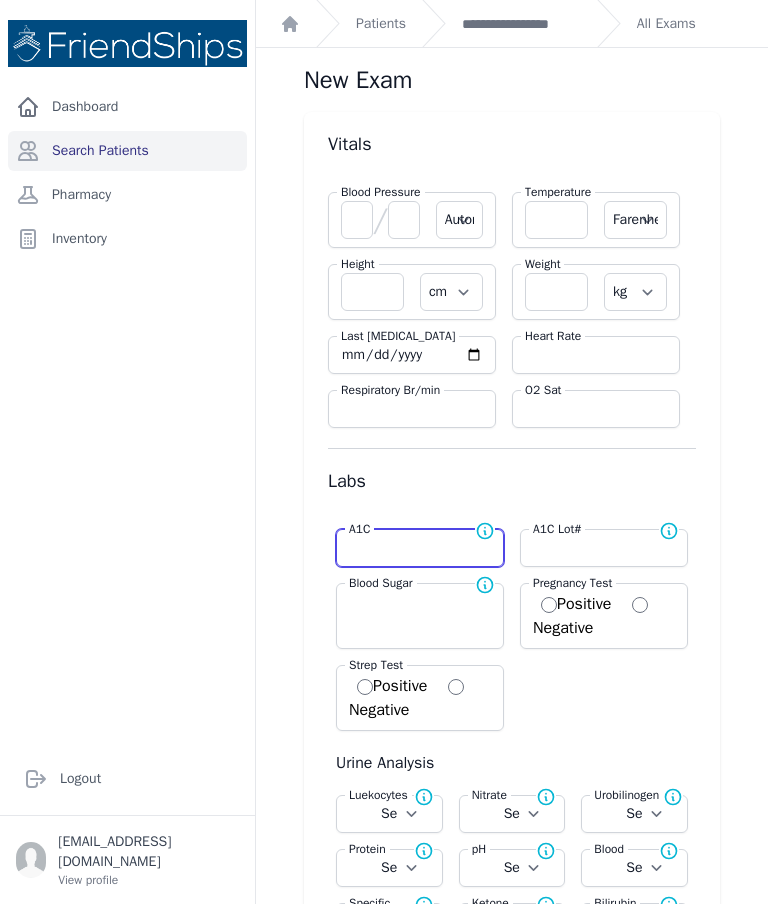 click at bounding box center [420, 548] 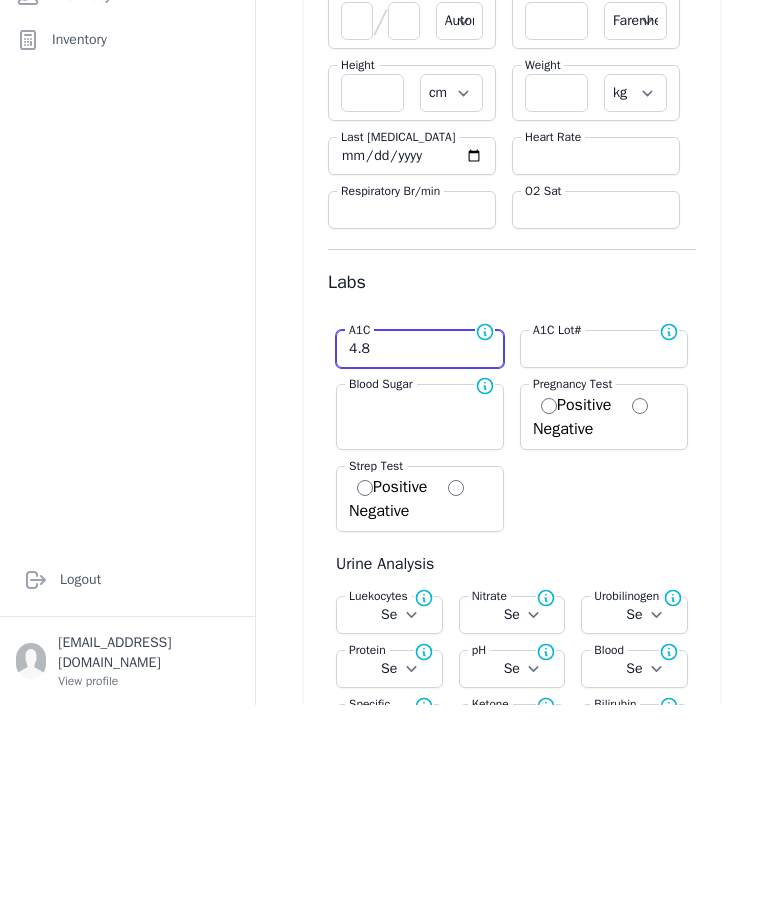 scroll, scrollTop: 0, scrollLeft: 0, axis: both 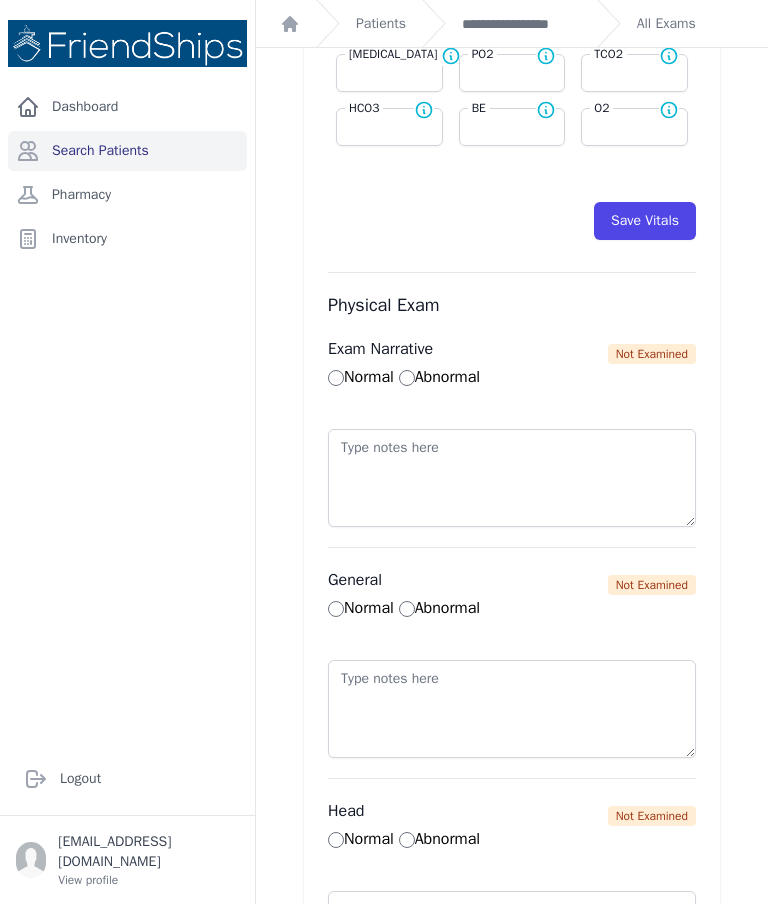 type on "4.8" 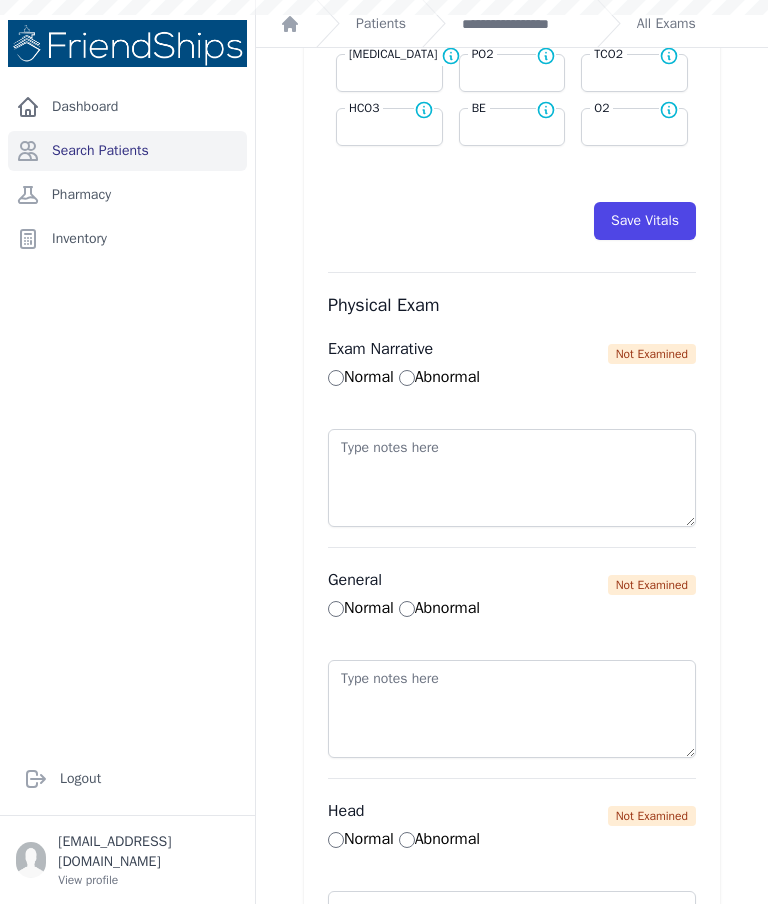 select on "Automatic" 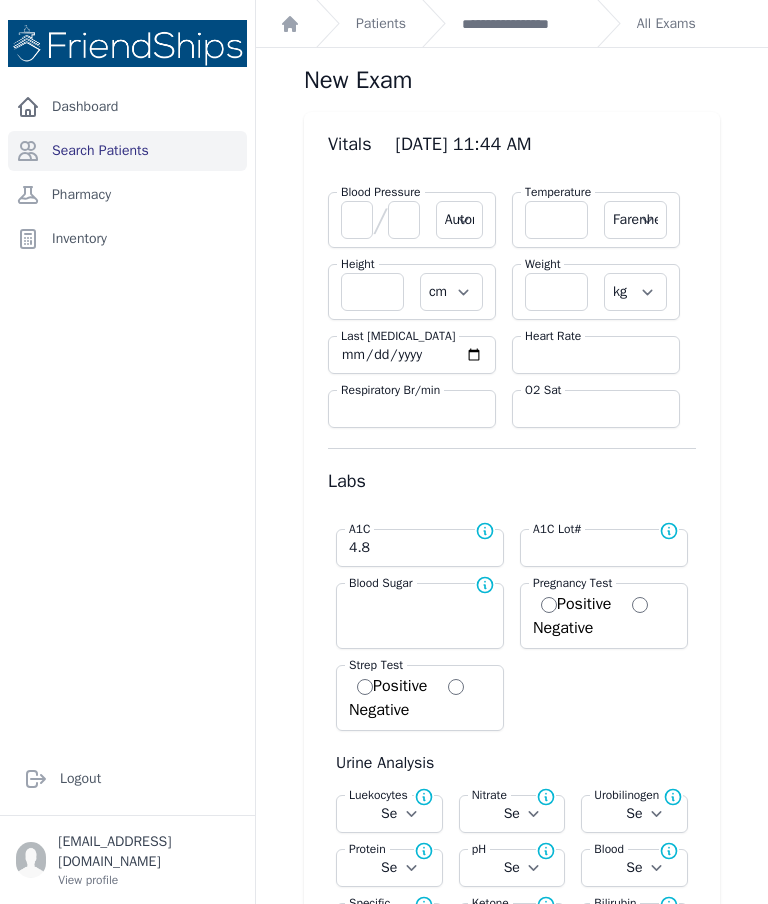 scroll, scrollTop: 0, scrollLeft: 0, axis: both 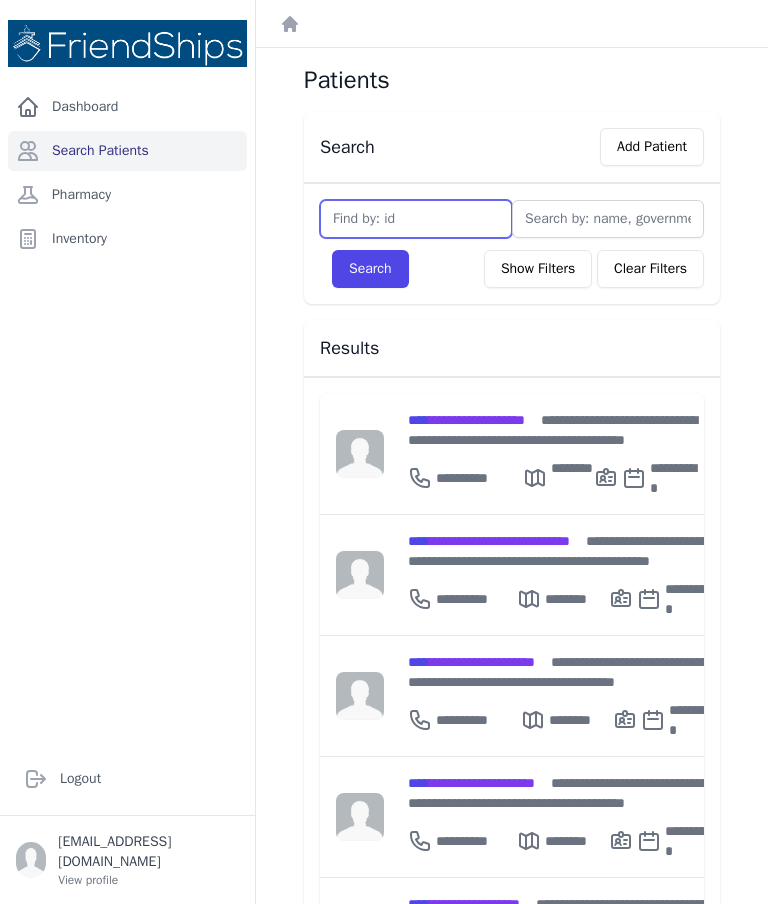 click at bounding box center (416, 219) 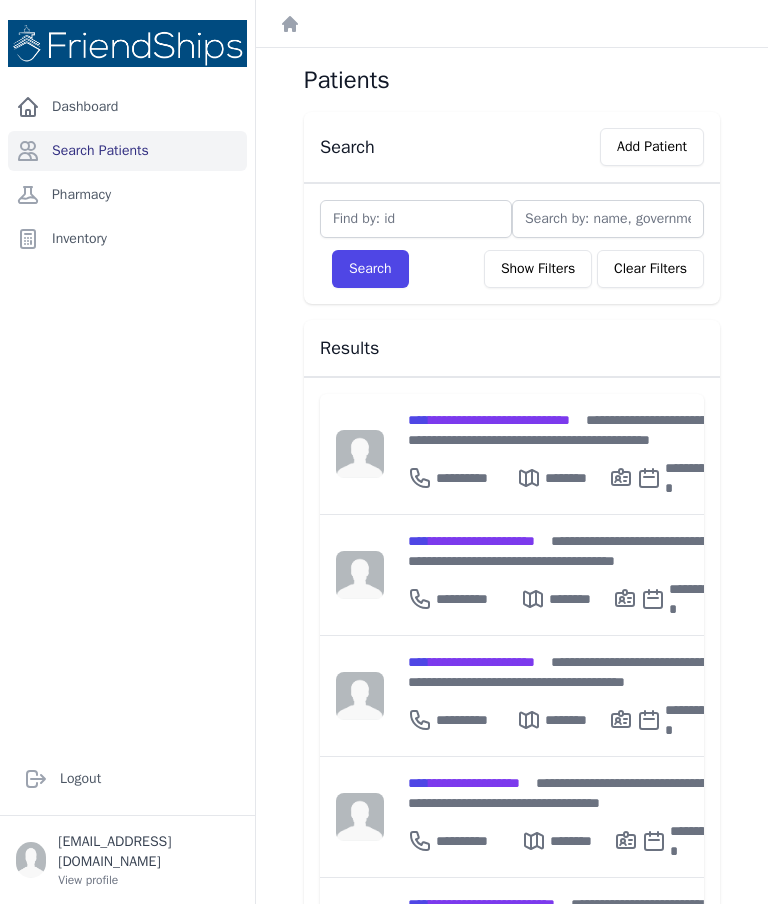 click at bounding box center (416, 219) 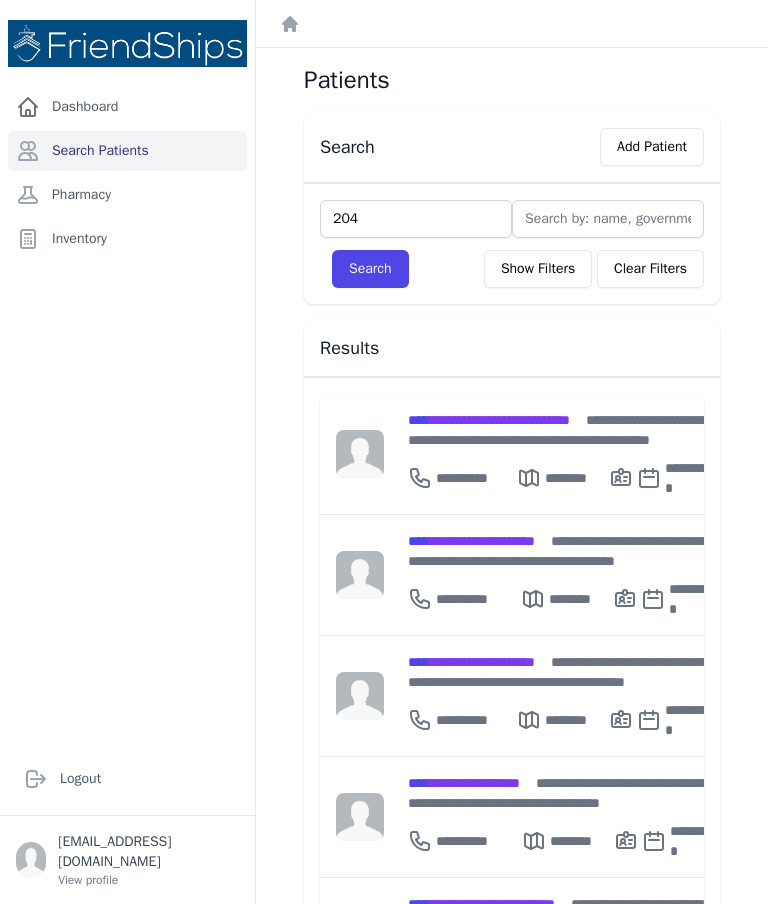 type on "204" 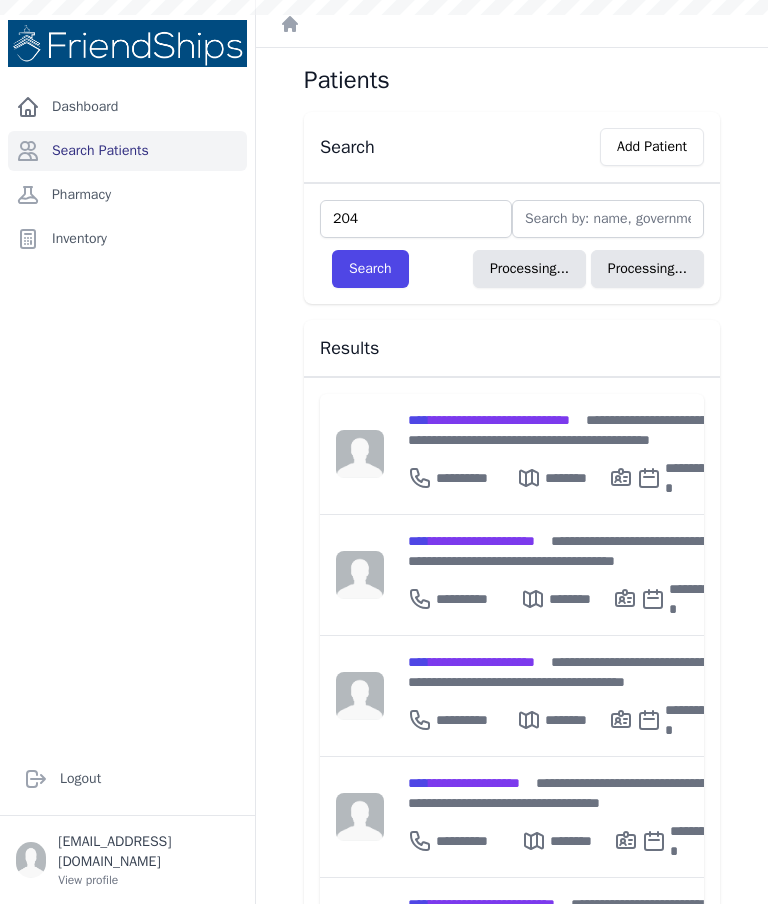 type 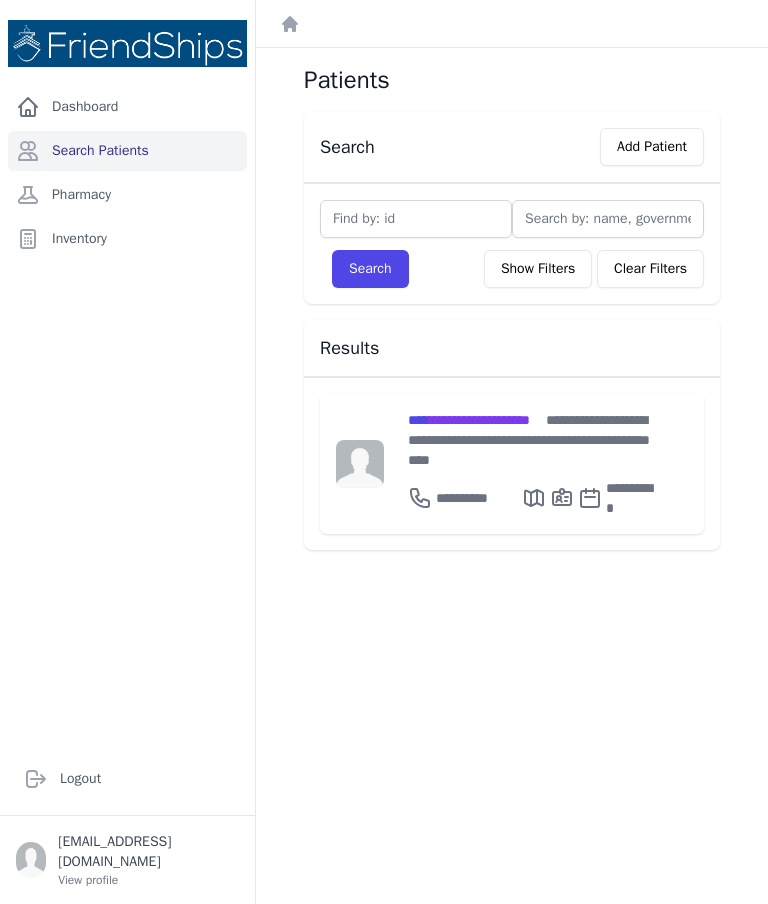 click on "**********" at bounding box center [529, 440] 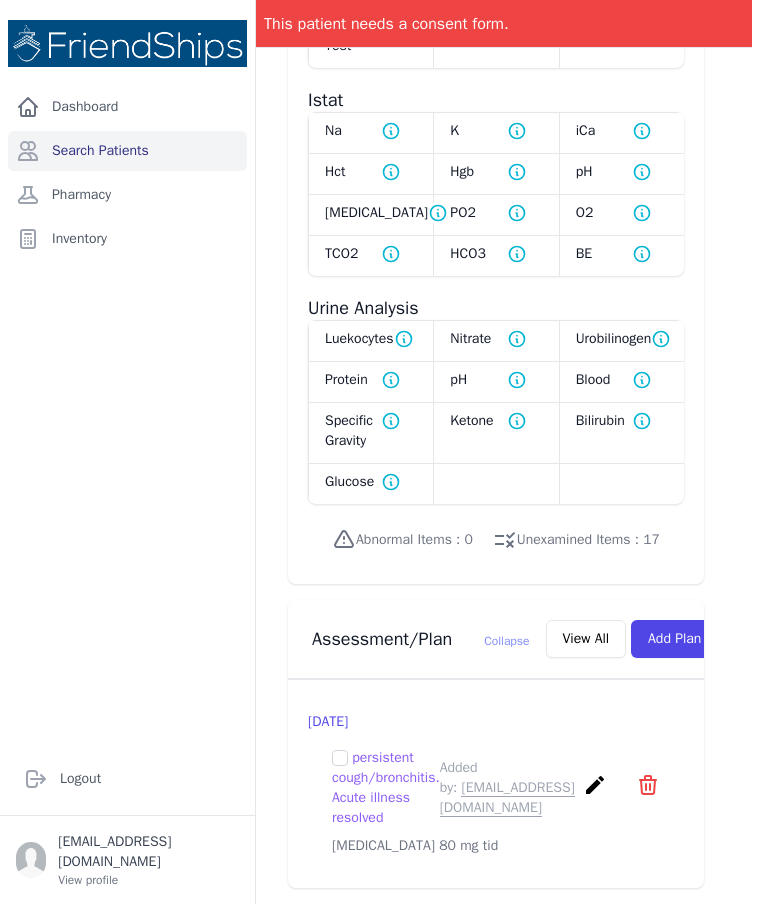 scroll, scrollTop: 1586, scrollLeft: 18, axis: both 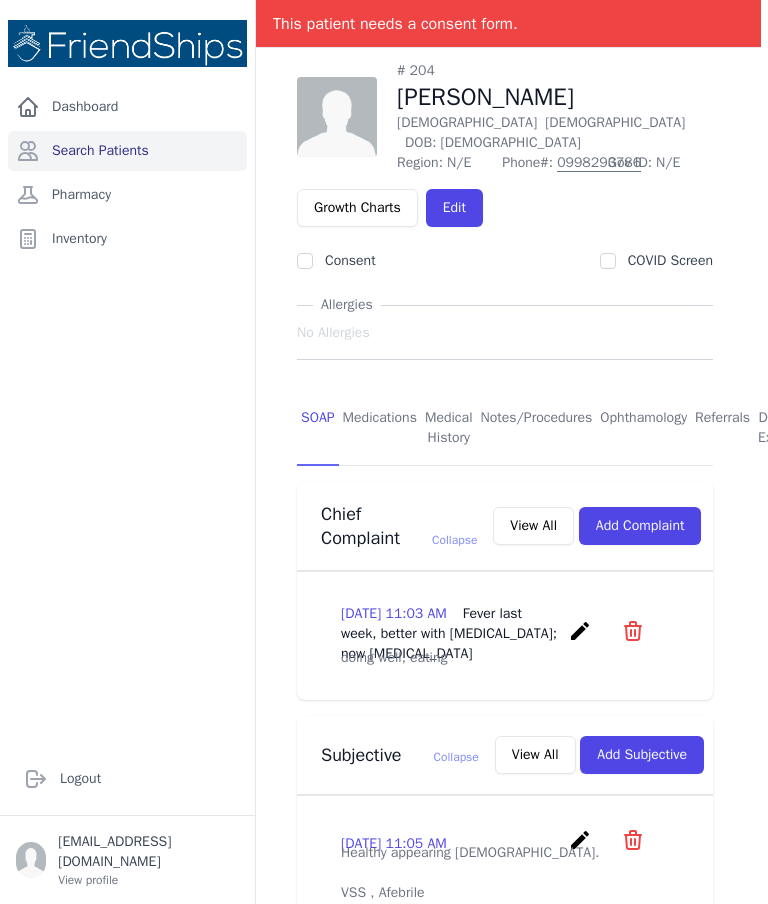 click on "Medications" at bounding box center [380, 429] 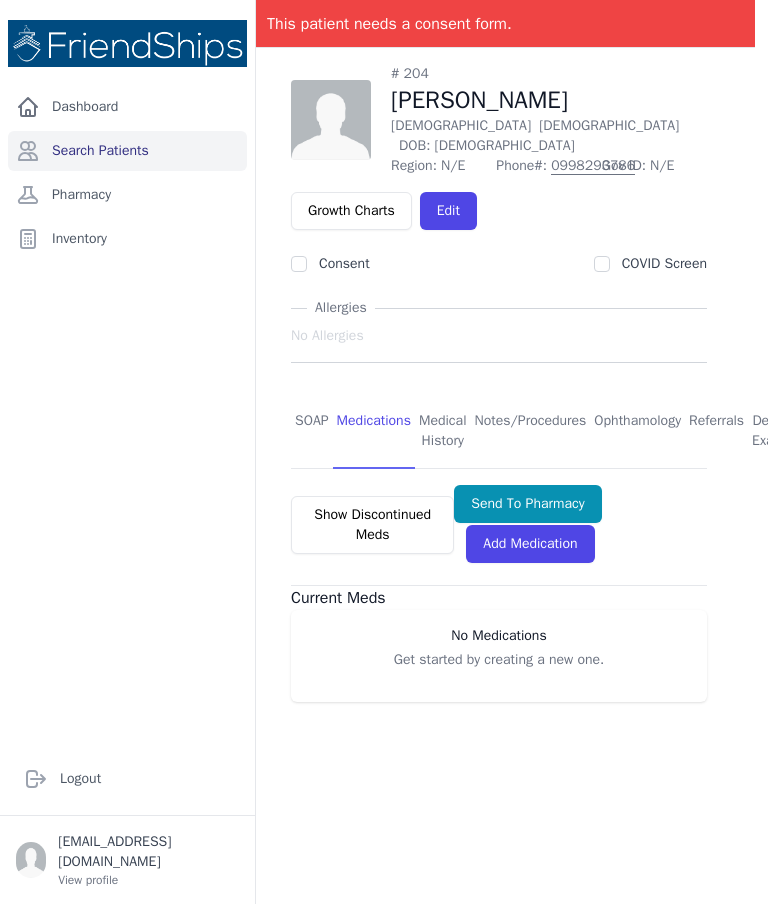 scroll, scrollTop: 96, scrollLeft: 13, axis: both 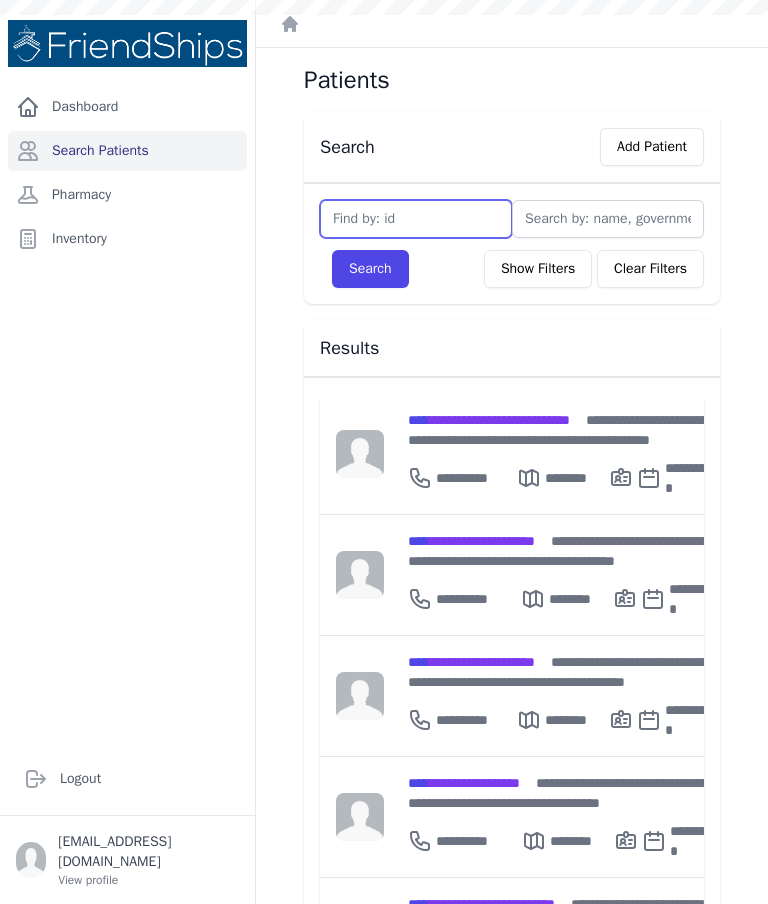 click at bounding box center [416, 219] 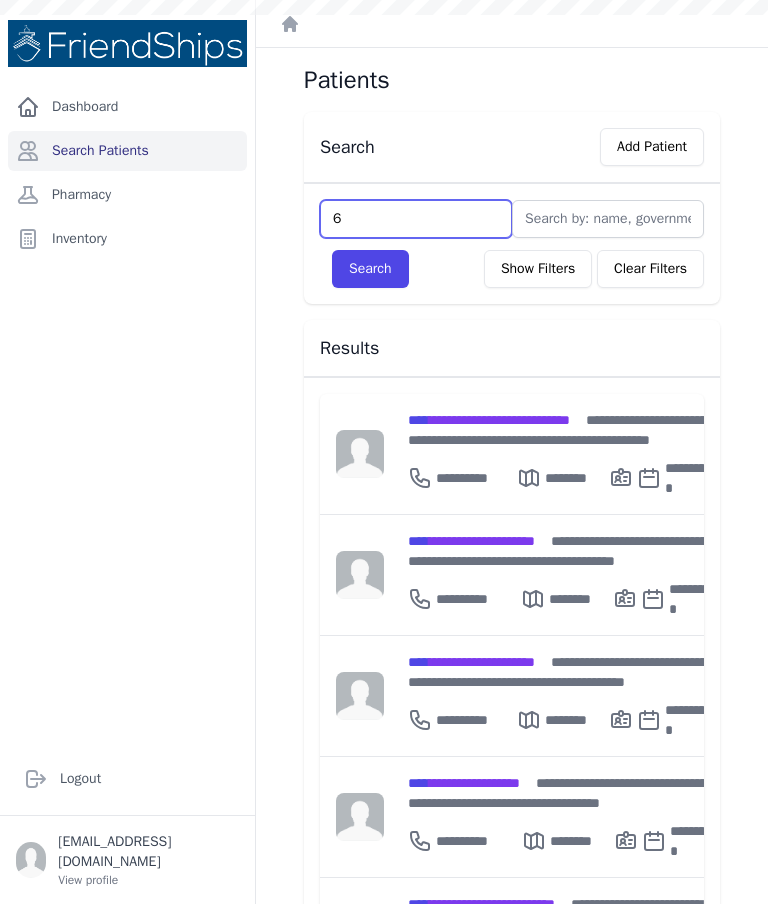 type on "6" 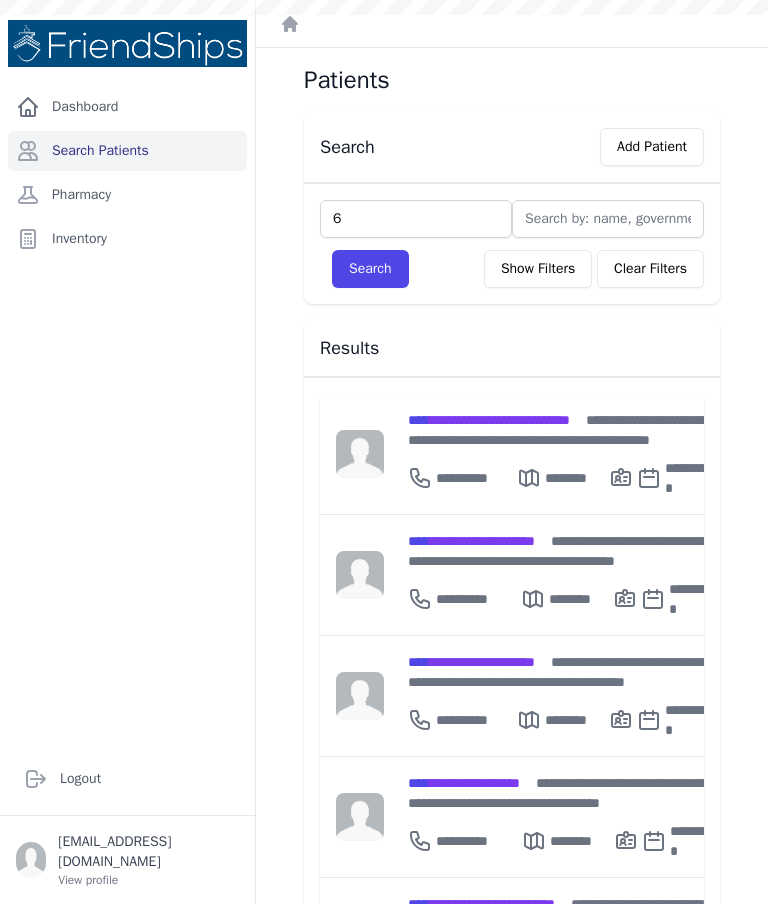 click at bounding box center [360, 696] 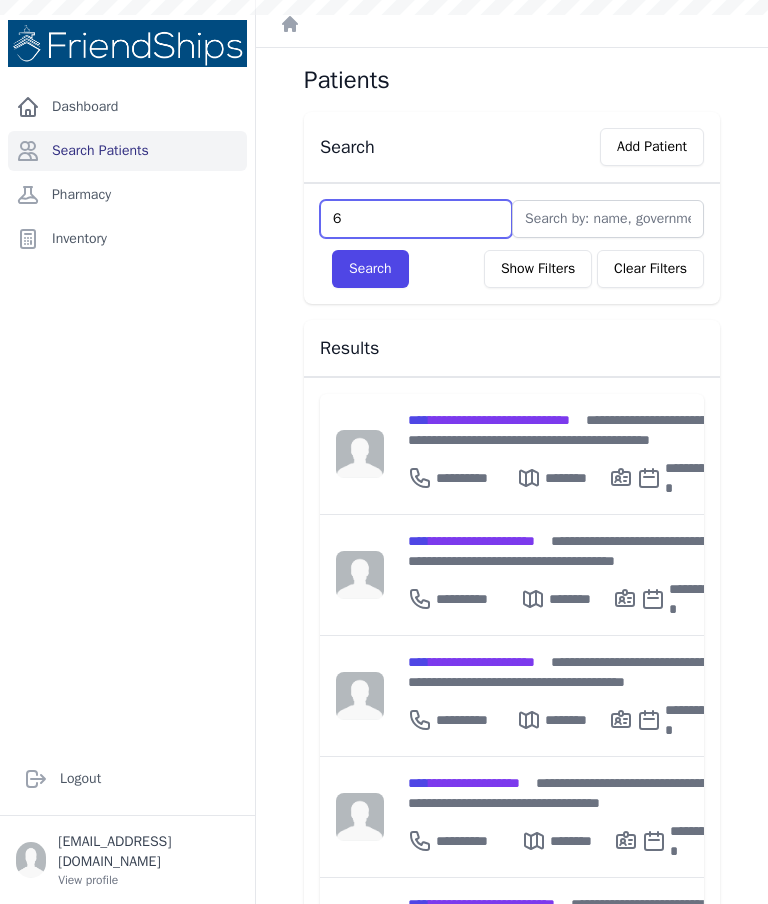 click on "6" at bounding box center (416, 219) 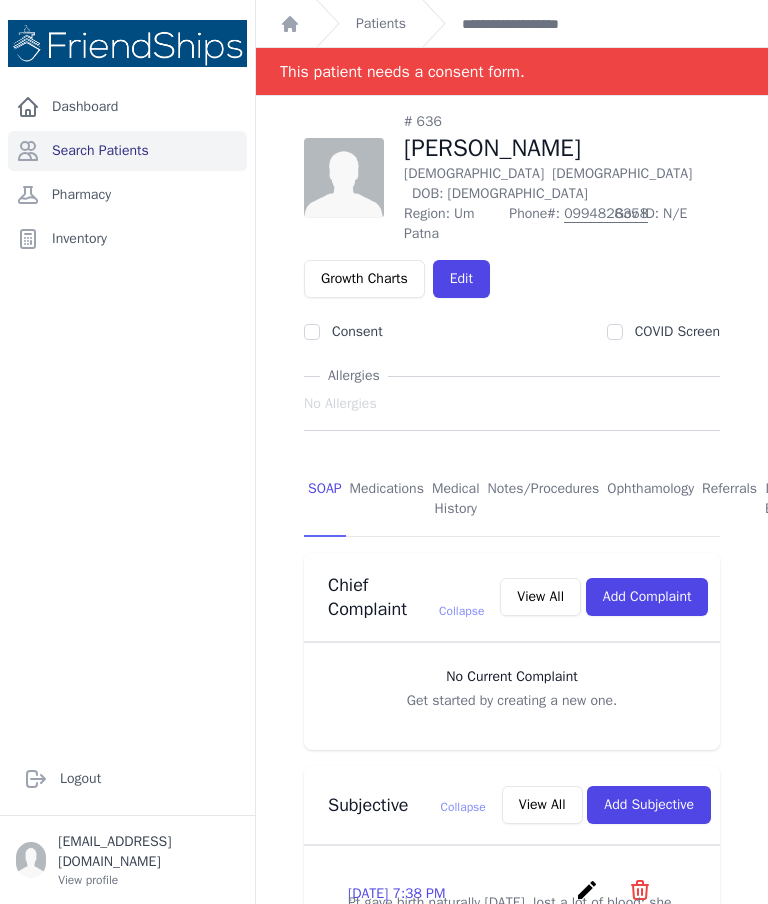 scroll, scrollTop: 0, scrollLeft: 0, axis: both 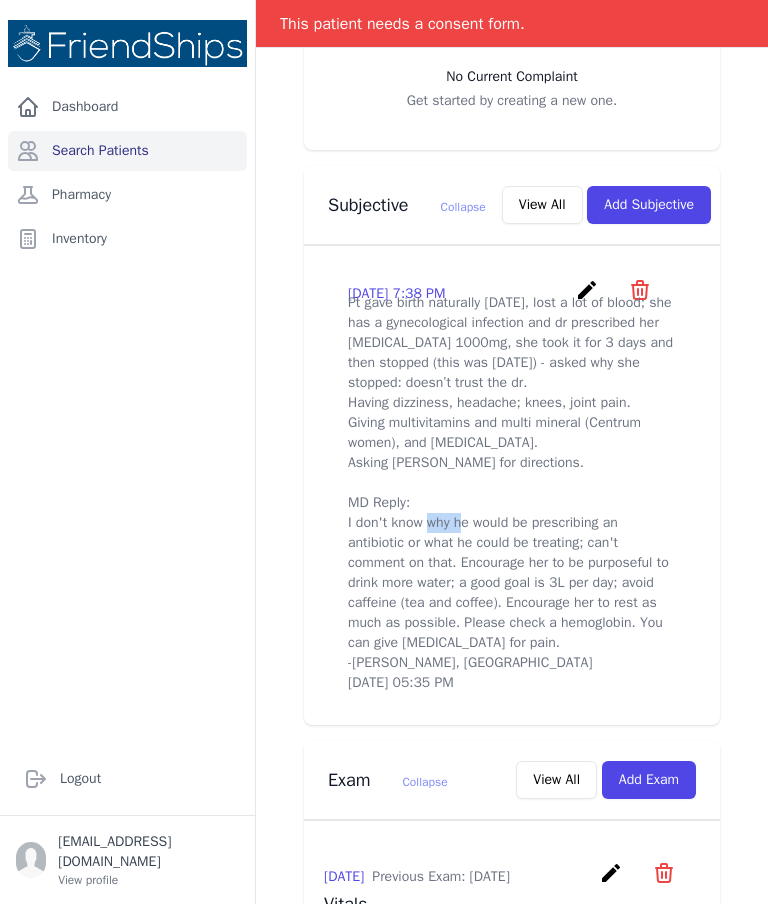 click on "Pt gave birth naturally [DATE], lost a lot of blood; she has a gynecological infection and dr prescribed her [MEDICAL_DATA] 1000mg, she took it for 3 days and then stopped (this was [DATE]) - asked why she stopped: doesn’t trust the dr.
Having dizziness, headache; knees, joint pain.
Giving multivitamins and multi mineral (Centrum women), and [MEDICAL_DATA].
Asking [PERSON_NAME] for directions.
MD Reply:
I don't know why he would be prescribing an antibiotic or what he could be treating; can't comment on that.  Encourage her to be purposeful to drink more water; a good goal is 3L per day; avoid caffeine (tea and coffee).  Encourage her to rest as much as possible.     Please check a hemoglobin.  You can give [MEDICAL_DATA] for pain.
-[PERSON_NAME], [GEOGRAPHIC_DATA]
[DATE] 05:35 PM" at bounding box center [512, 493] 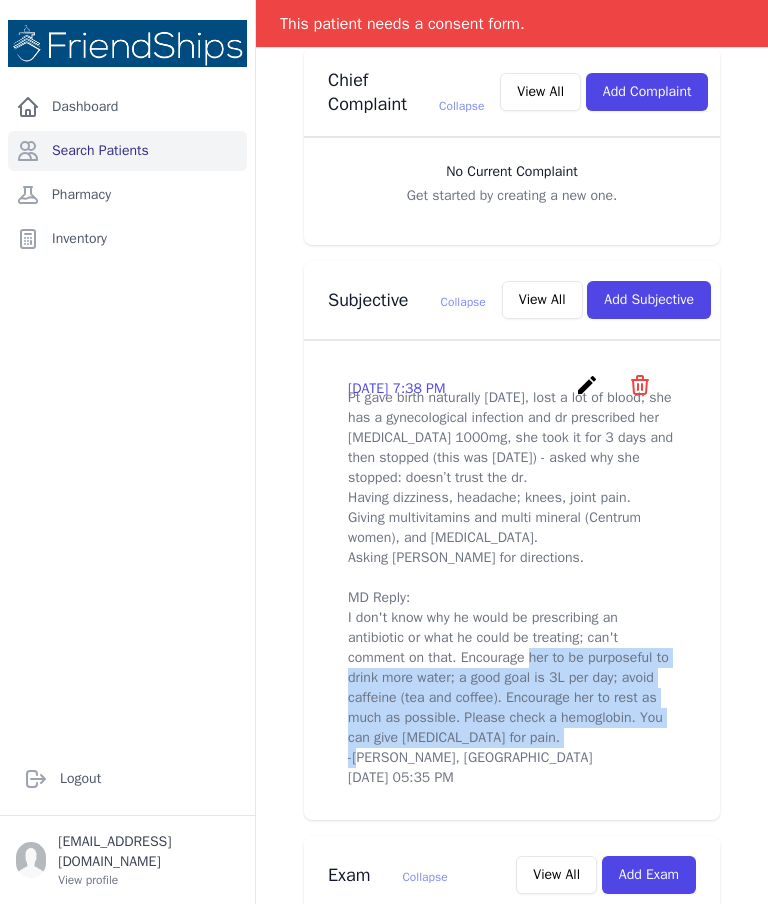 scroll, scrollTop: 505, scrollLeft: 0, axis: vertical 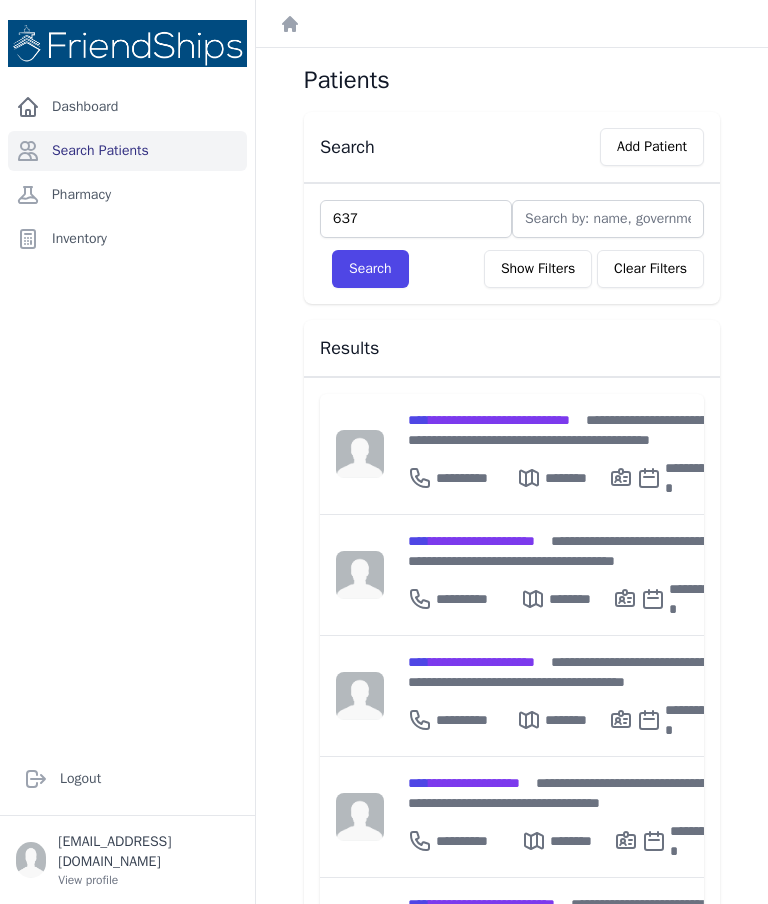 type on "637" 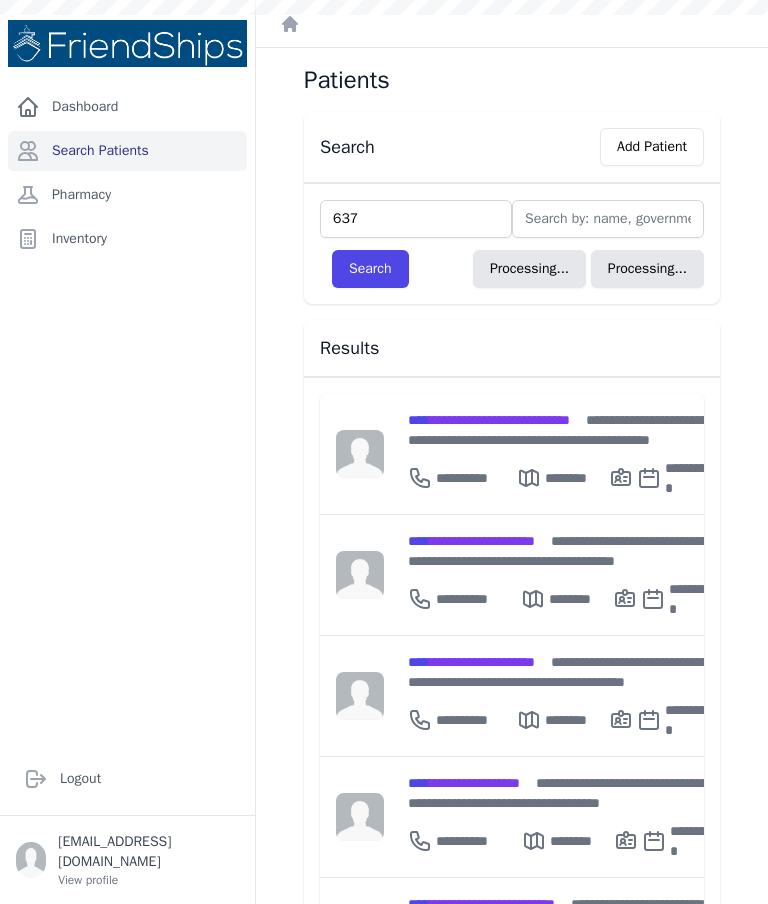 type 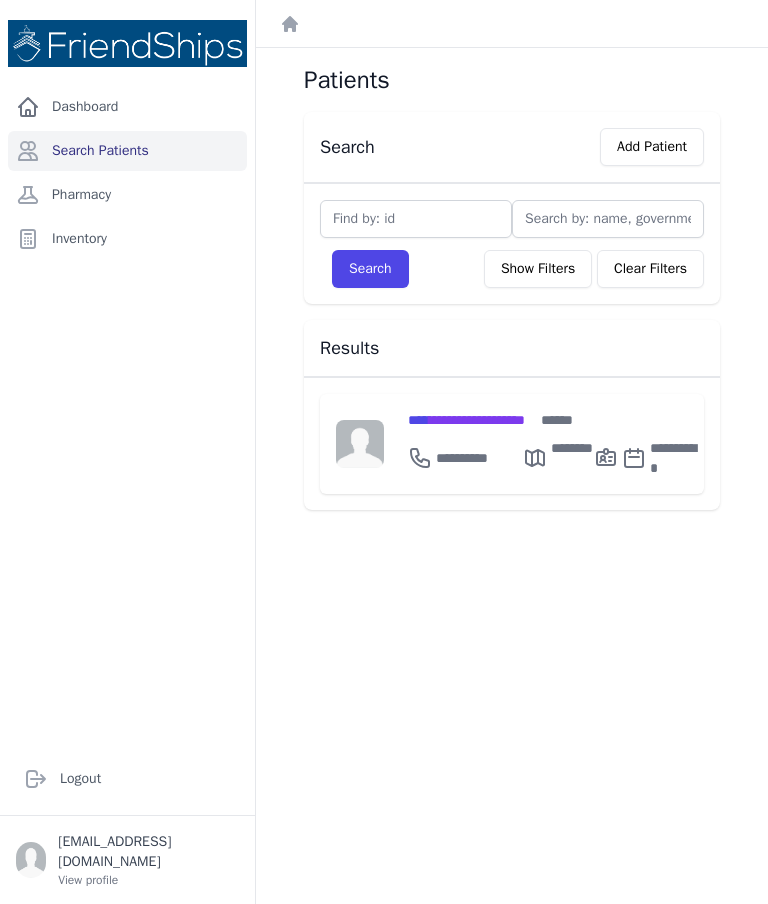 click on "**********" at bounding box center (466, 420) 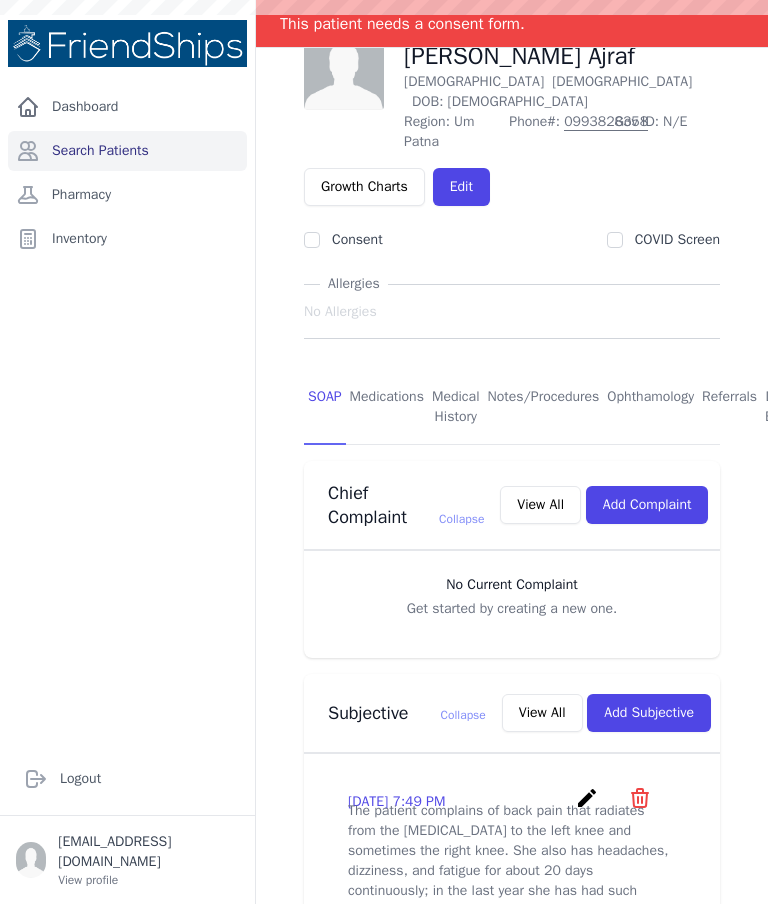 scroll, scrollTop: 123, scrollLeft: 0, axis: vertical 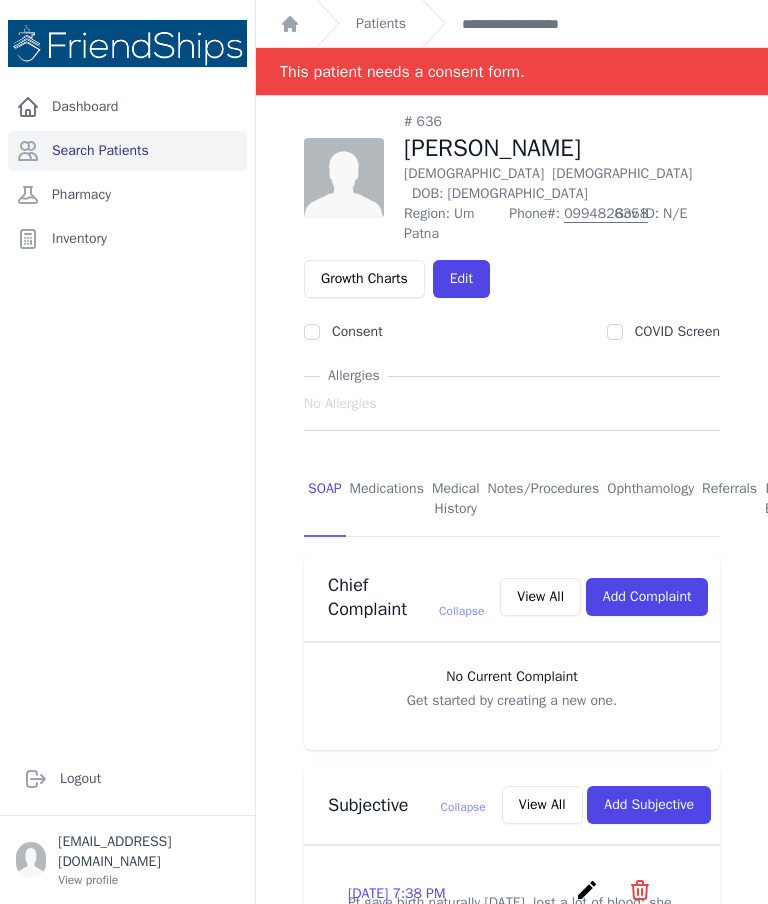 click on "Edit" at bounding box center [461, 279] 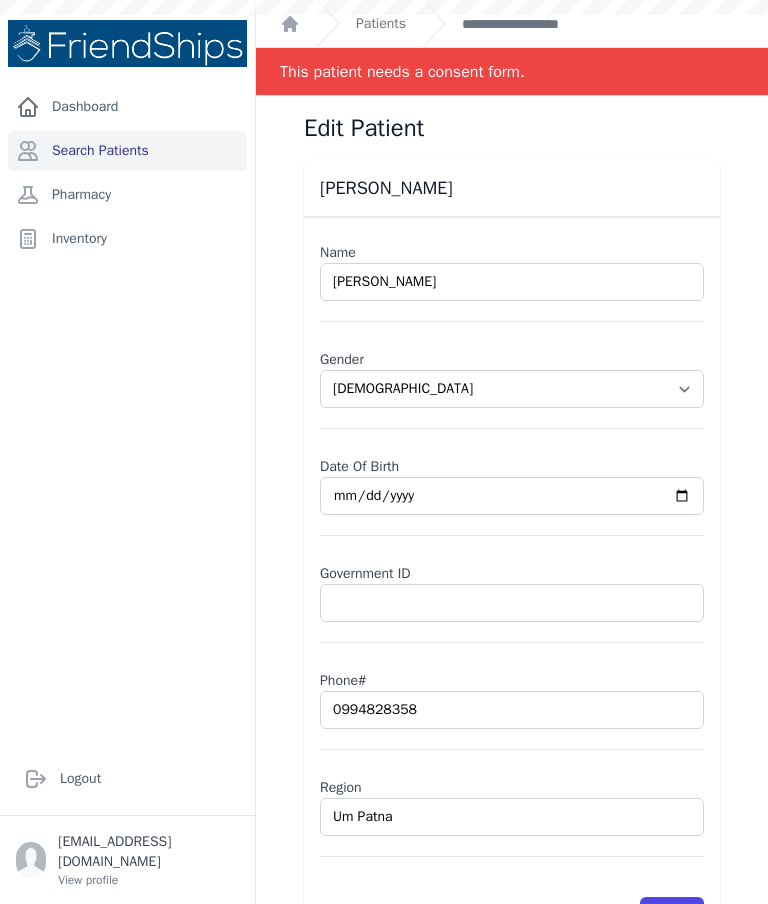 scroll, scrollTop: 0, scrollLeft: 0, axis: both 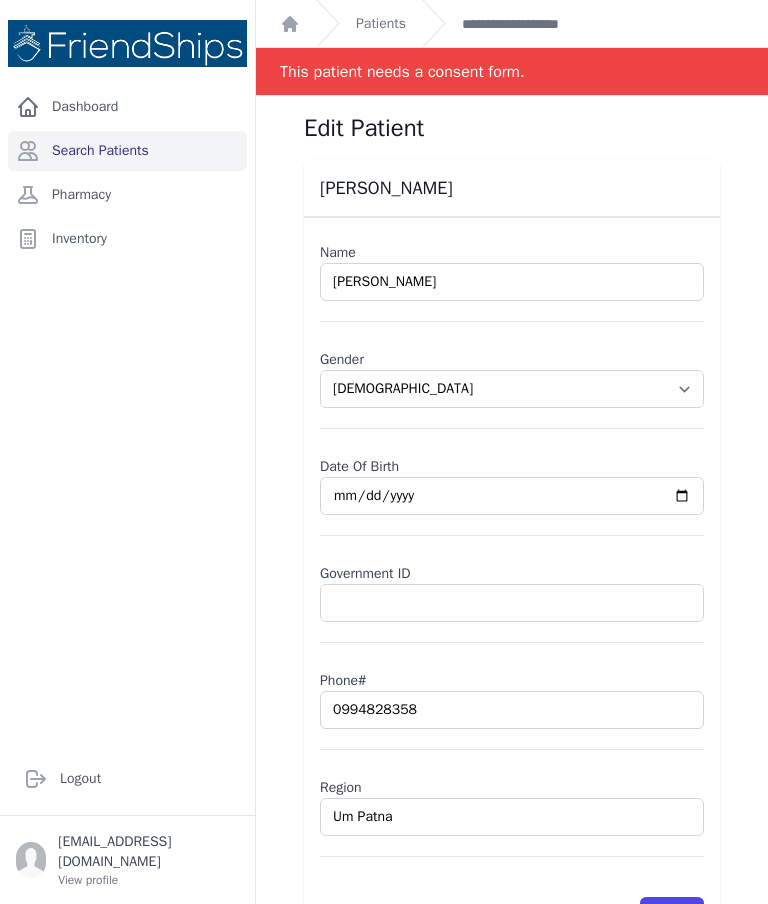 click on "Patients" at bounding box center [381, 24] 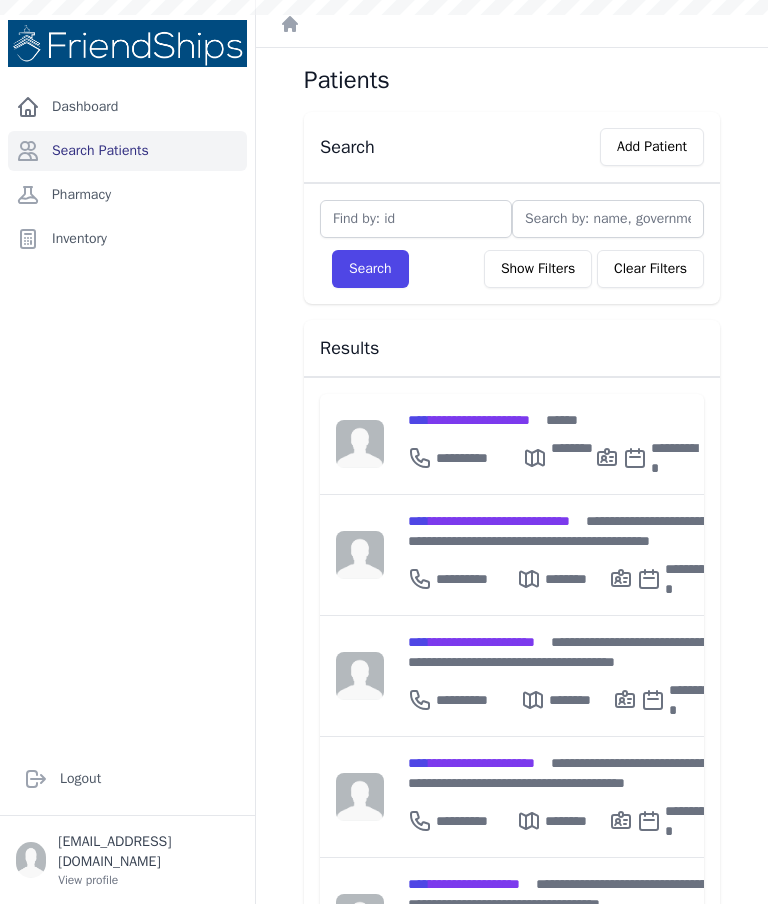 click on "**********" at bounding box center (554, 454) 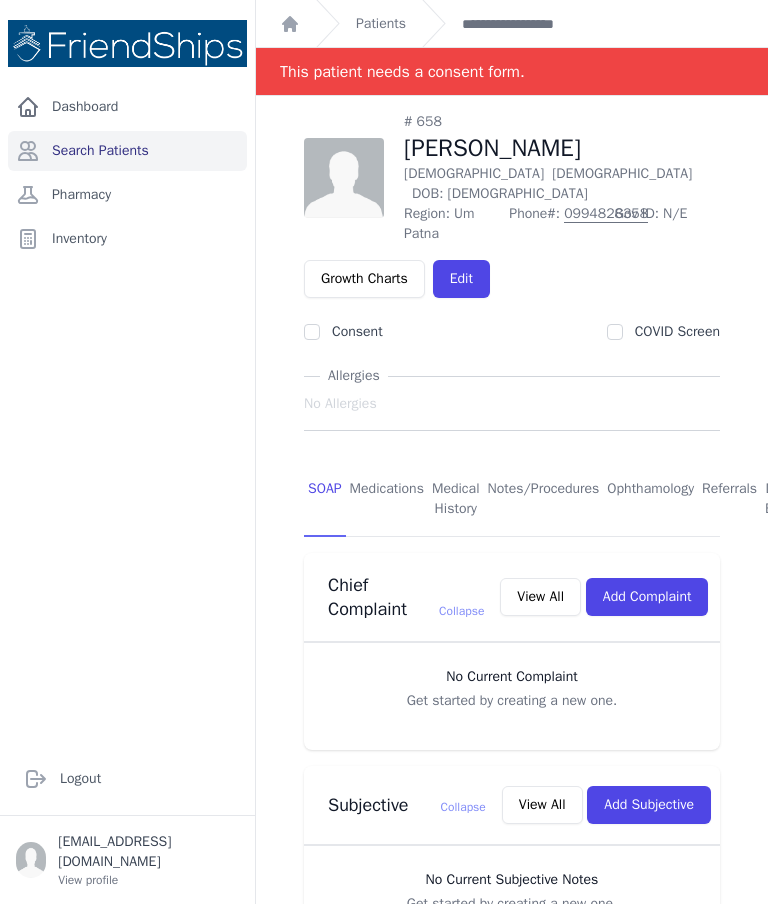 click on "Medications" at bounding box center [387, 500] 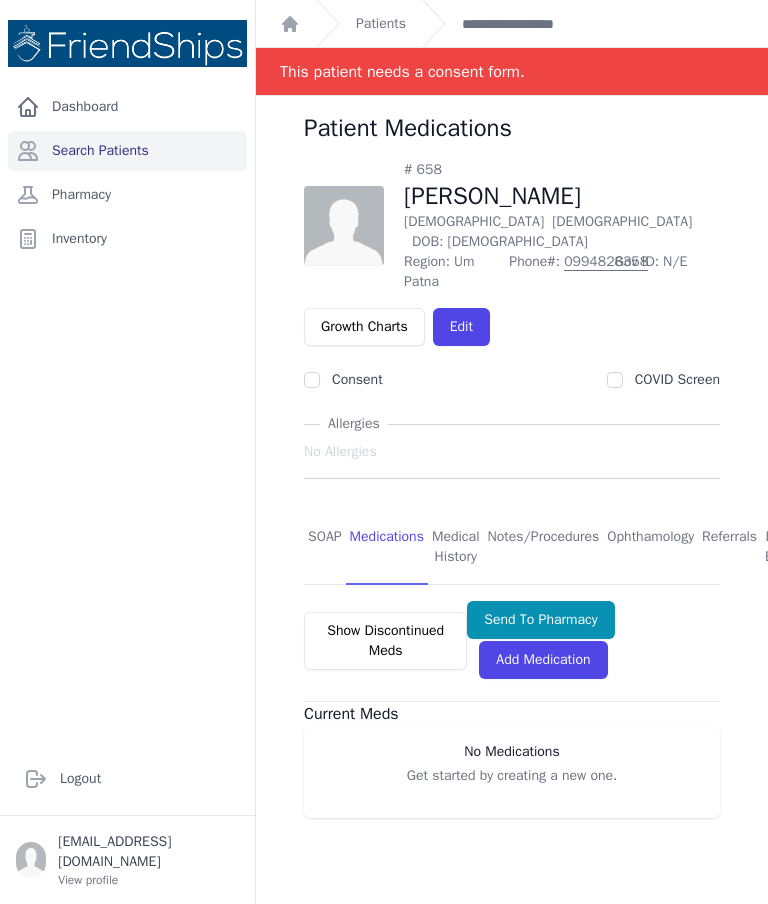 click on "Add Medication" at bounding box center [543, 660] 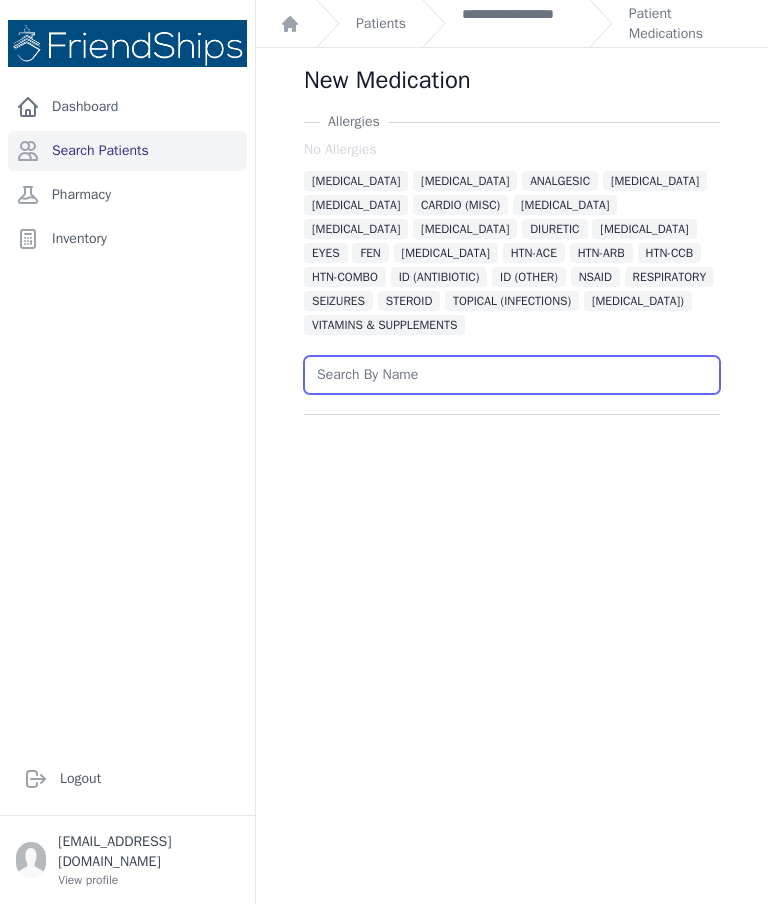 click at bounding box center (512, 375) 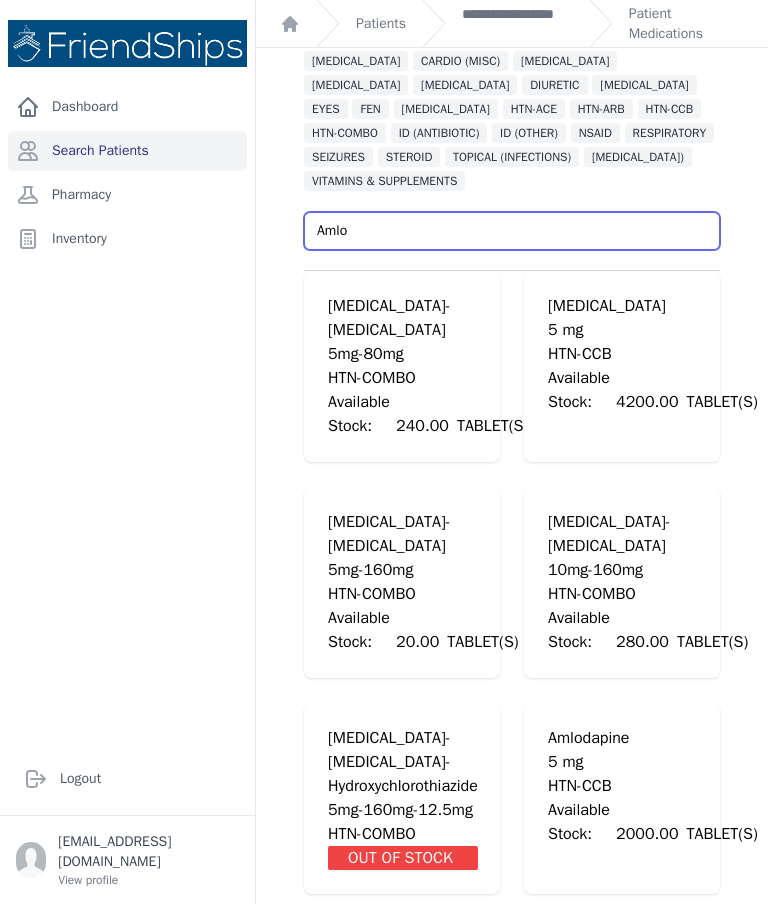 scroll, scrollTop: 142, scrollLeft: 0, axis: vertical 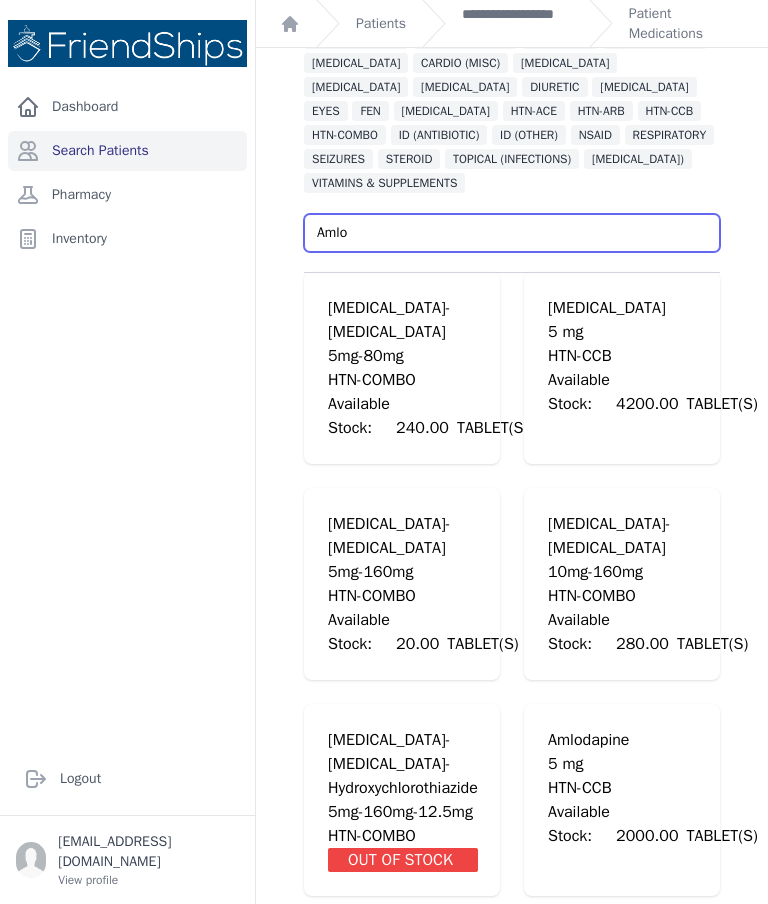 type on "Amlo" 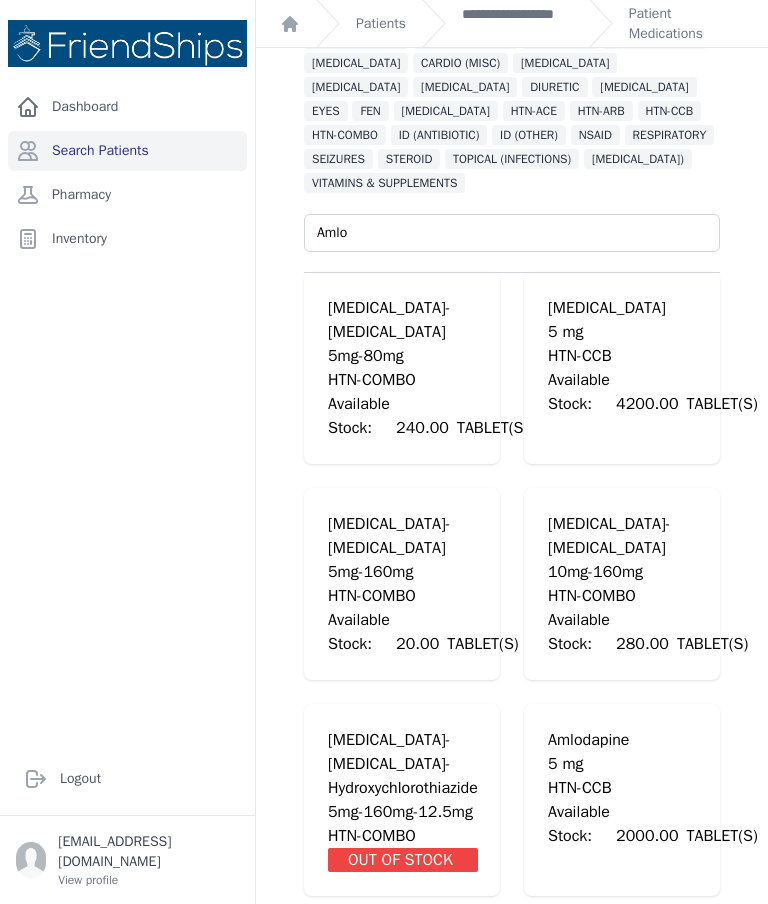 click on "HTN-CCB" at bounding box center [653, 356] 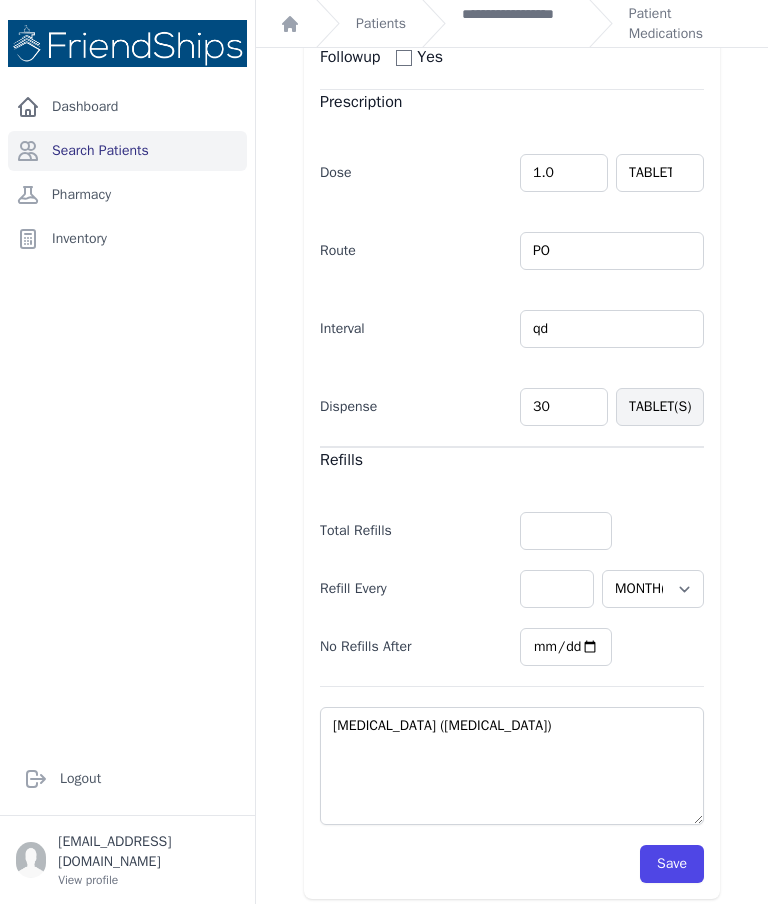 scroll, scrollTop: 530, scrollLeft: 0, axis: vertical 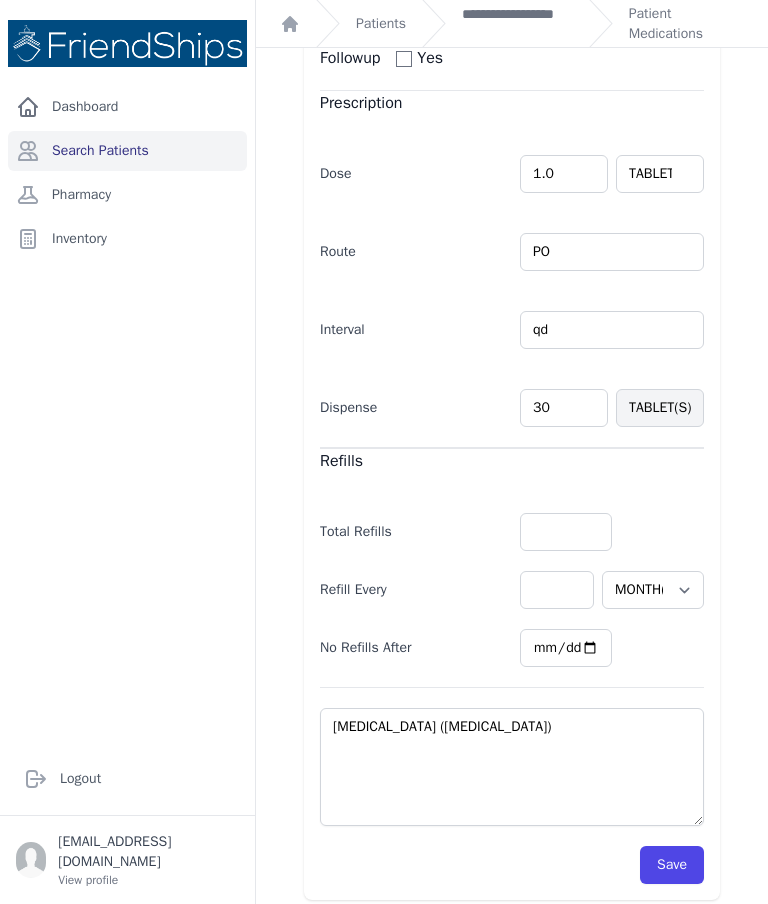 click on "Save" at bounding box center [672, 865] 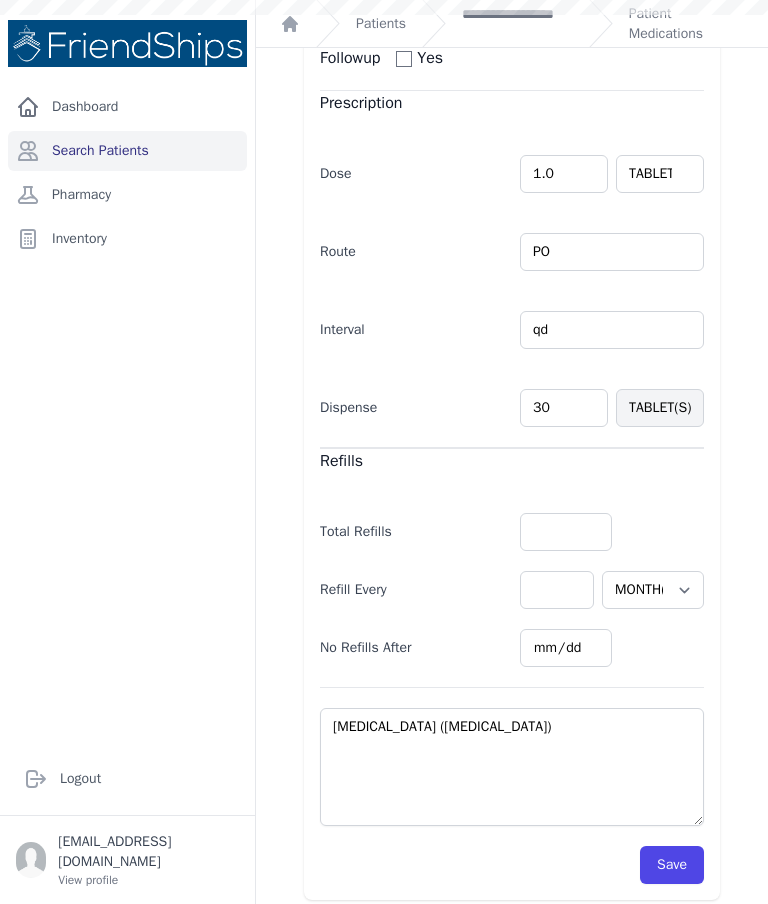 scroll, scrollTop: 0, scrollLeft: 0, axis: both 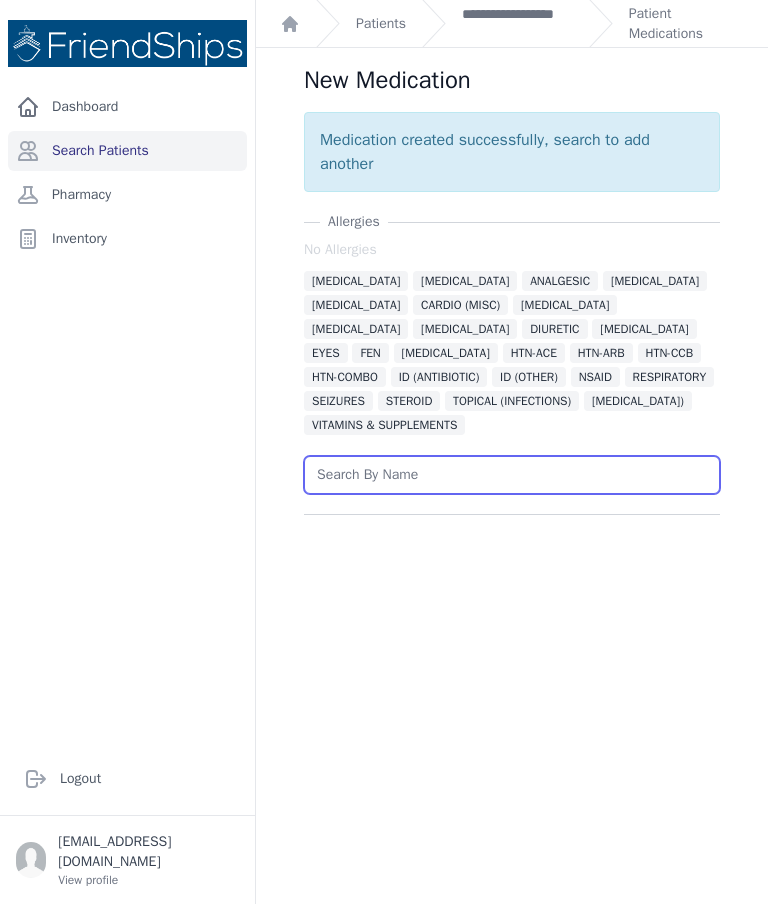 click at bounding box center [512, 475] 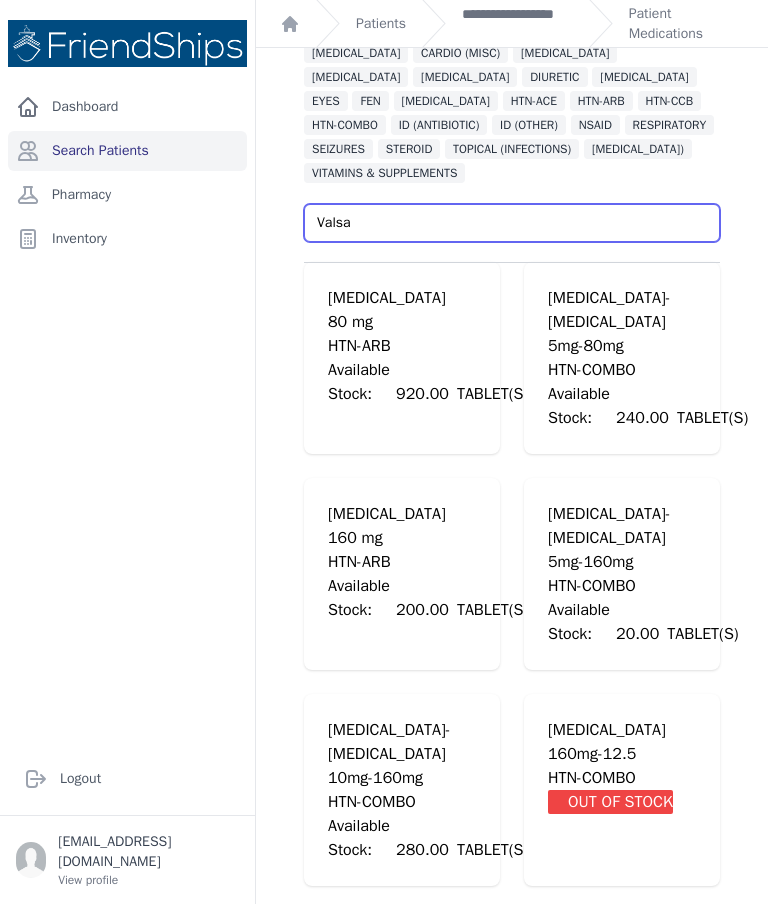 scroll, scrollTop: 275, scrollLeft: 0, axis: vertical 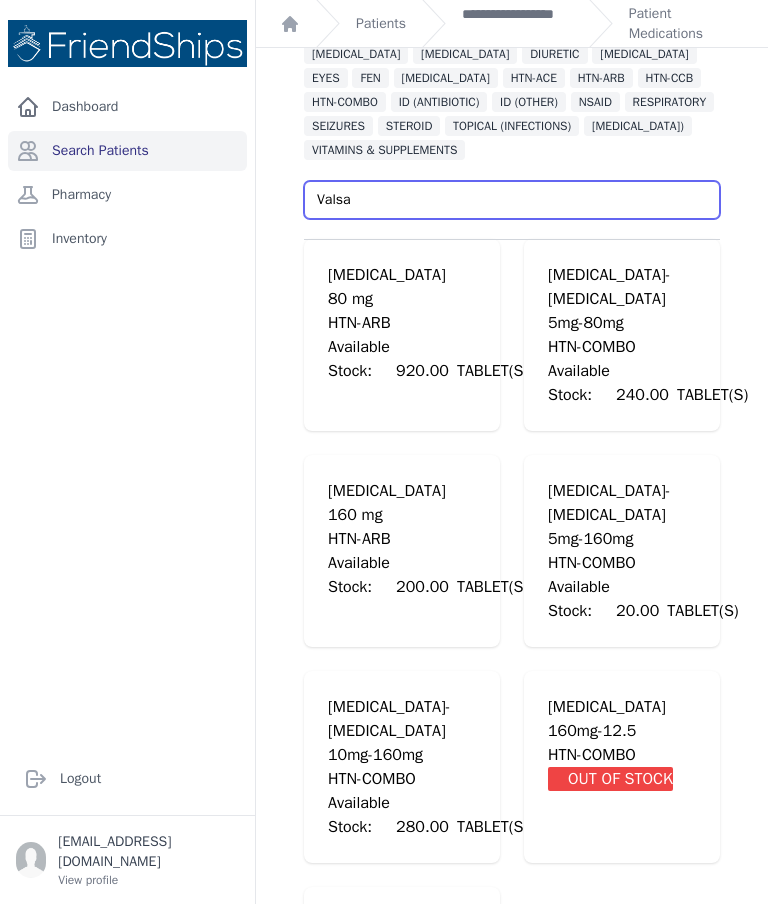 type on "Valsa" 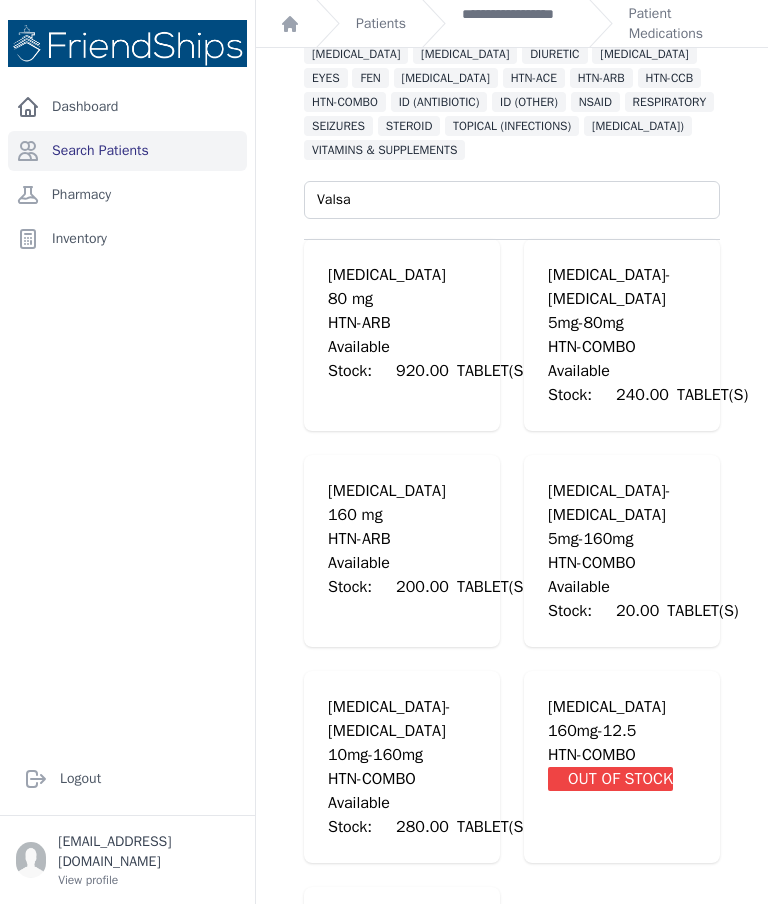 click on "160 mg" at bounding box center [428, 515] 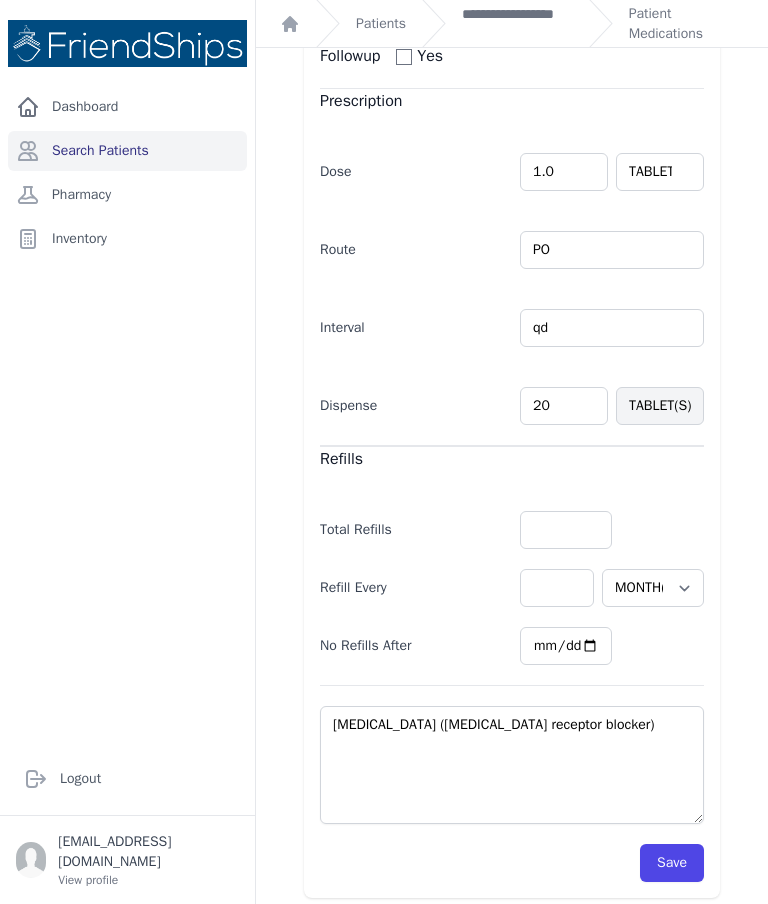 scroll, scrollTop: 530, scrollLeft: 0, axis: vertical 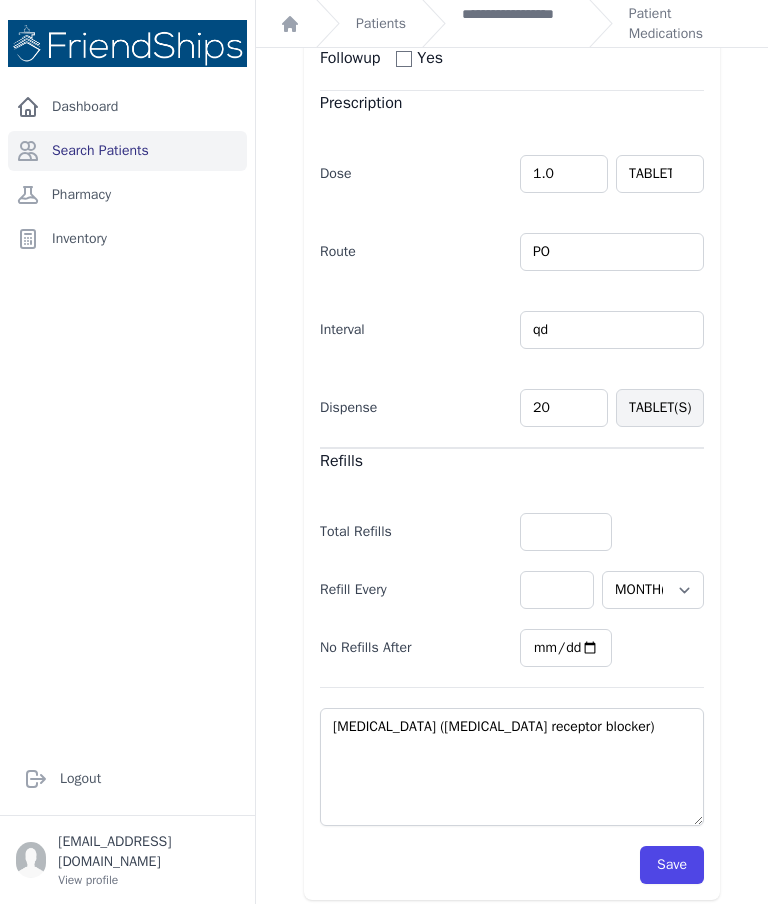 click on "Save" at bounding box center [672, 865] 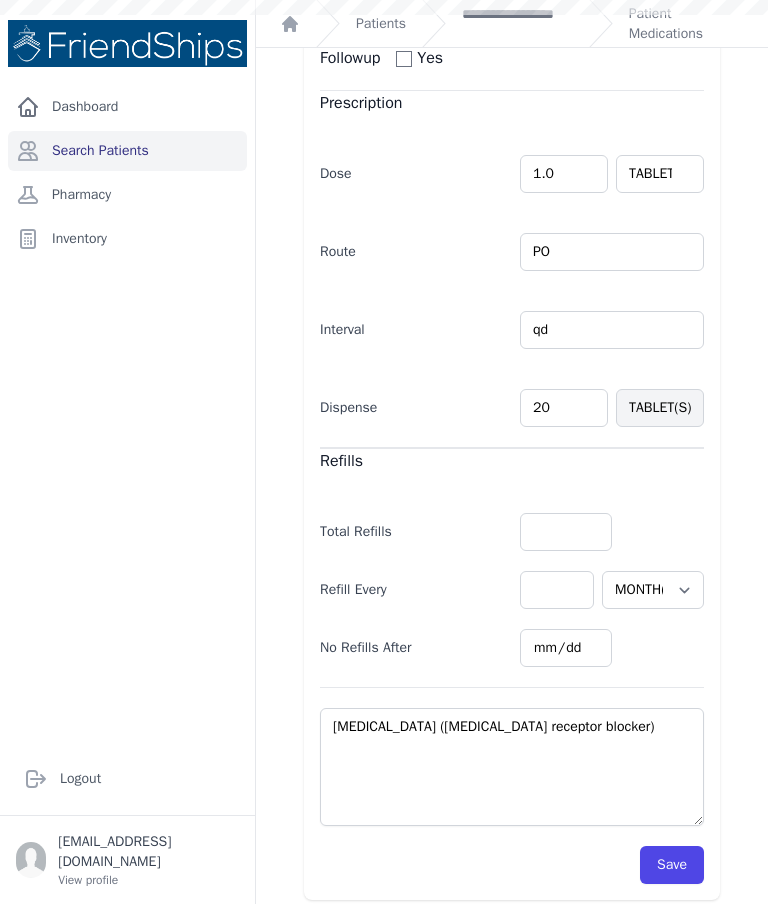 scroll, scrollTop: 0, scrollLeft: 0, axis: both 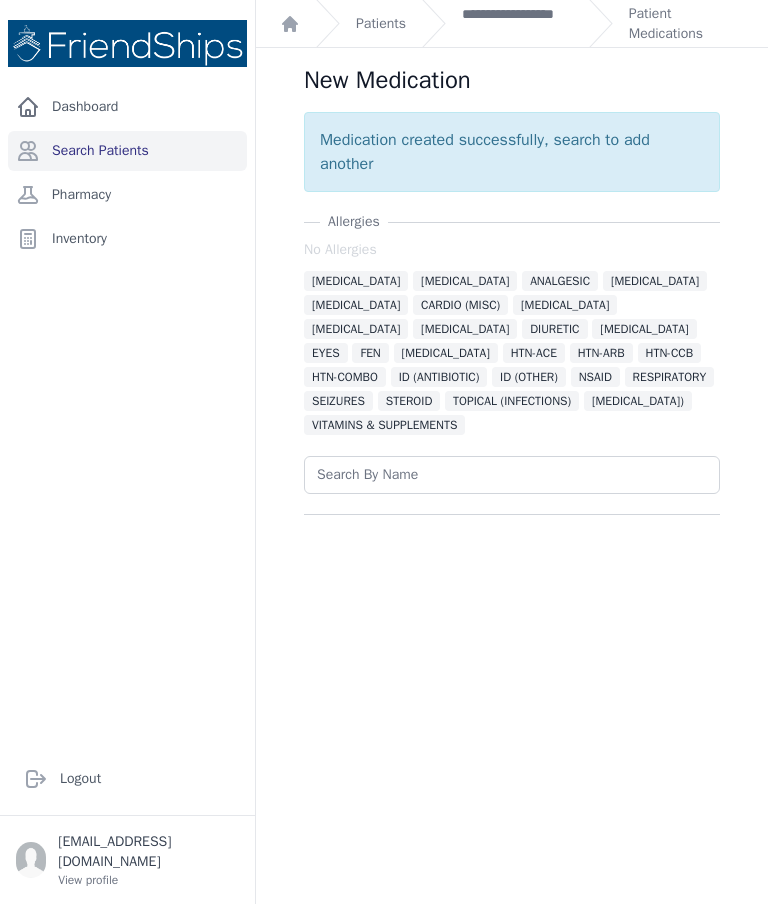 click at bounding box center [512, 475] 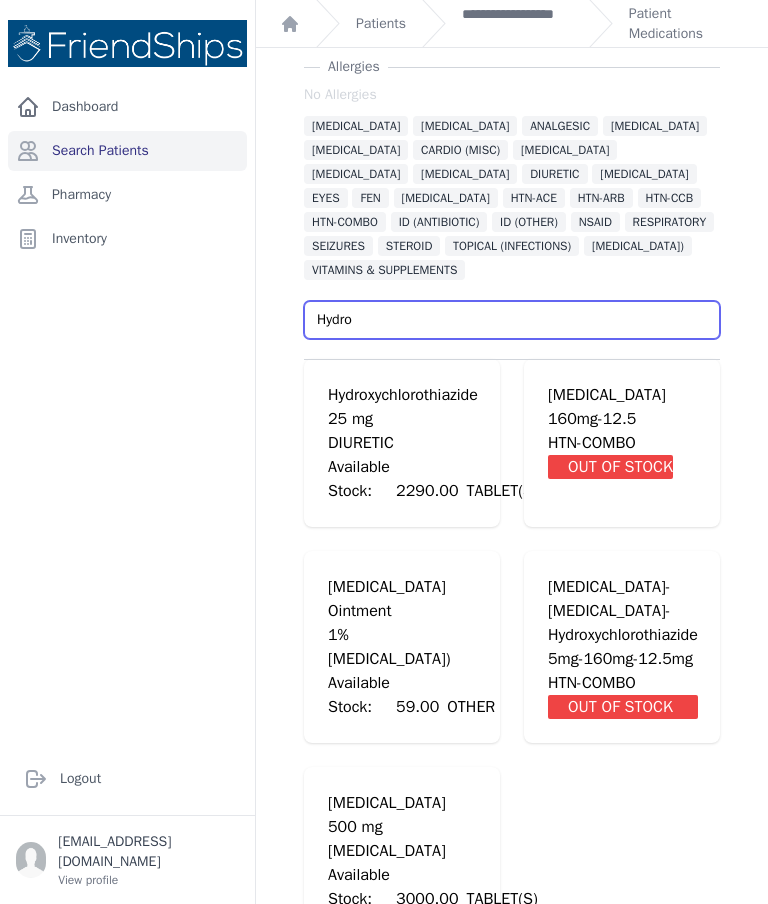 scroll, scrollTop: 158, scrollLeft: 0, axis: vertical 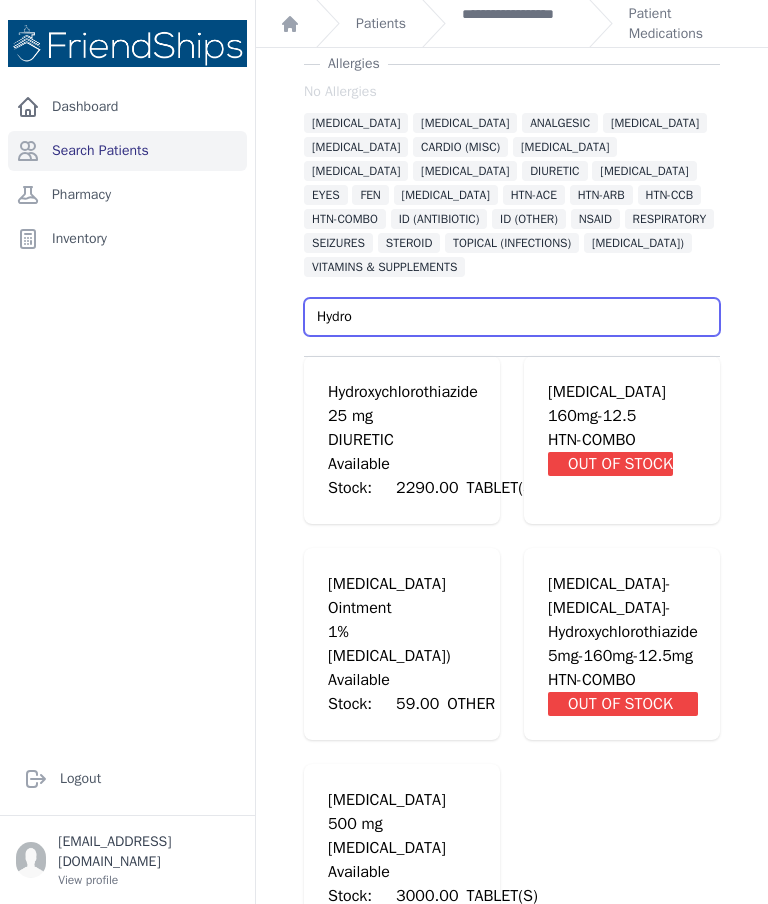 type on "Hydro" 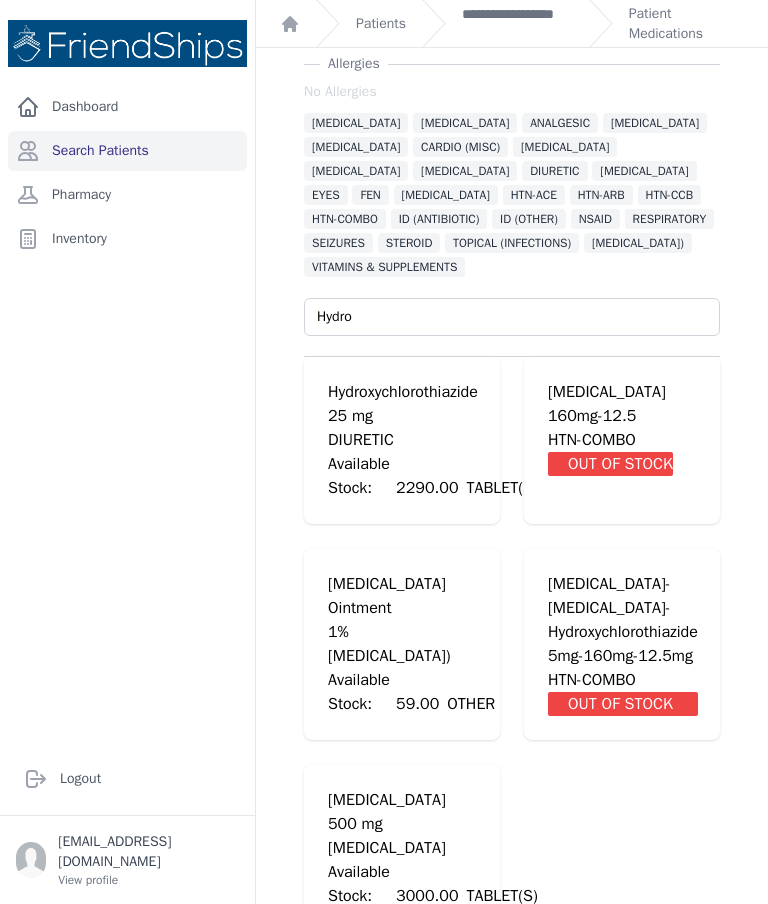 click on "DIURETIC" at bounding box center (433, 440) 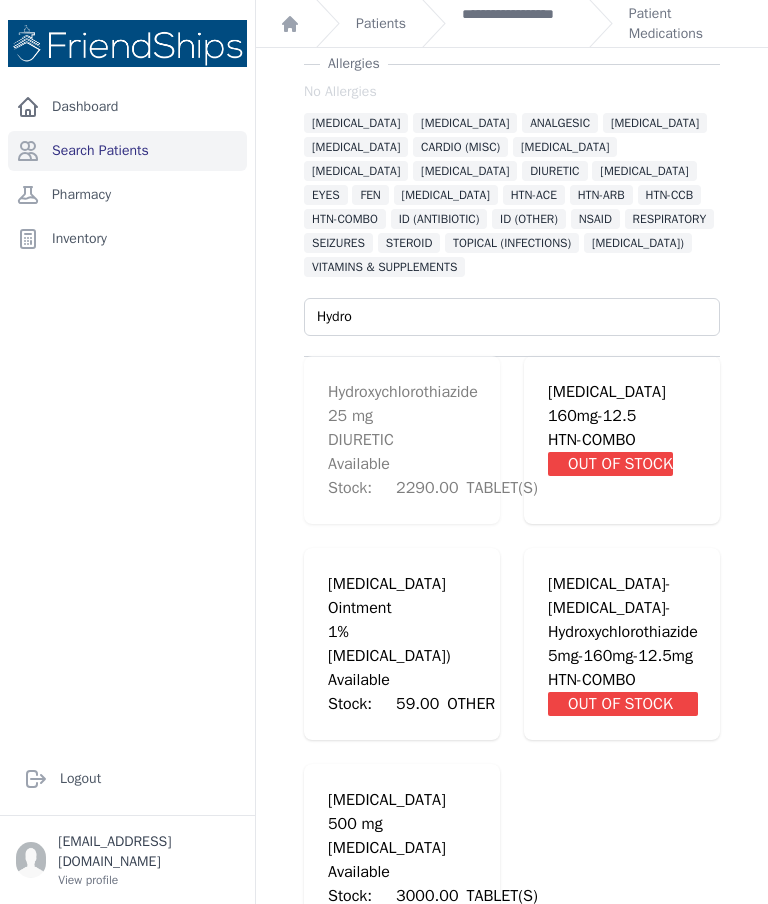 type 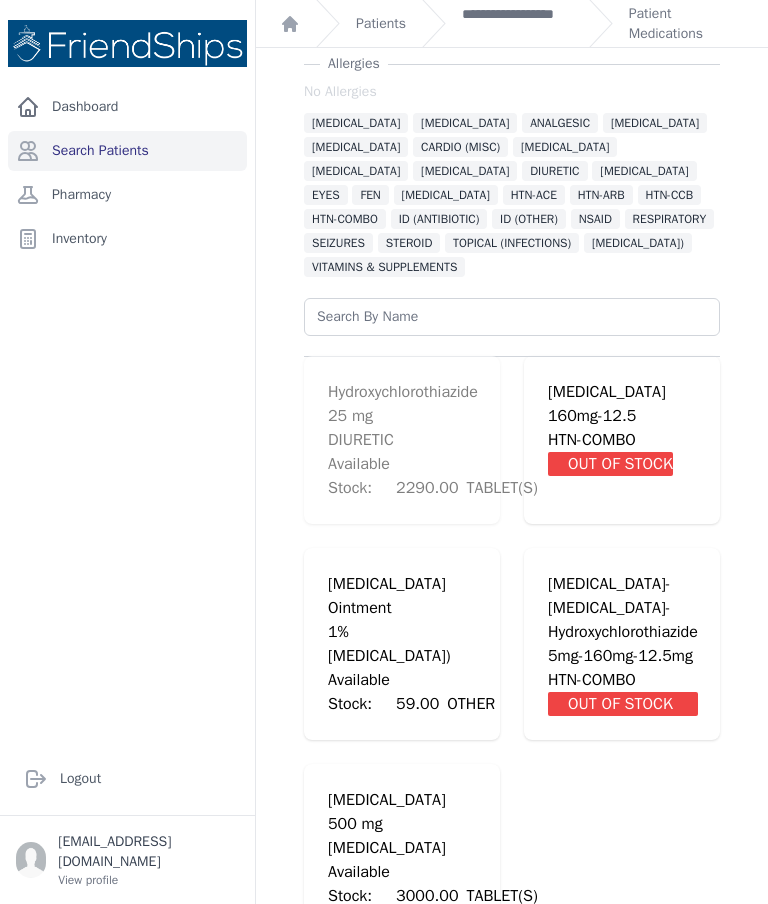 scroll, scrollTop: 0, scrollLeft: 0, axis: both 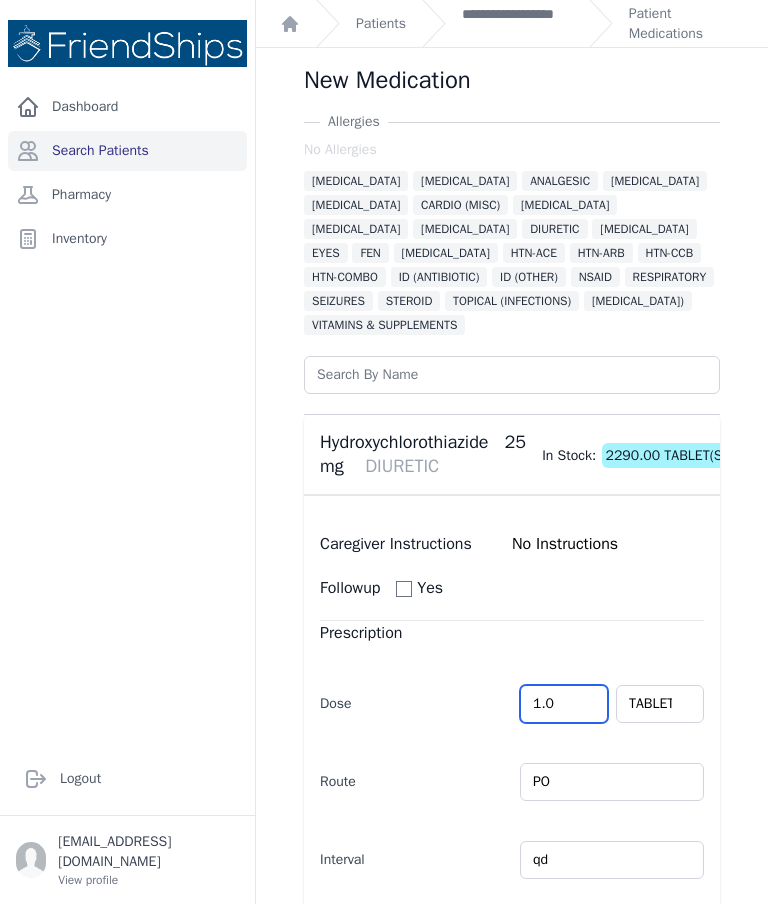 click on "1.0" at bounding box center [564, 704] 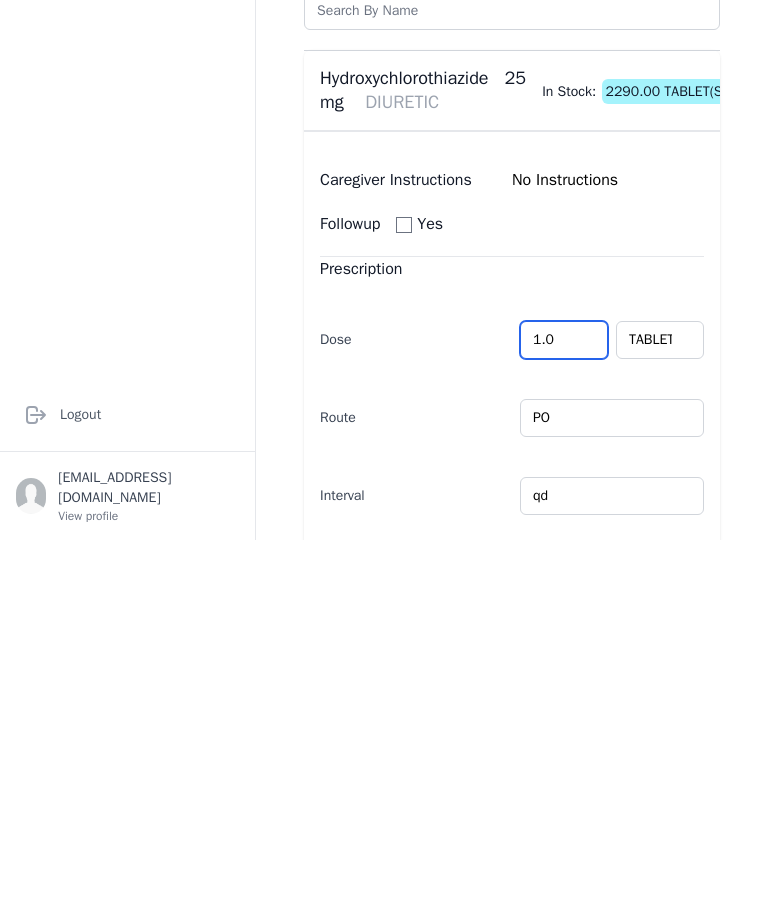 type on "1" 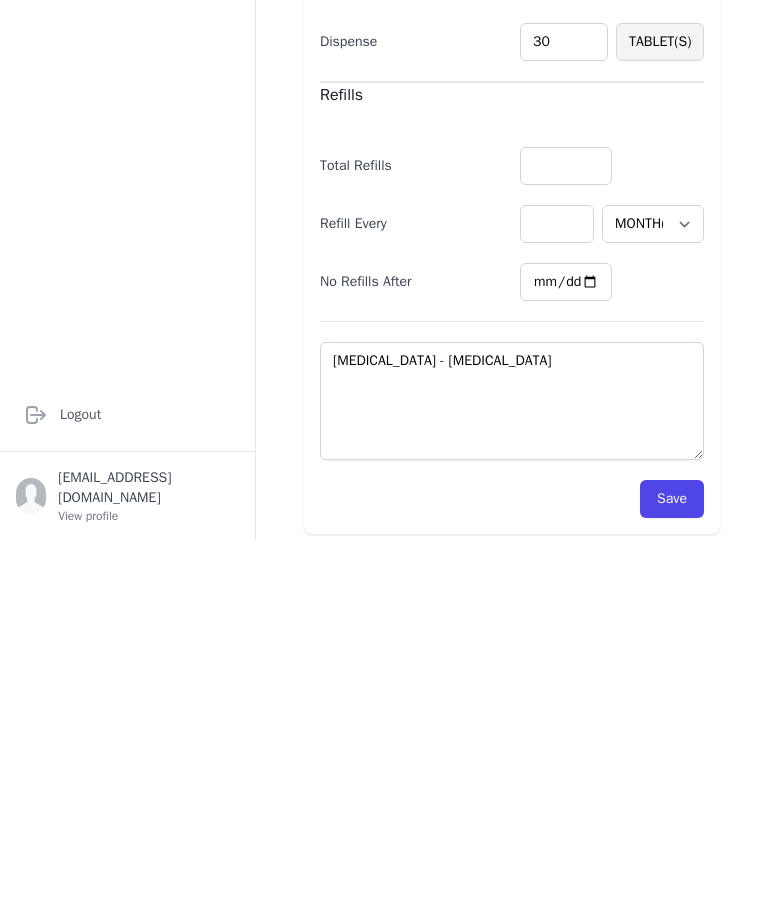 scroll, scrollTop: 530, scrollLeft: 0, axis: vertical 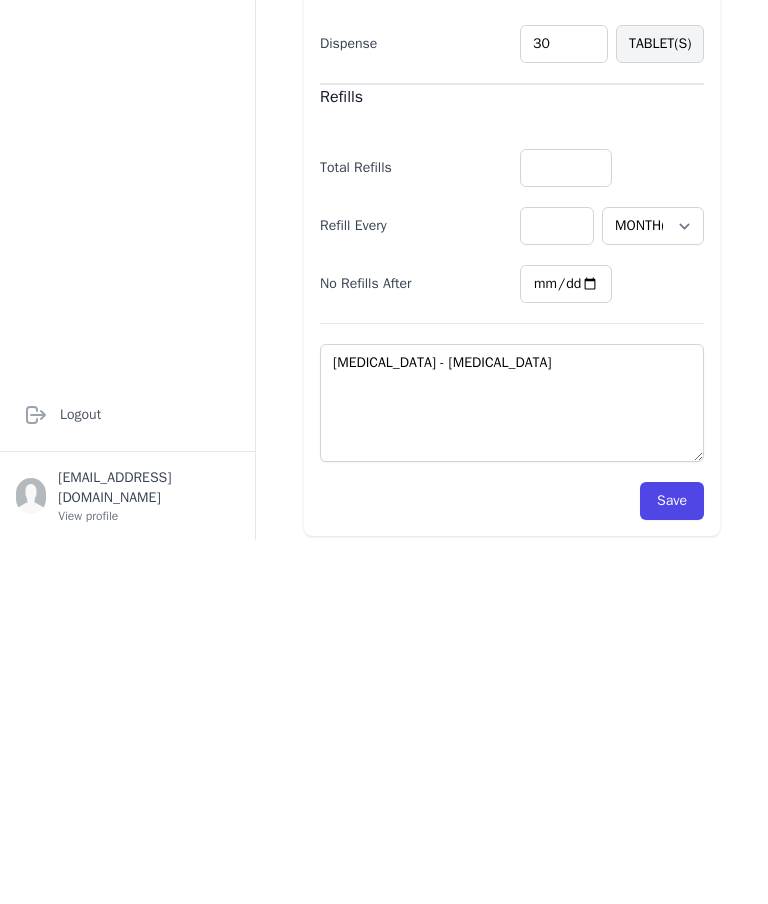 type on "0.5" 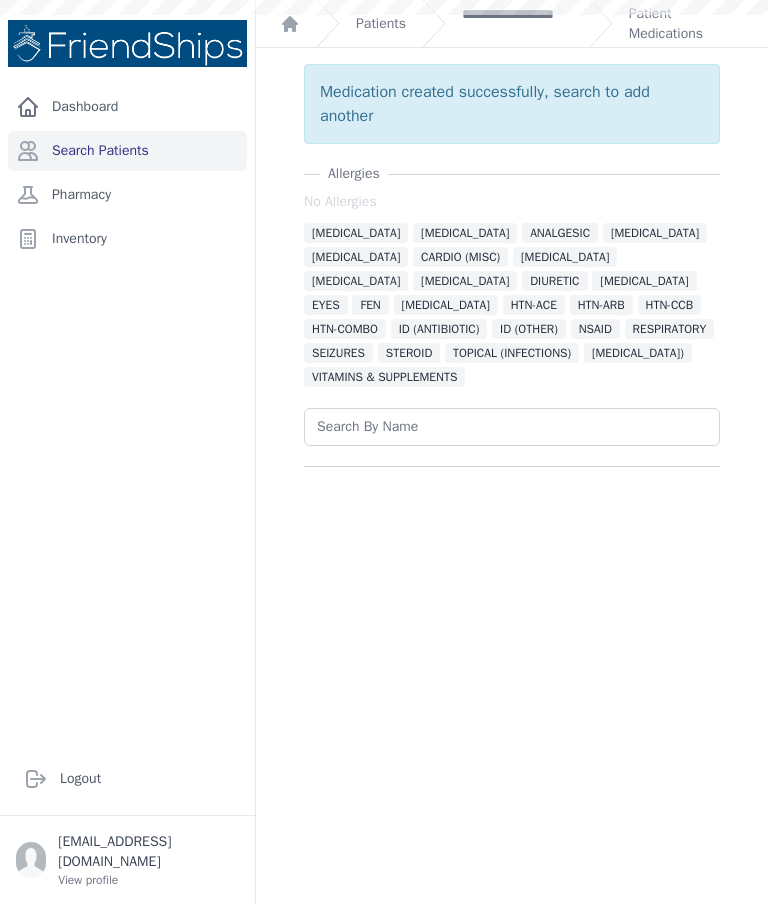scroll, scrollTop: 0, scrollLeft: 0, axis: both 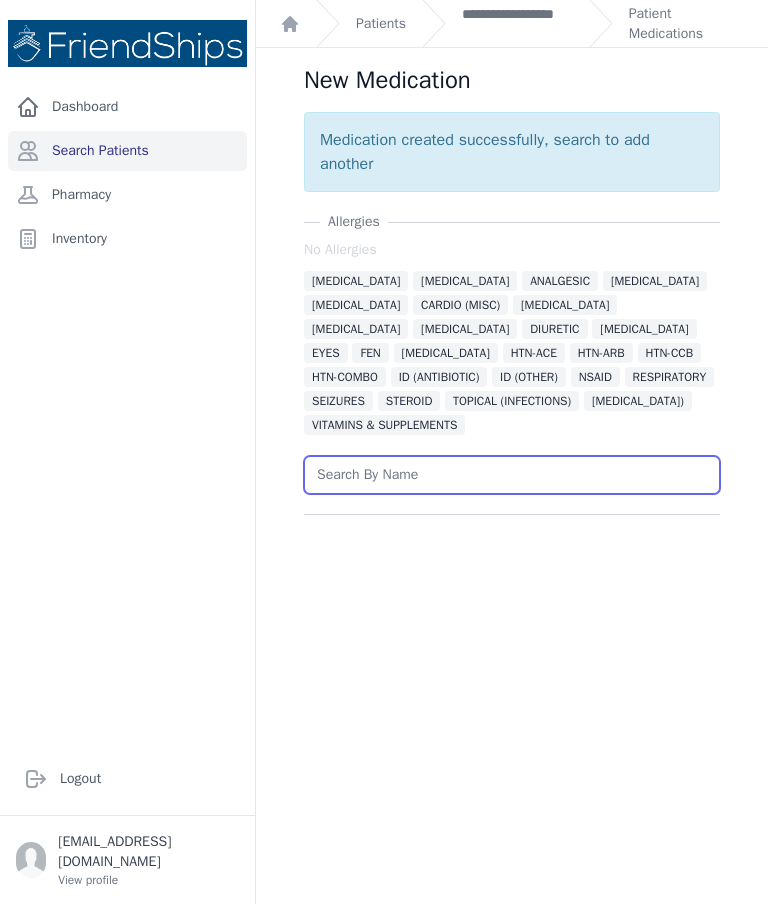 click at bounding box center (512, 475) 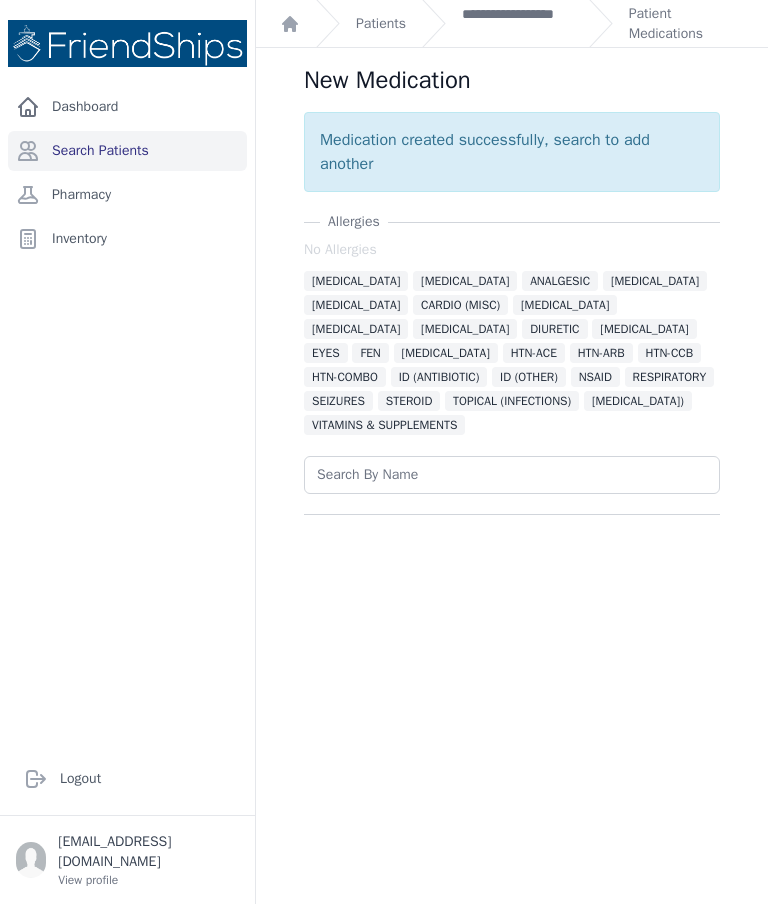 click on "Medication created successfully, search to add another
Allergies
No Allergies
ALLERGIES
ALPHA 1 BLOCKER
ANALGESIC
ANTICOAGULANT
BETA BLOCKER
CARDIO (MISC)
CHOLESTEROL
DIABETES
DIAPER RASH
DIURETIC
ENDOCRINE
EYES
FEN
GASTRO
HTN-ACE
HTN-ARB
HTN-CCB
HTN-COMBO
ID (ANTIBIOTIC)
ID (OTHER)
NSAID
RESPIRATORY
SEIZURES
STEROID" at bounding box center [512, 303] 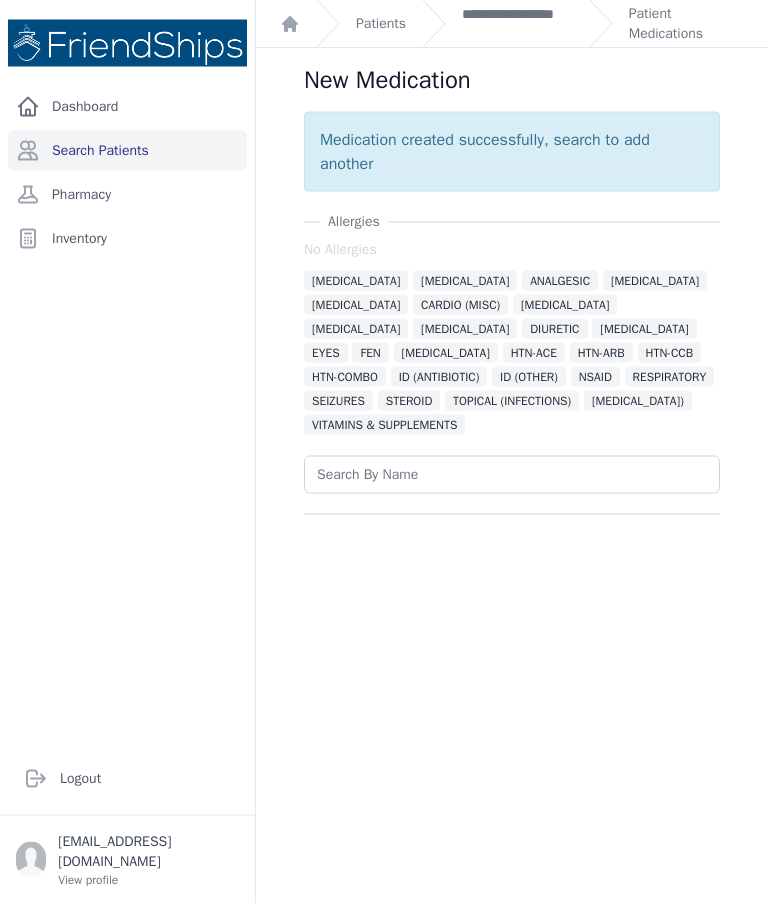 scroll, scrollTop: 0, scrollLeft: 0, axis: both 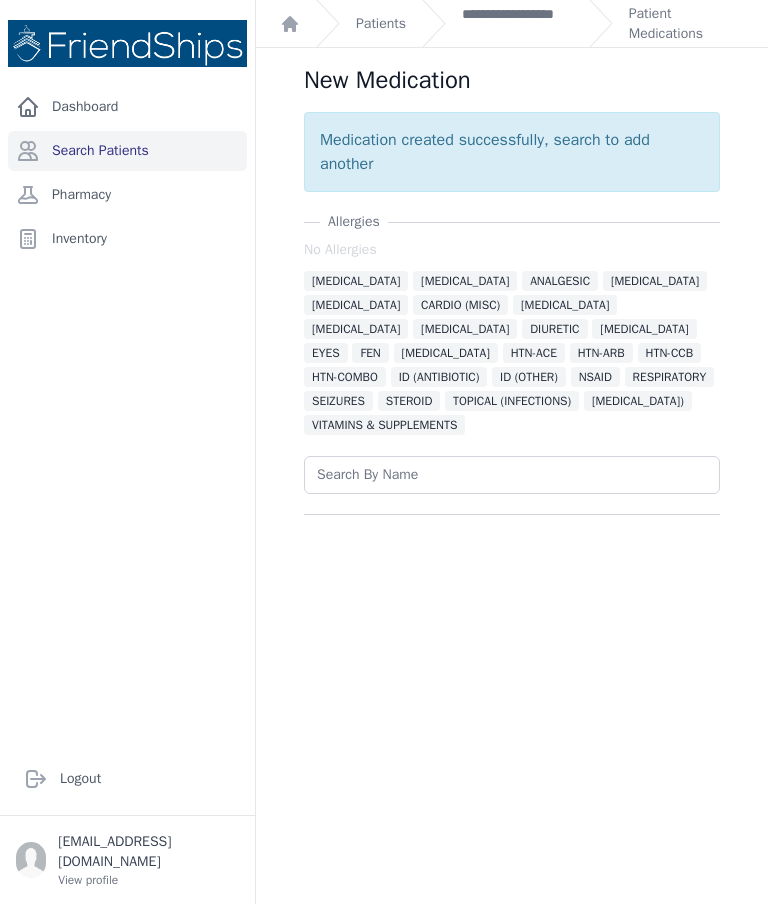click on "Patient Medications" at bounding box center [686, 24] 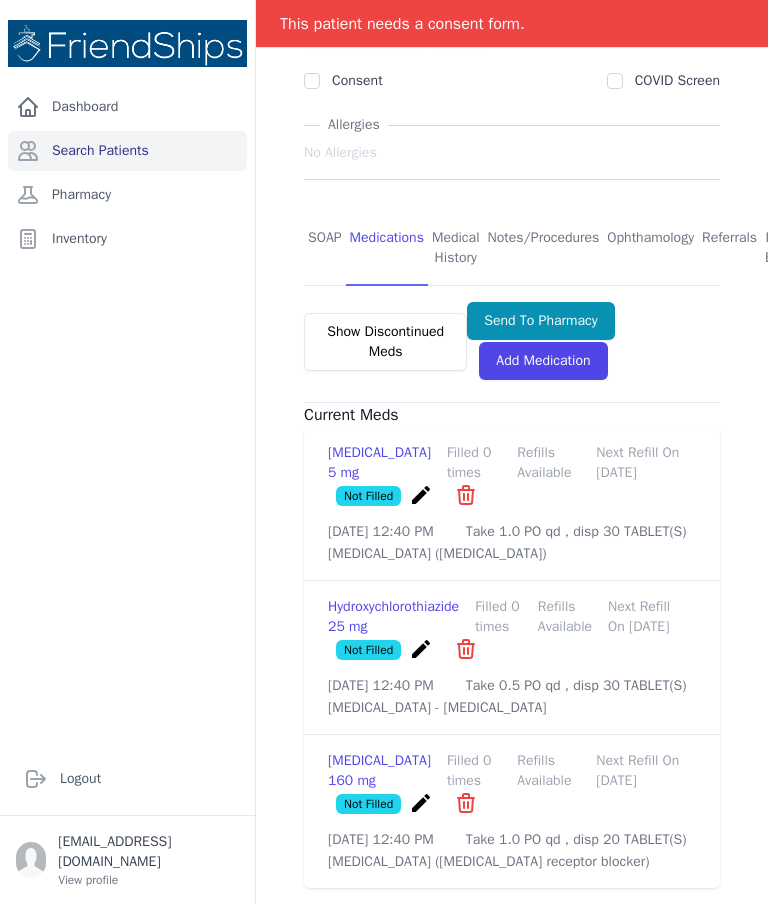 scroll, scrollTop: 356, scrollLeft: 0, axis: vertical 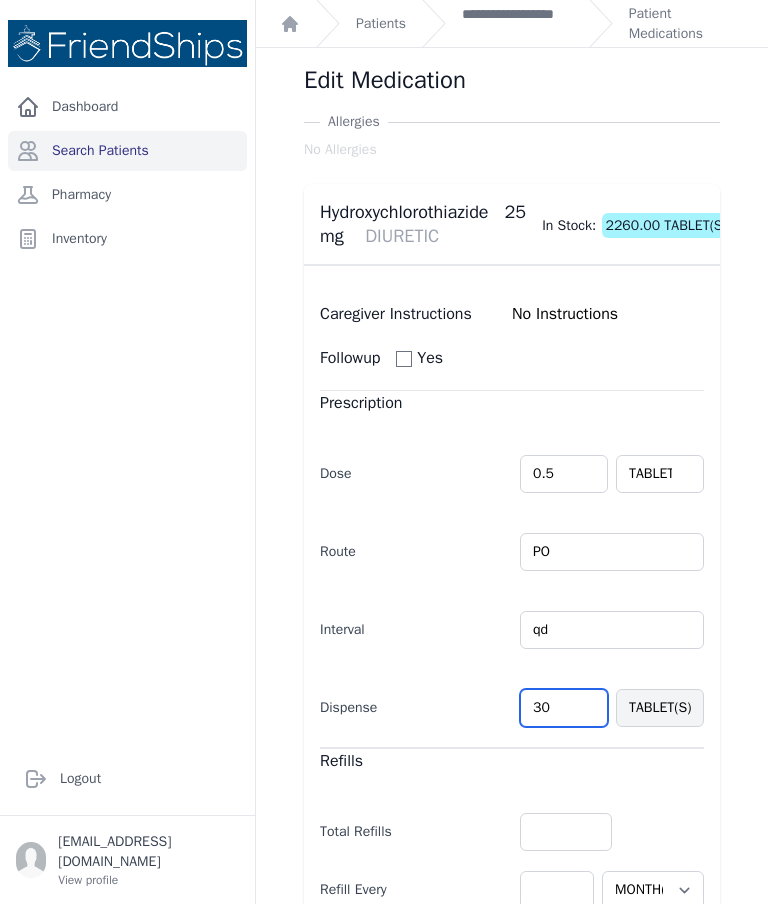 click on "30" at bounding box center (564, 708) 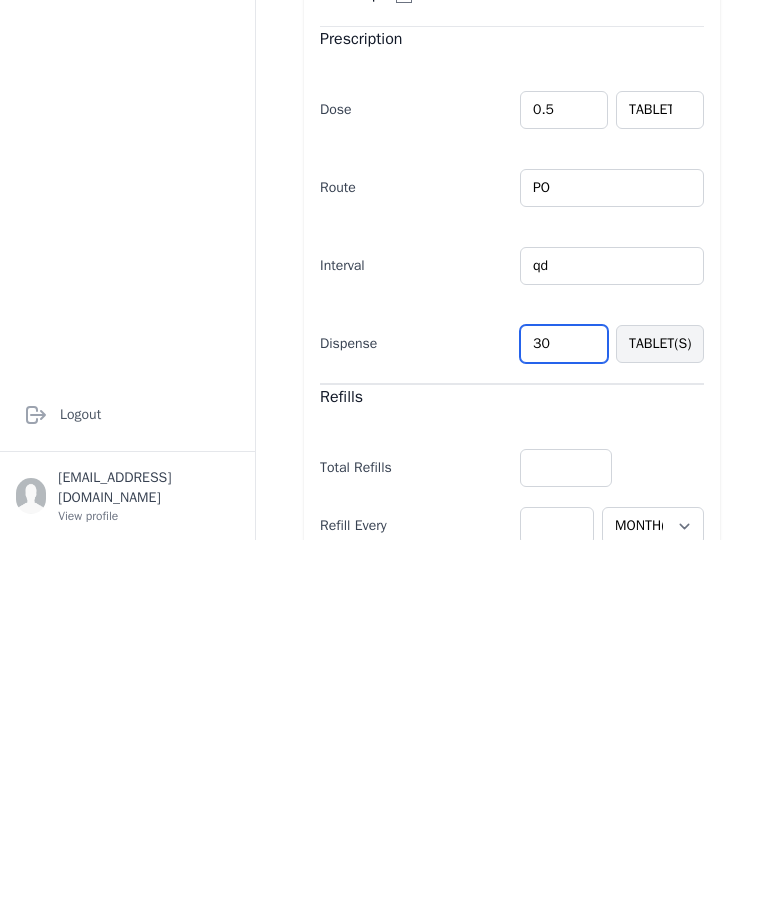 type on "3" 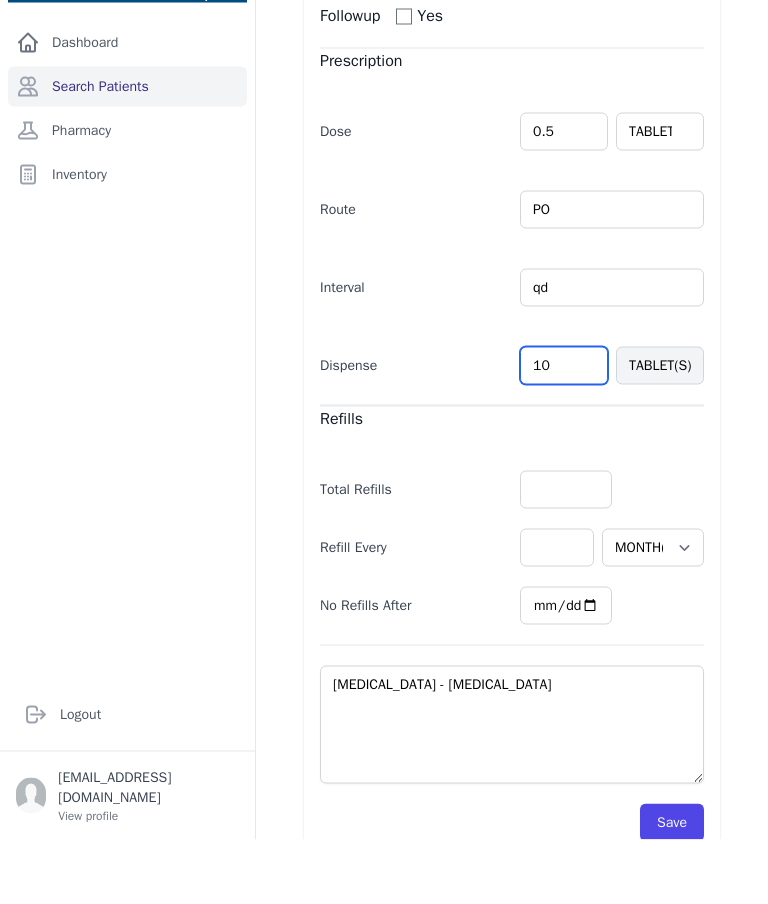 scroll, scrollTop: 276, scrollLeft: 0, axis: vertical 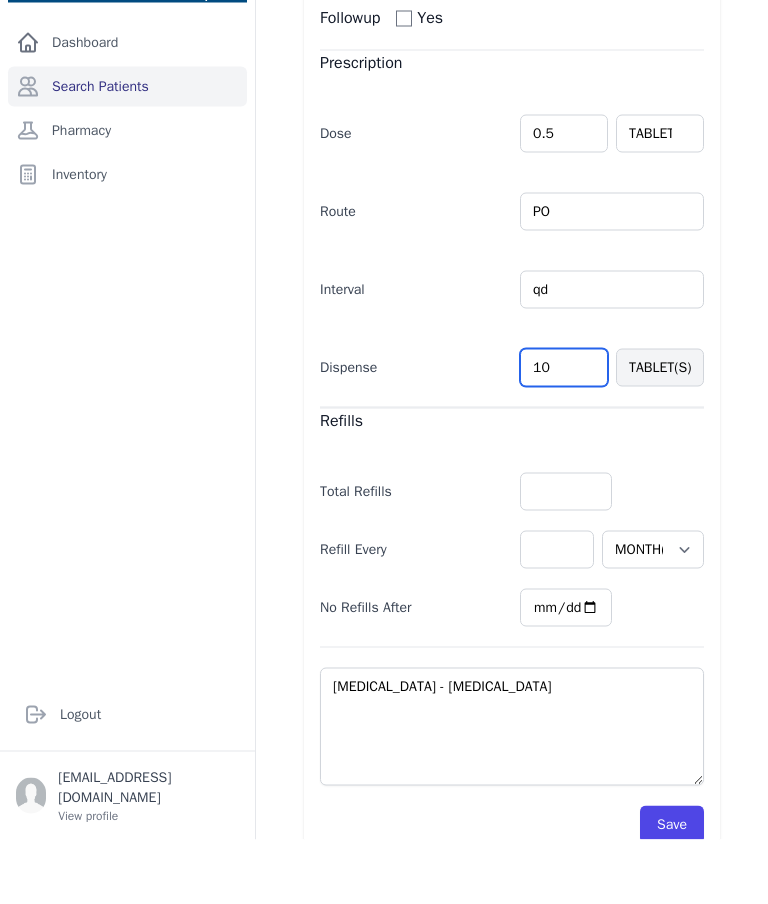 type on "10" 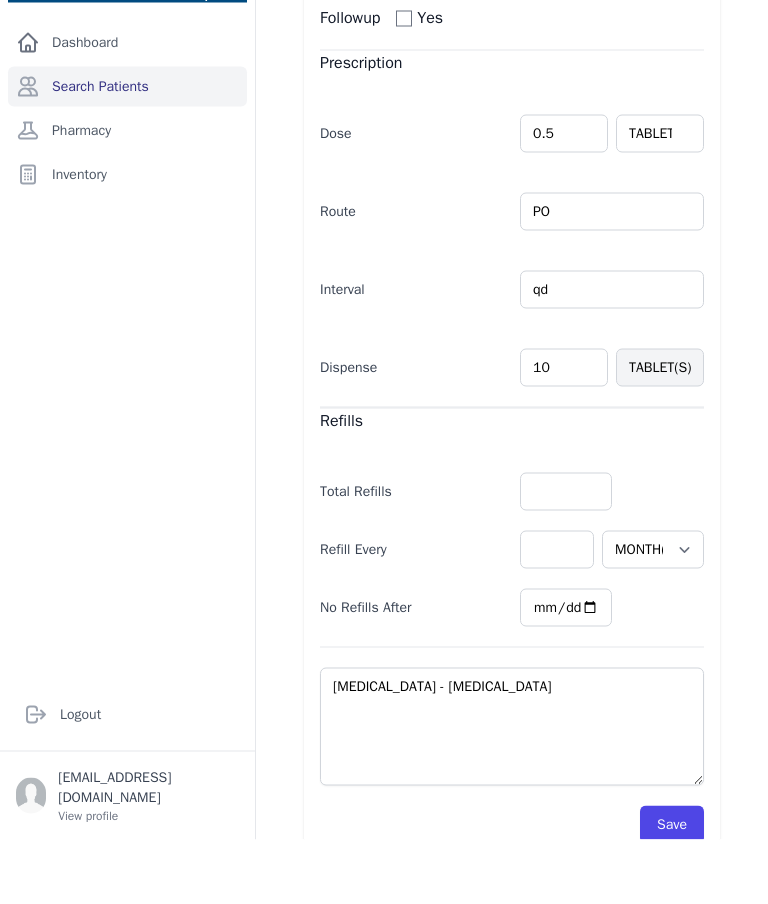 click on "Allergies
No Allergies
Hydroxychlorothiazide
25 mg
DIURETIC
In Stock:
2260.00 TABLET(S)
Caregiver Instructions
No Instructions
Followup
Yes
Prescription
Dose
0.5 PO" at bounding box center (512, 380) 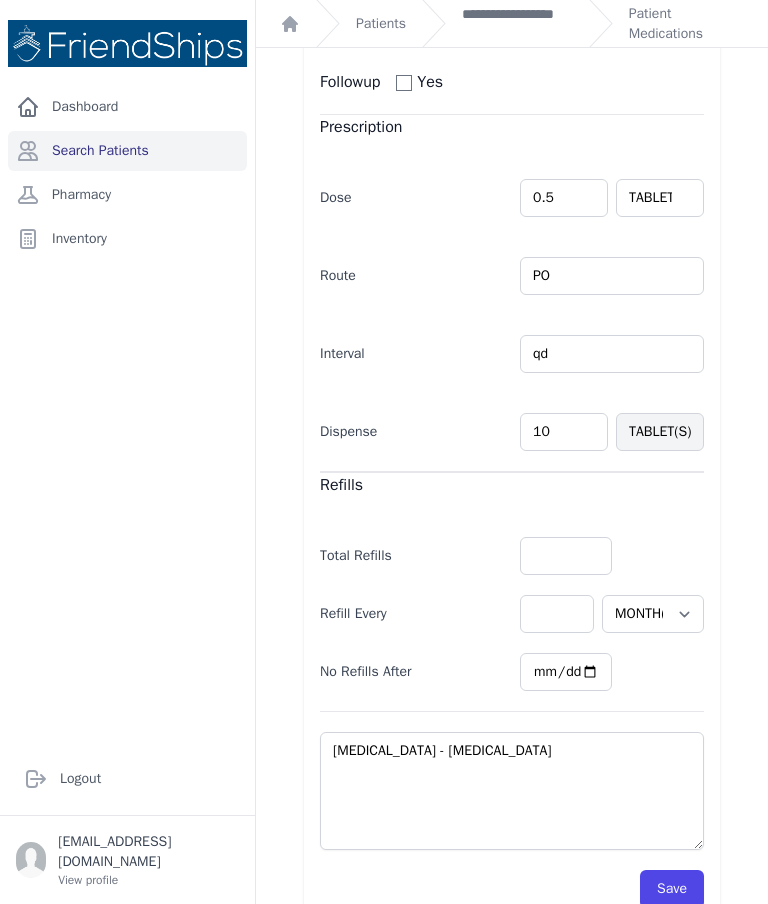 select on "MONTH(S)" 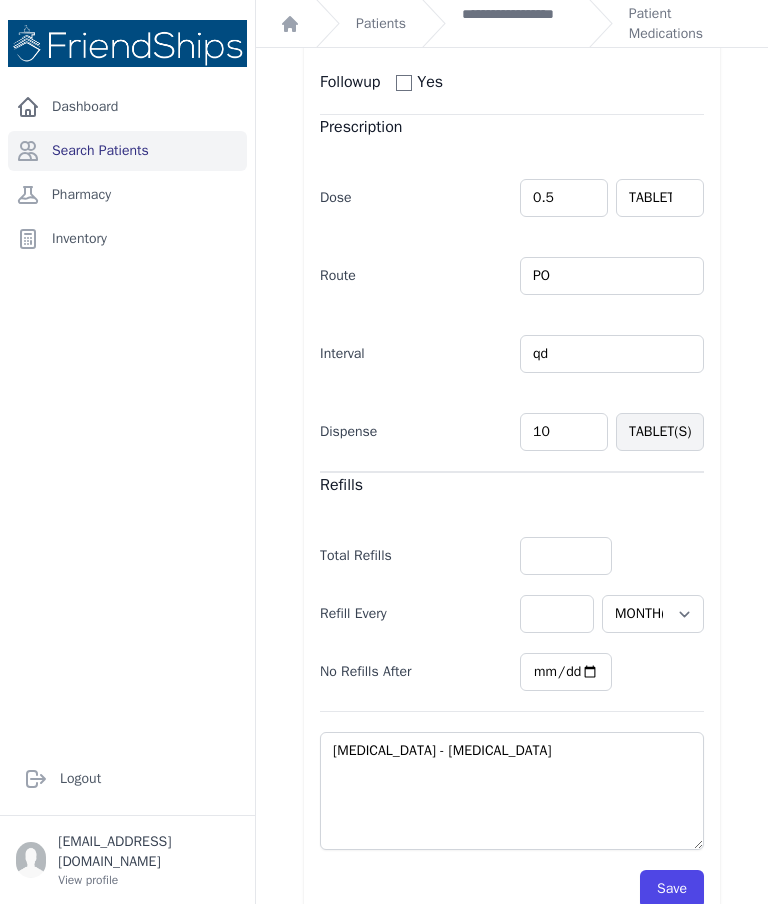 click on "Save" at bounding box center (672, 889) 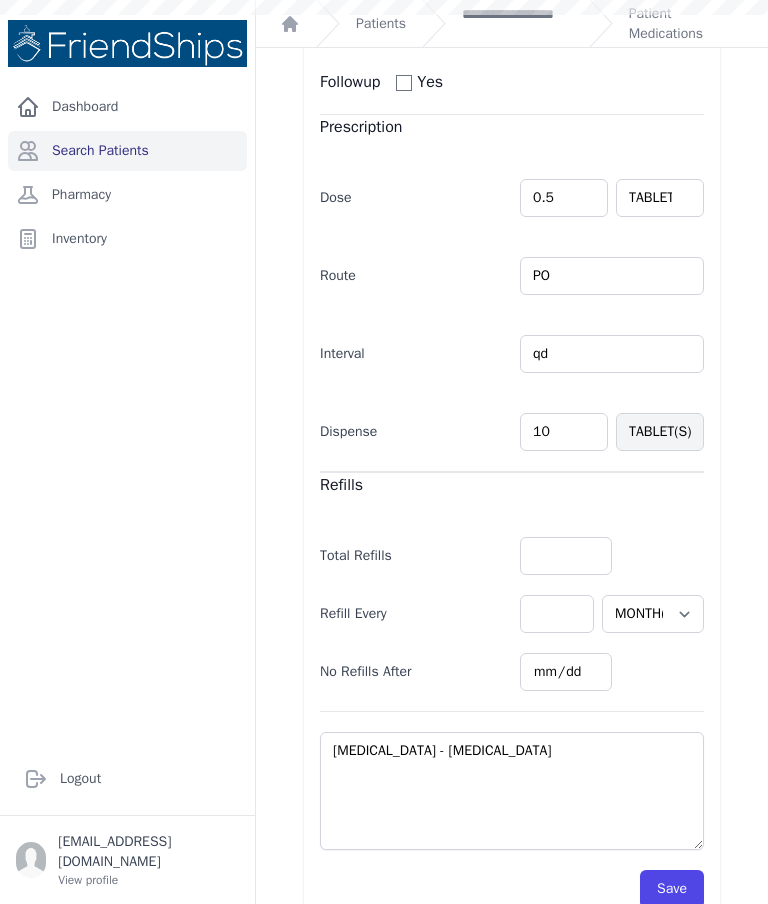 scroll, scrollTop: 0, scrollLeft: 0, axis: both 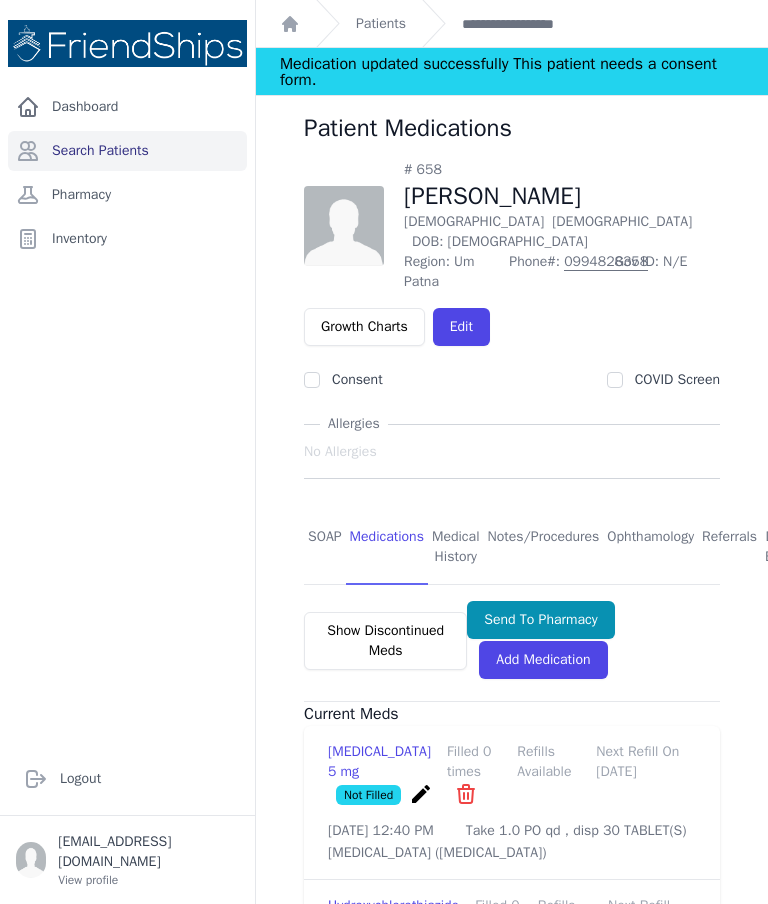 click on "Send To Pharmacy" at bounding box center (540, 620) 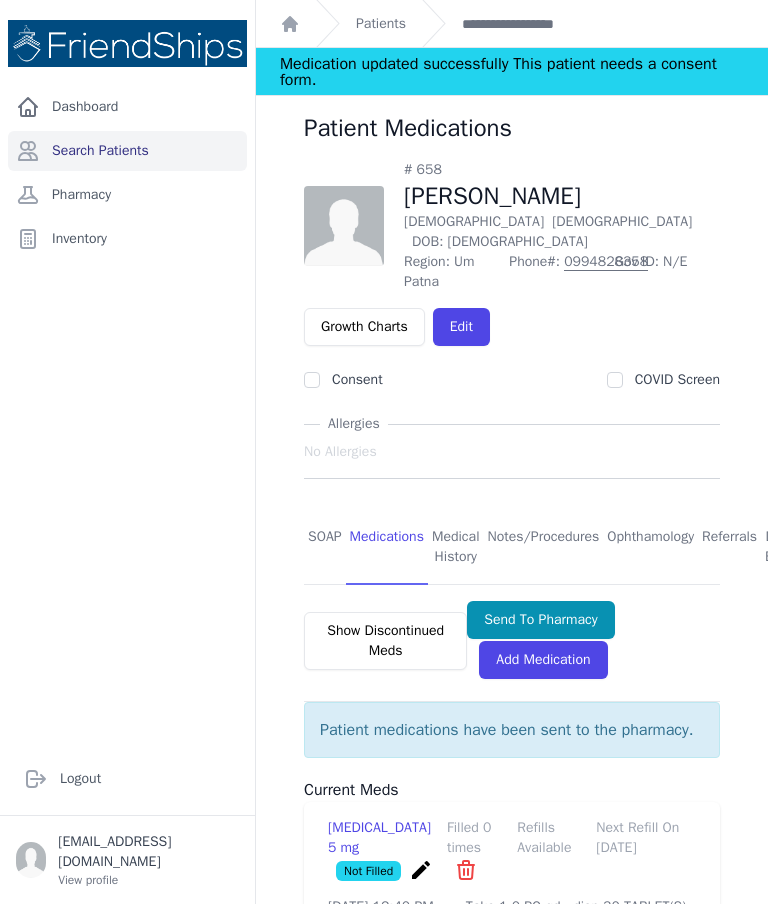 click on "Send To Pharmacy
Add Medication" at bounding box center (593, 641) 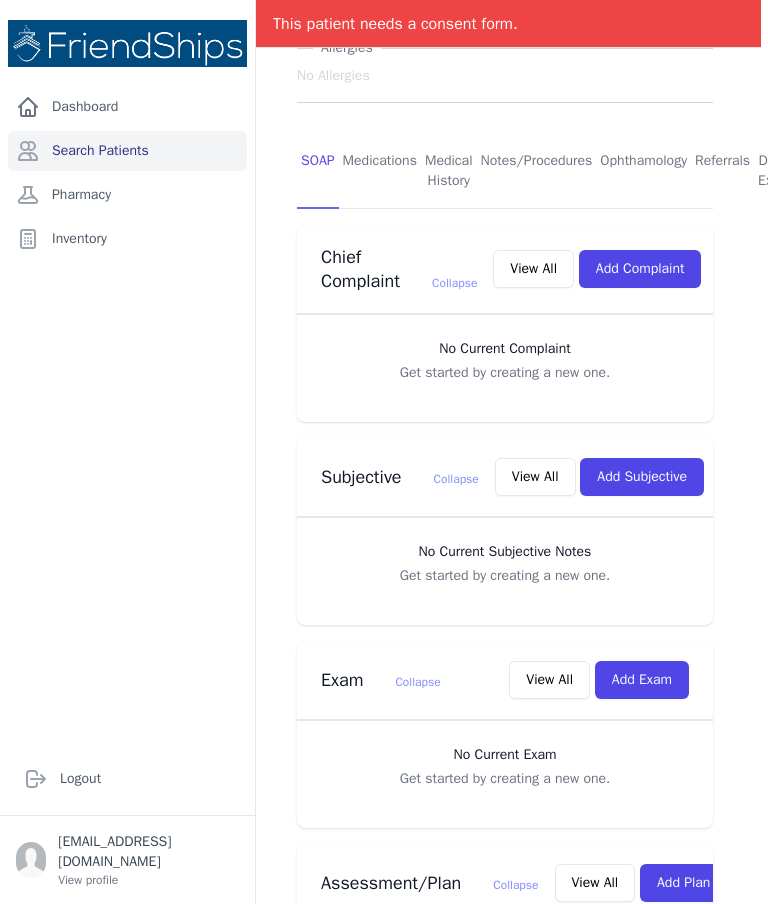 scroll, scrollTop: 401, scrollLeft: 10, axis: both 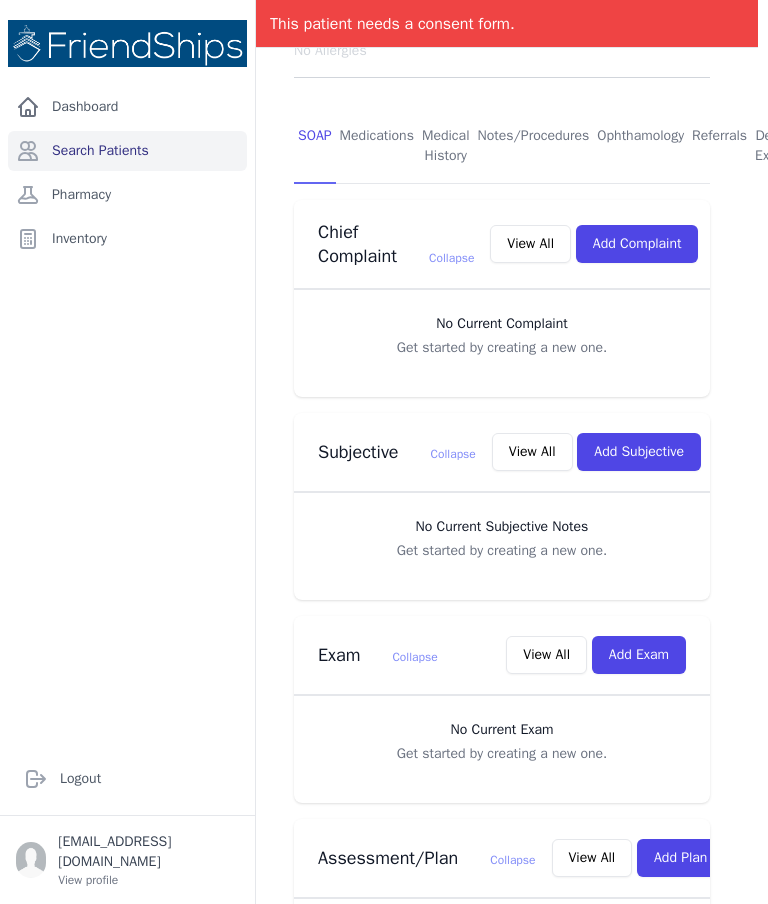 click on "Add Subjective" at bounding box center (639, 452) 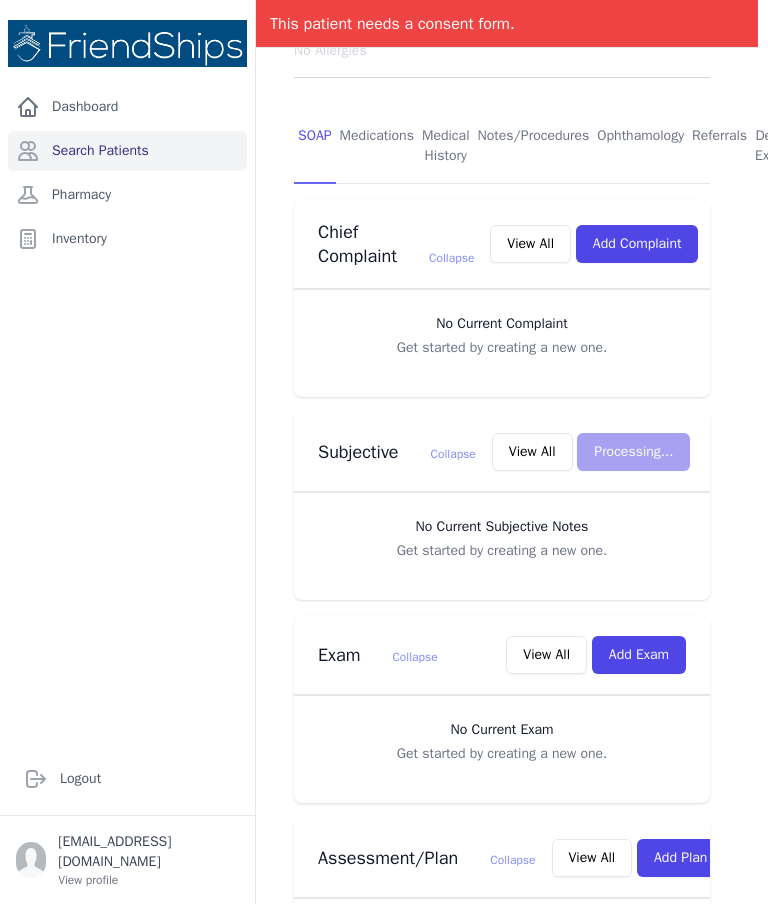 scroll, scrollTop: 0, scrollLeft: 10, axis: horizontal 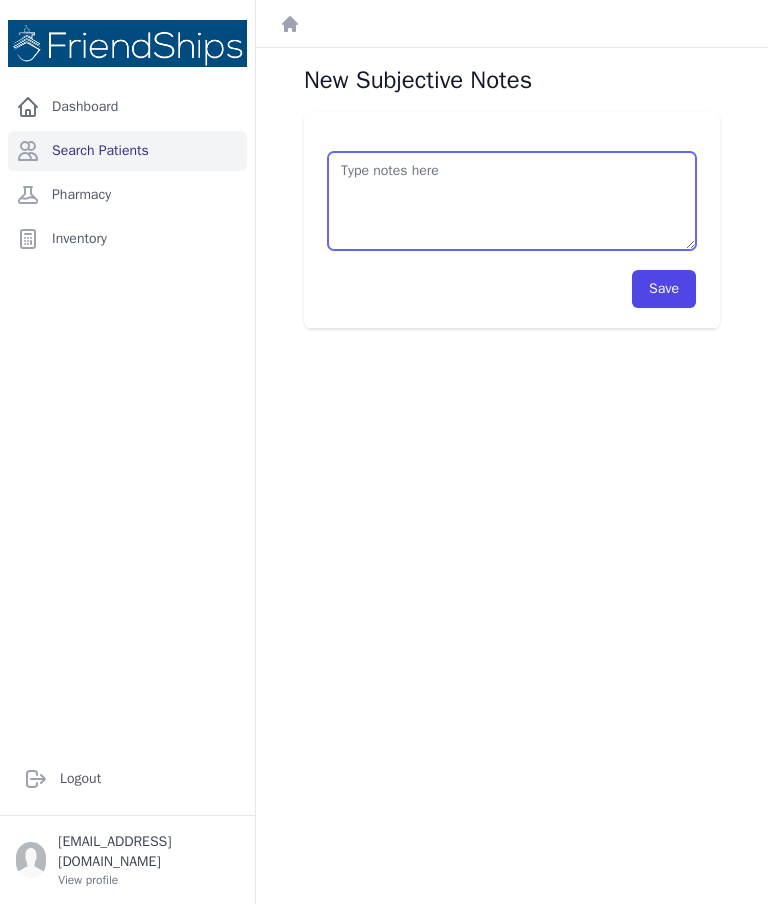 click at bounding box center (512, 201) 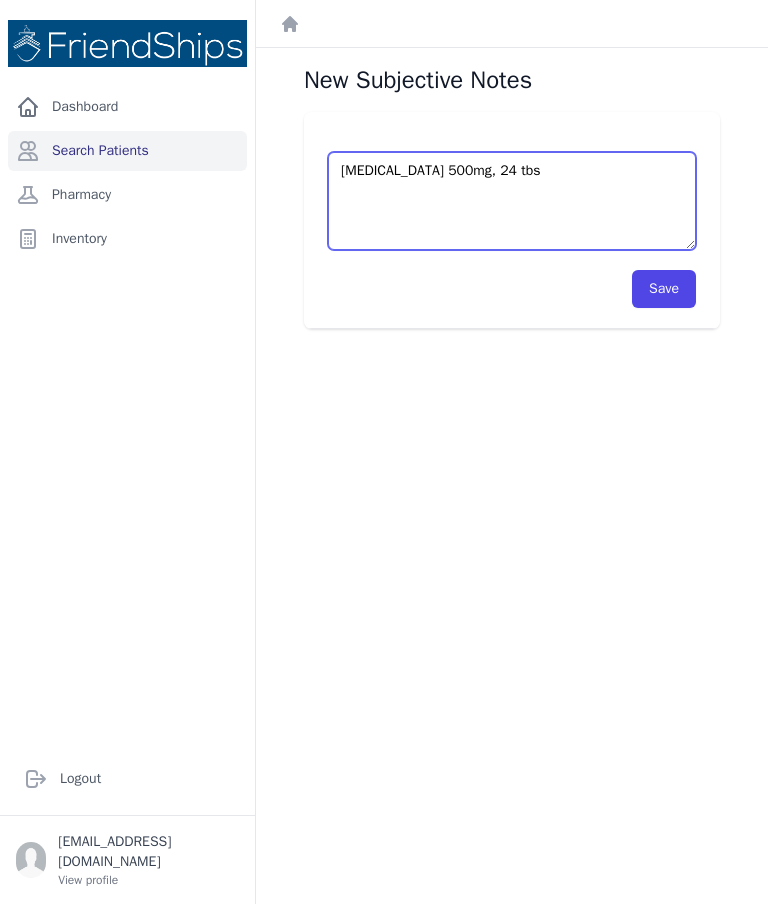 type on "Acetaminophen 500mg, 24 tbs" 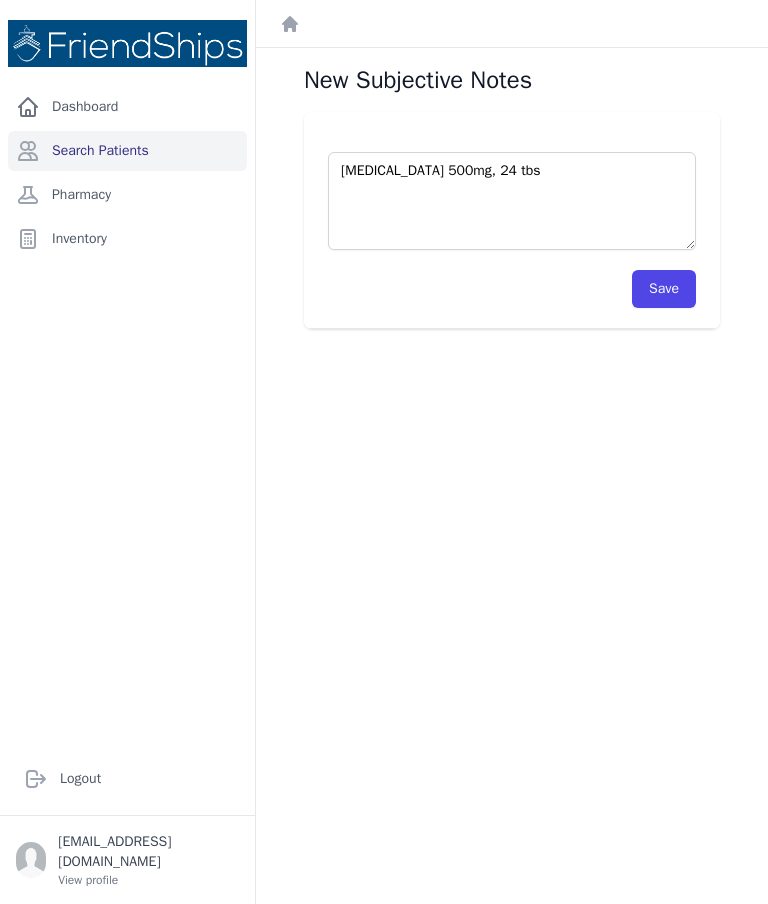 click on "Save" at bounding box center (664, 289) 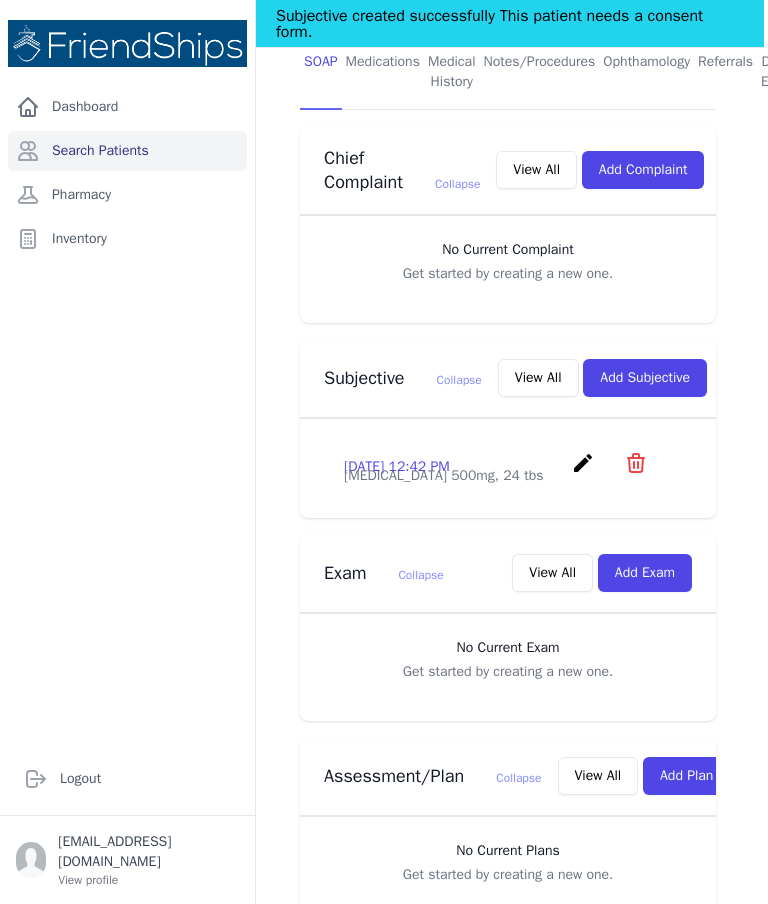 scroll, scrollTop: 473, scrollLeft: 4, axis: both 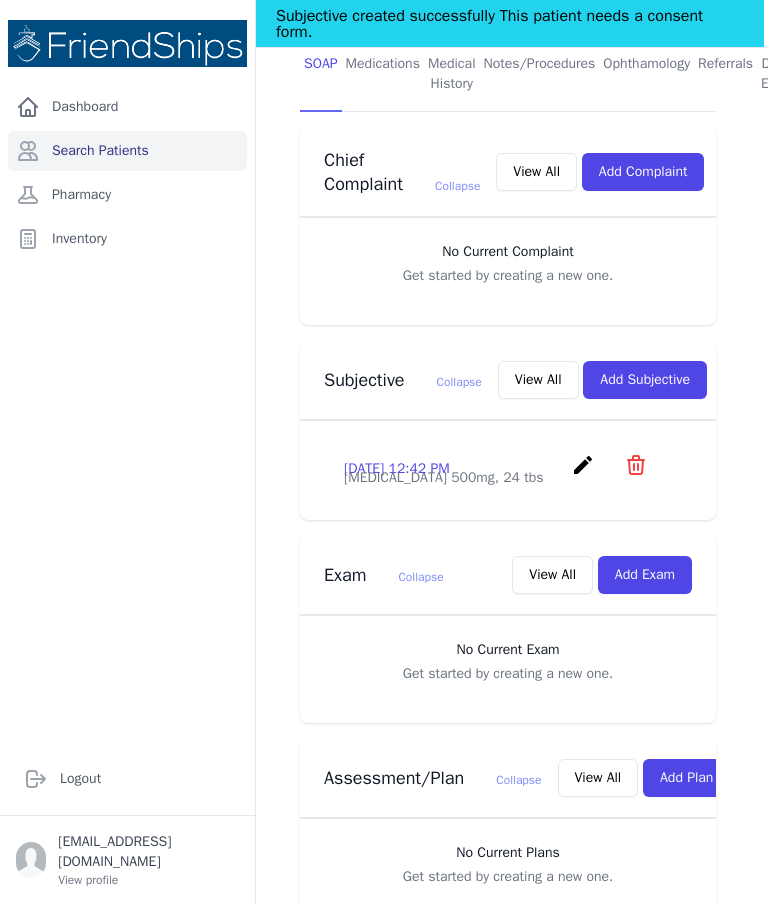 click on "Add Exam" at bounding box center (645, 575) 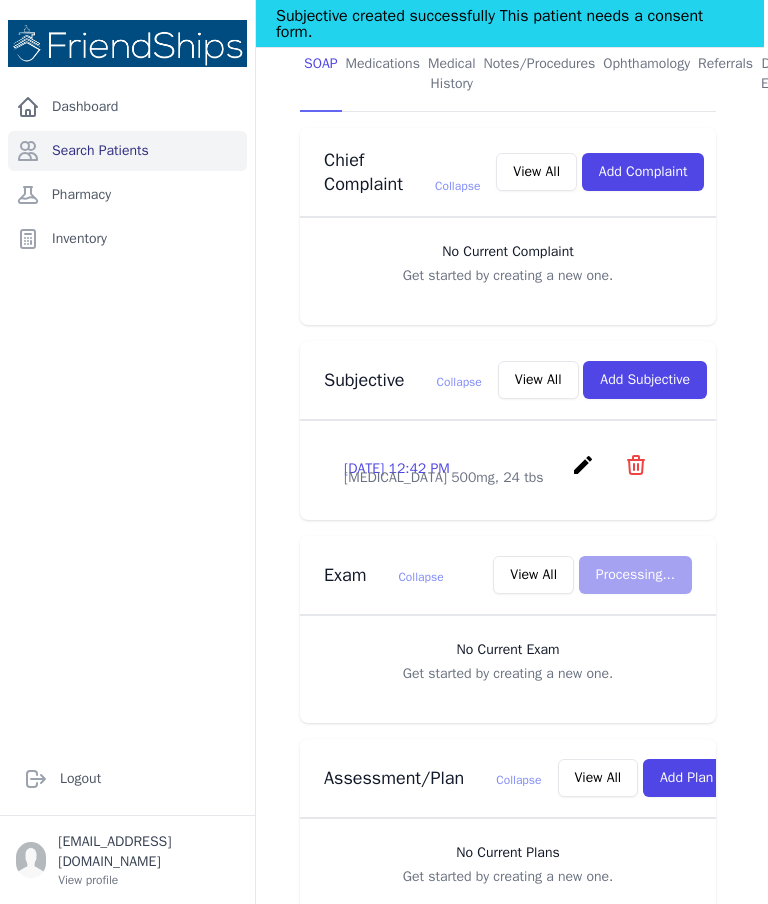 scroll, scrollTop: 0, scrollLeft: 4, axis: horizontal 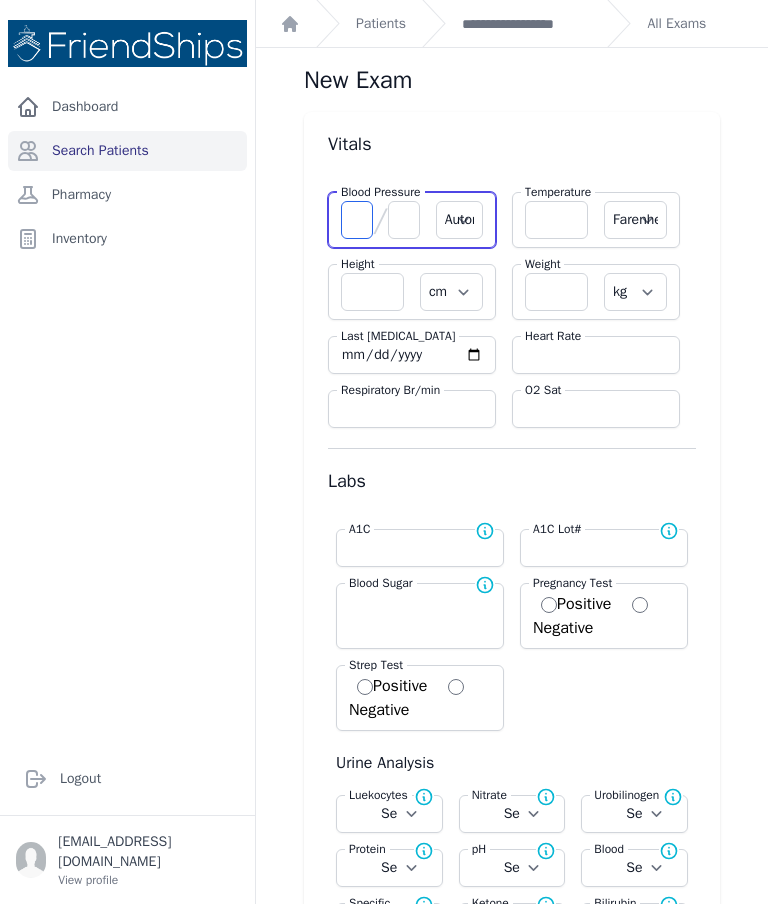 click at bounding box center (357, 220) 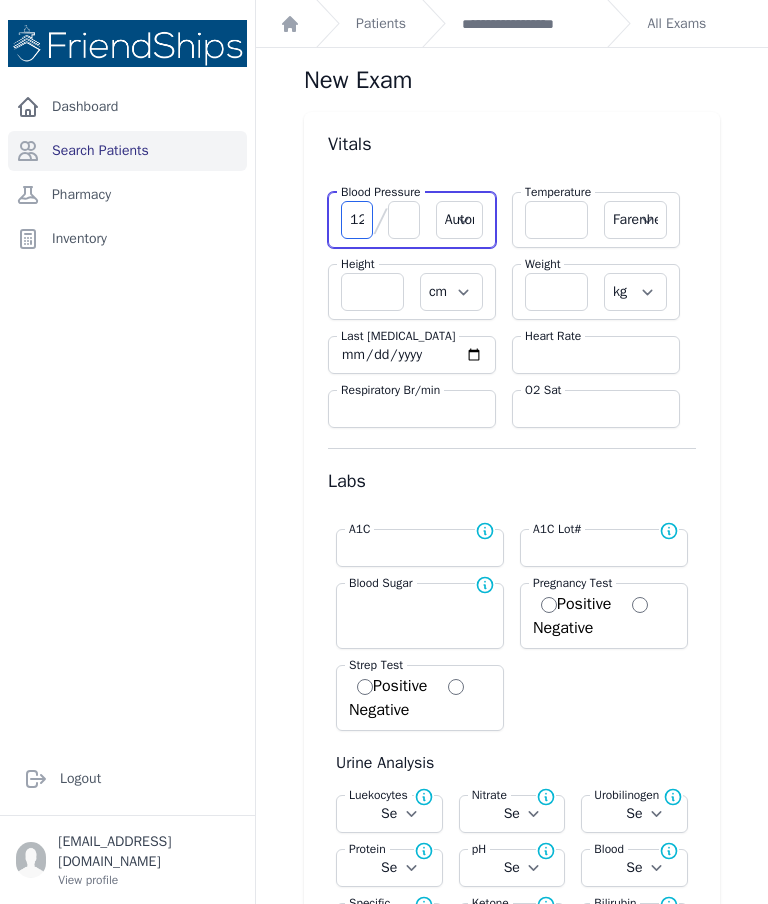 type on "125" 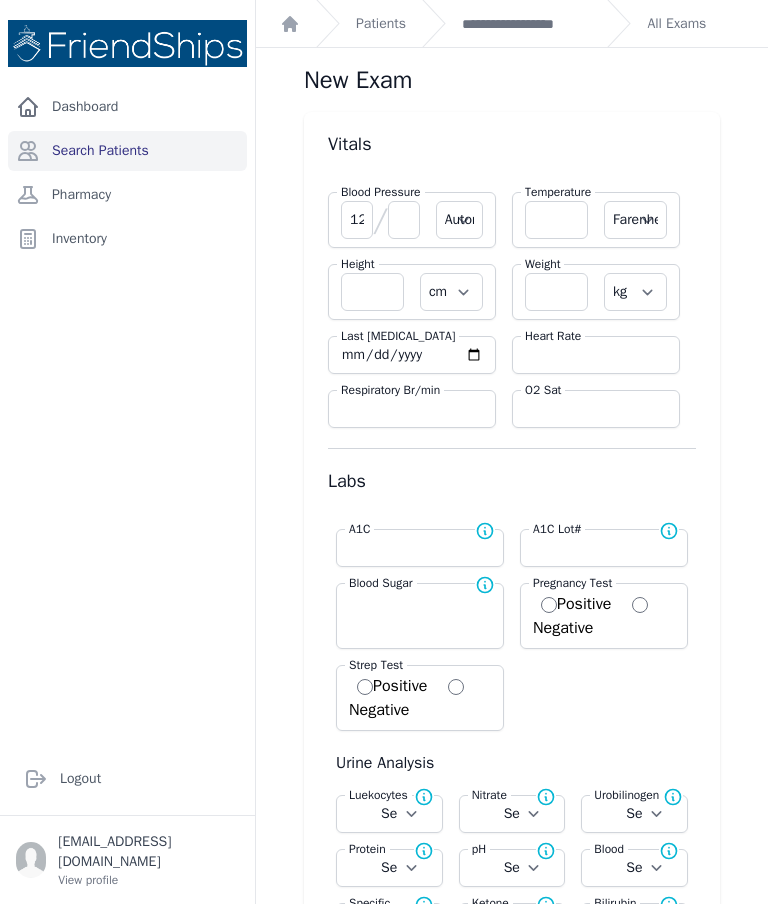 click at bounding box center (404, 220) 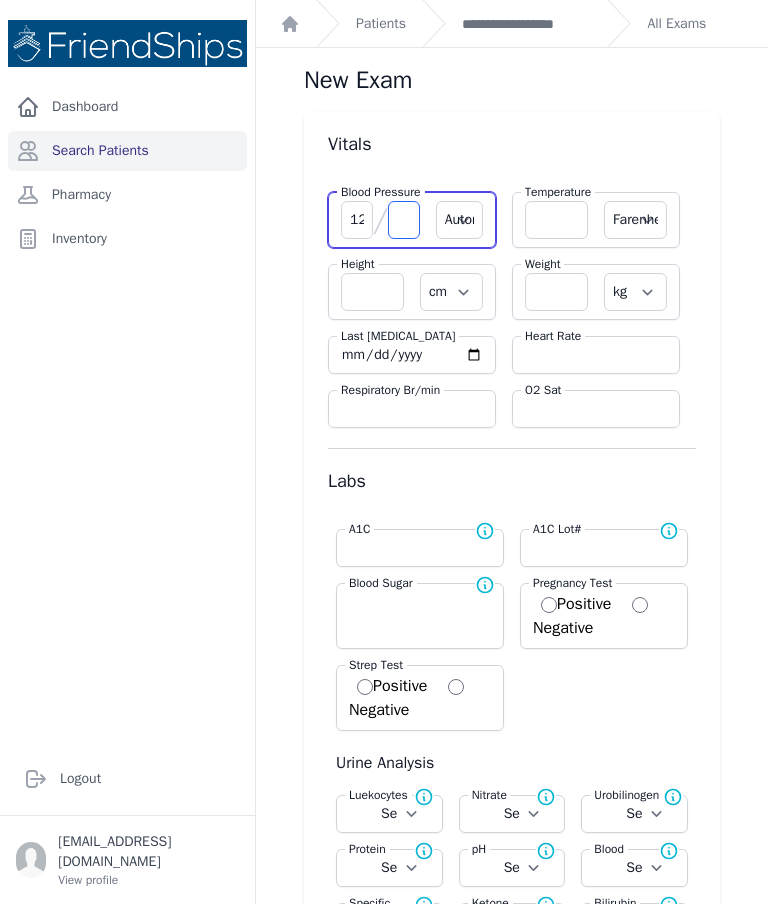 select on "Automatic" 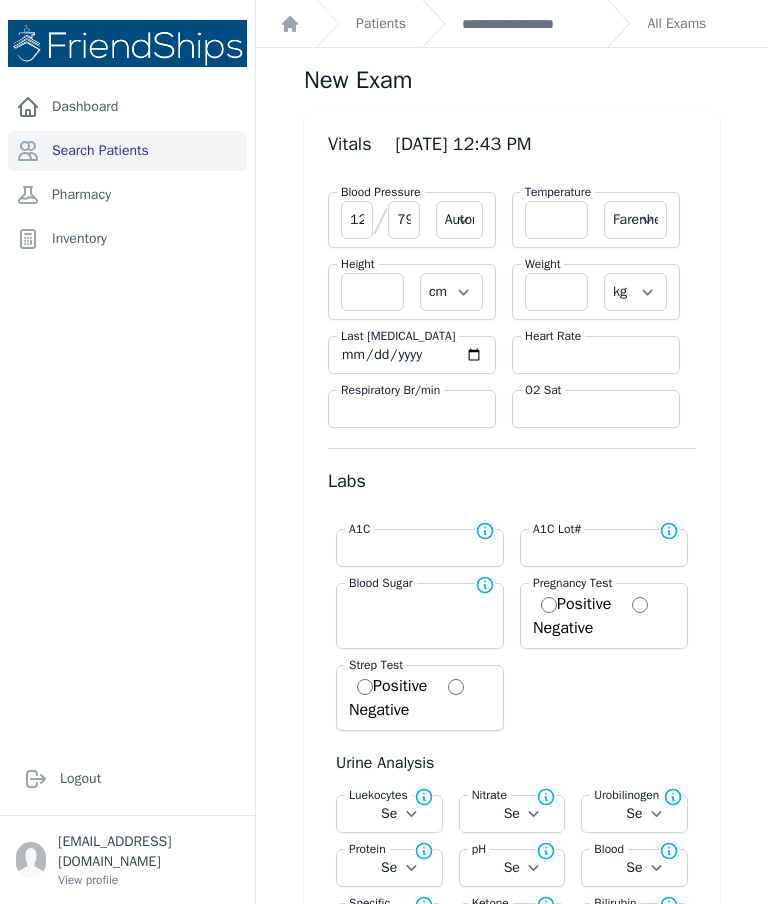 type on "79" 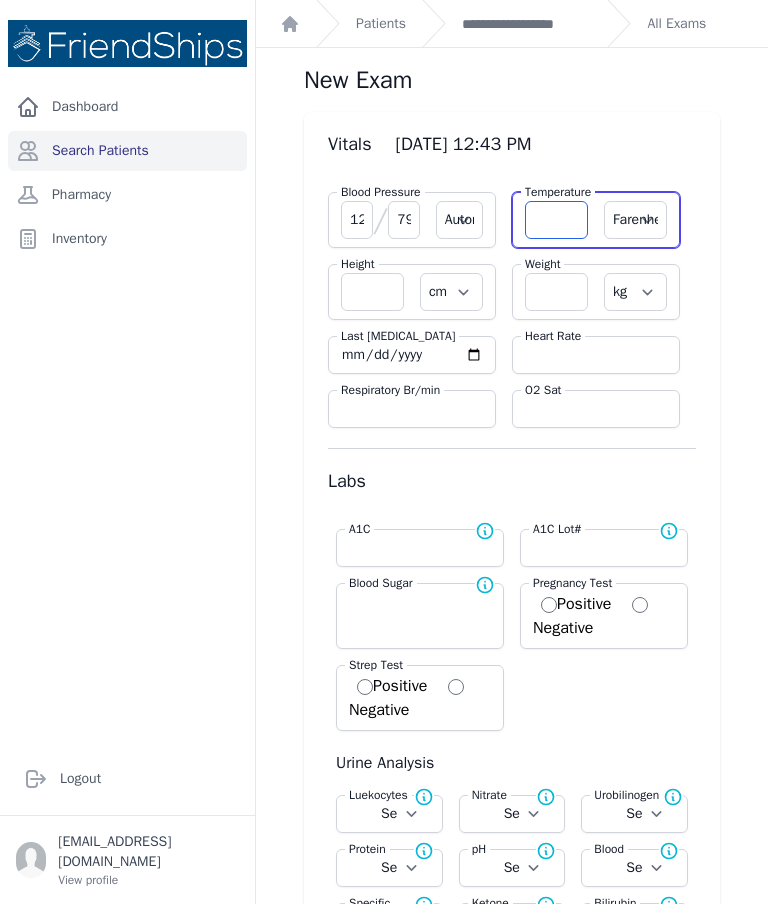 click at bounding box center [556, 220] 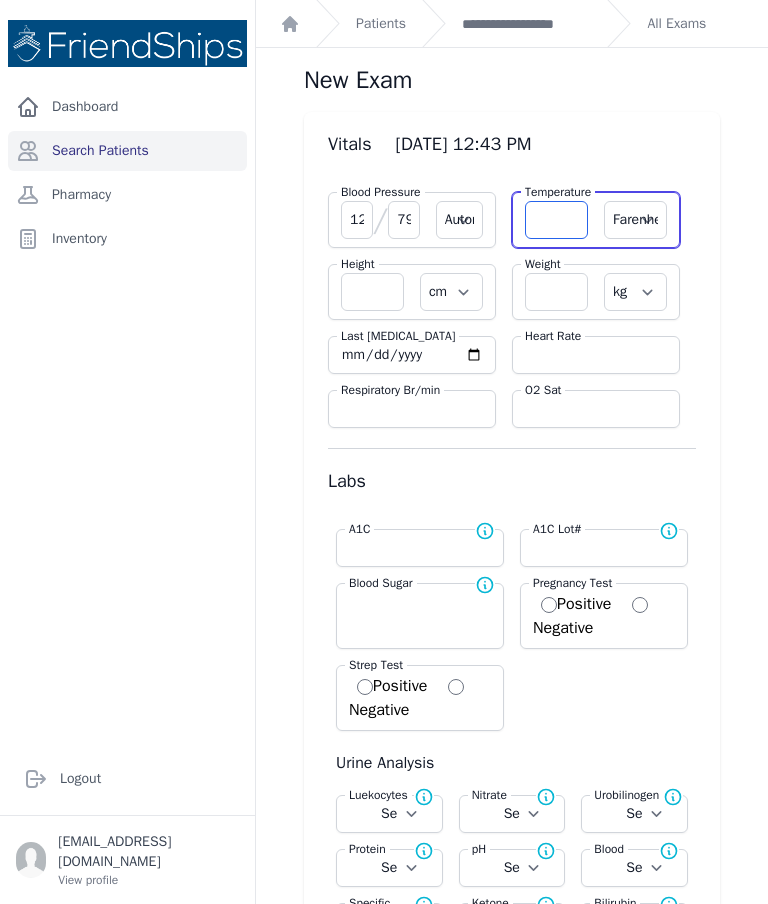 select on "Automatic" 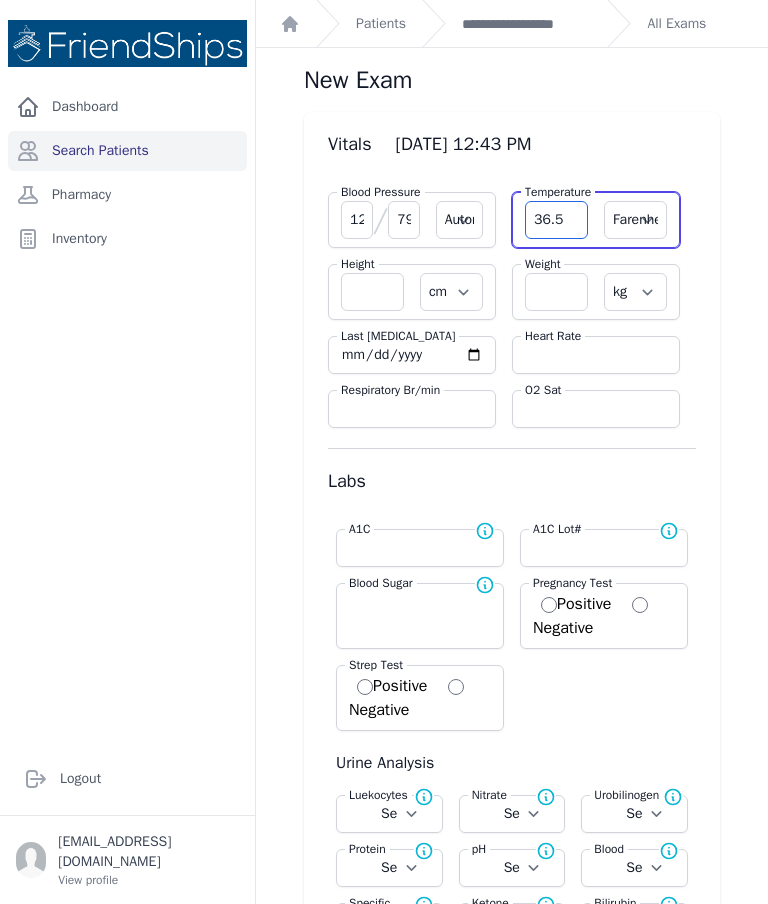 type on "36.5" 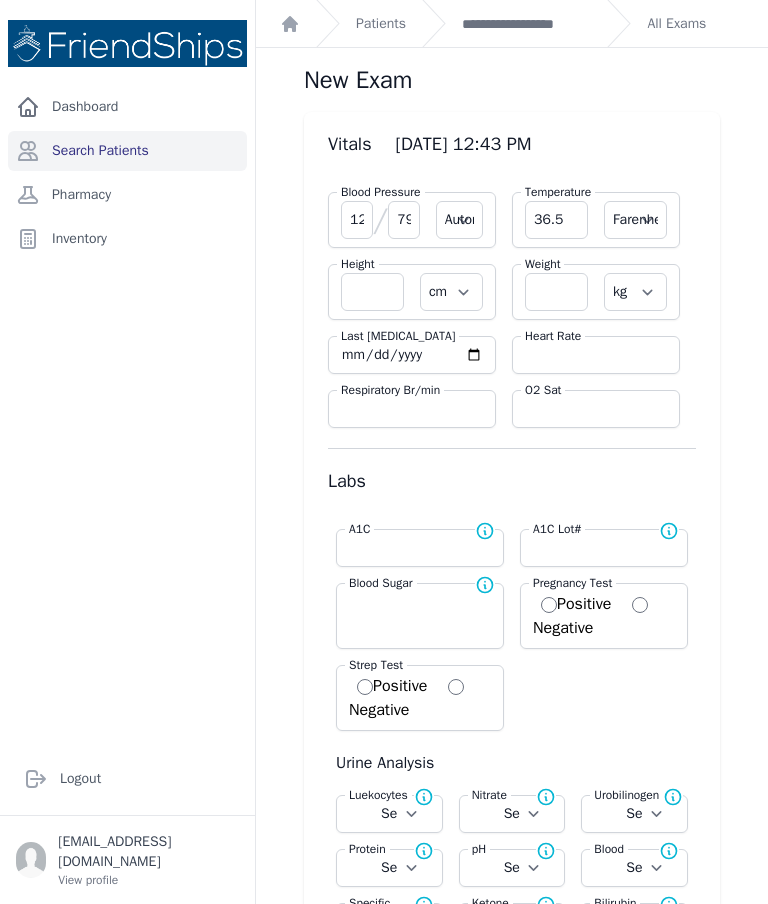 click on "Farenheit Celcius" at bounding box center (635, 220) 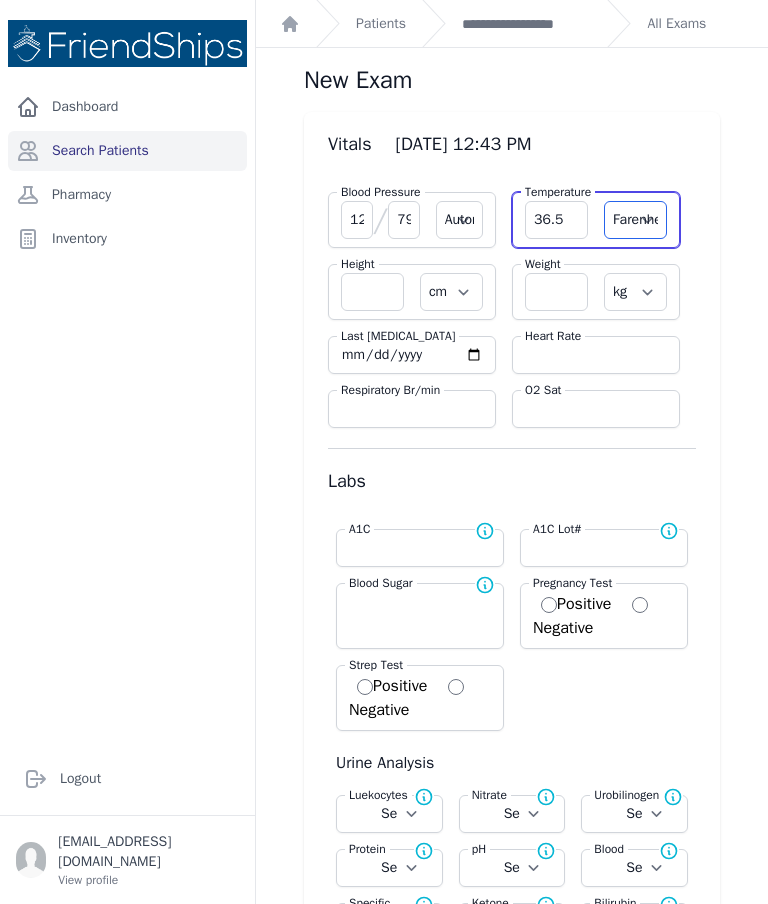 select on "Automatic" 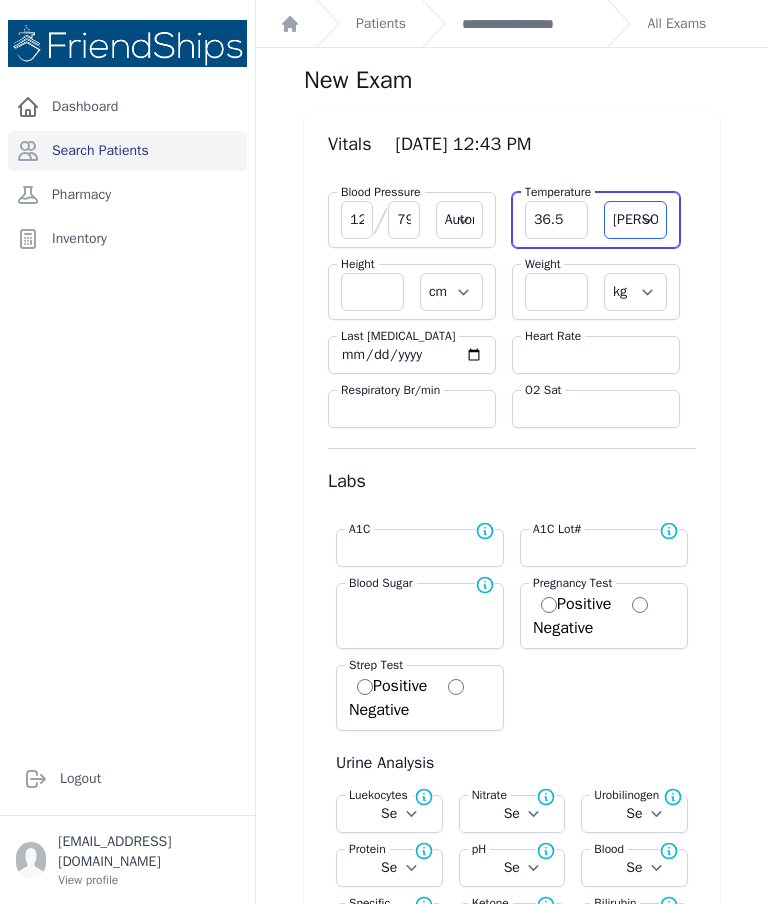 select on "Automatic" 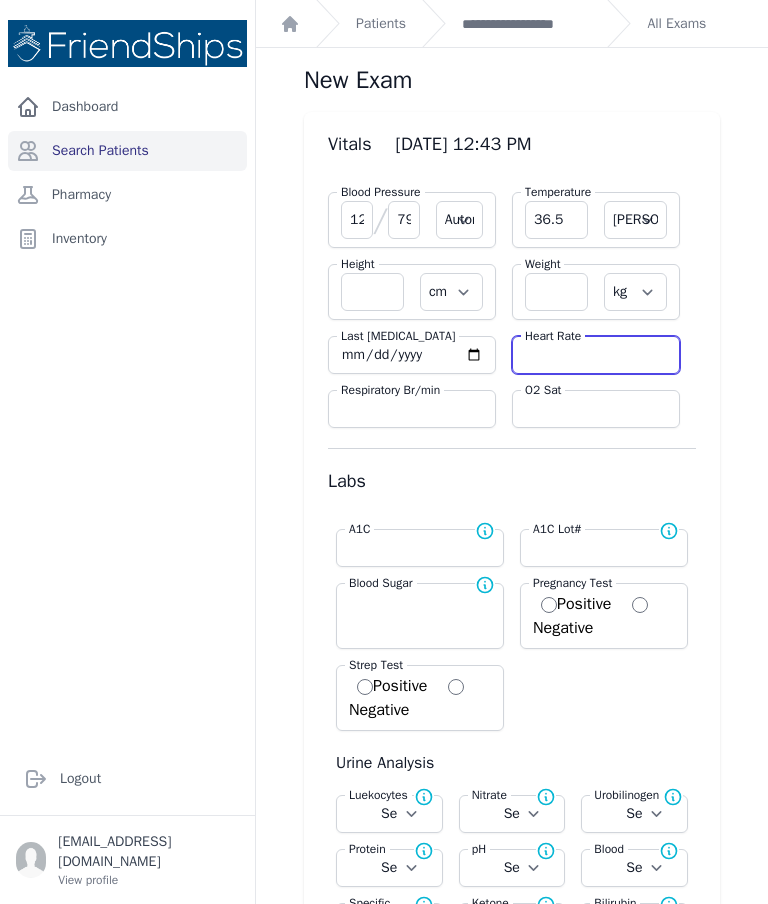 click at bounding box center (596, 355) 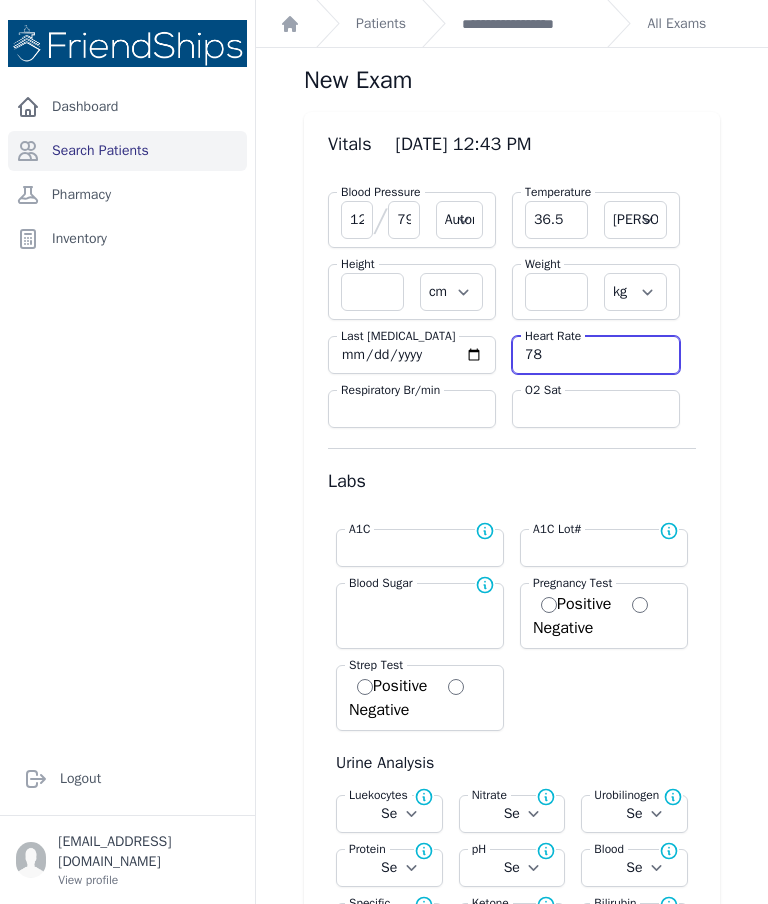 scroll, scrollTop: 35, scrollLeft: 0, axis: vertical 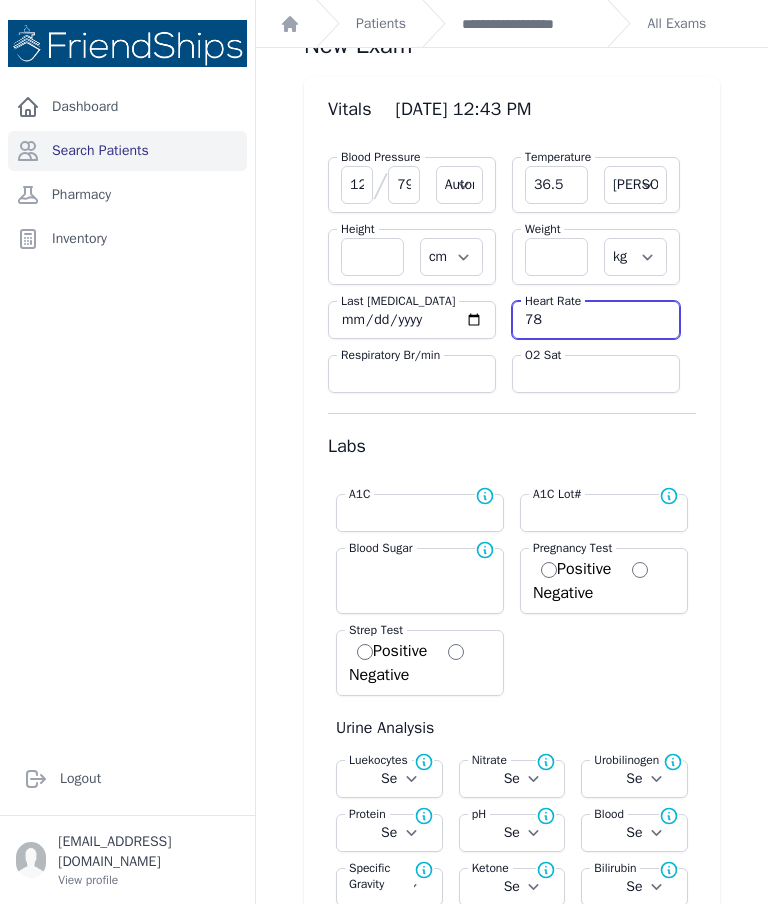 type on "78" 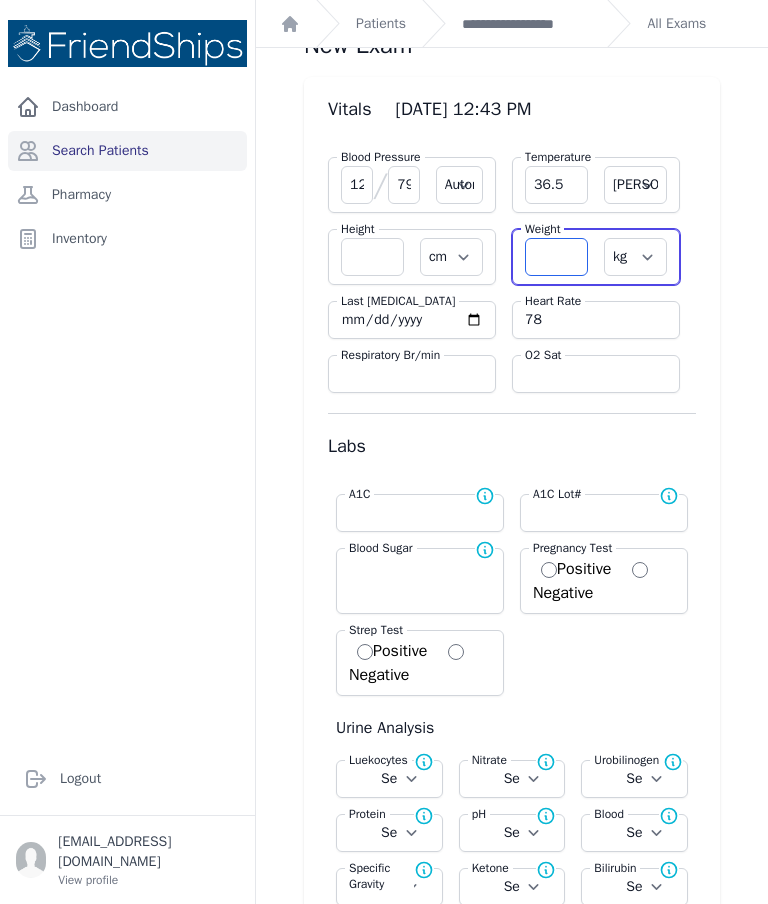 click at bounding box center [556, 257] 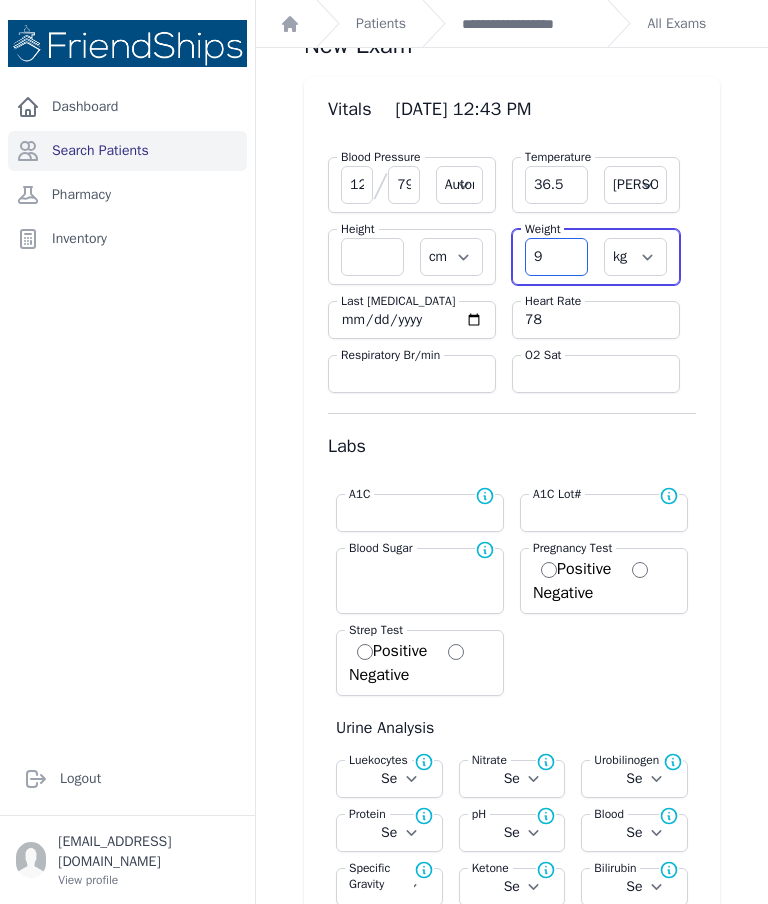 type on "99" 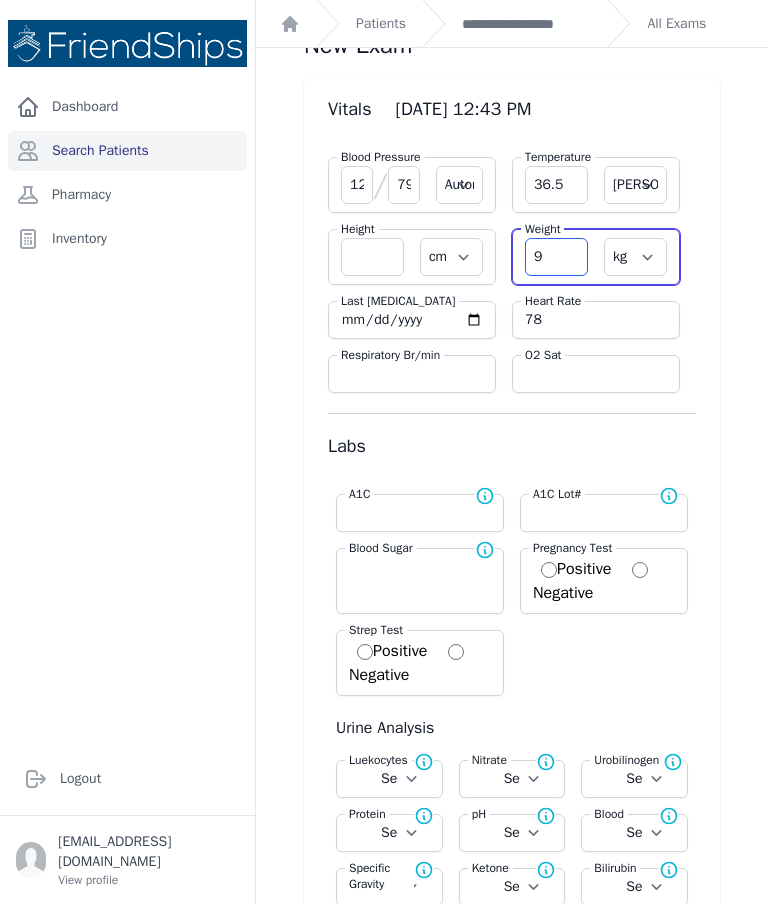 select on "Automatic" 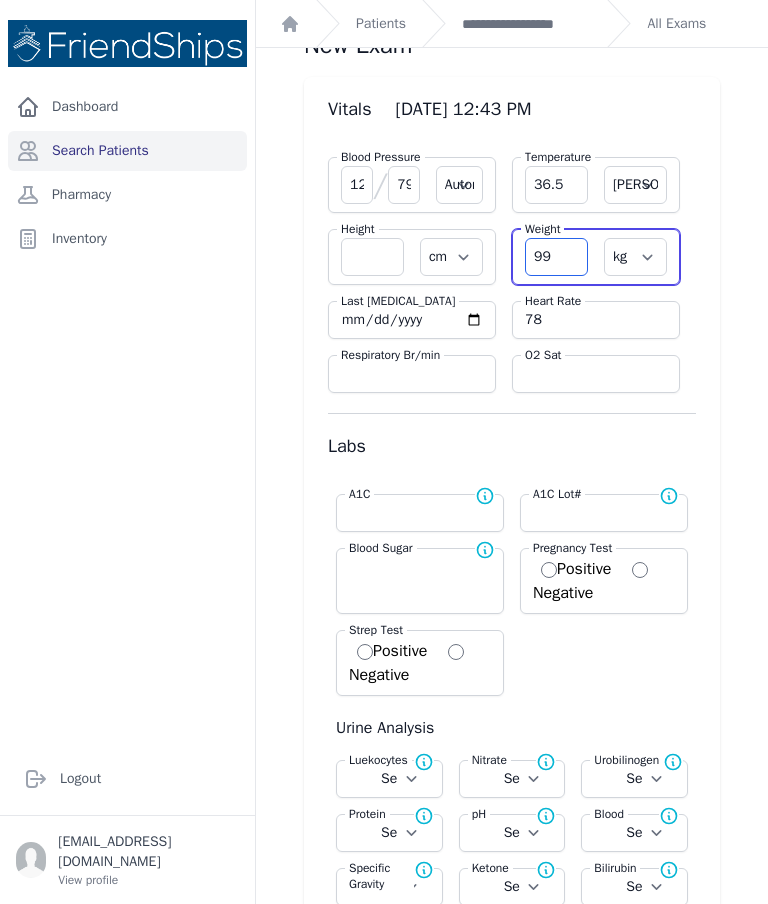 type 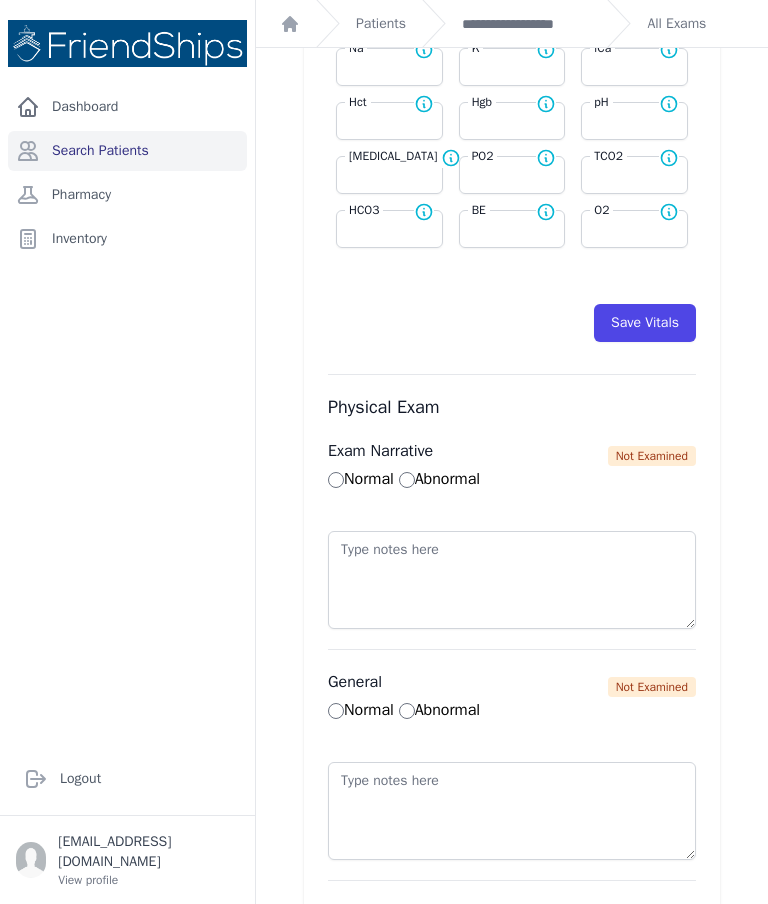 scroll, scrollTop: 1026, scrollLeft: 0, axis: vertical 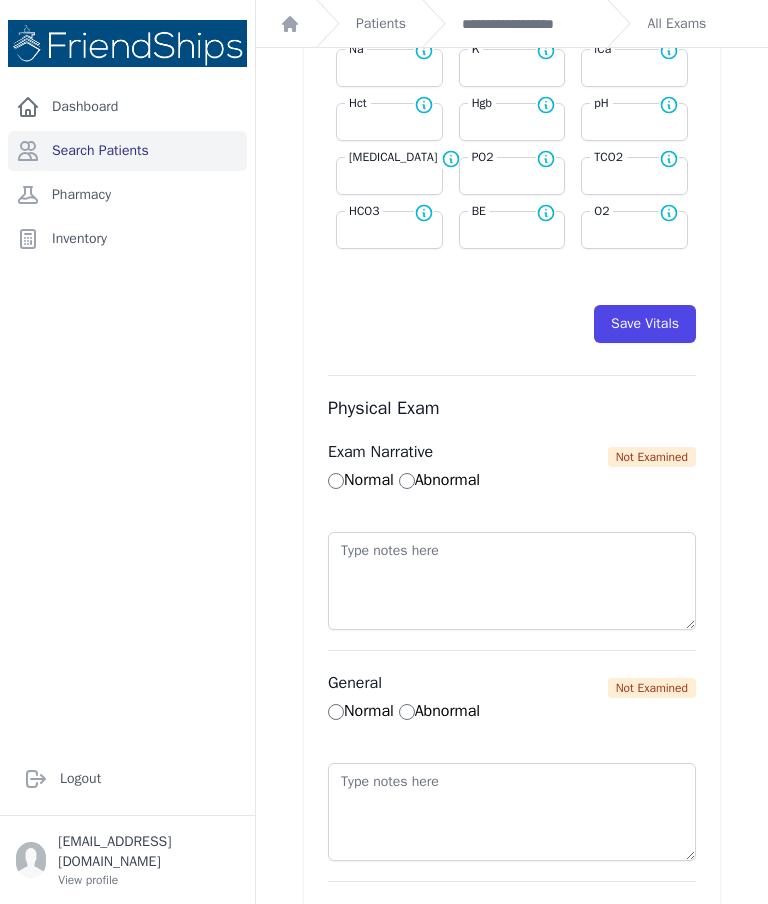 click on "Save Vitals" at bounding box center [645, 324] 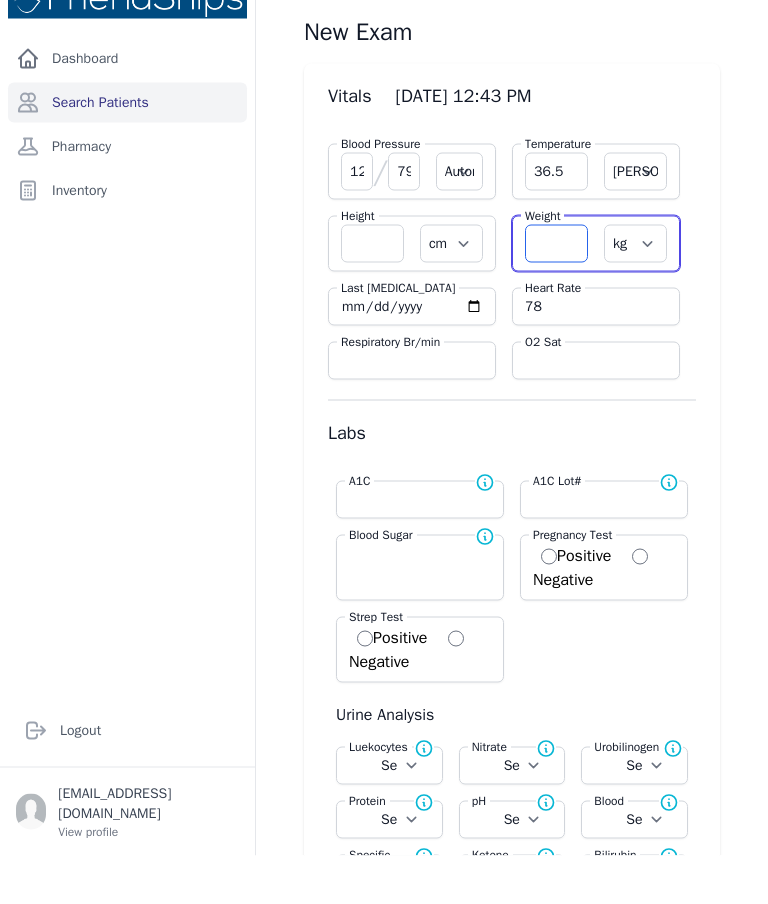 scroll, scrollTop: 0, scrollLeft: 0, axis: both 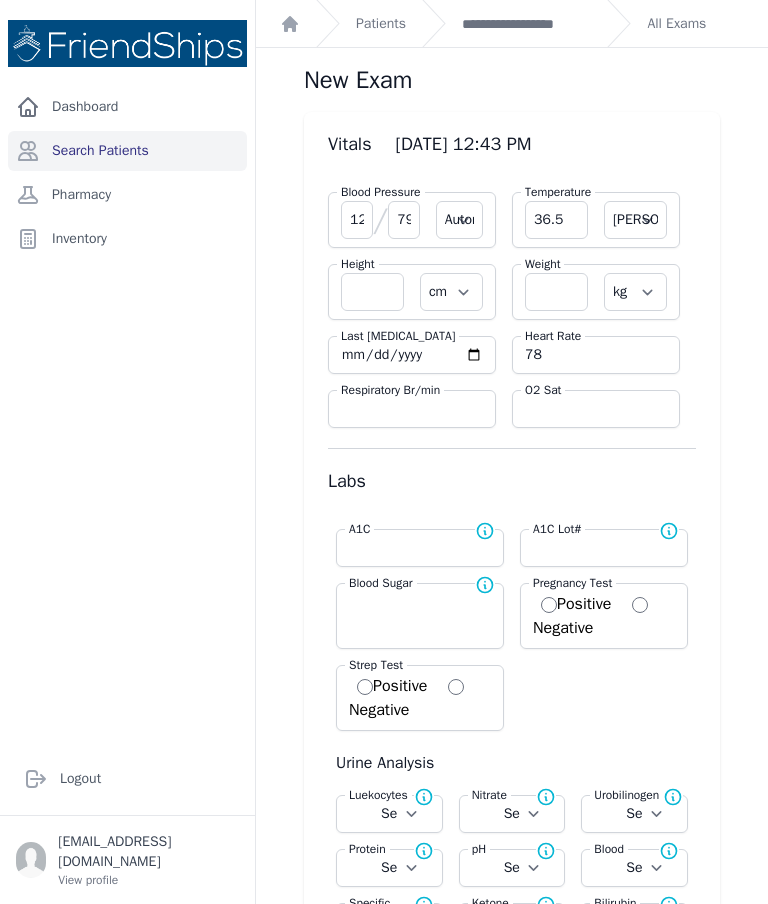 click on "**********" at bounding box center [526, 24] 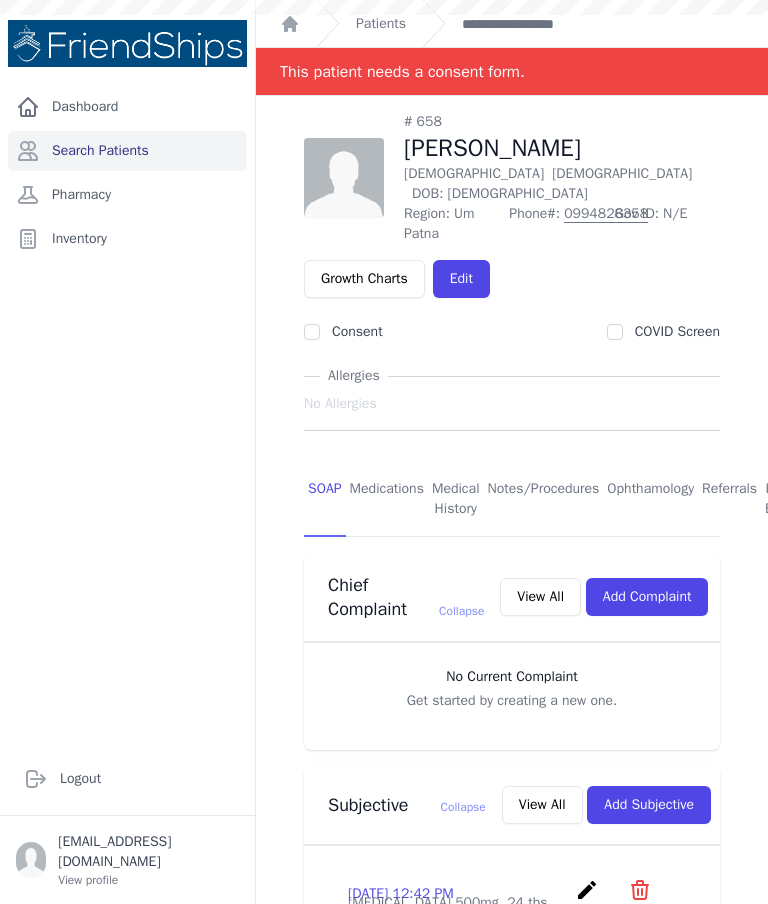 click on "Patients" at bounding box center [381, 24] 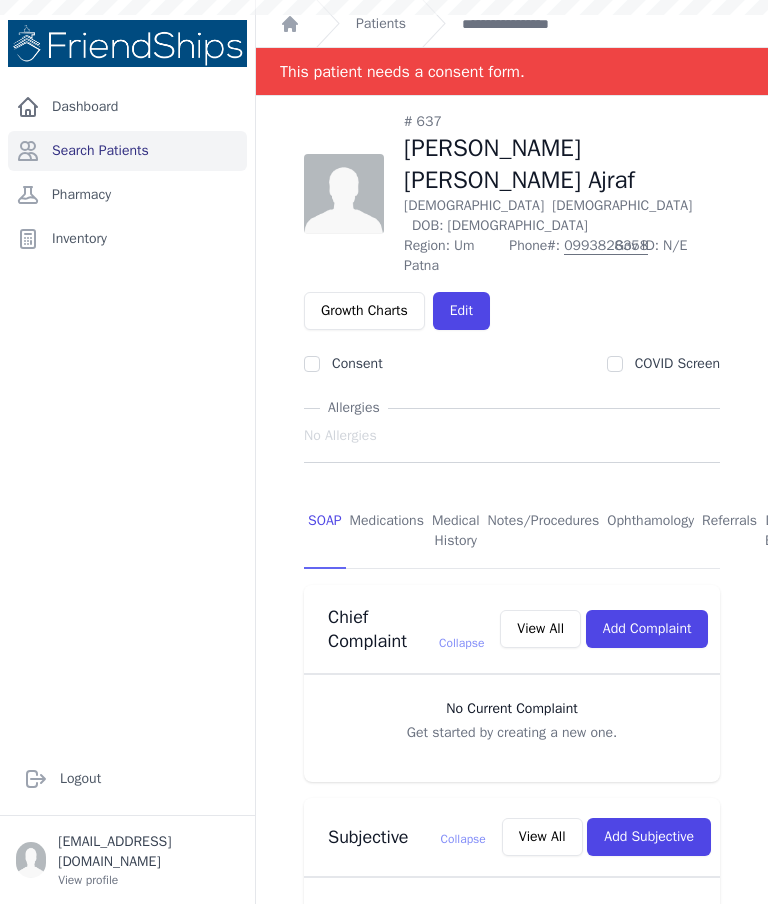 scroll, scrollTop: 0, scrollLeft: 0, axis: both 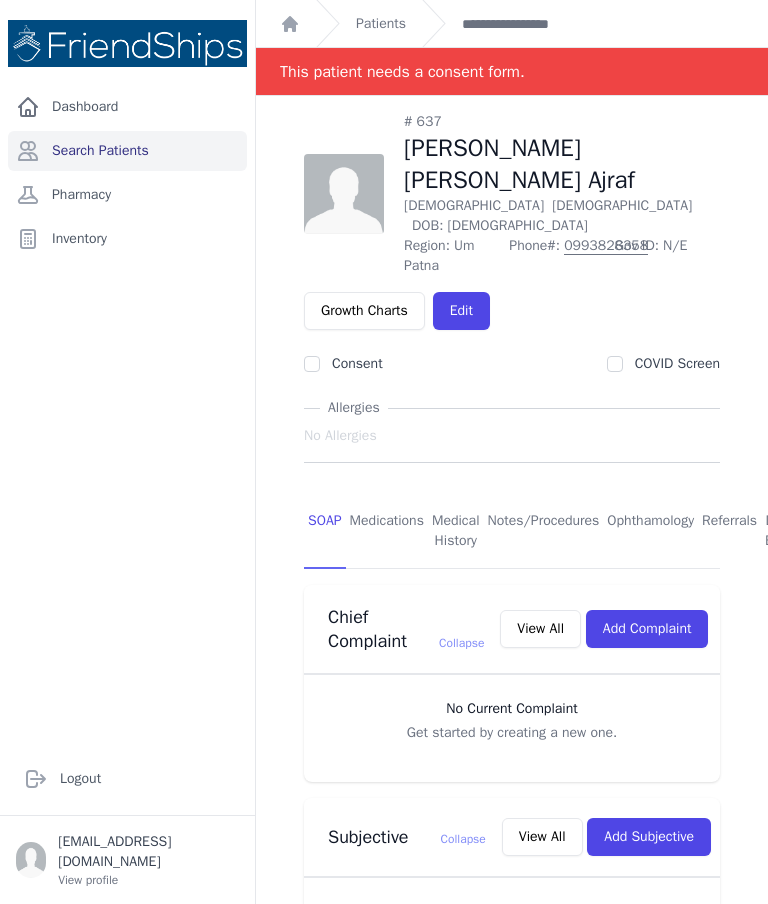 click on "Patients" at bounding box center [381, 24] 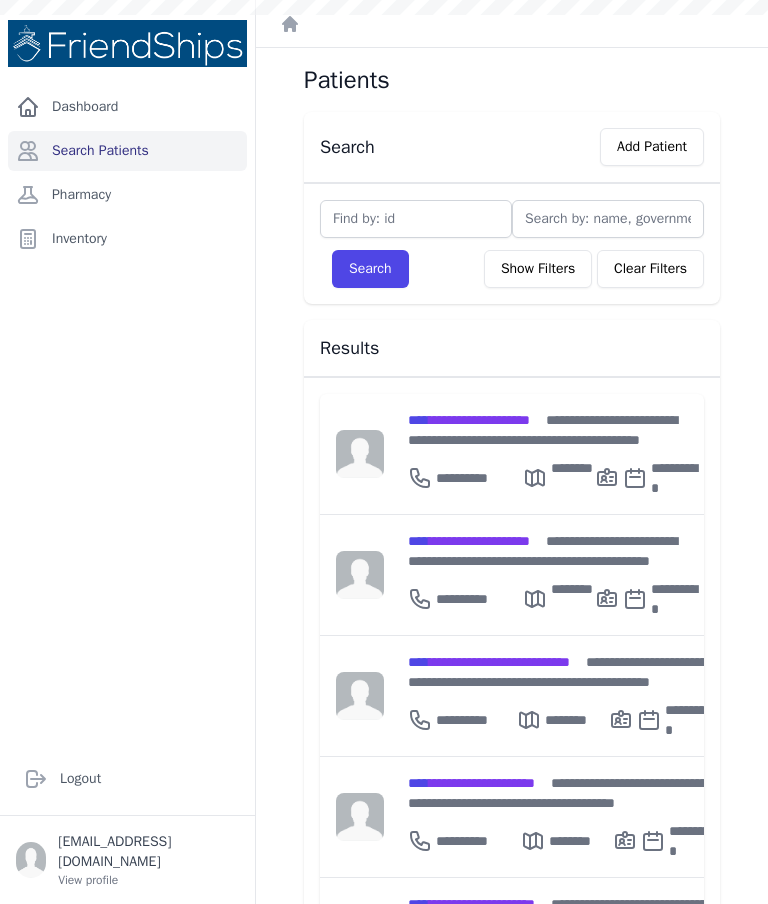 scroll, scrollTop: 0, scrollLeft: 0, axis: both 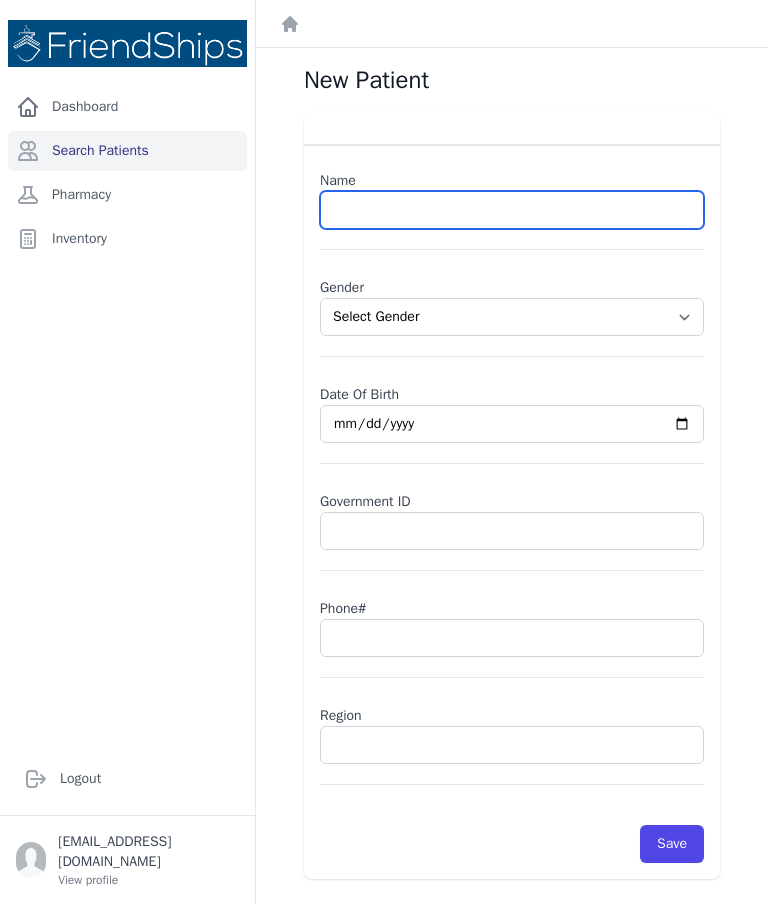 click at bounding box center (512, 210) 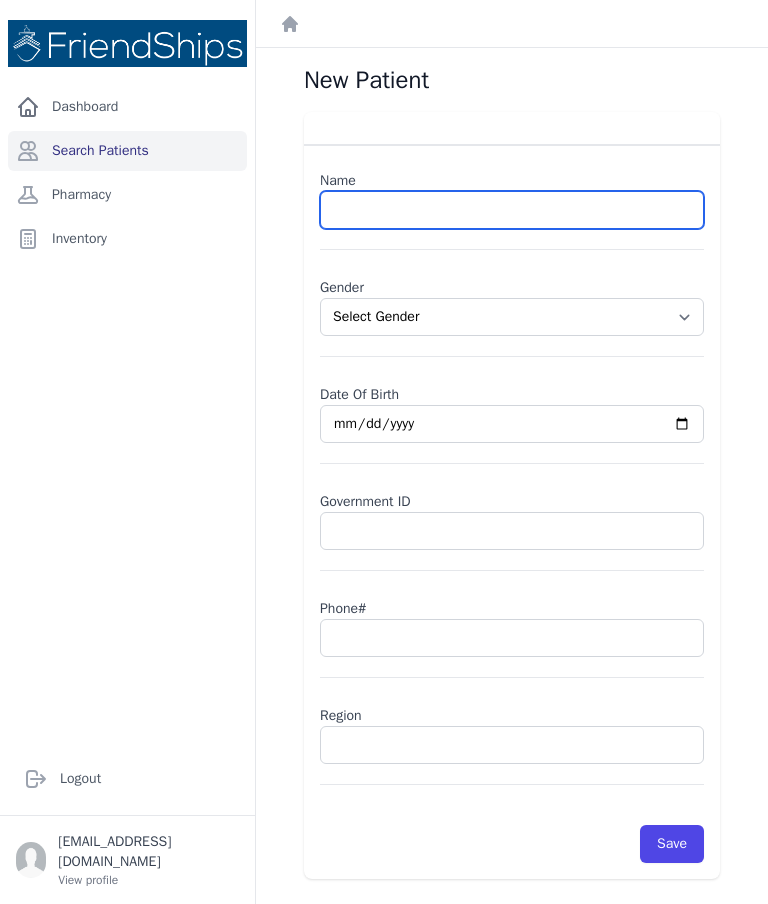 paste on "[PERSON_NAME]" 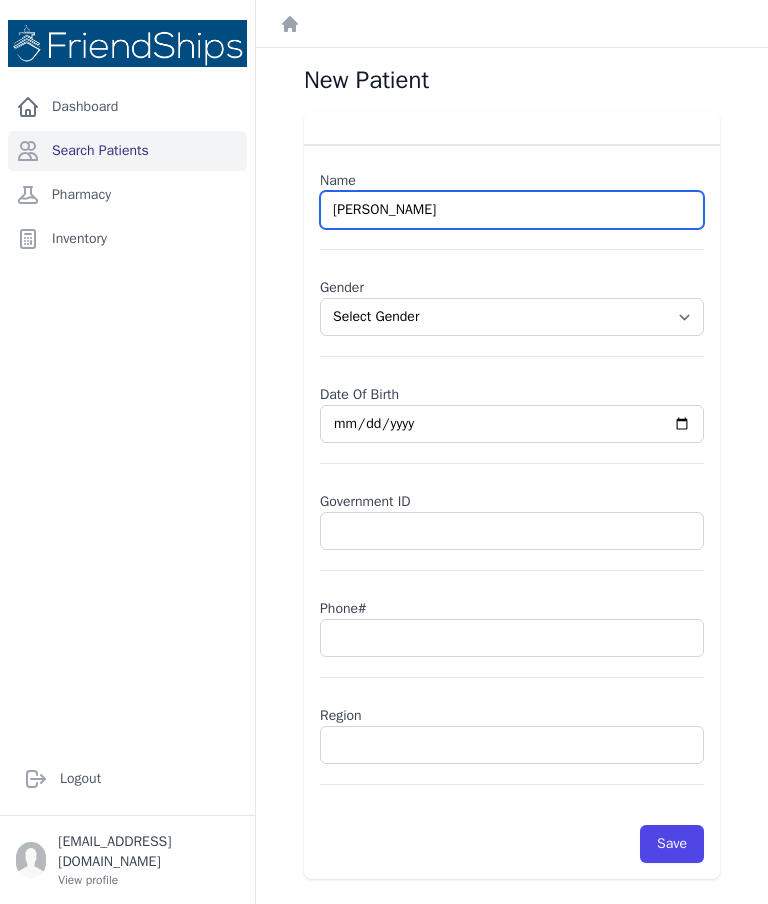 type on "[PERSON_NAME]" 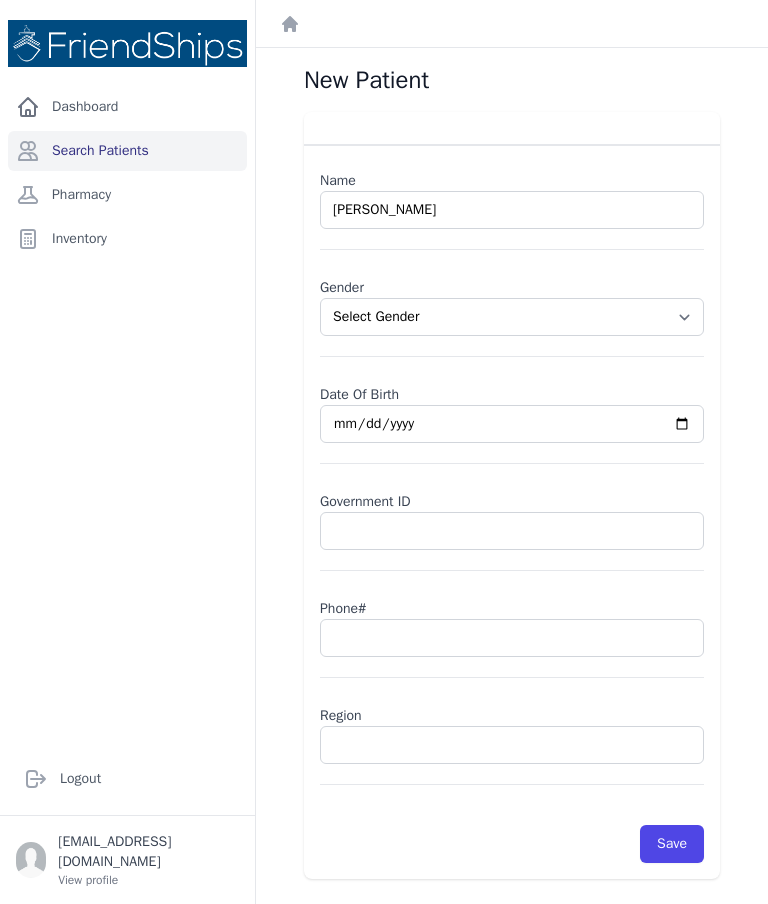 click on "Select Gender [DEMOGRAPHIC_DATA] [DEMOGRAPHIC_DATA]" at bounding box center [512, 317] 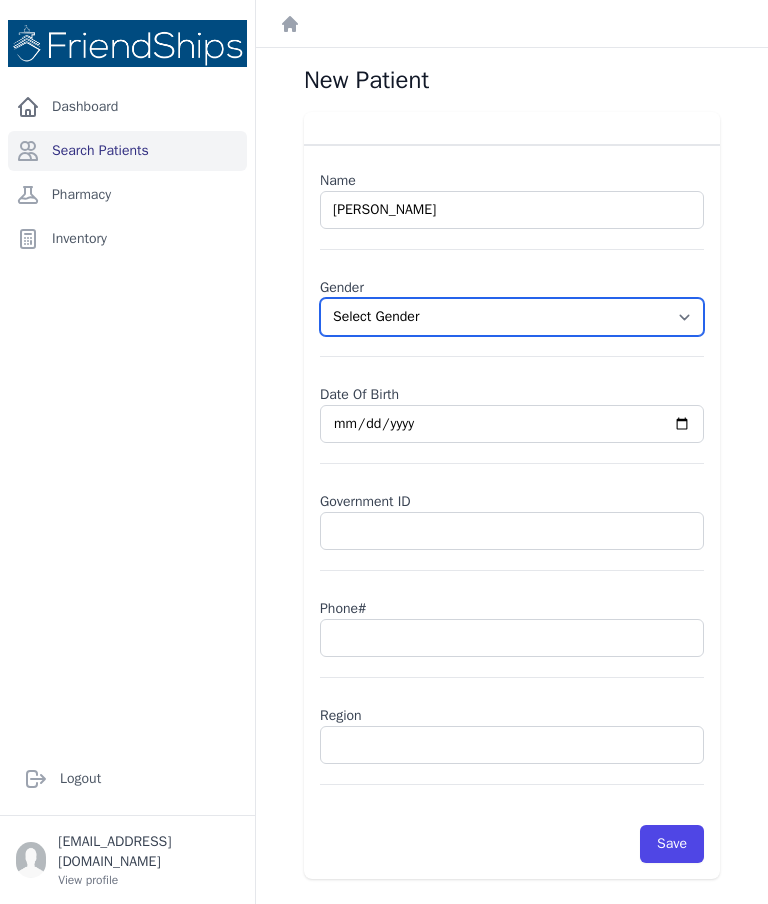 select on "[DEMOGRAPHIC_DATA]" 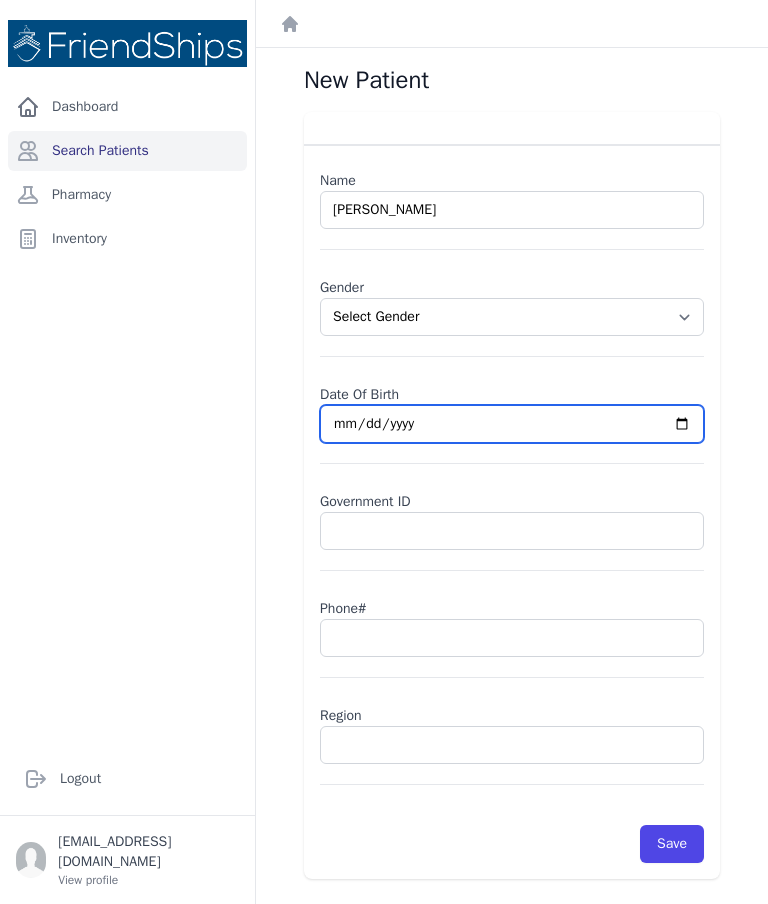 click at bounding box center (512, 424) 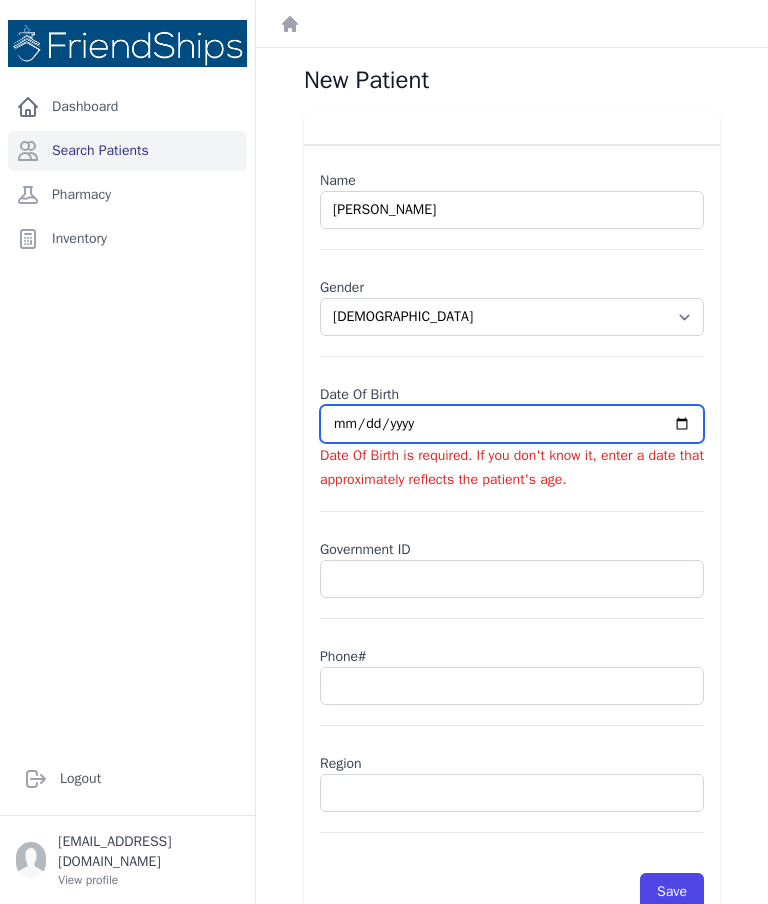 select on "[DEMOGRAPHIC_DATA]" 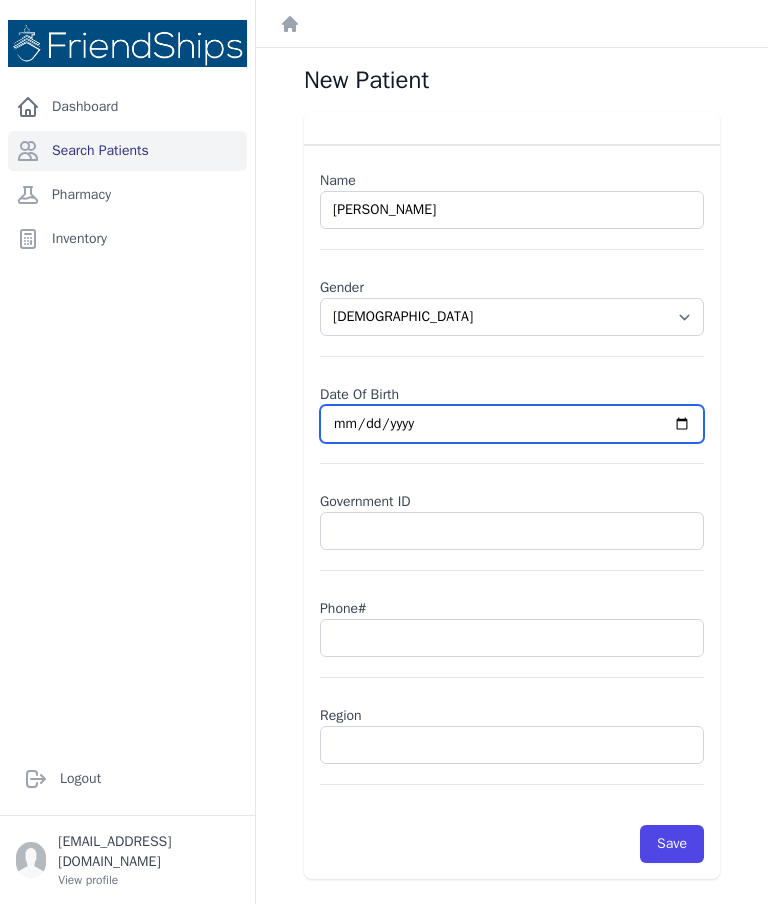 type on "[DATE]" 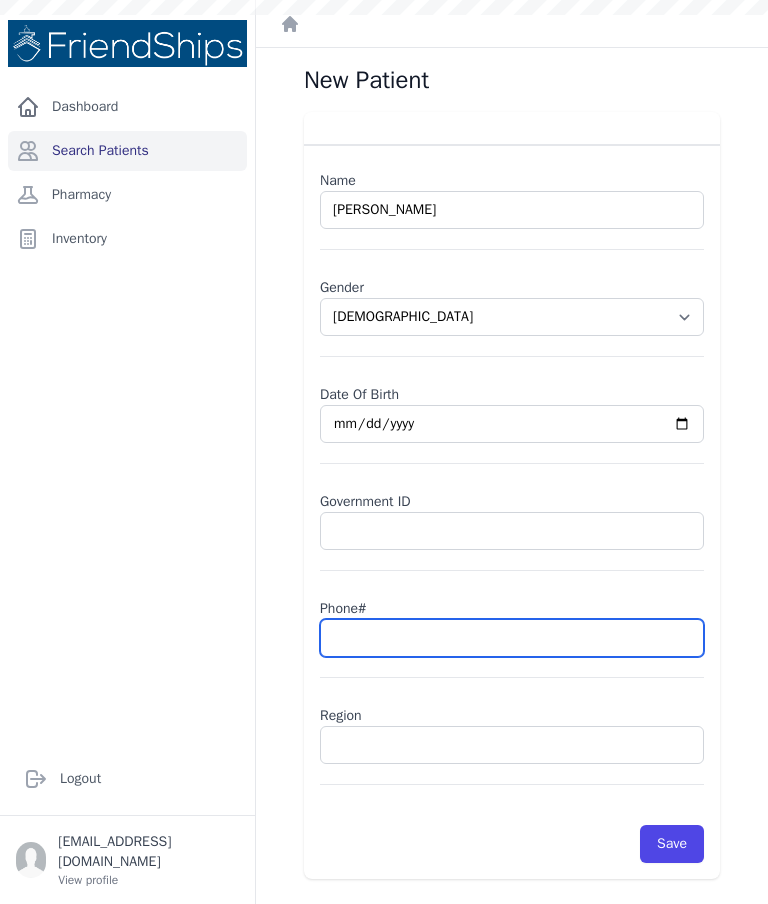 click at bounding box center (512, 638) 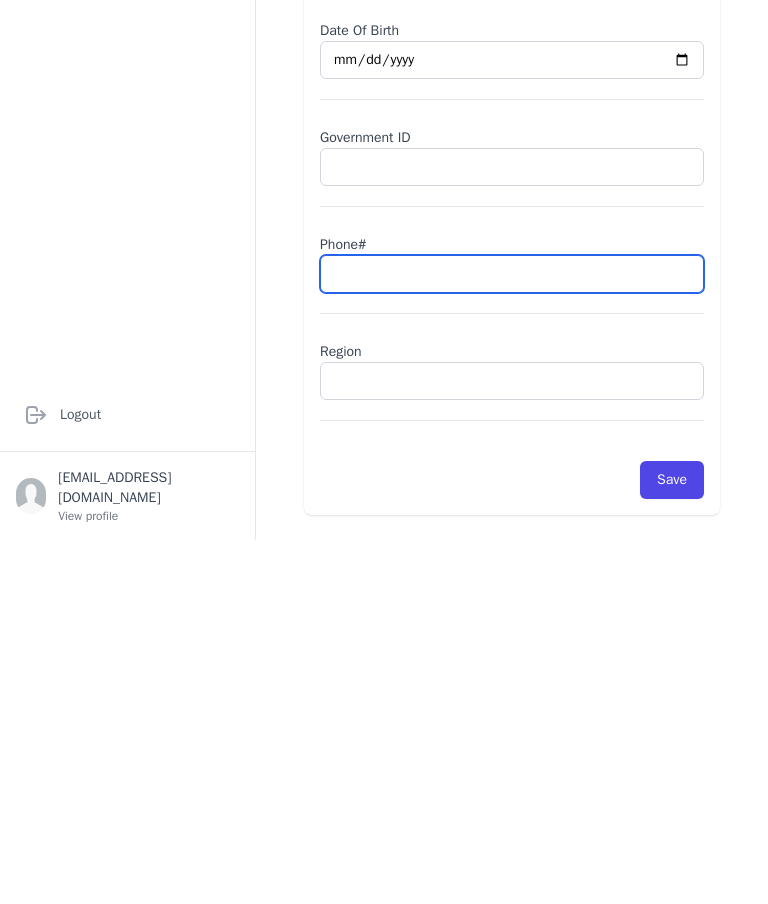 paste on "0983337981" 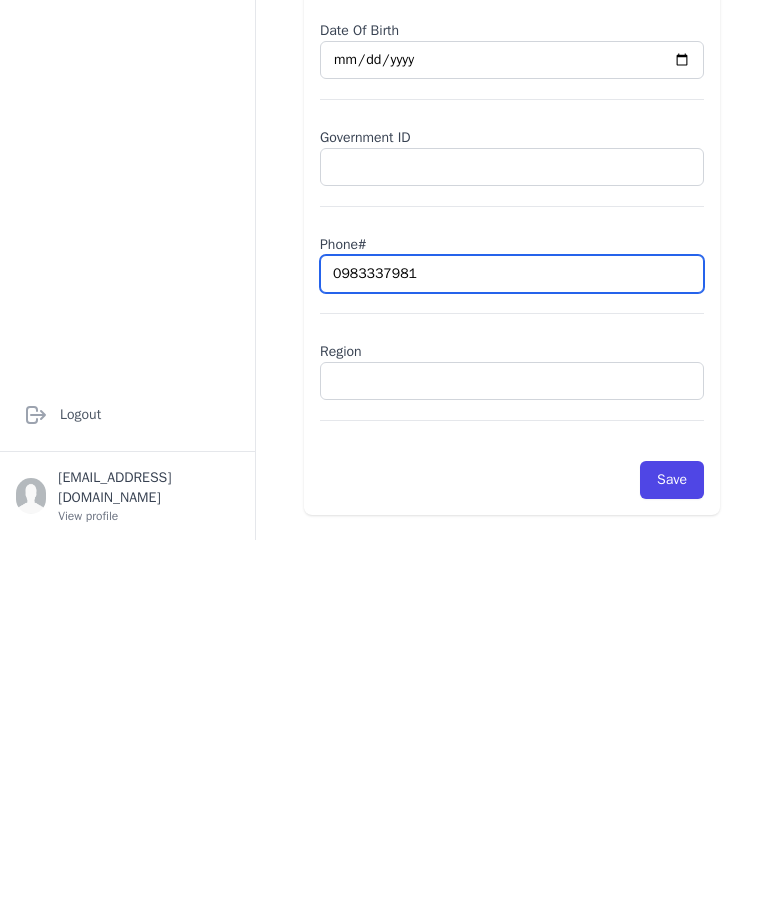 type on "0983337981" 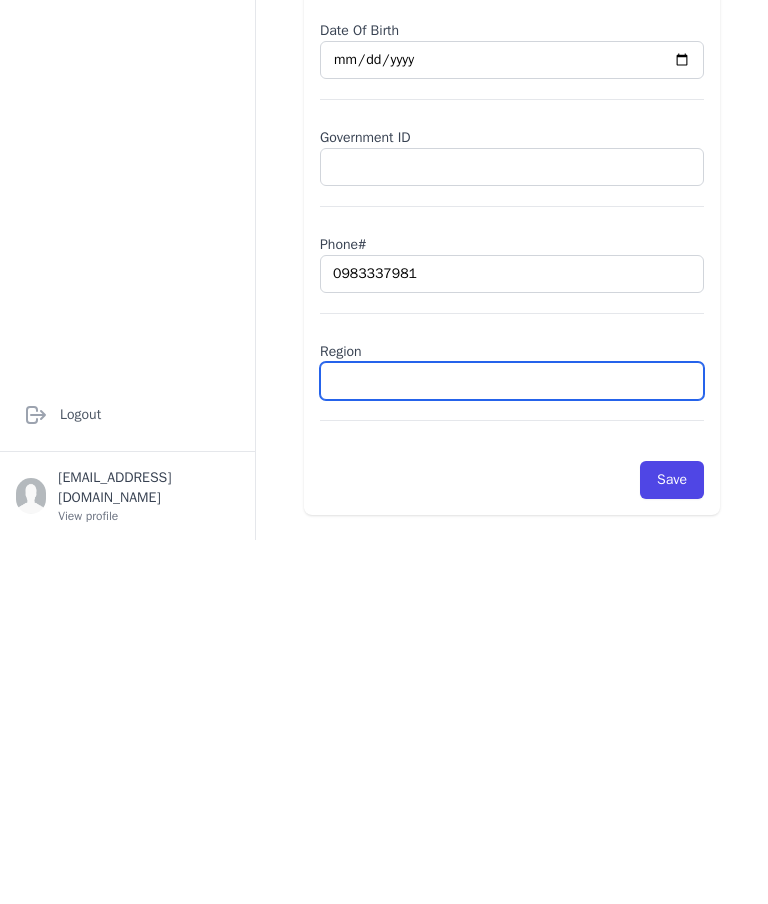 click at bounding box center [512, 745] 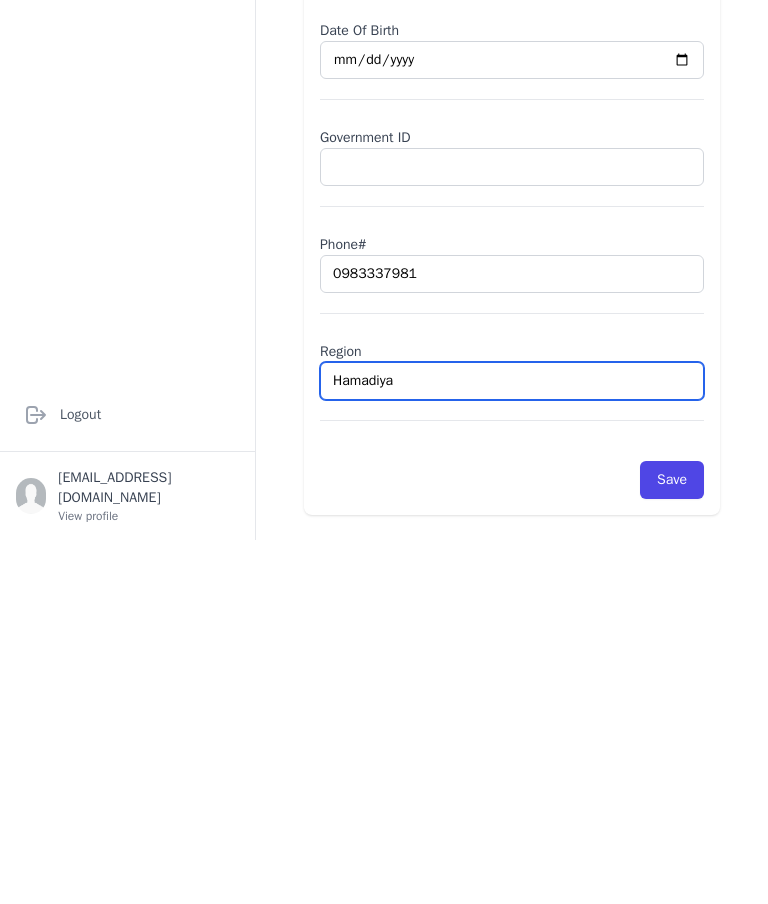 type on "Hamadiya" 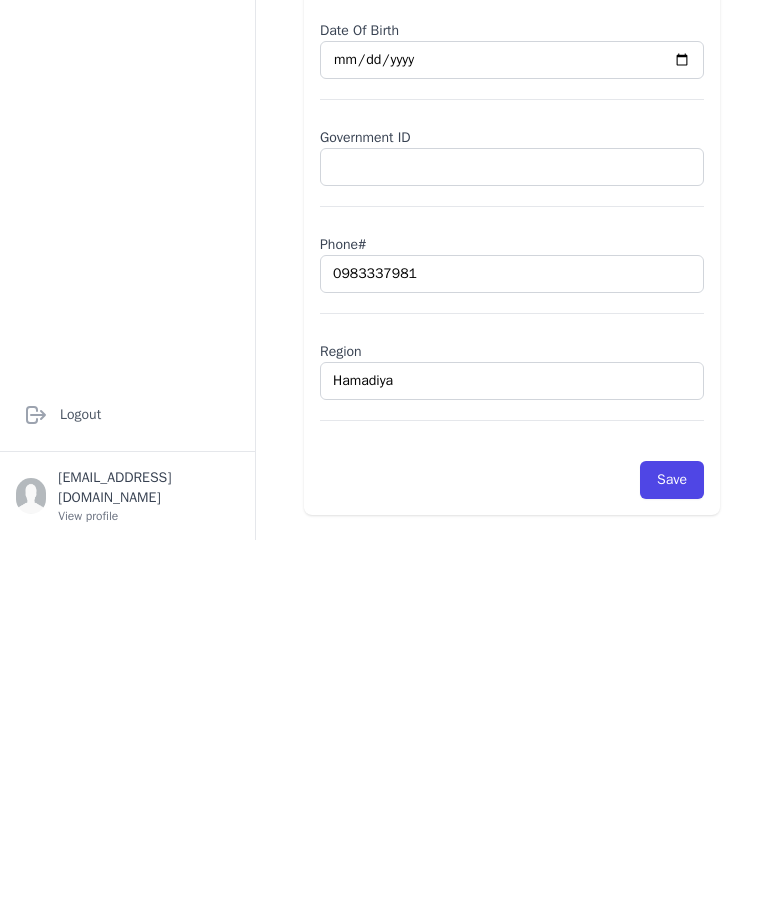 click on "Save" at bounding box center [672, 844] 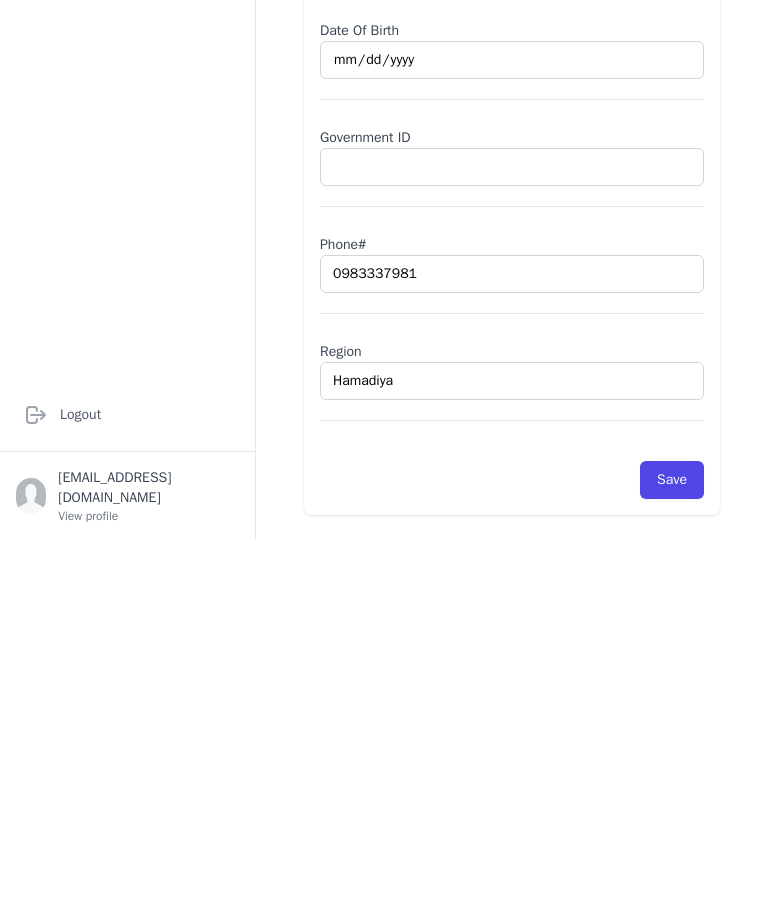 scroll, scrollTop: 80, scrollLeft: 0, axis: vertical 